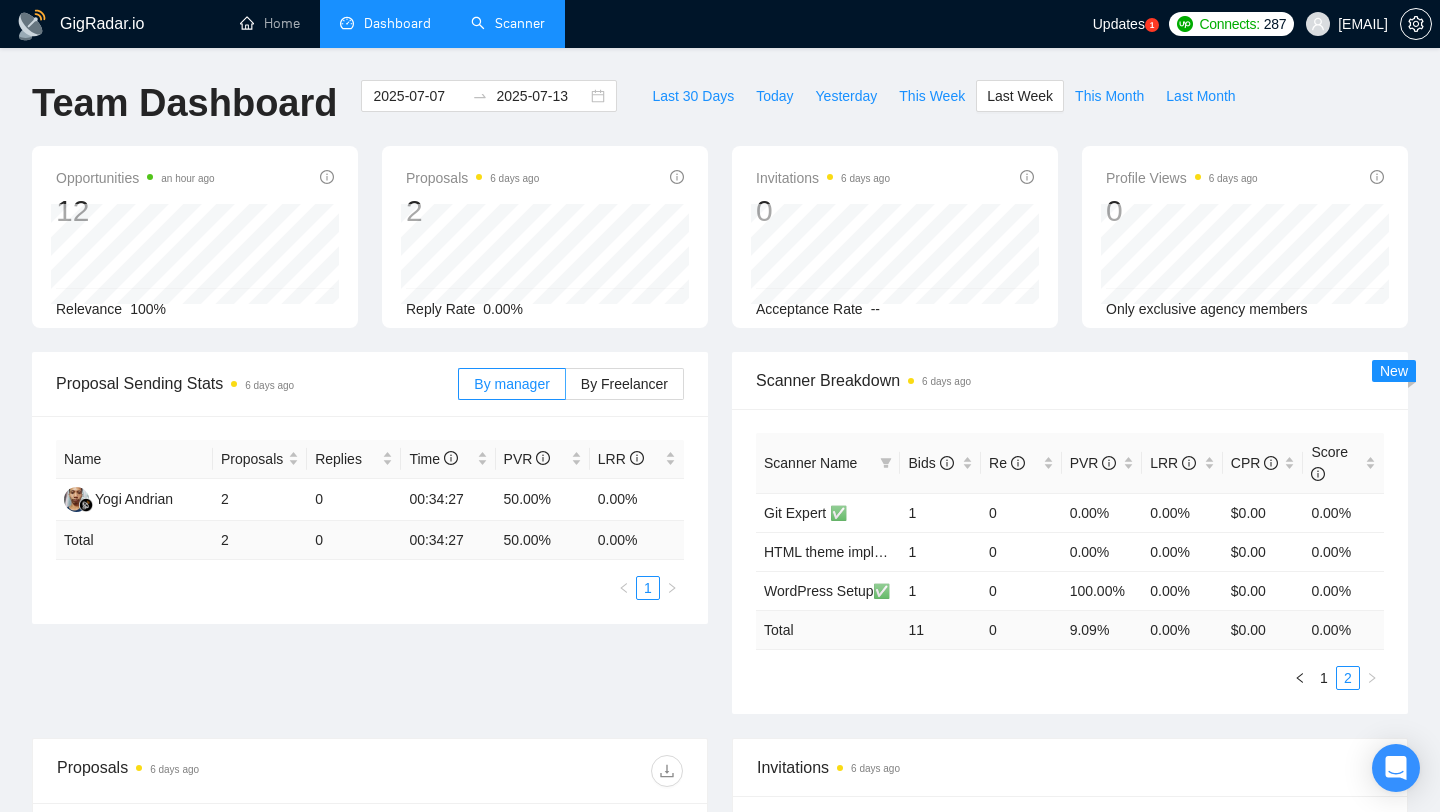 scroll, scrollTop: 341, scrollLeft: 0, axis: vertical 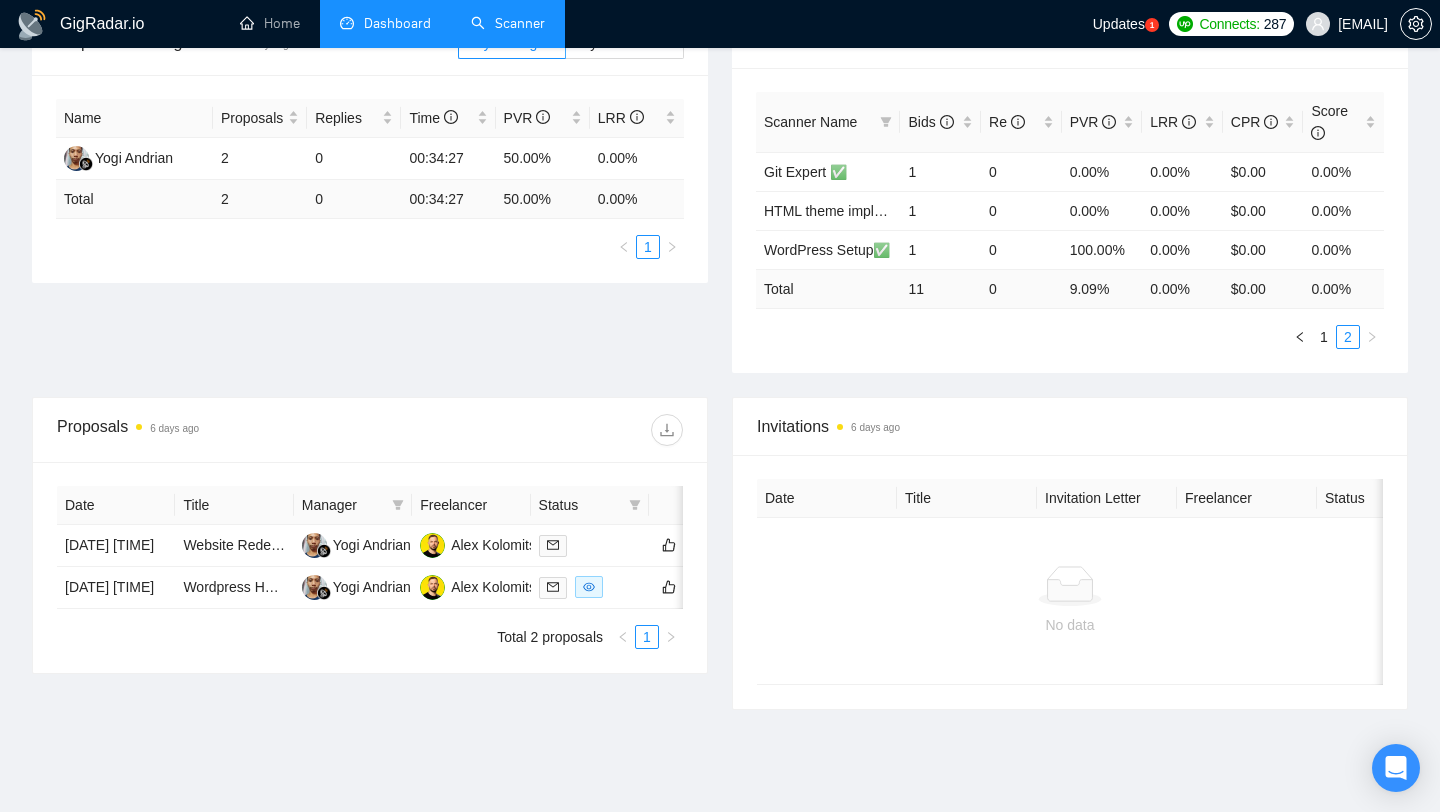 click on "Scanner" at bounding box center (508, 23) 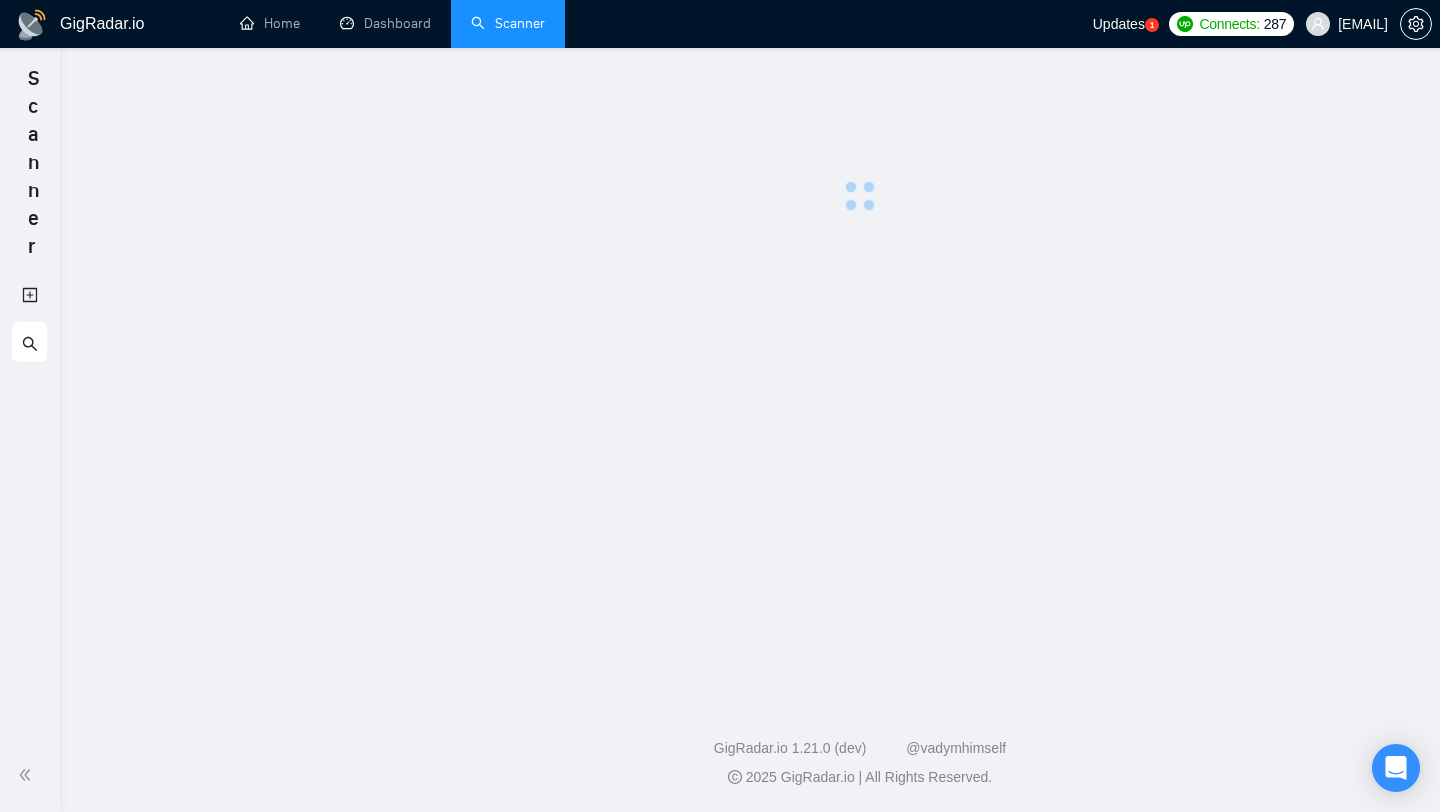 scroll, scrollTop: 0, scrollLeft: 0, axis: both 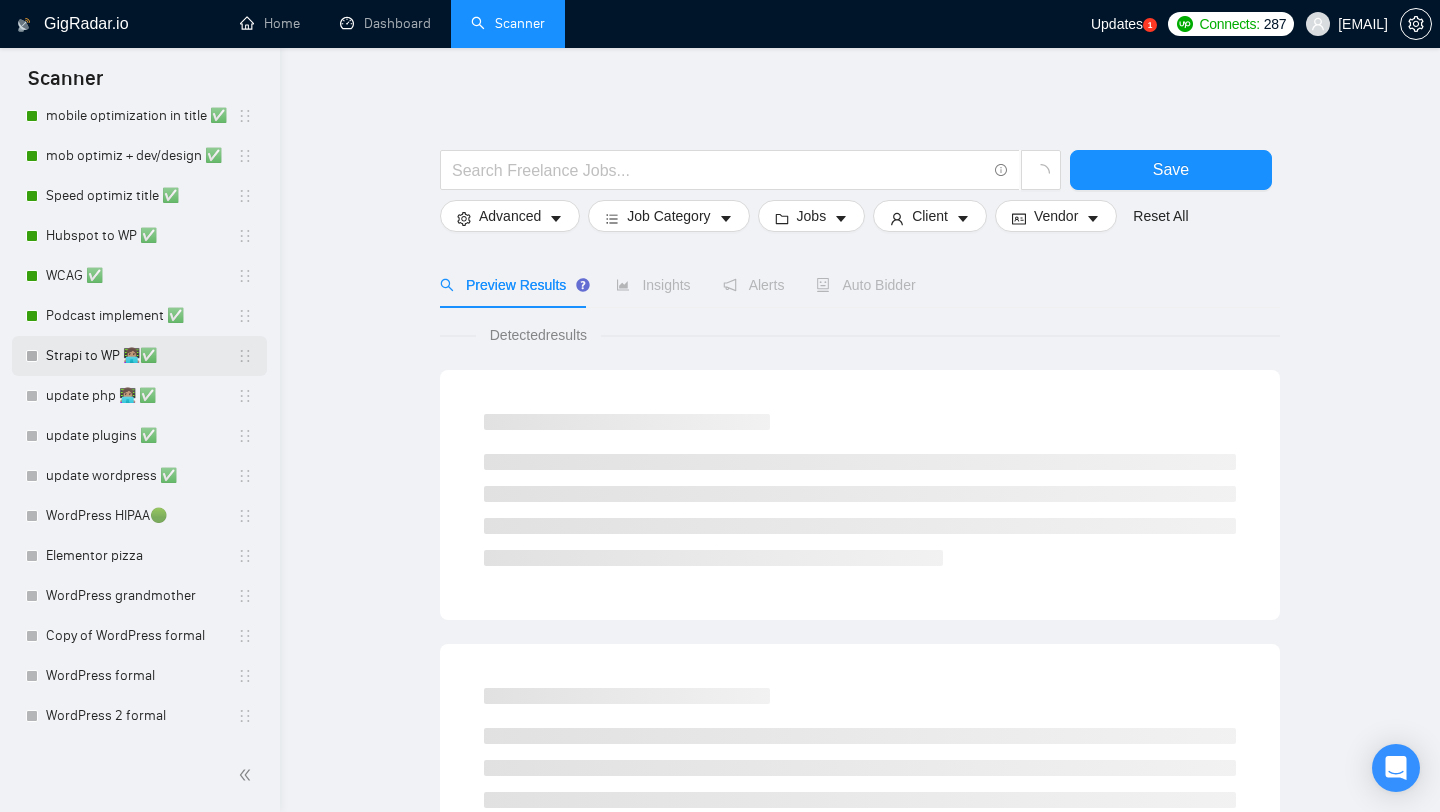 click on "Strapi to WP 👩🏽‍💻✅" at bounding box center [141, 356] 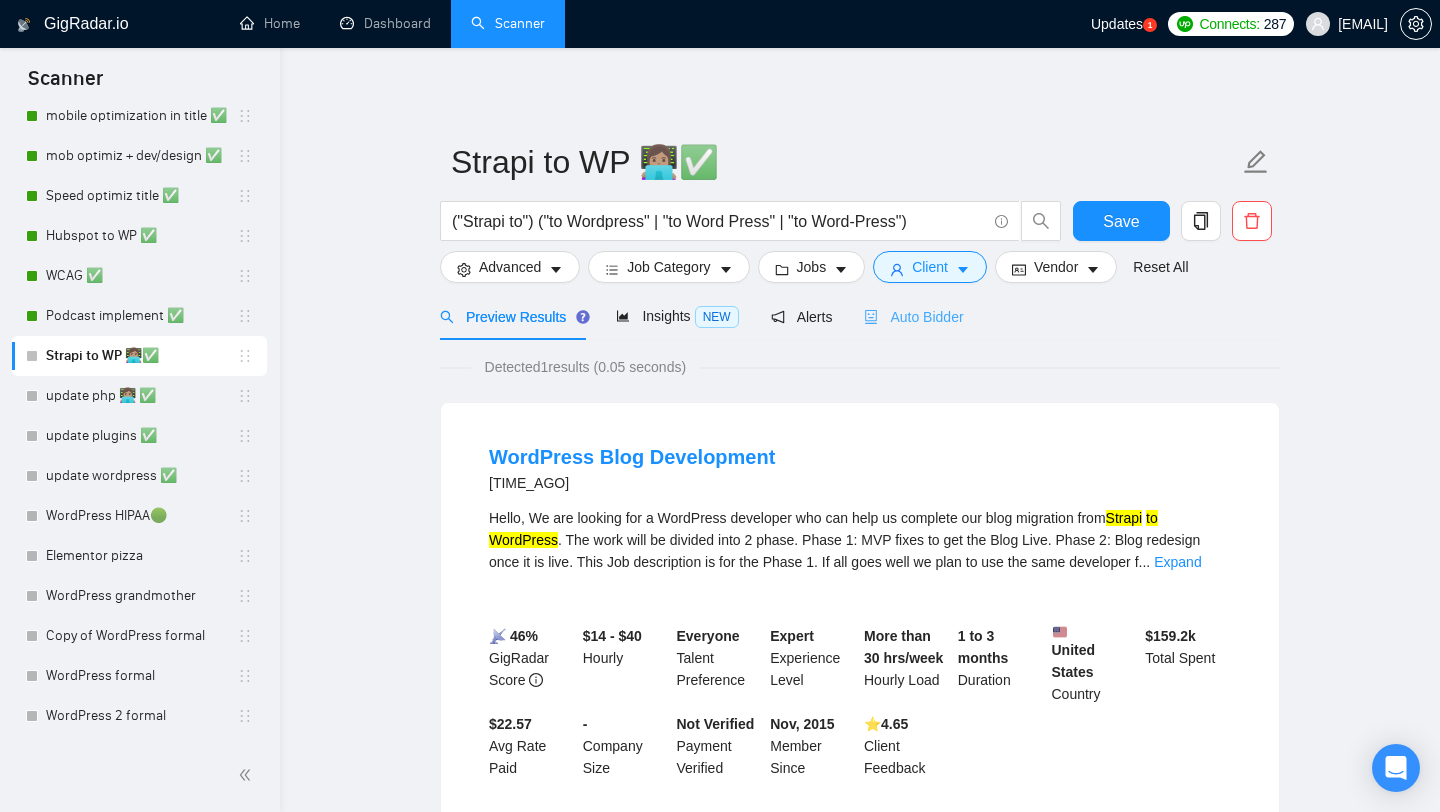 click on "Auto Bidder" at bounding box center [913, 316] 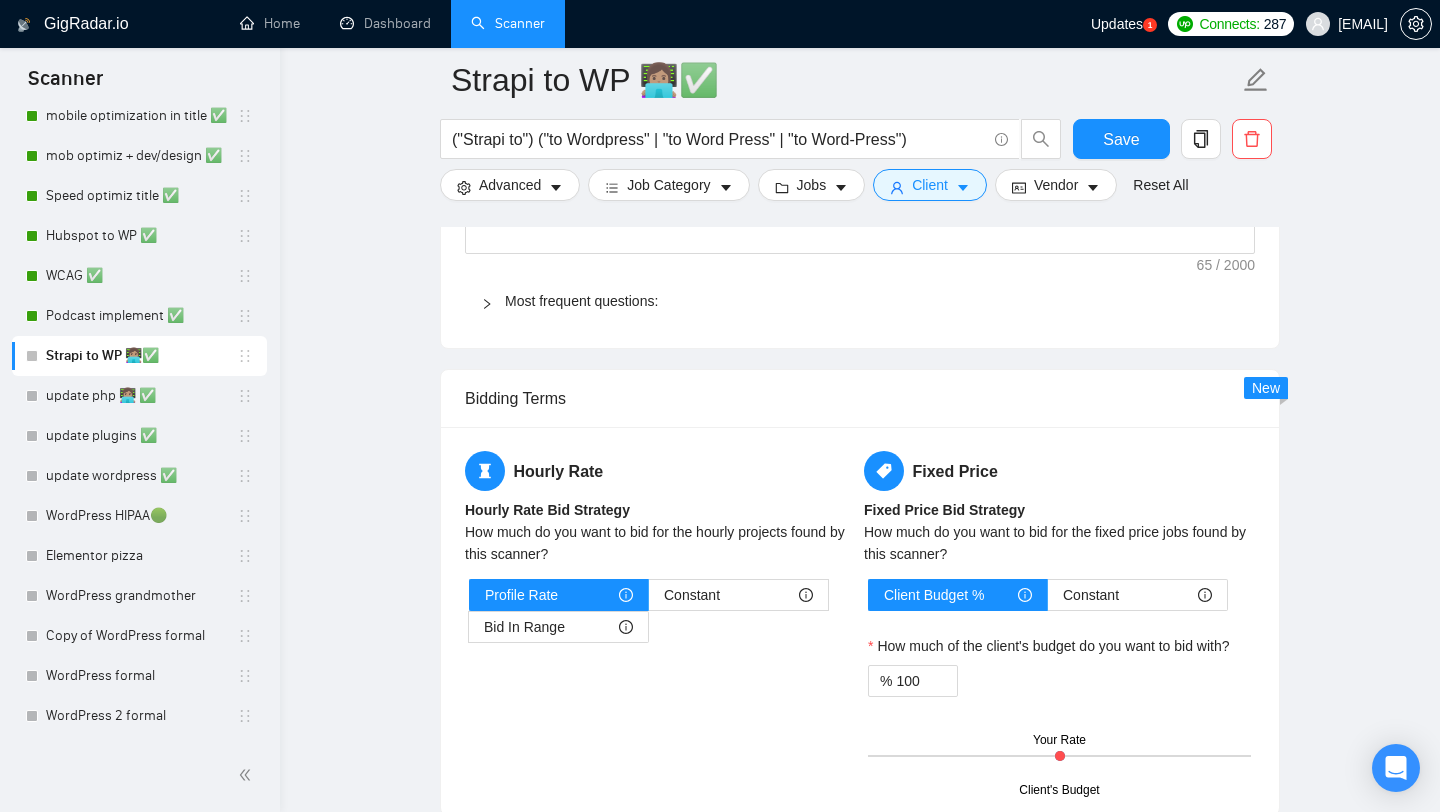 scroll, scrollTop: 2030, scrollLeft: 0, axis: vertical 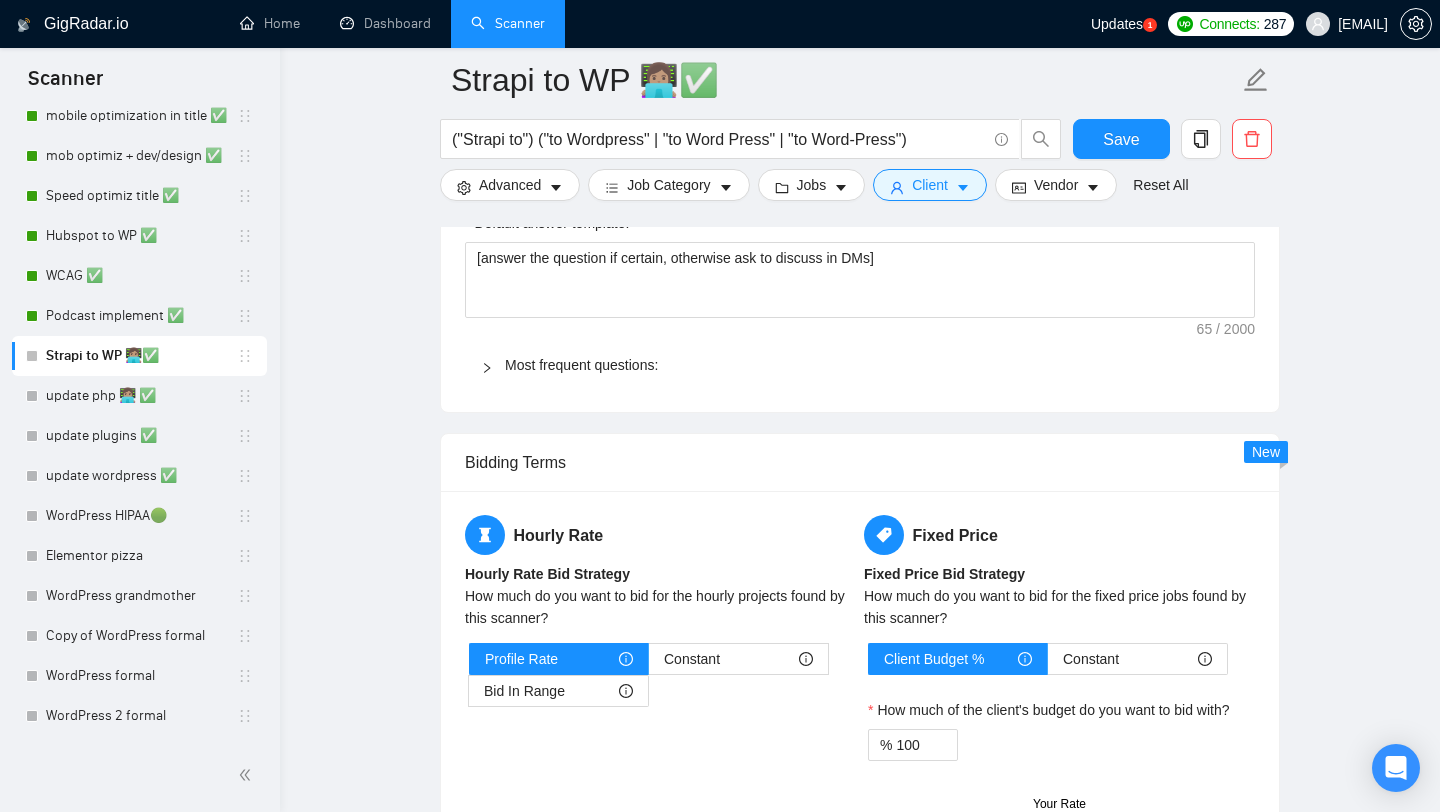 click on "Most frequent questions:" at bounding box center [860, 365] 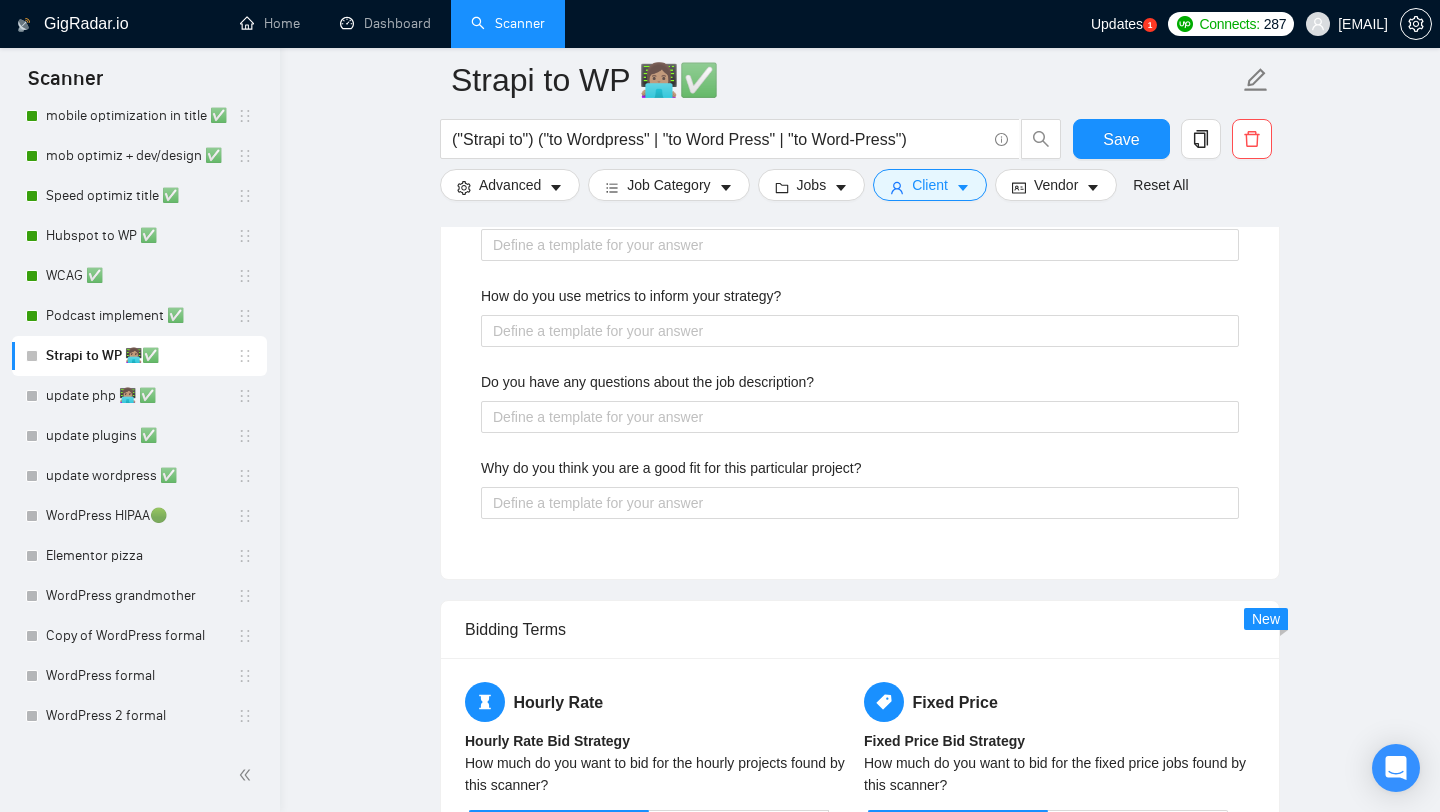 scroll, scrollTop: 2748, scrollLeft: 0, axis: vertical 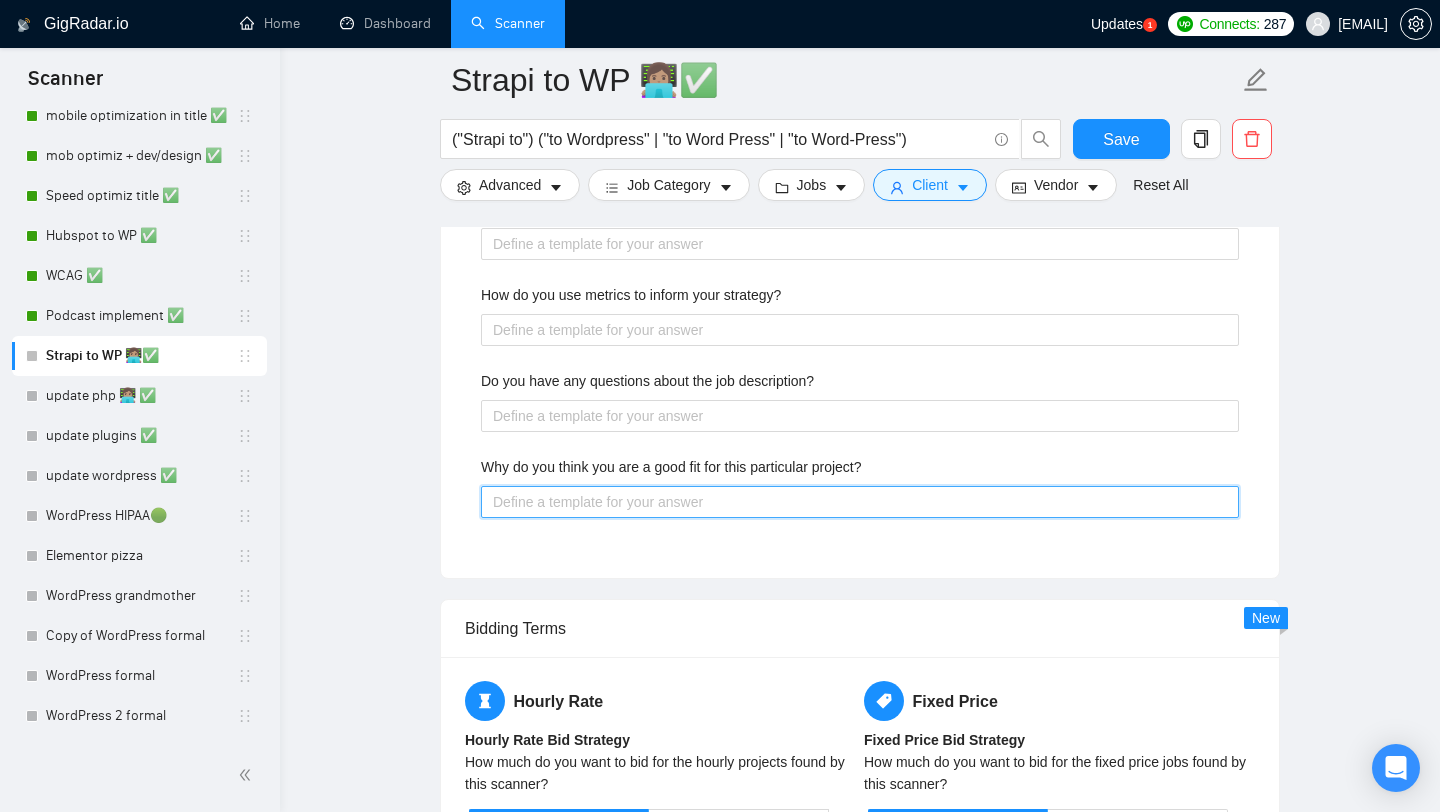 click on "Why do you think you are a good fit for this particular project?" at bounding box center (860, 502) 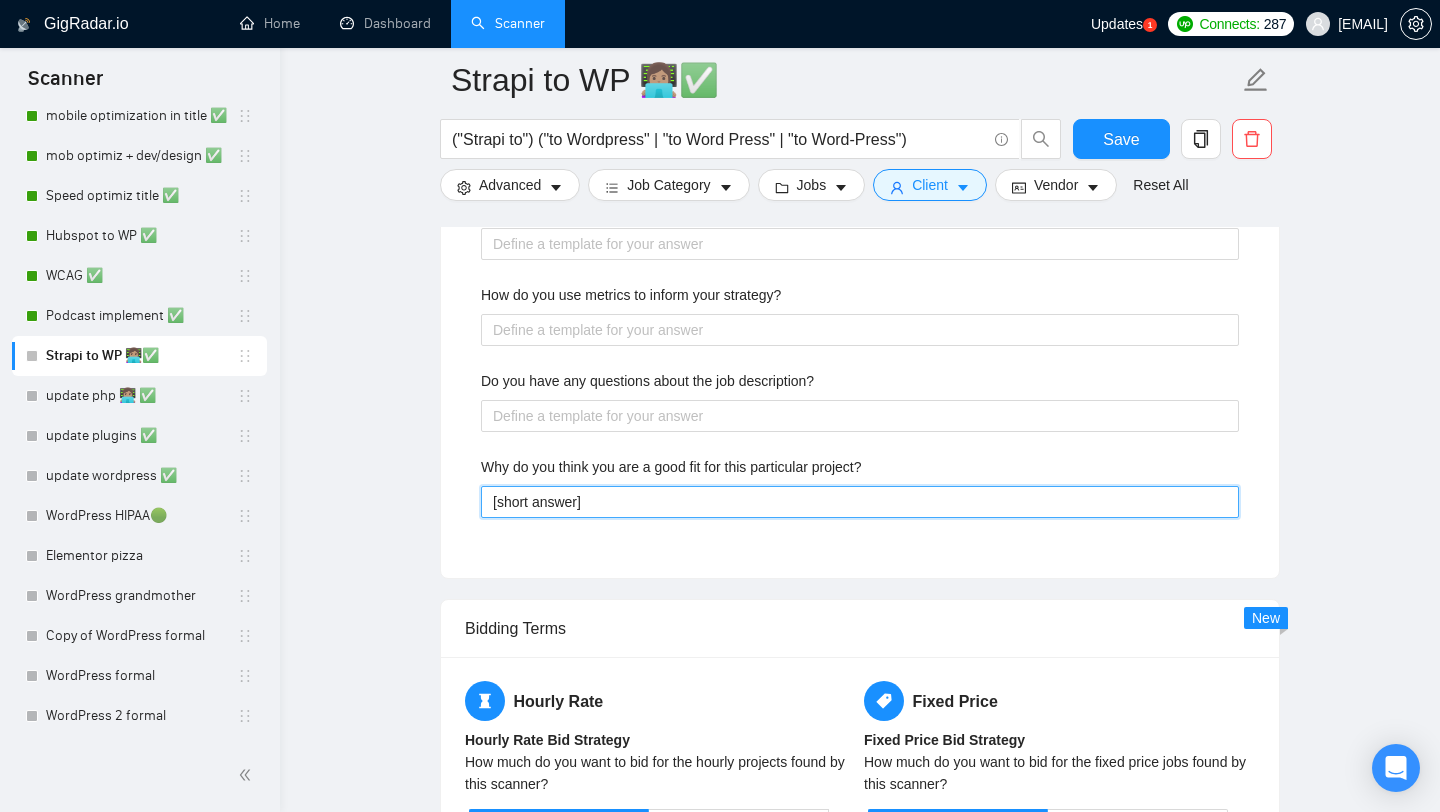 type on "[short answer]" 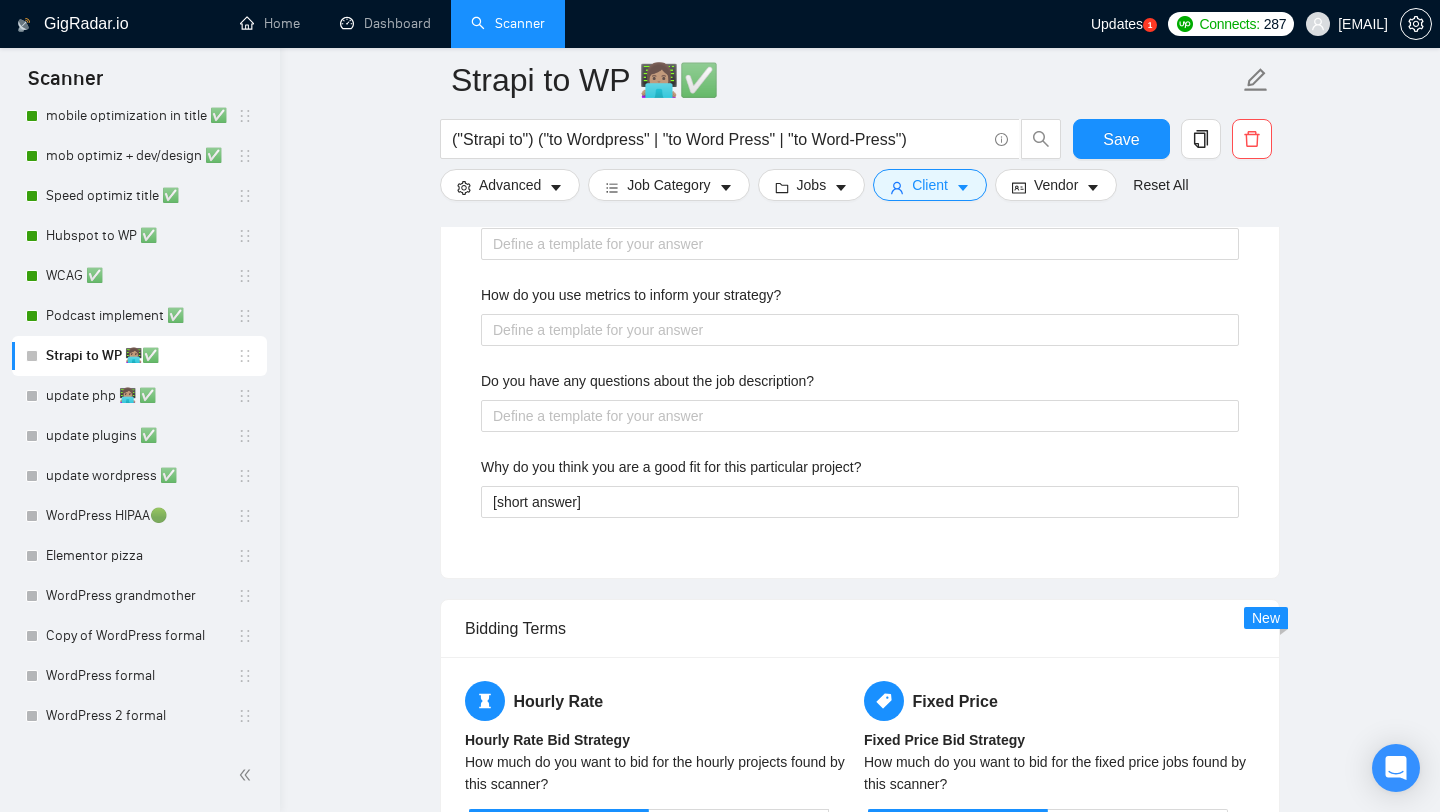 click on "How do you use metrics to inform your strategy?" at bounding box center (631, 295) 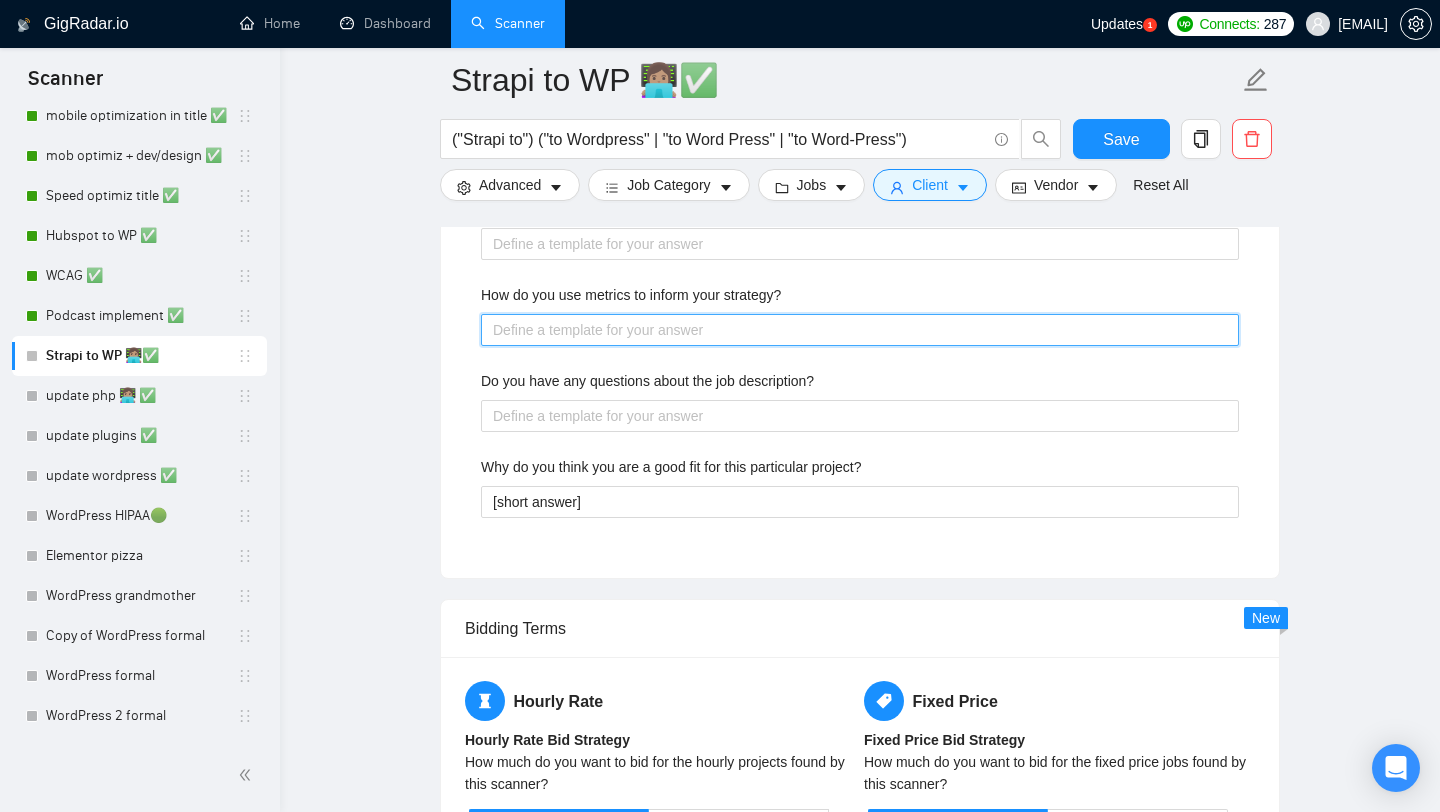 click on "How do you use metrics to inform your strategy?" at bounding box center (860, 330) 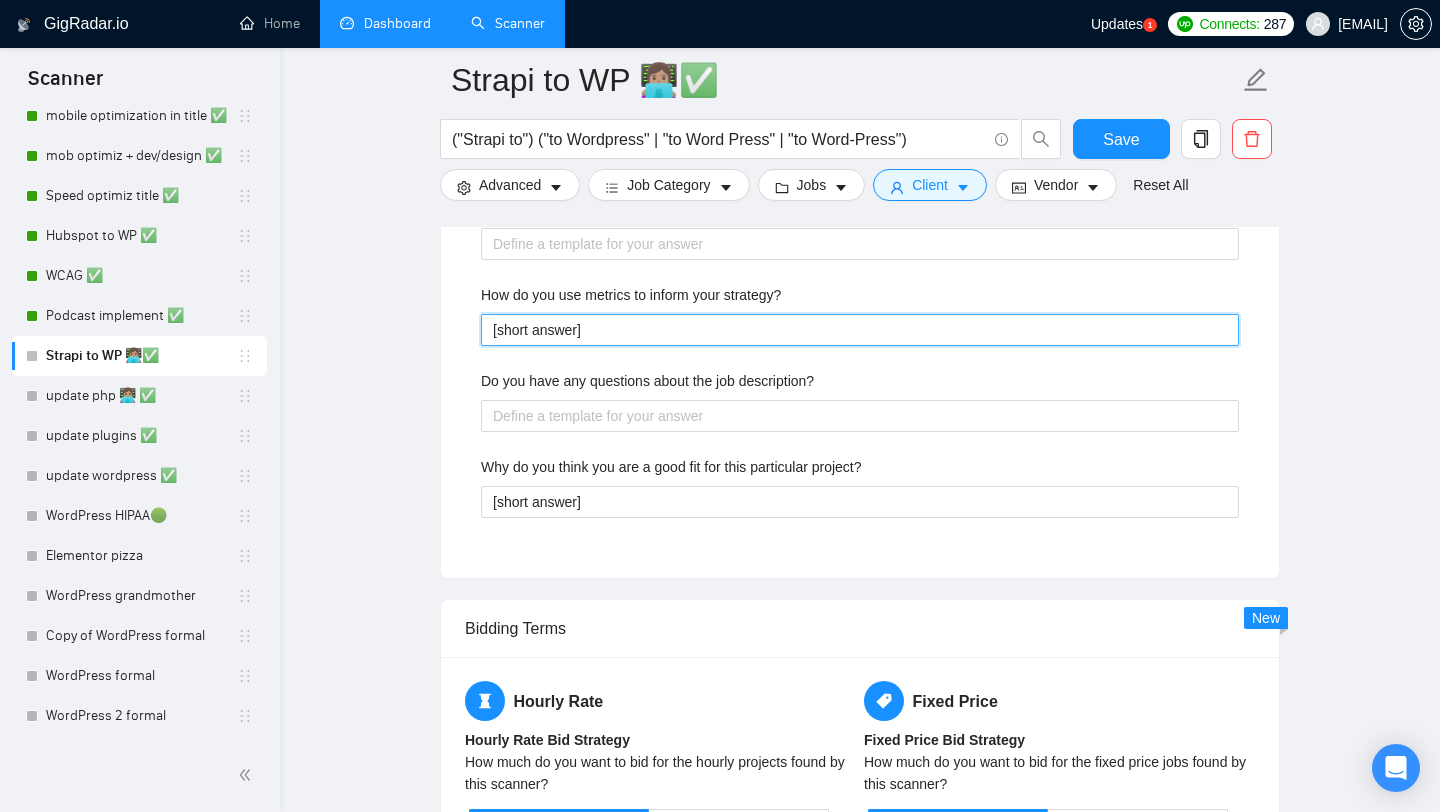 type on "[short answer]" 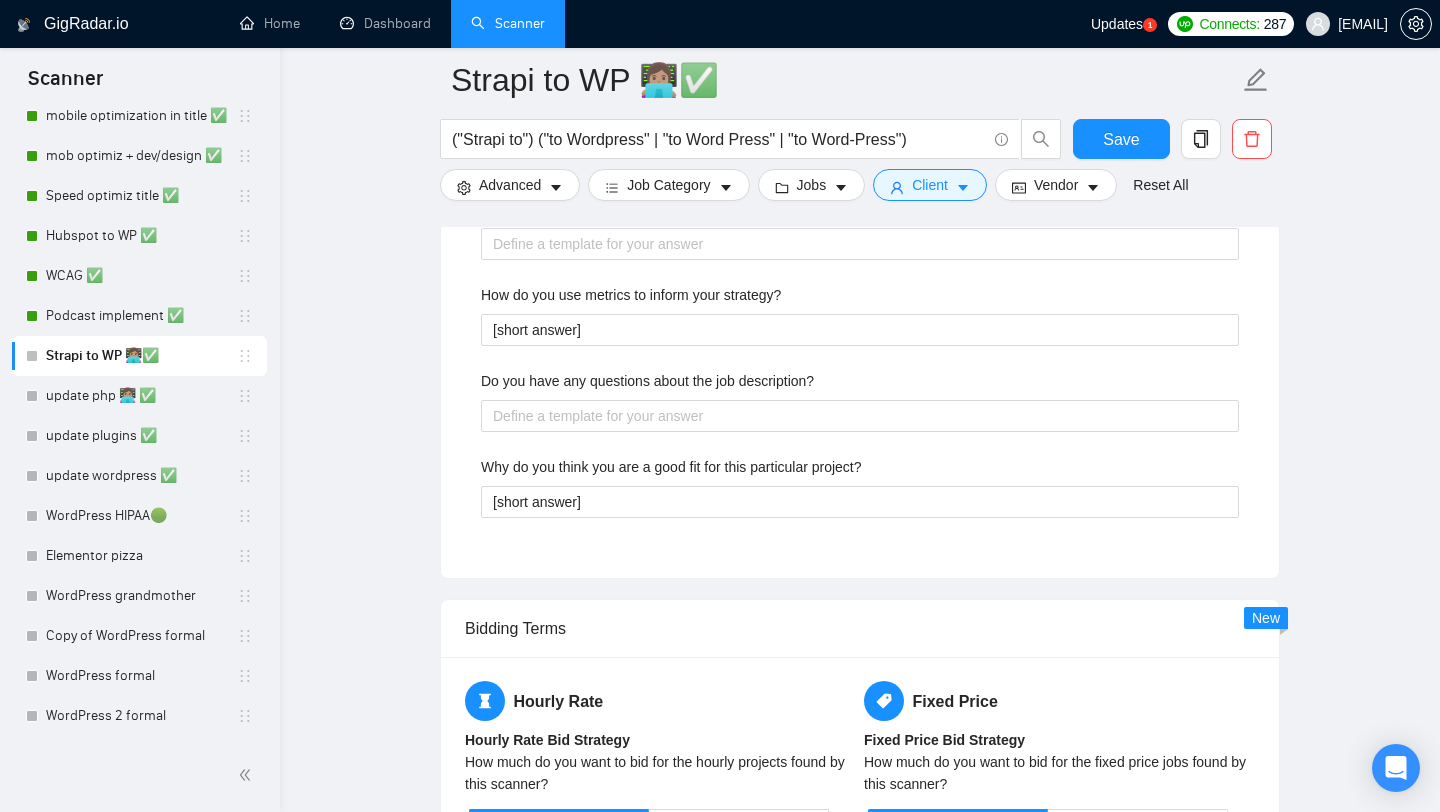 click on "Describe your recent experience with similar projects Please list any certifications related to this project Include a link to your GitHub profile and/or website What frameworks have you worked with? Describe your typical design process and methods What past project or job have you had that is most like this one and why? Describe your approach to testing and improving QA How do you use metrics to inform your strategy? [short answer] Do you have any questions about the job description? Why do you think you are a good fit for this particular project? [short answer]" at bounding box center (860, 112) 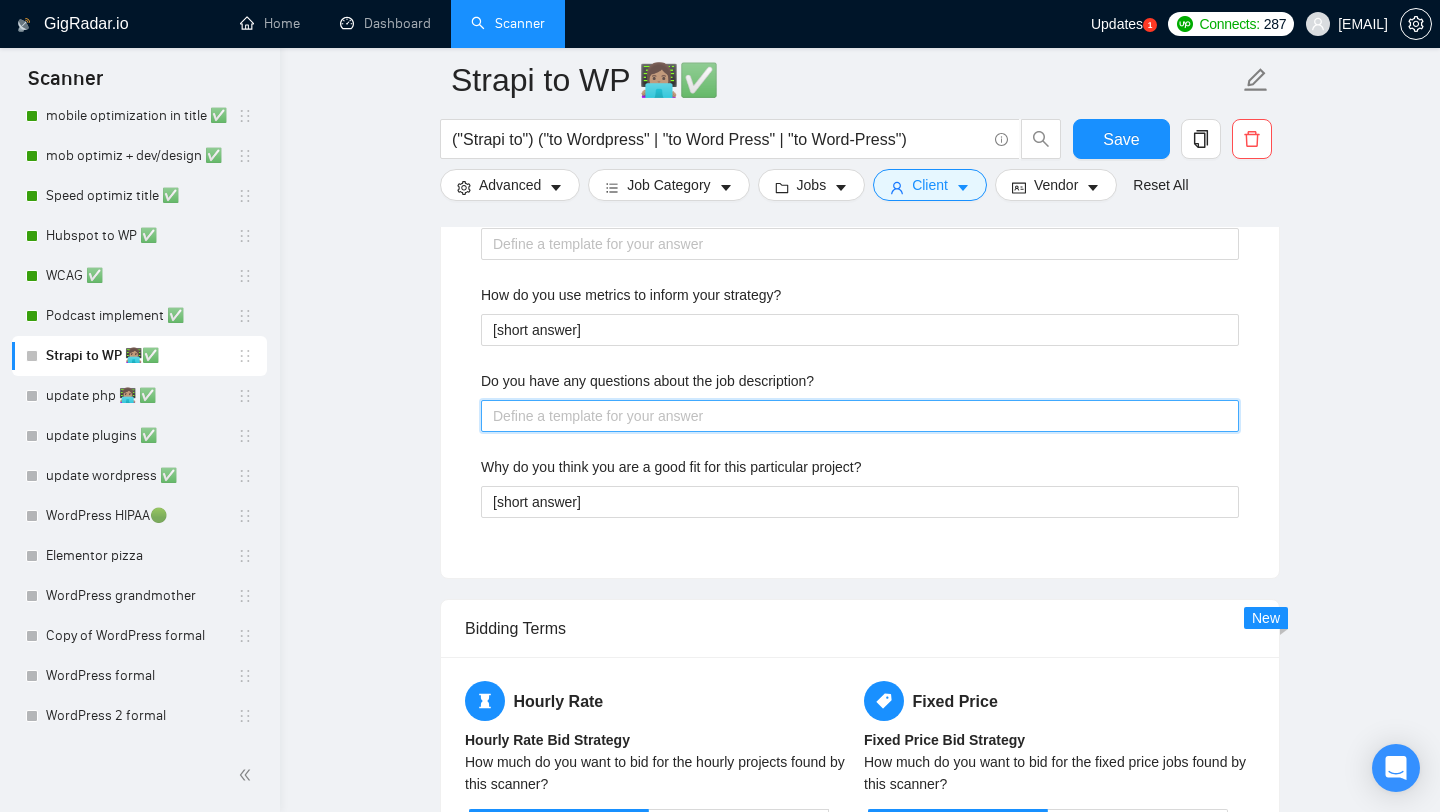 click on "Do you have any questions about the job description?" at bounding box center (860, 416) 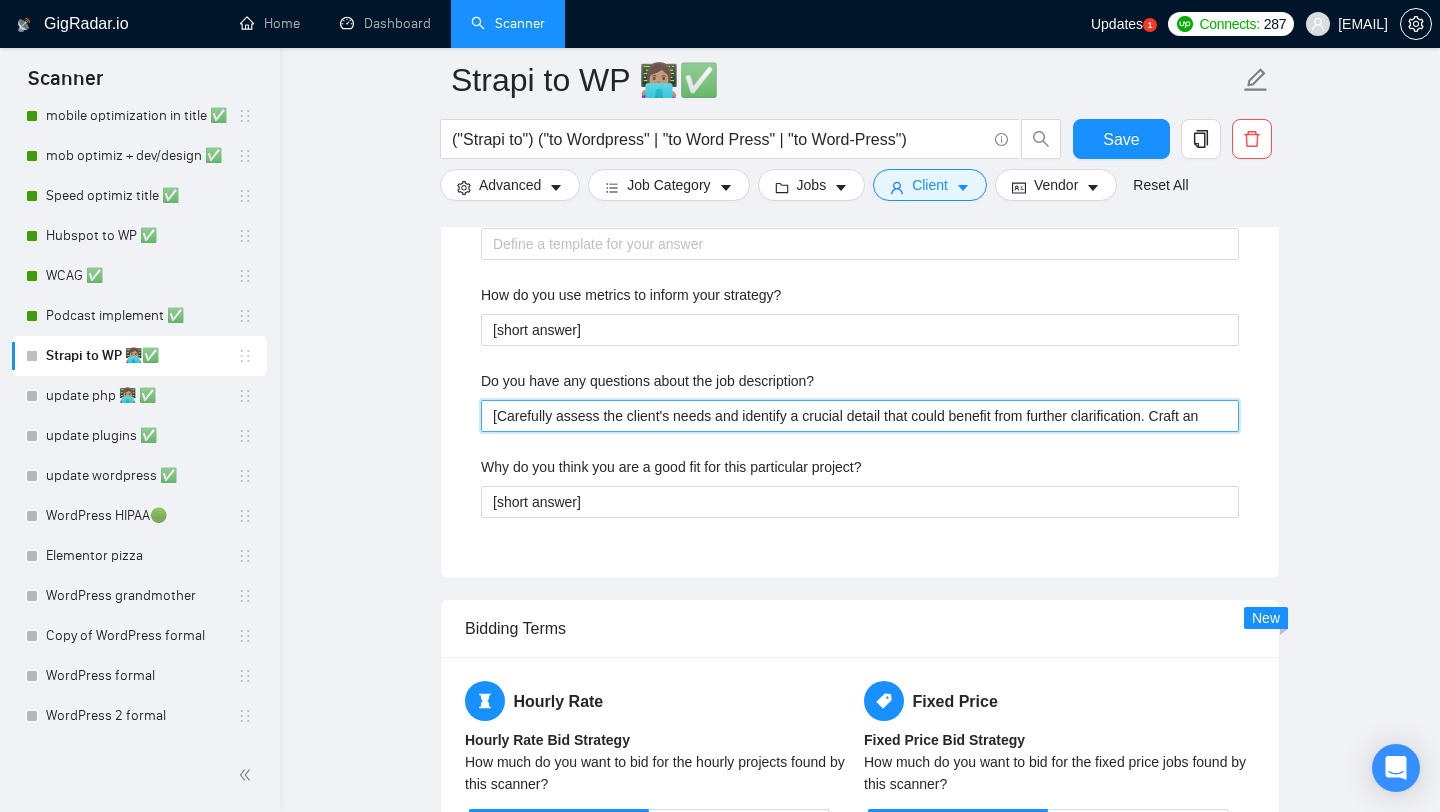 type 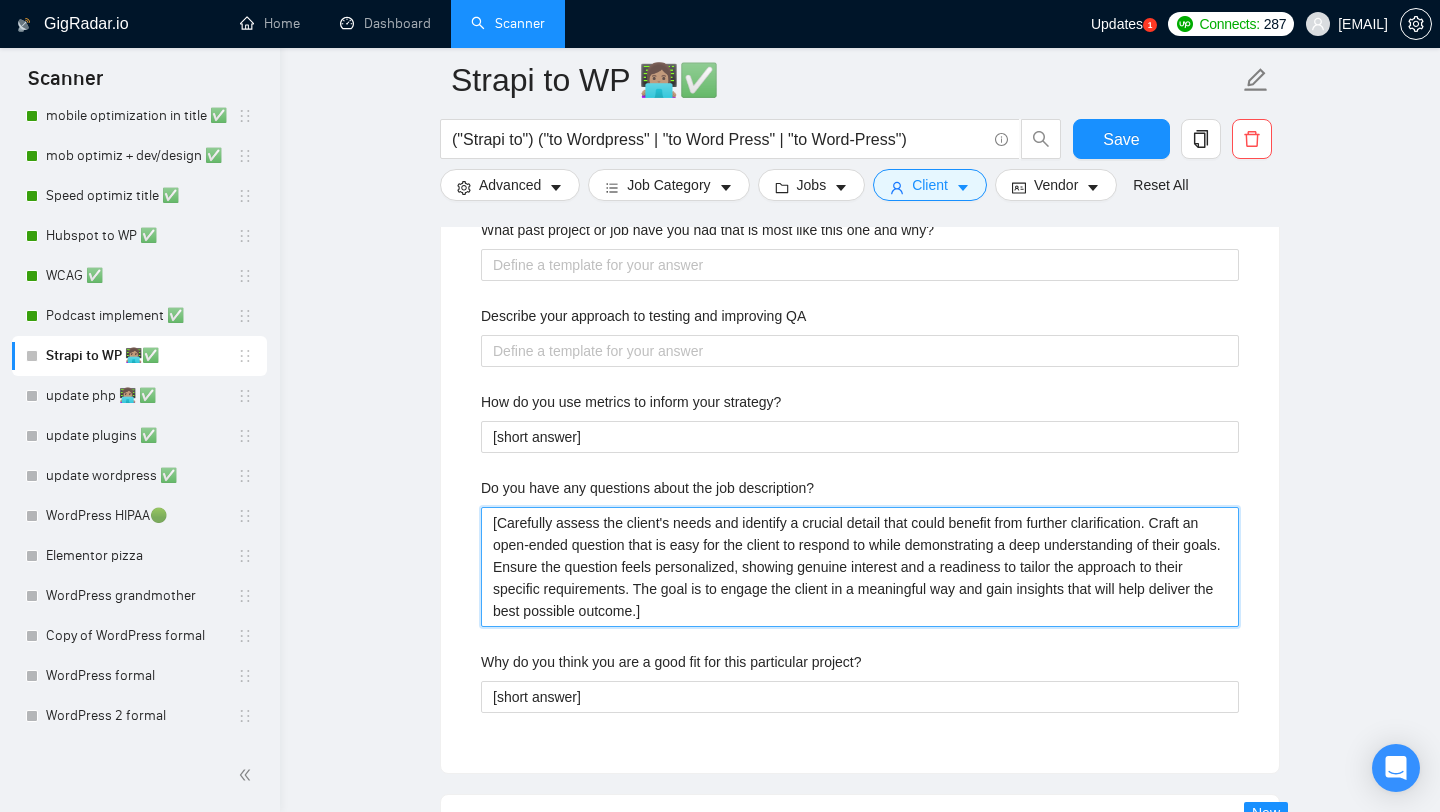 type on "[Carefully assess the client's needs and identify a crucial detail that could benefit from further clarification. Craft an open-ended question that is easy for the client to respond to while demonstrating a deep understanding of their goals. Ensure the question feels personalized, showing genuine interest and a readiness to tailor the approach to their specific requirements. The goal is to engage the client in a meaningful way and gain insights that will help deliver the best possible outcome.]" 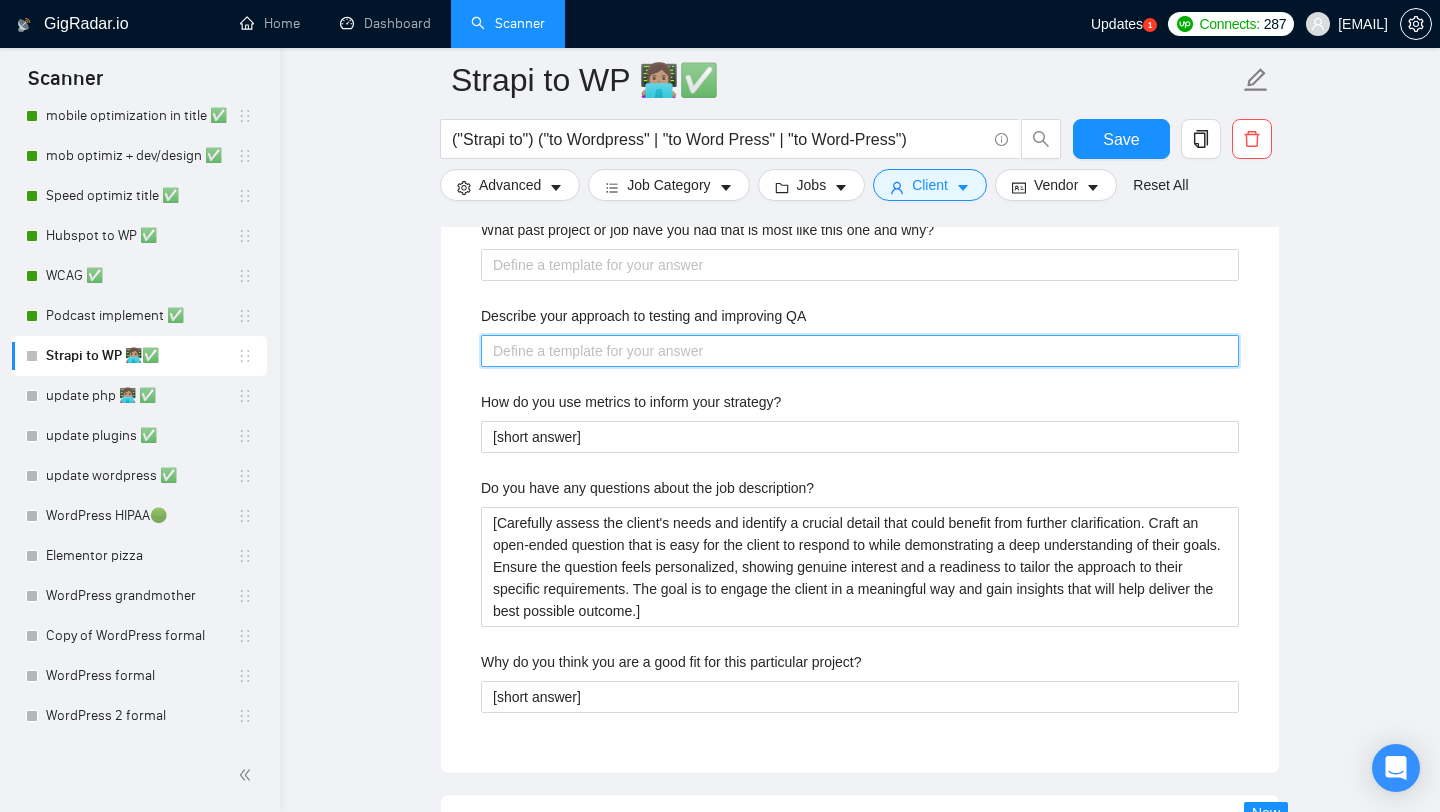 click on "Describe your approach to testing and improving QA" at bounding box center (860, 351) 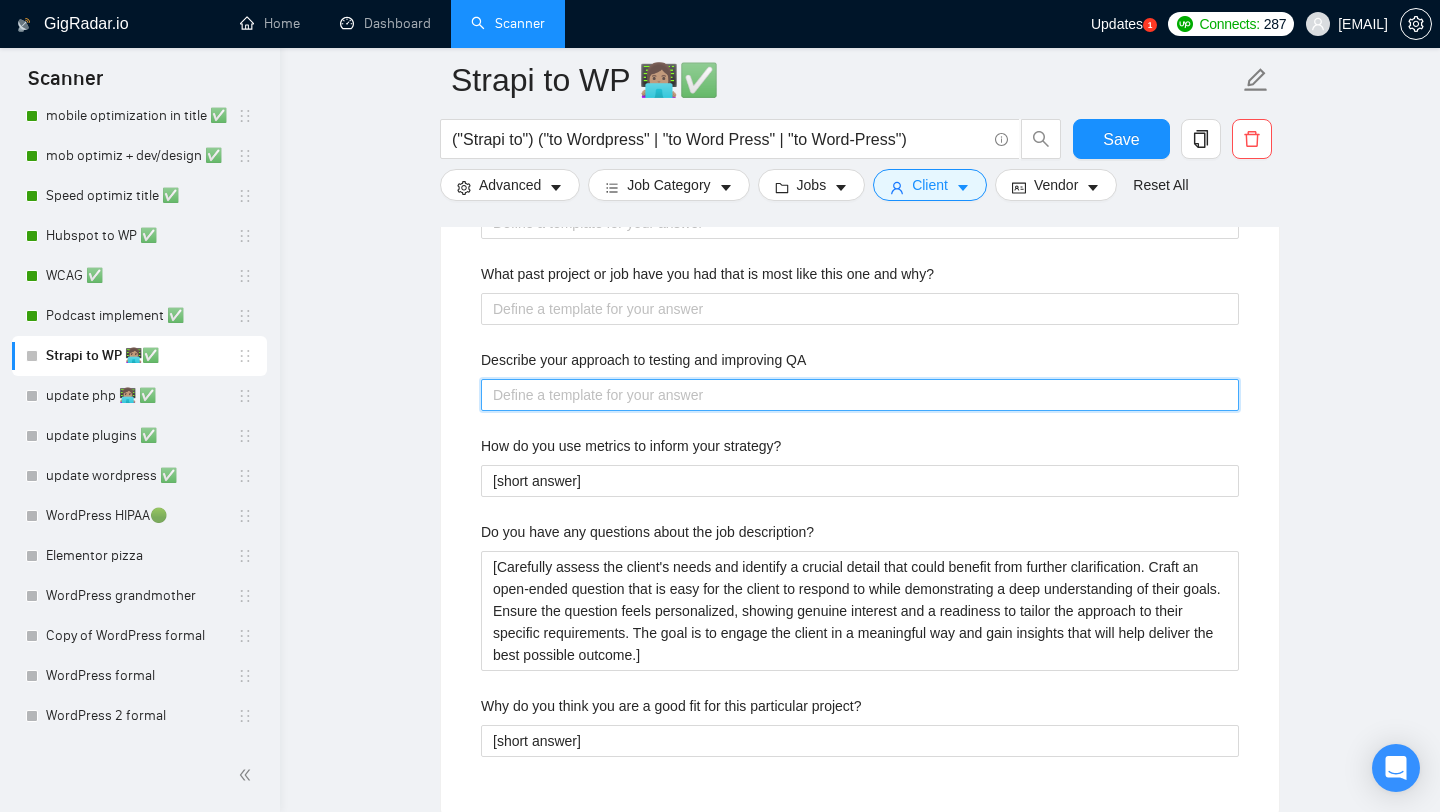 scroll, scrollTop: 2586, scrollLeft: 0, axis: vertical 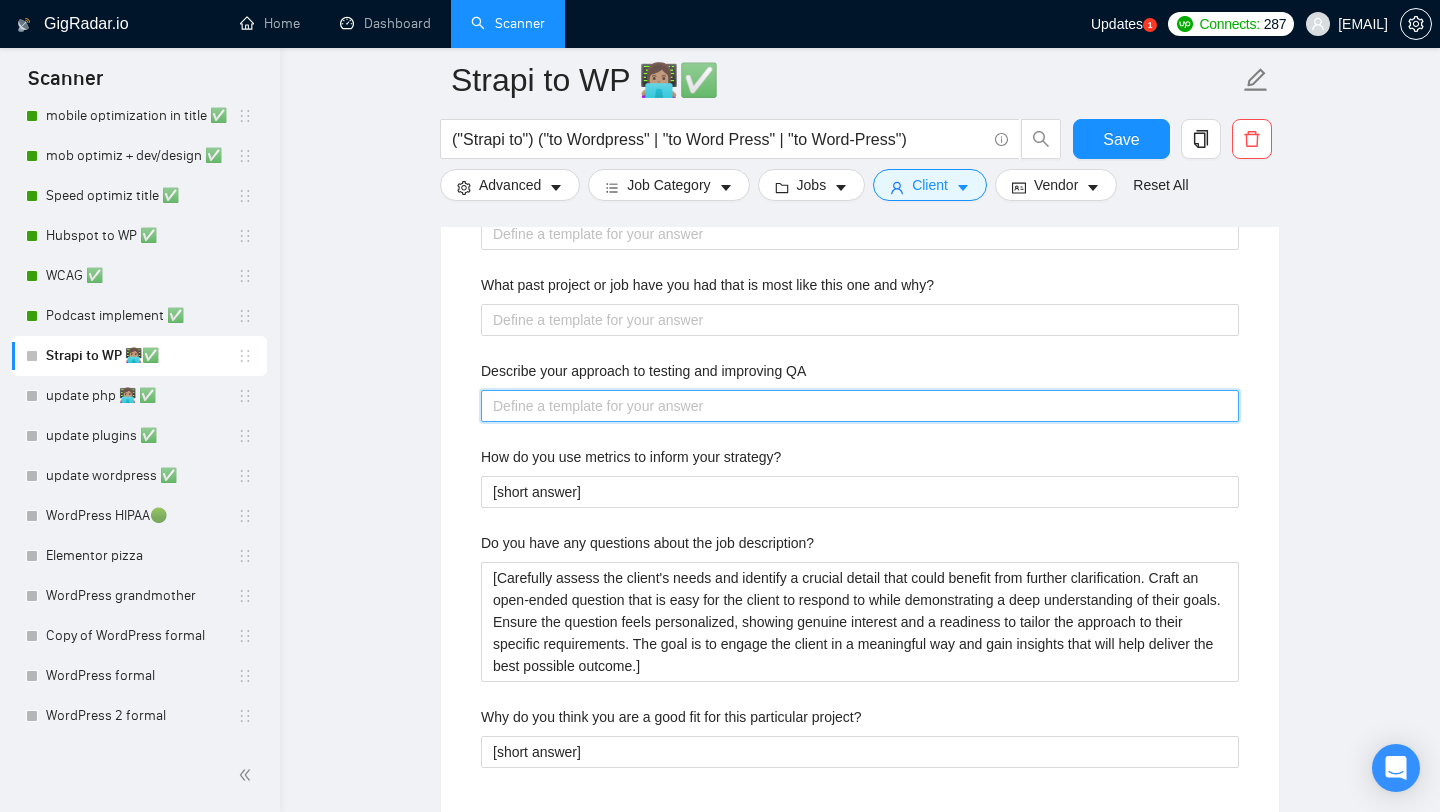 paste on "I test the website manually on Windows 11 / Mac OS / IOS / Android and at different screen resolutions and run automated tests." 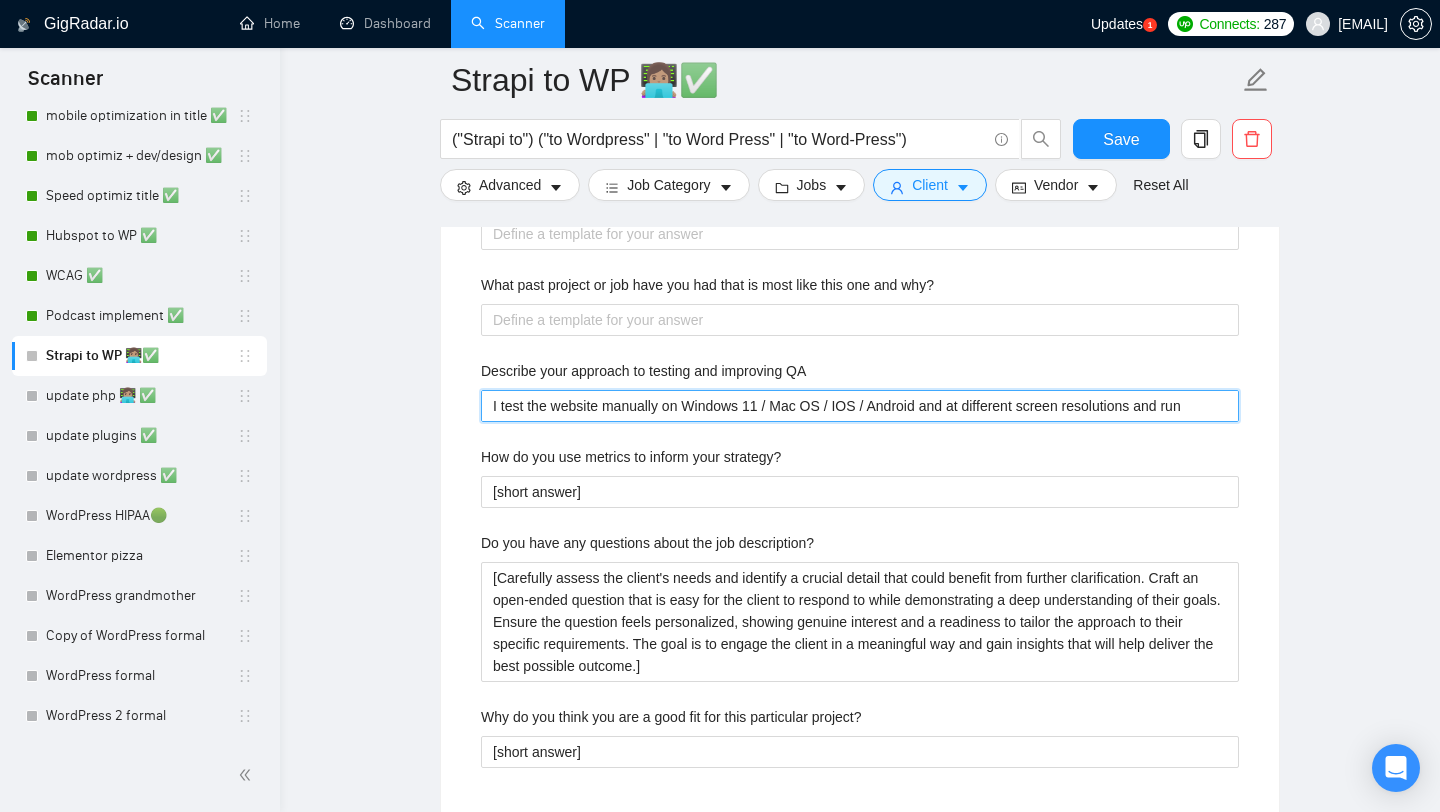 type 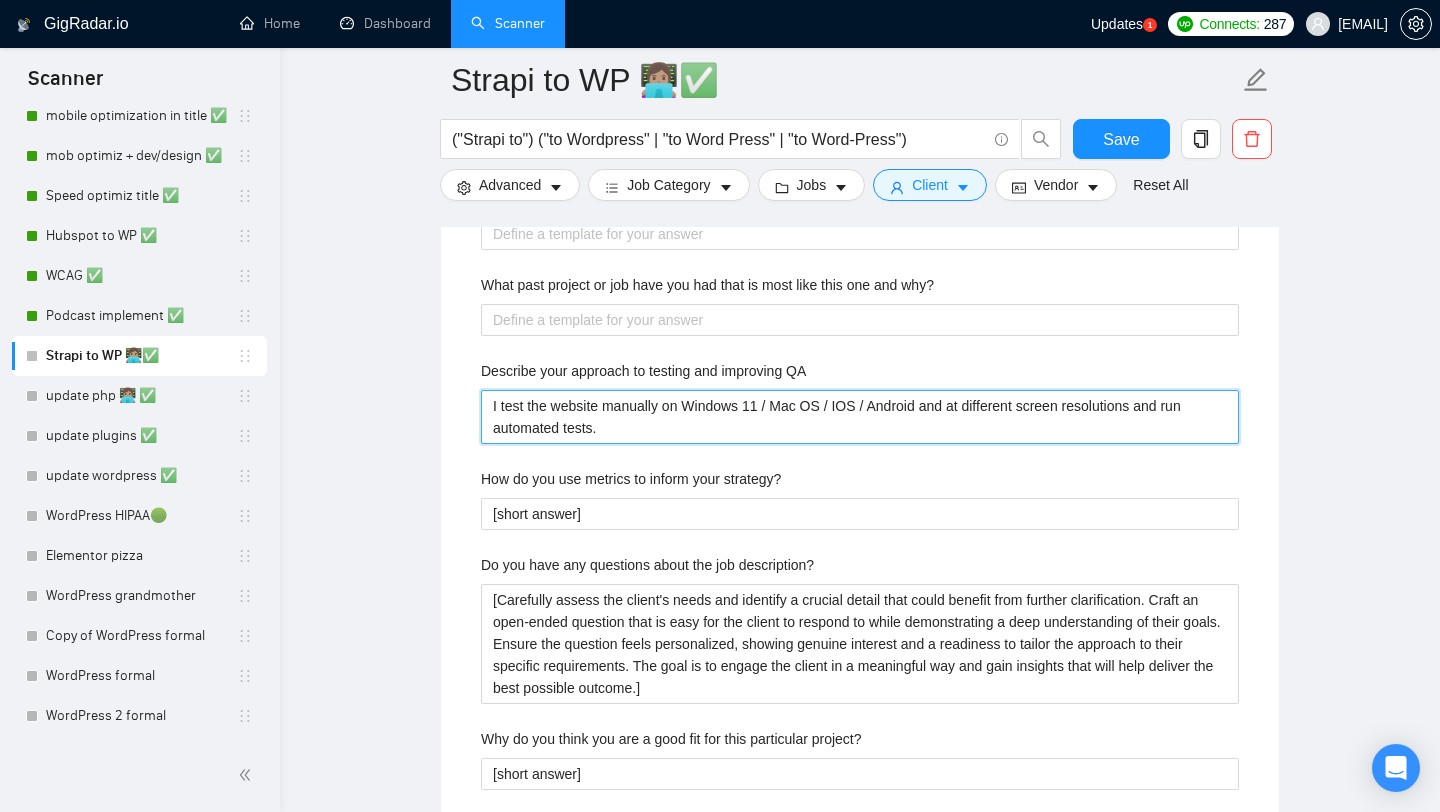 type on "I test the website manually on Windows 11 / Mac OS / IOS / Android and at different screen resolutions and run automated tests." 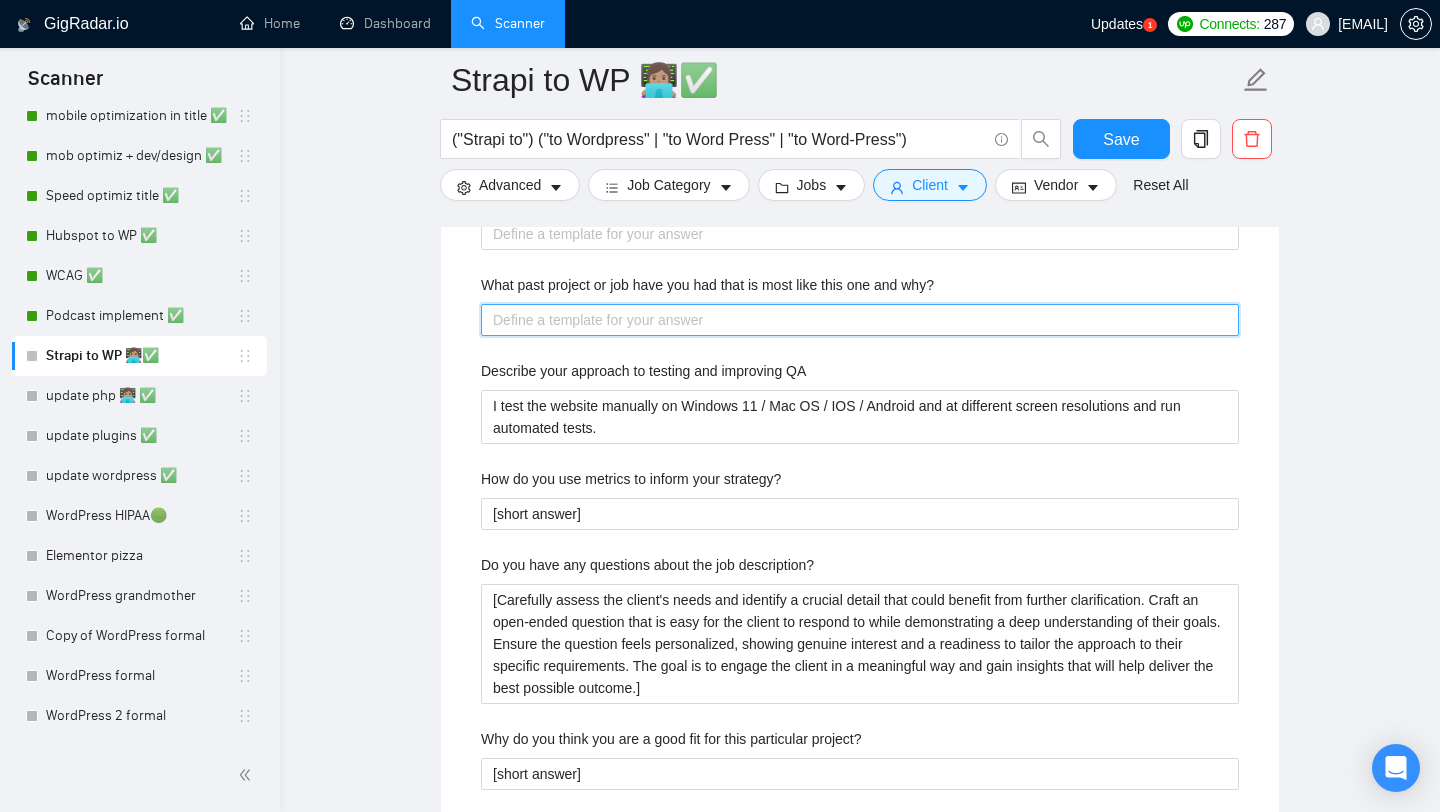 click on "What past project or job have you had that is most like this one and why?" at bounding box center [860, 320] 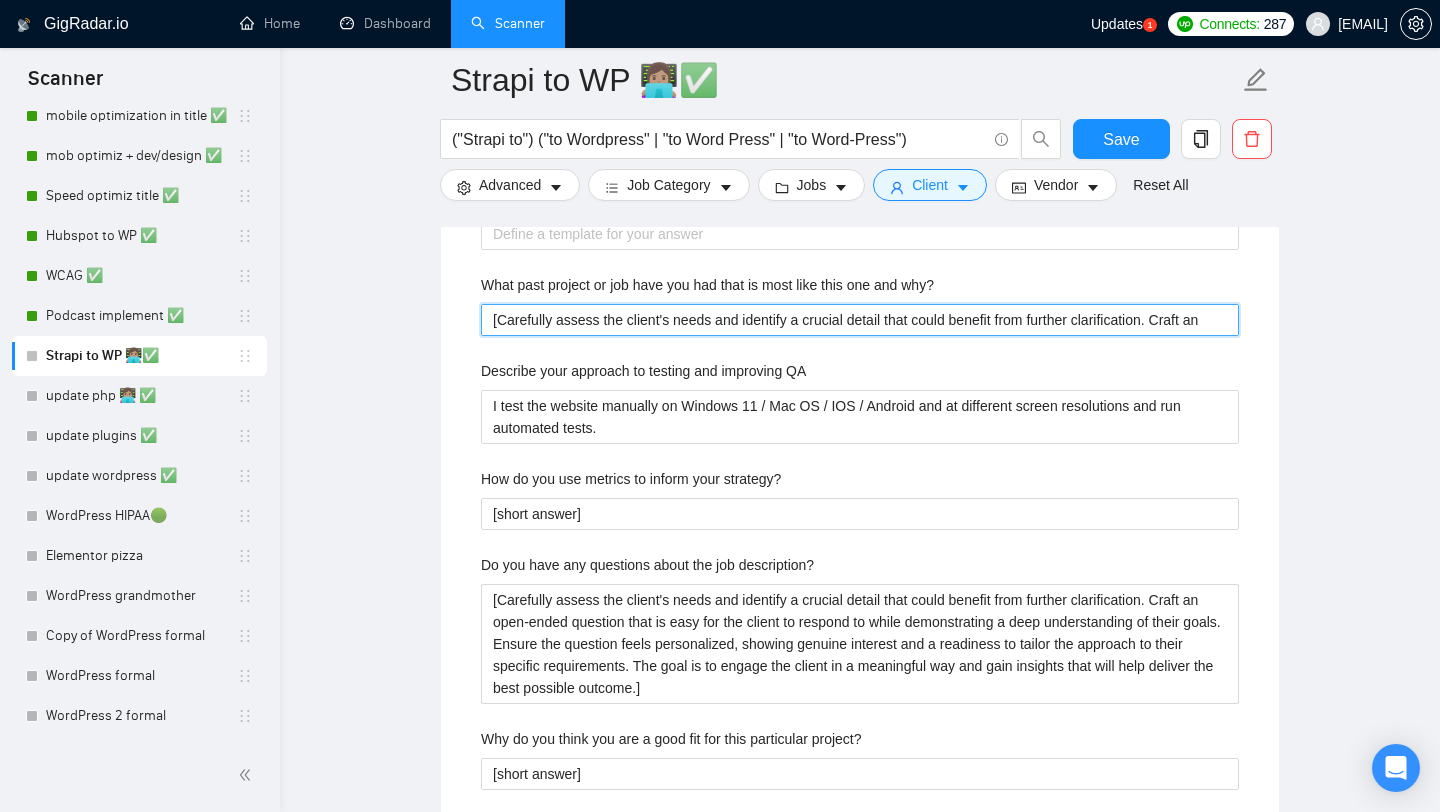 type 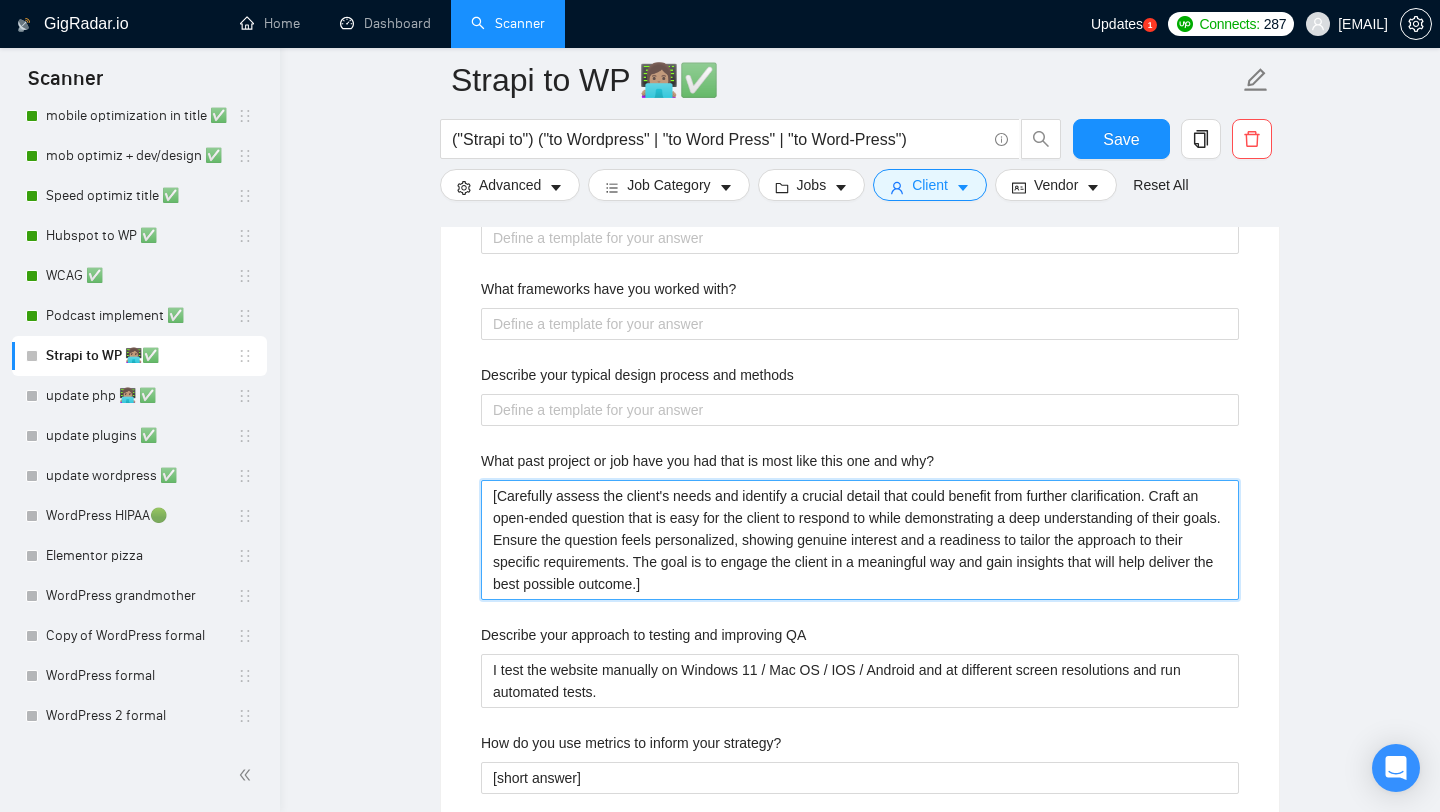 scroll, scrollTop: 2399, scrollLeft: 0, axis: vertical 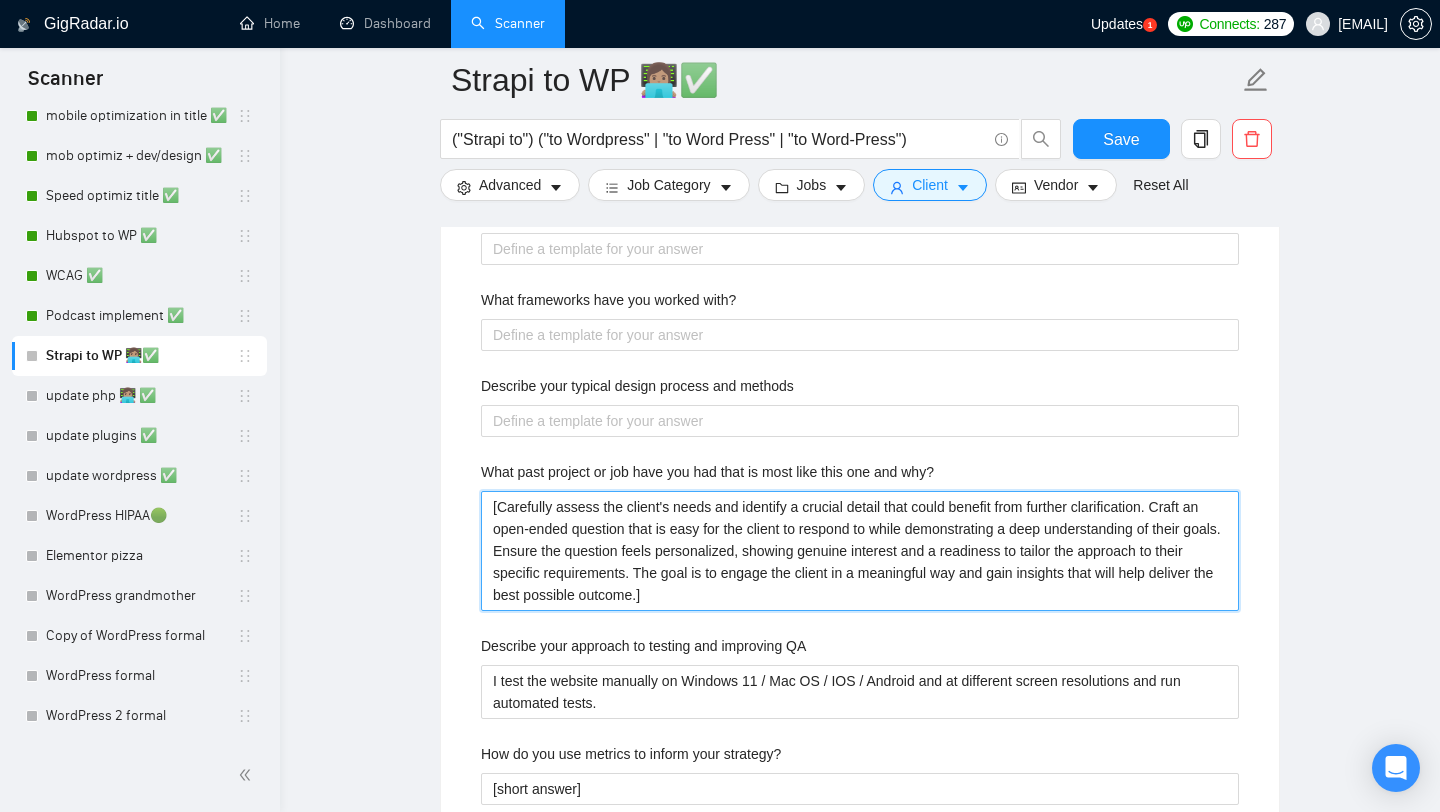 type on "[Carefully assess the client's needs and identify a crucial detail that could benefit from further clarification. Craft an open-ended question that is easy for the client to respond to while demonstrating a deep understanding of their goals. Ensure the question feels personalized, showing genuine interest and a readiness to tailor the approach to their specific requirements. The goal is to engage the client in a meaningful way and gain insights that will help deliver the best possible outcome.]" 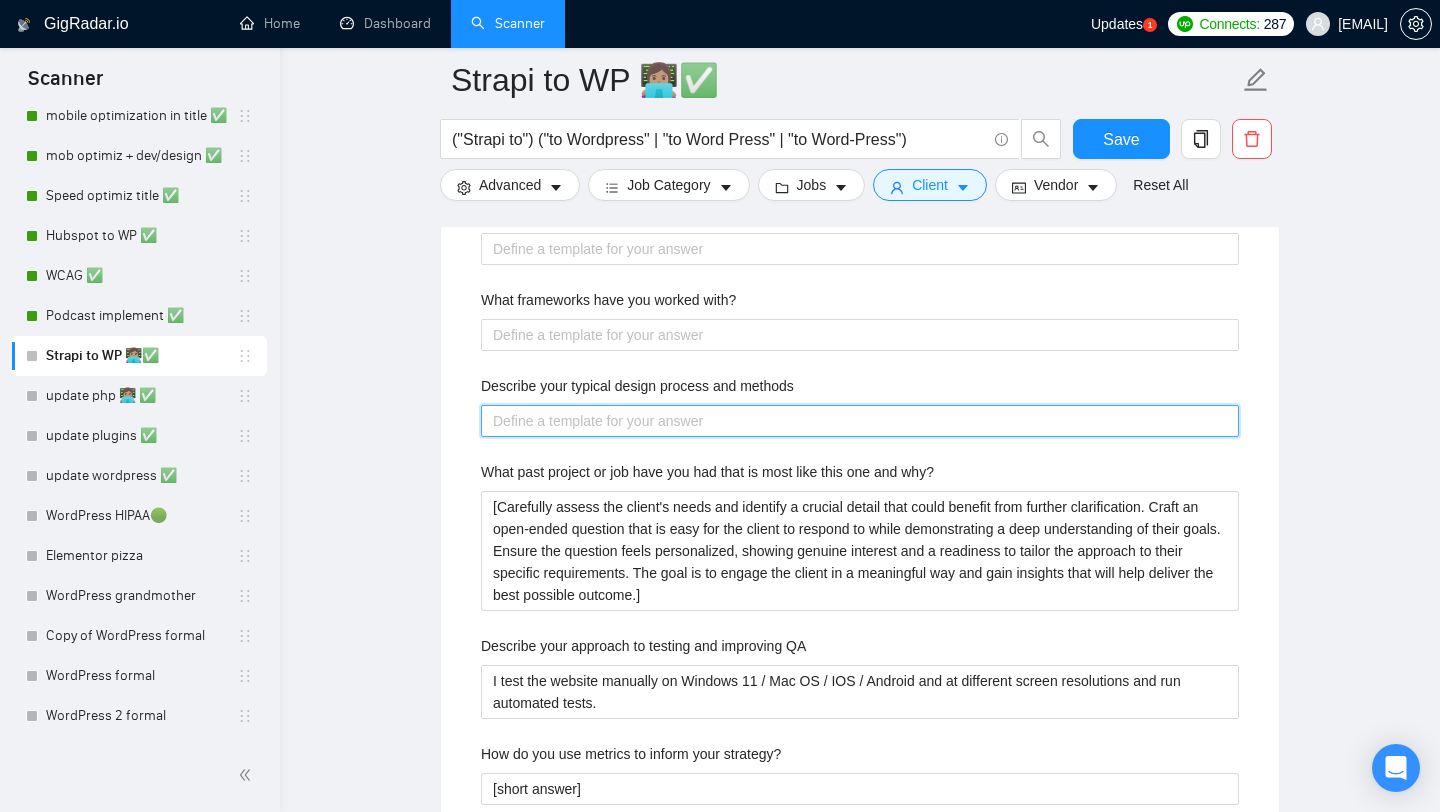 click on "Describe your typical design process and methods" at bounding box center (860, 421) 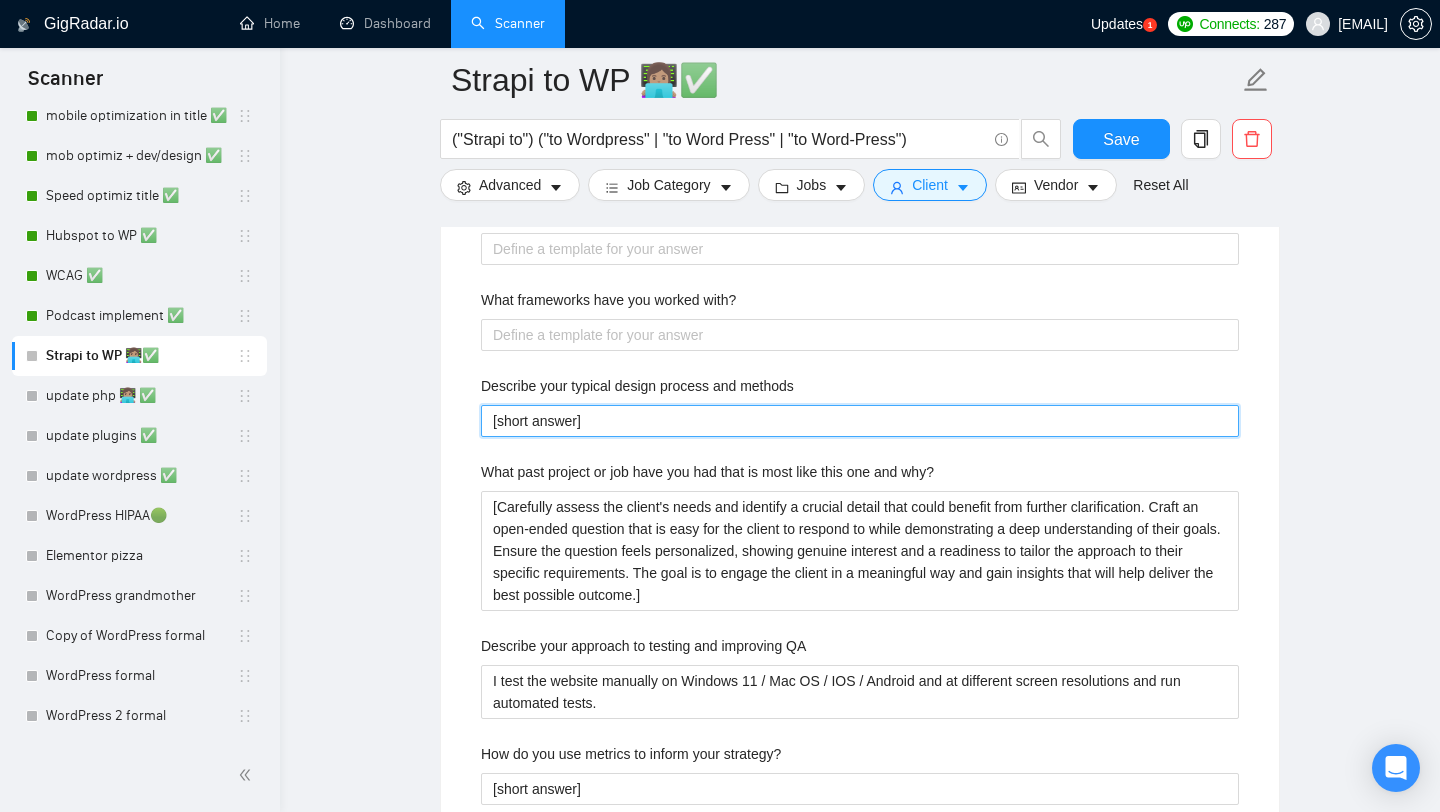 type on "[short answer]" 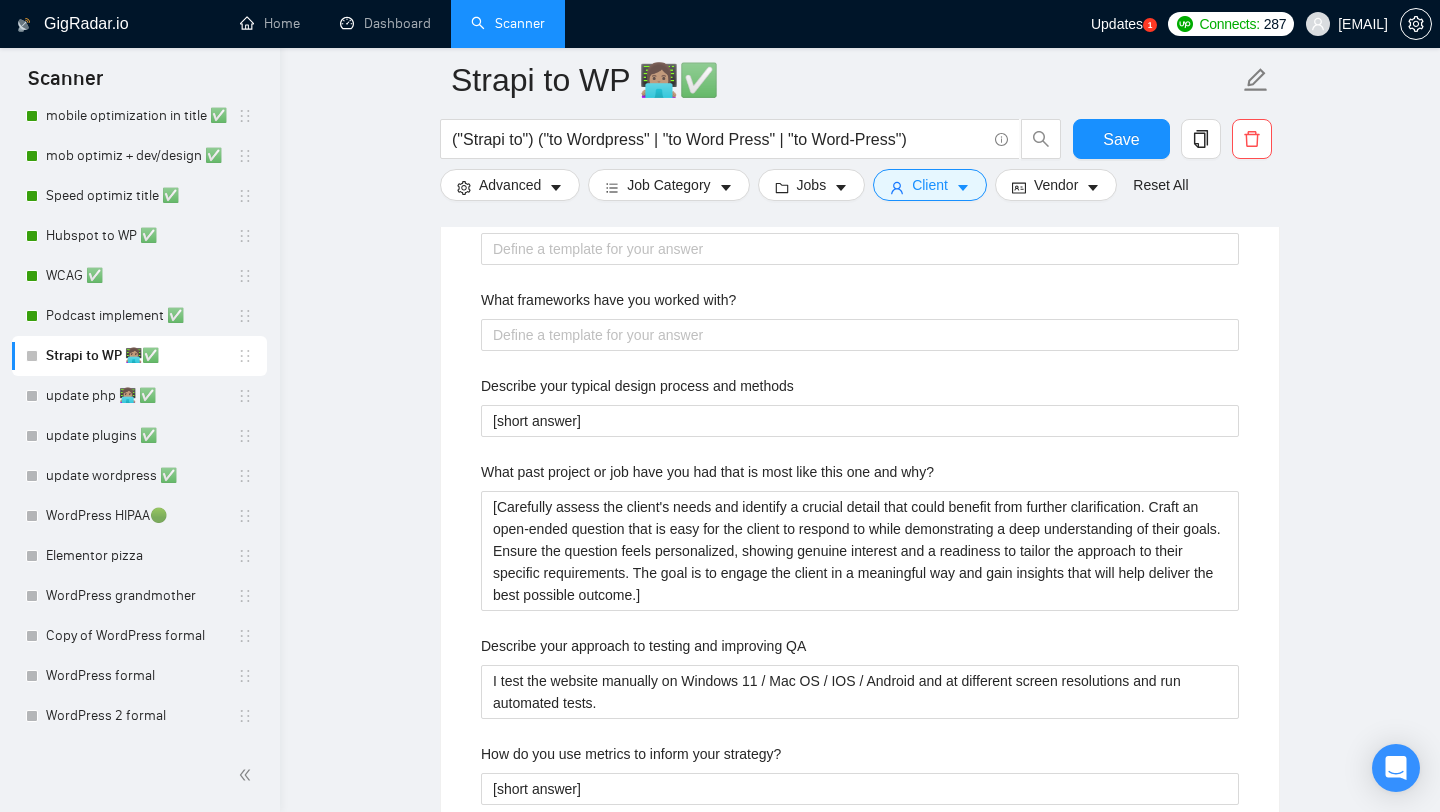 click on "What frameworks have you worked with?" at bounding box center (608, 300) 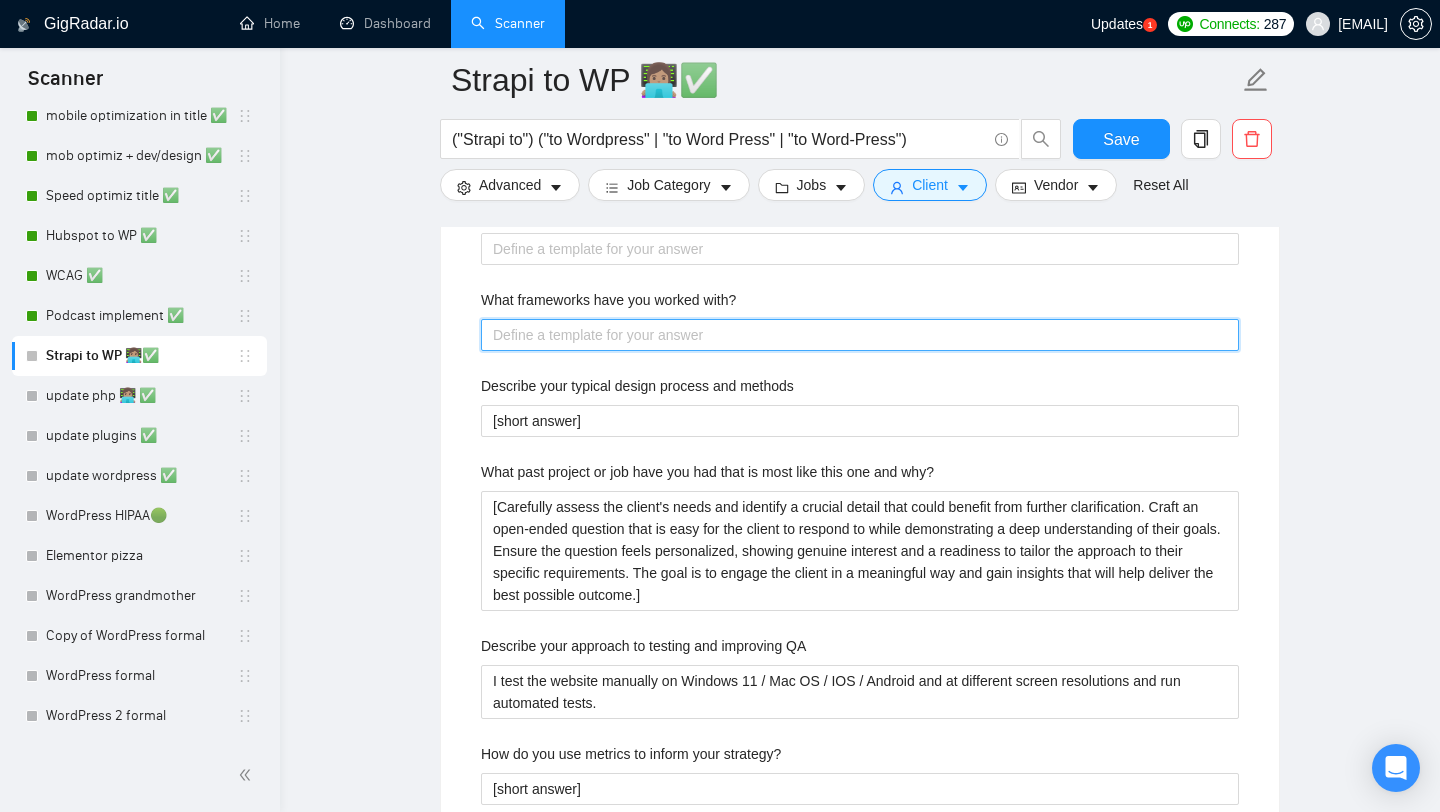 click on "What frameworks have you worked with?" at bounding box center [860, 335] 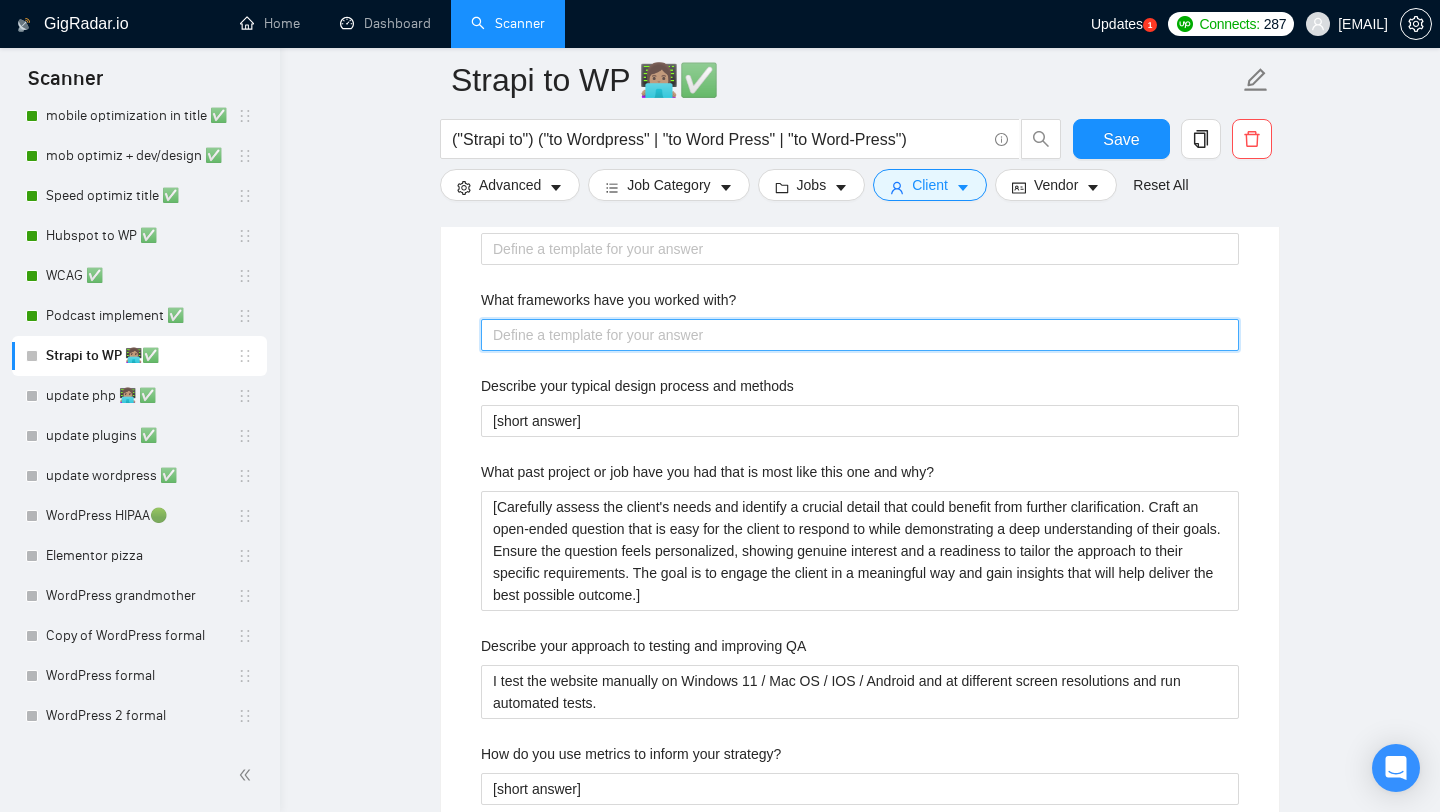 paste on "✔️Back-end:
Laravel, Symfony
✔️Front-end:
Bootstrap 5, jQuery, Webpack, Babel, SCSS, Next.js, React" 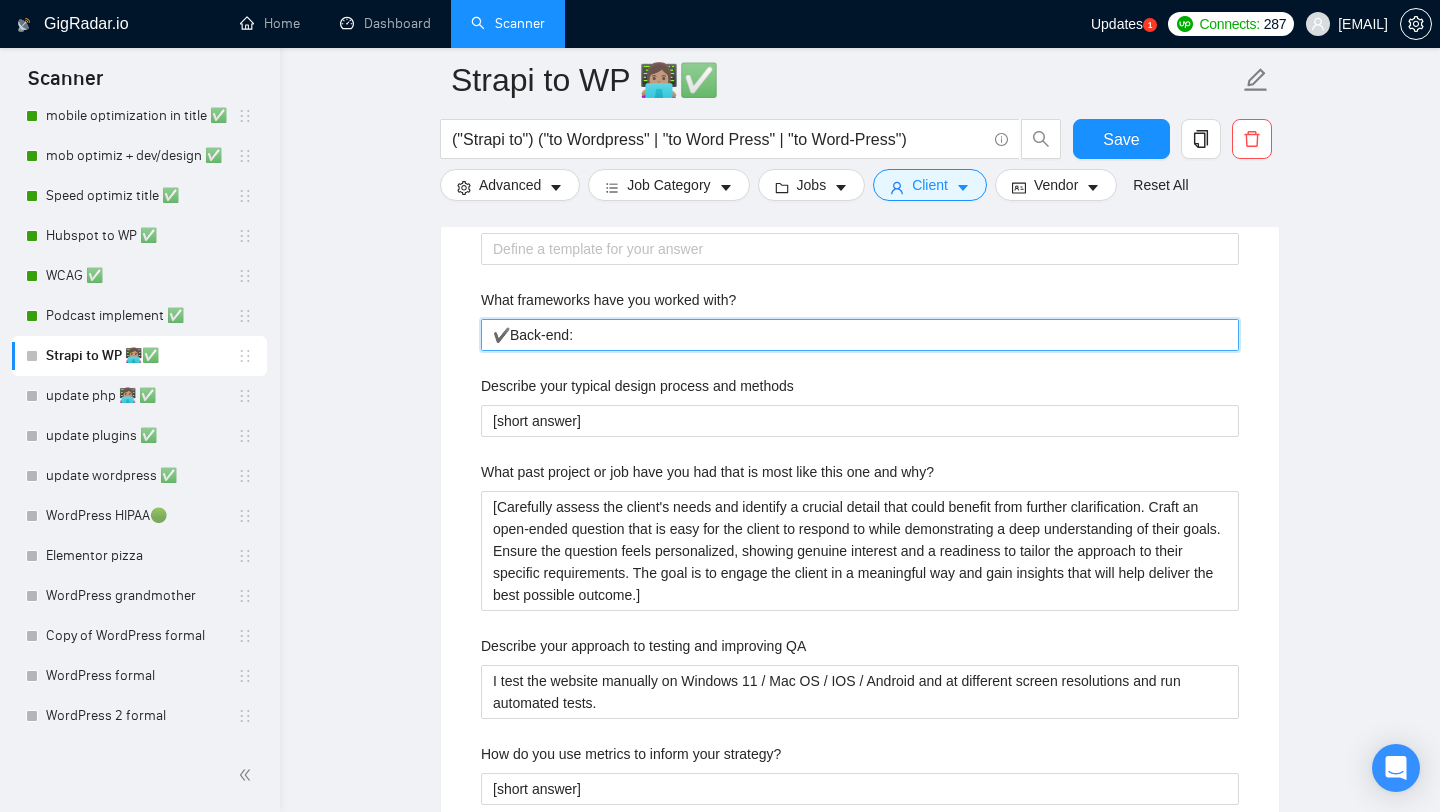 type 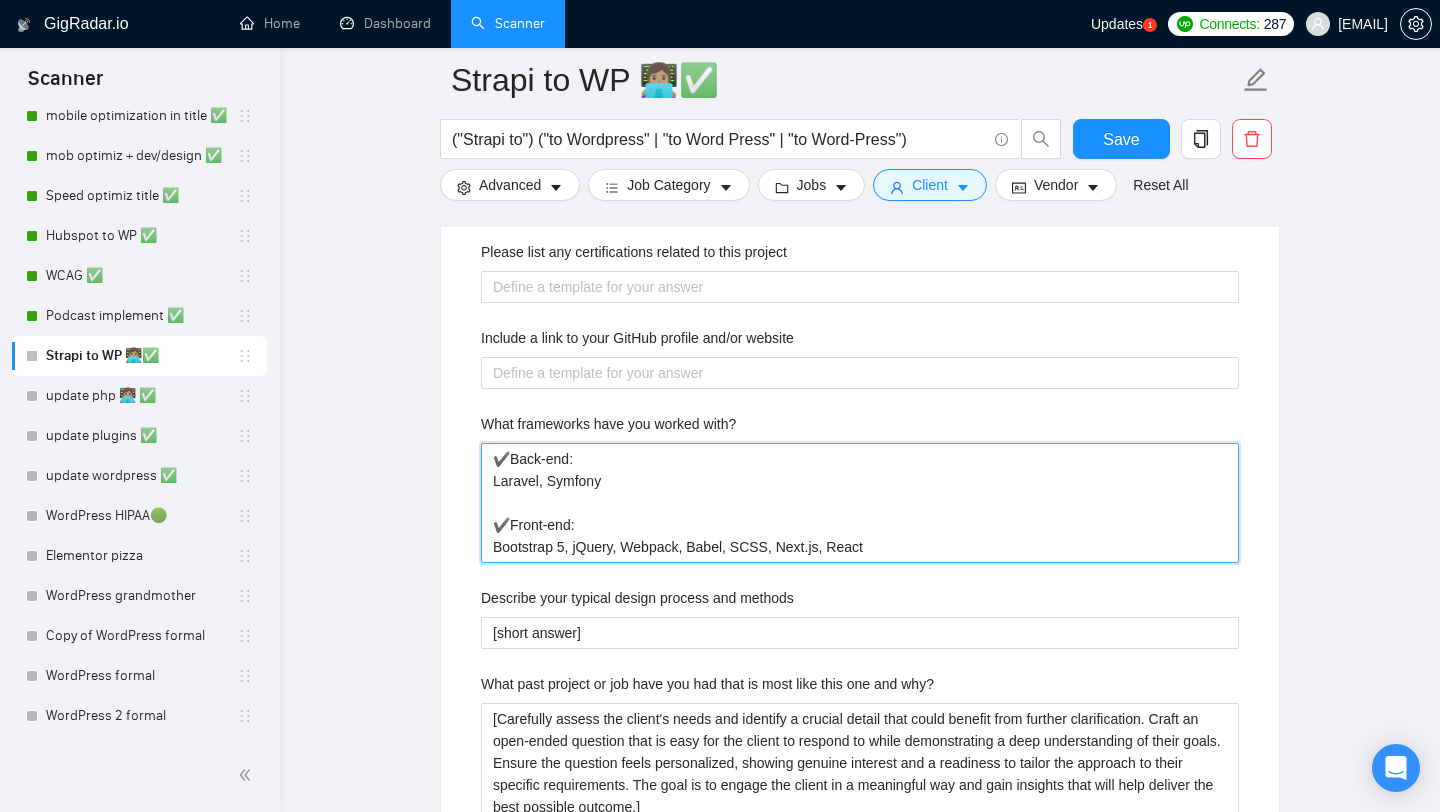 scroll, scrollTop: 2263, scrollLeft: 0, axis: vertical 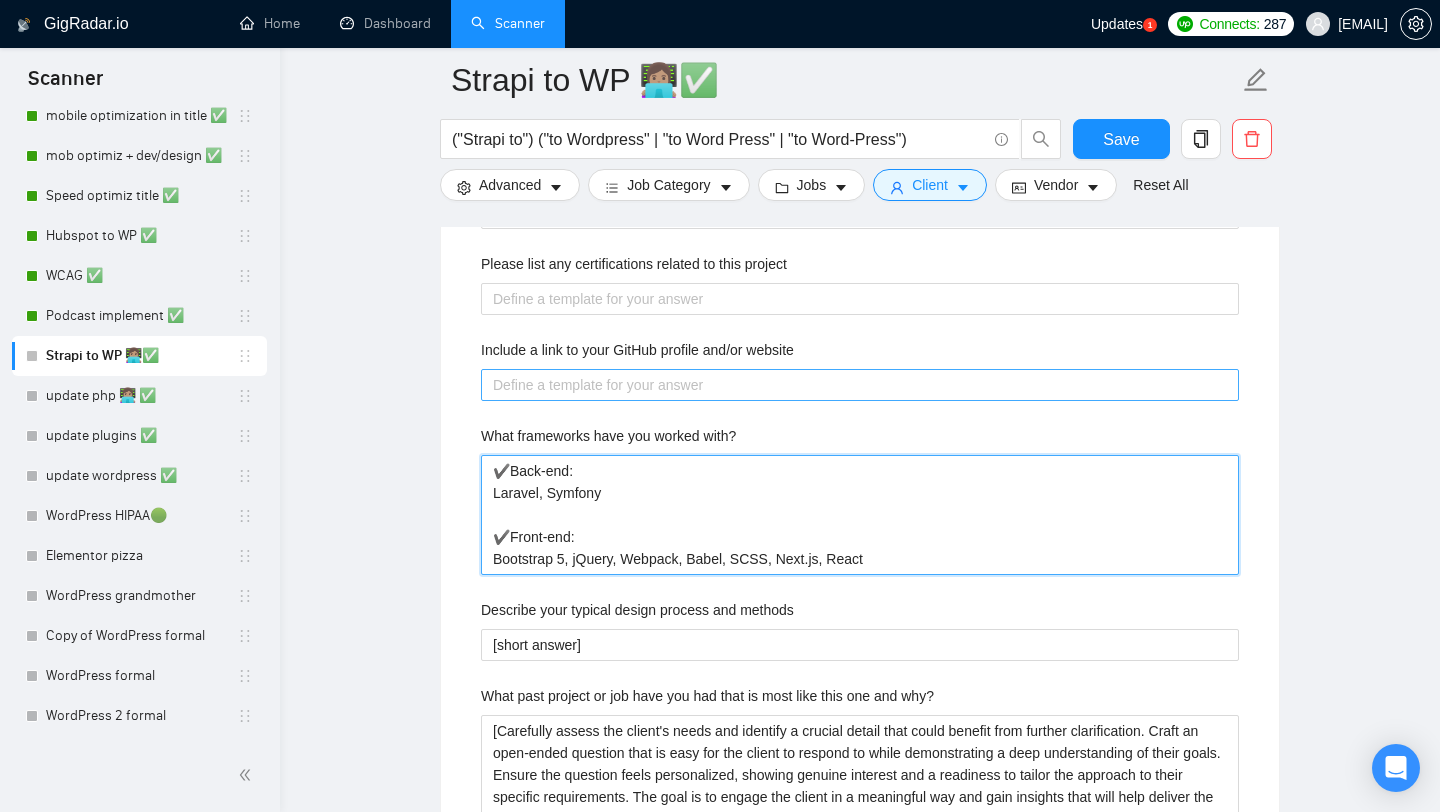 type on "✔️Back-end:
Laravel, Symfony
✔️Front-end:
Bootstrap 5, jQuery, Webpack, Babel, SCSS, Next.js, React" 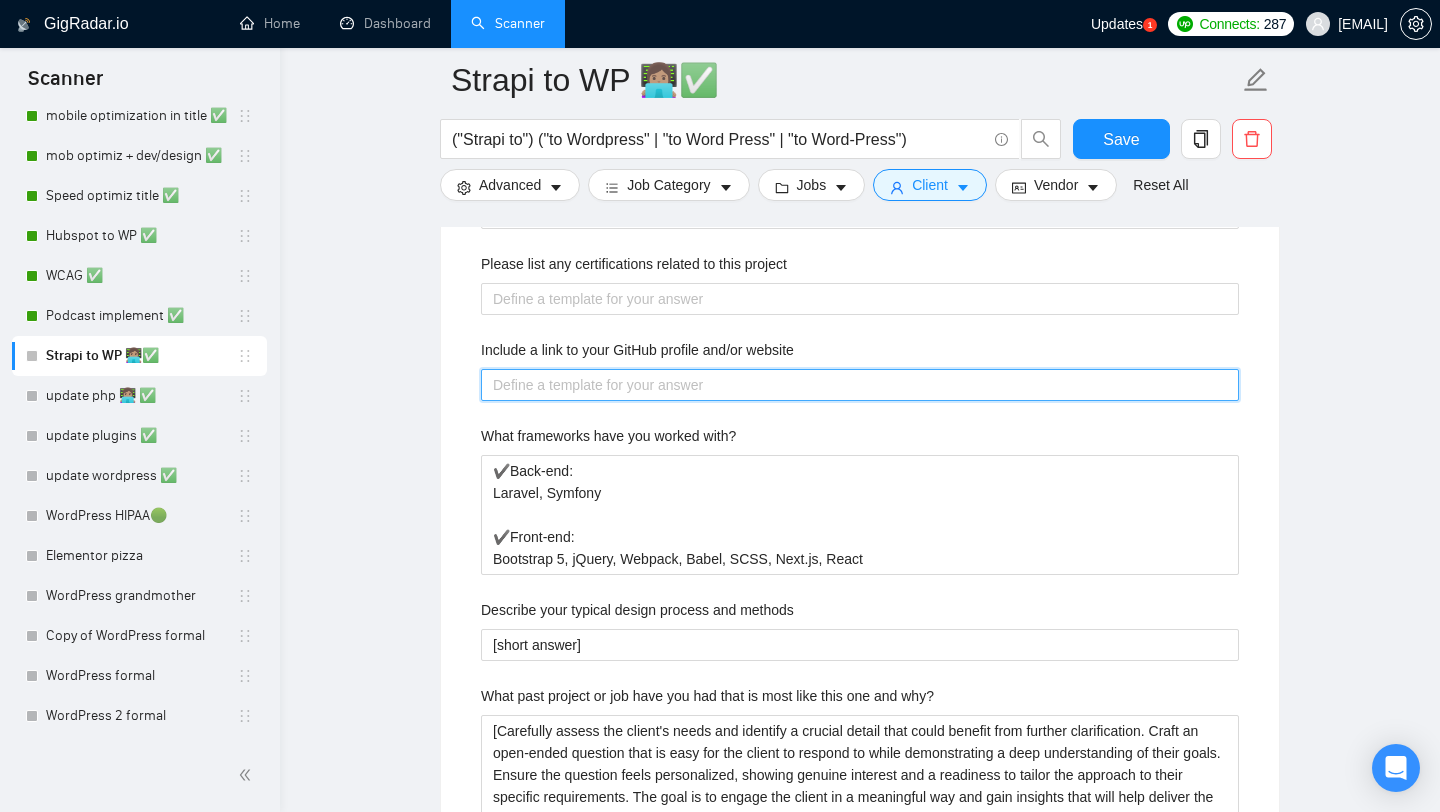 click on "Include a link to your GitHub profile and/or website" at bounding box center (860, 385) 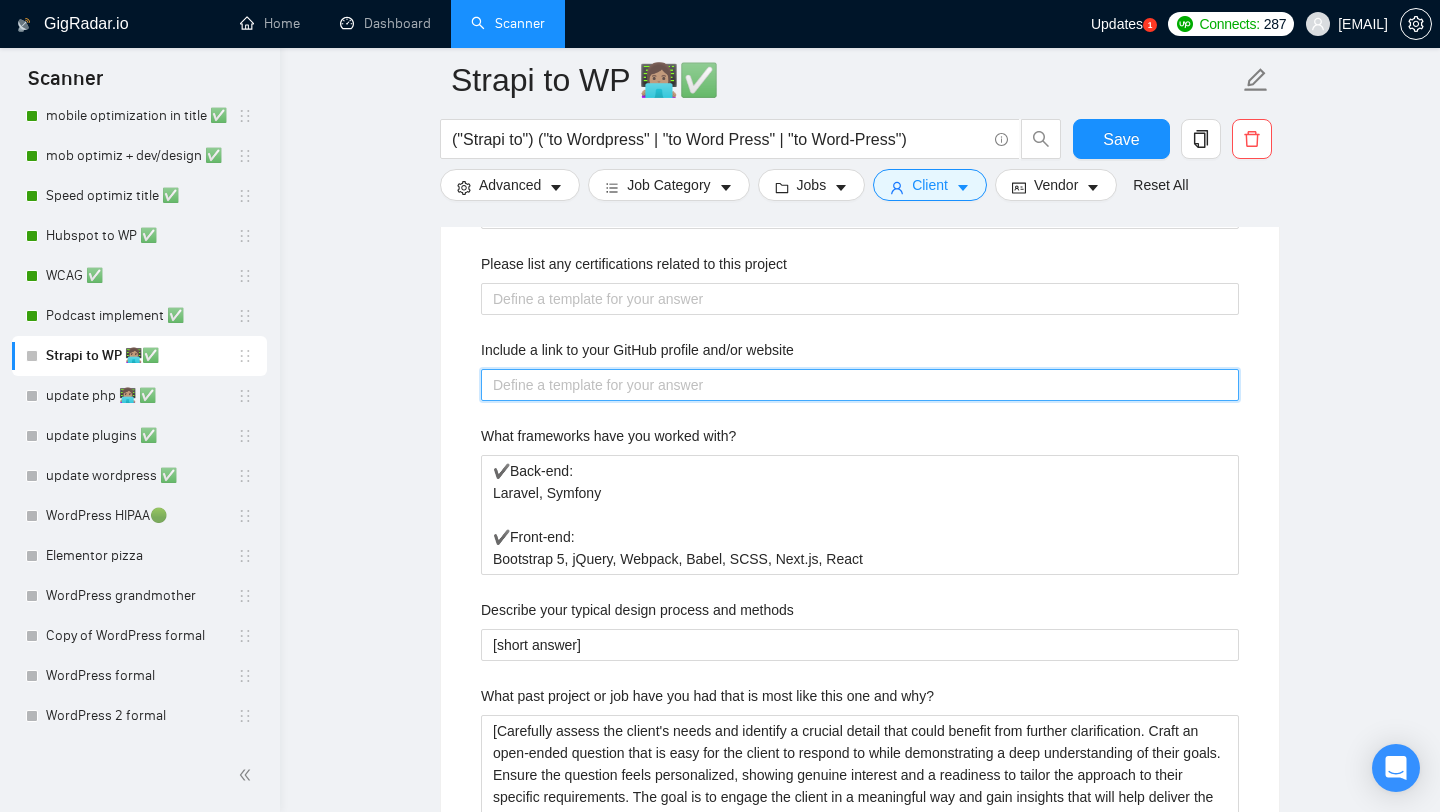 paste on "https://onpoint.to" 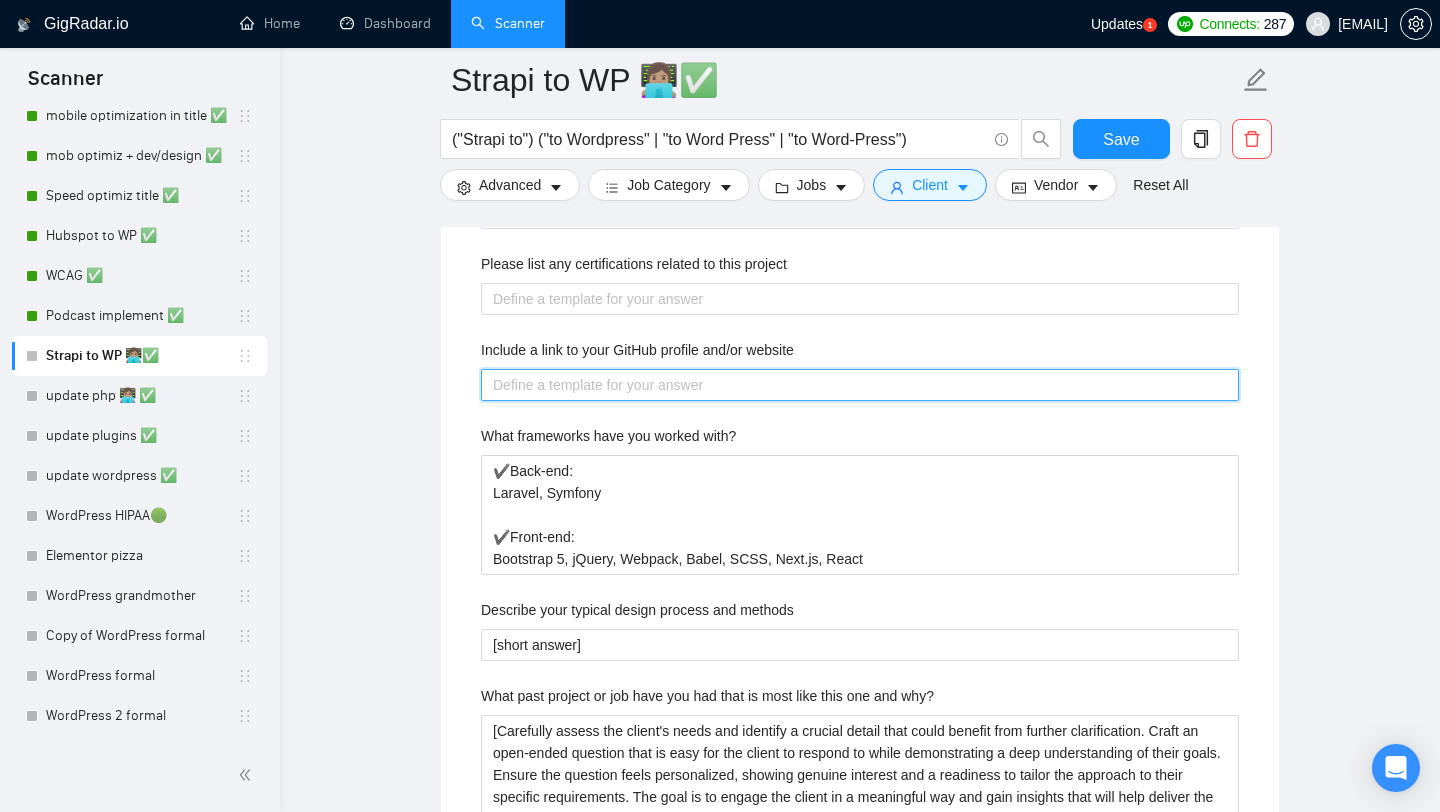 type 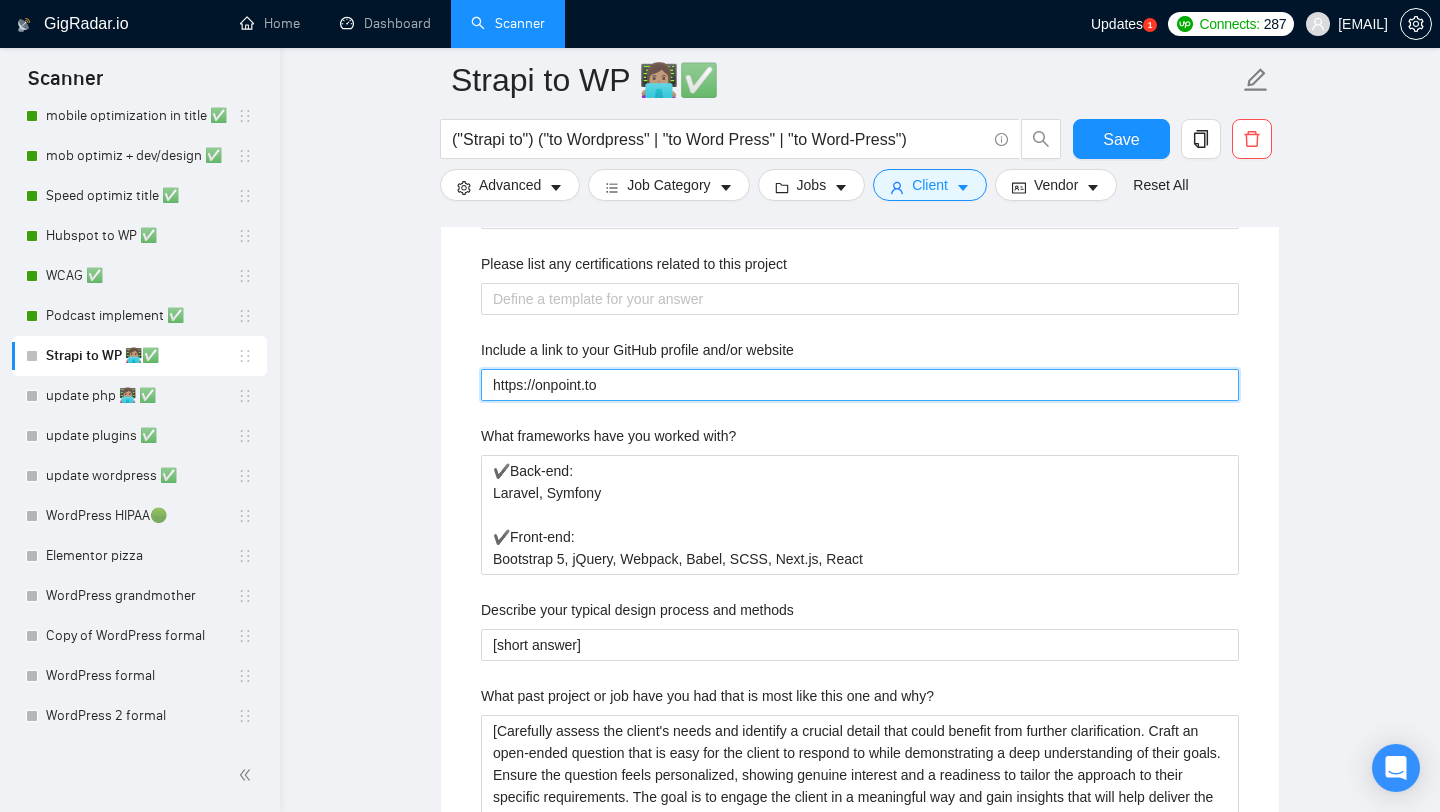 type on "https://onpoint.to" 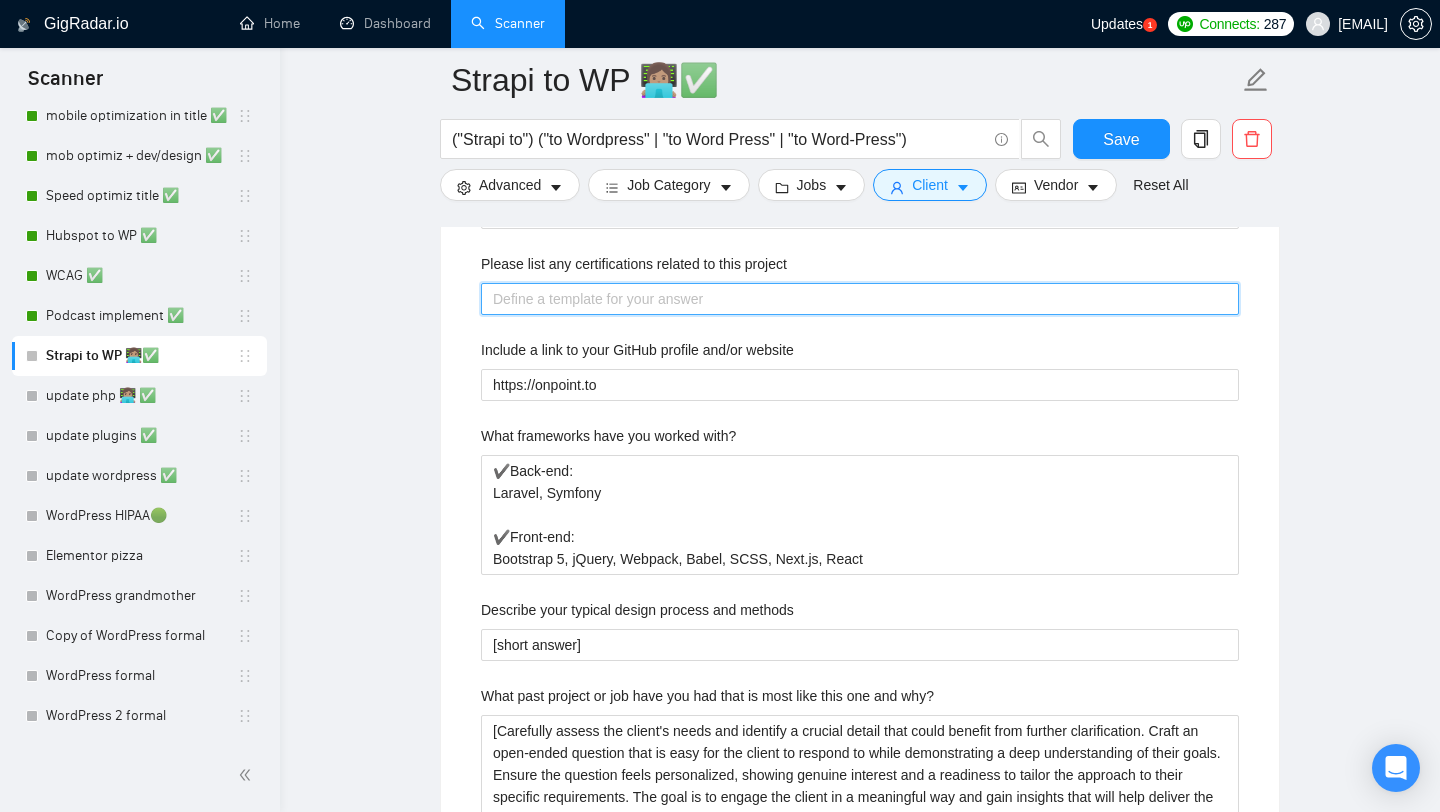 click on "Please list any certifications related to this project" at bounding box center [860, 299] 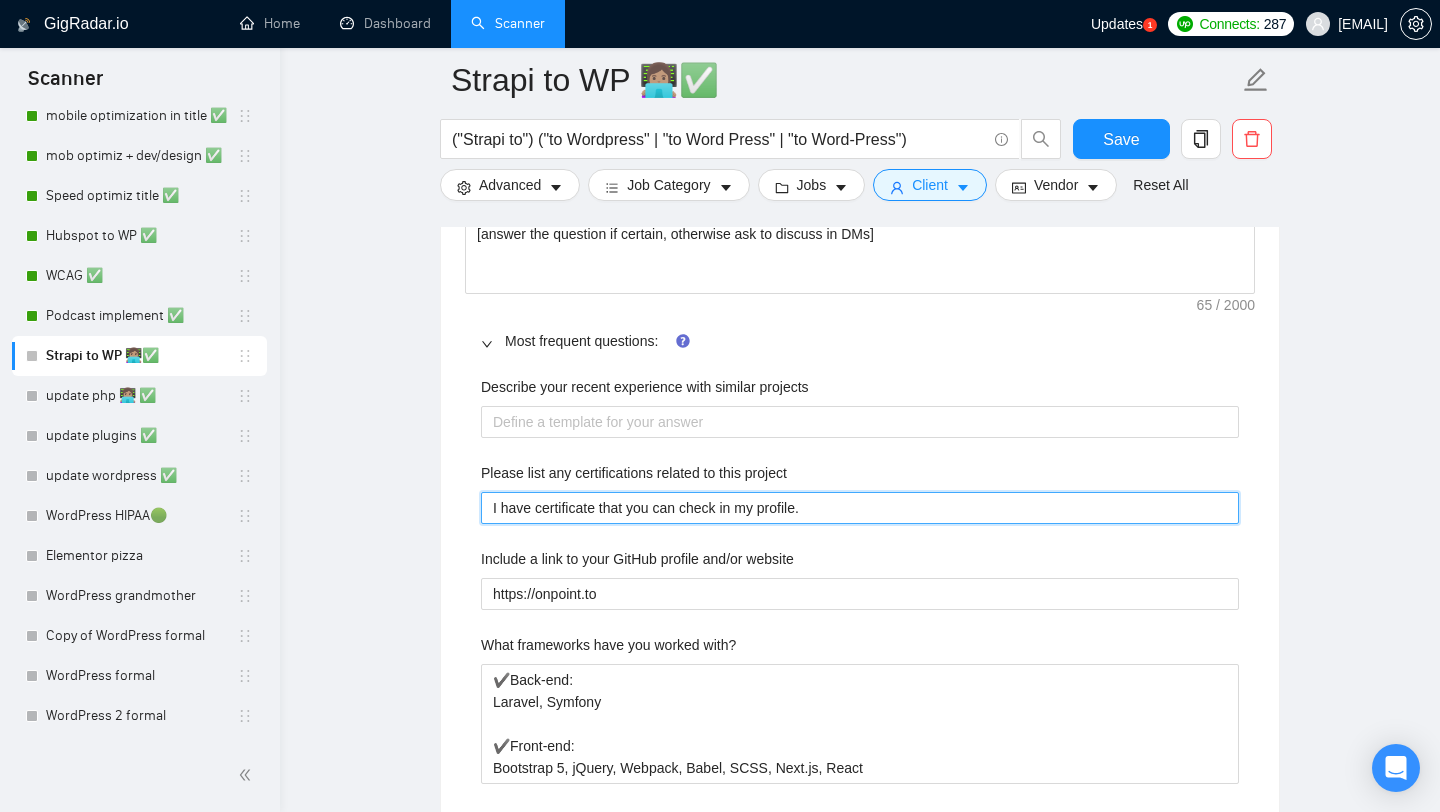 scroll, scrollTop: 2047, scrollLeft: 0, axis: vertical 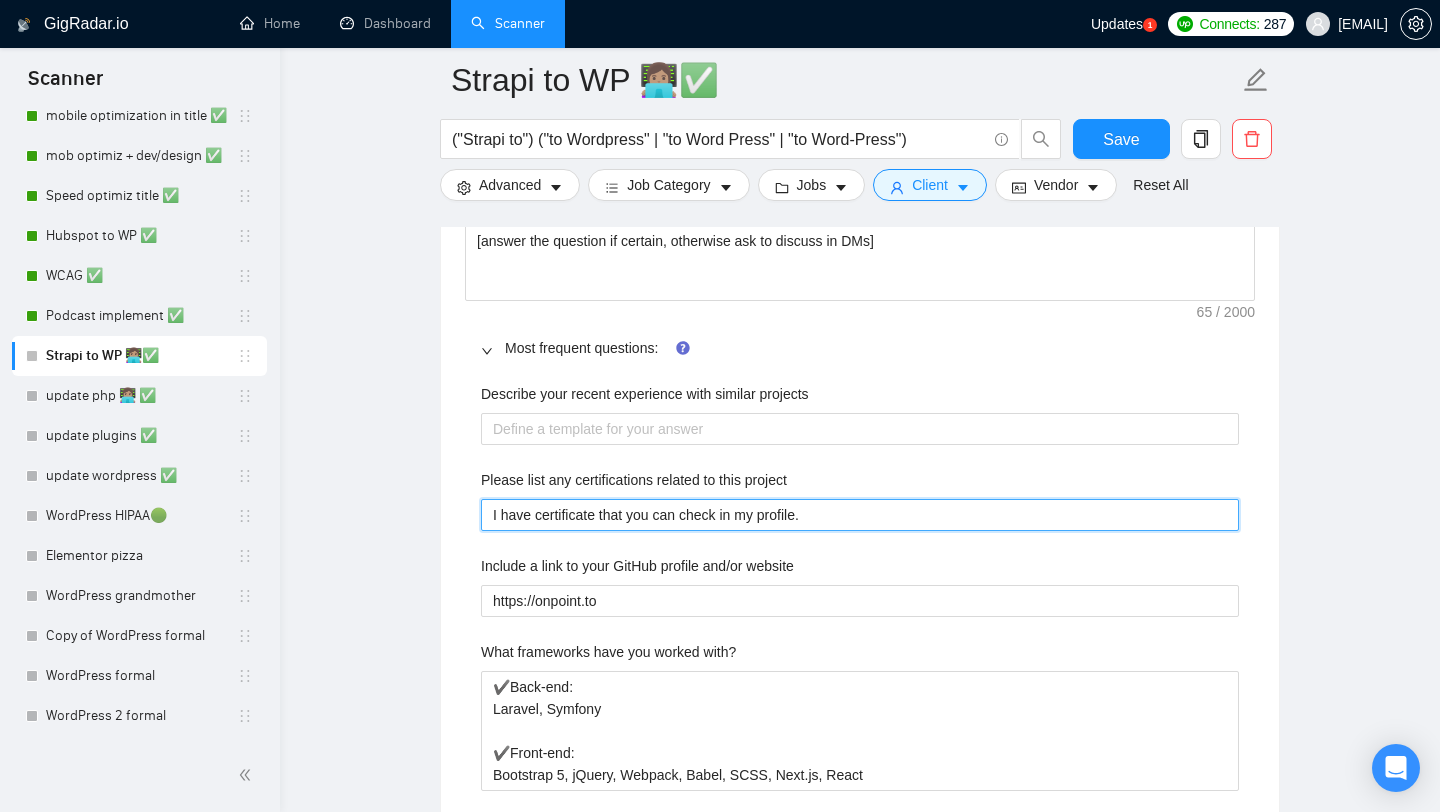 type on "I have certificate that you can check in my profile." 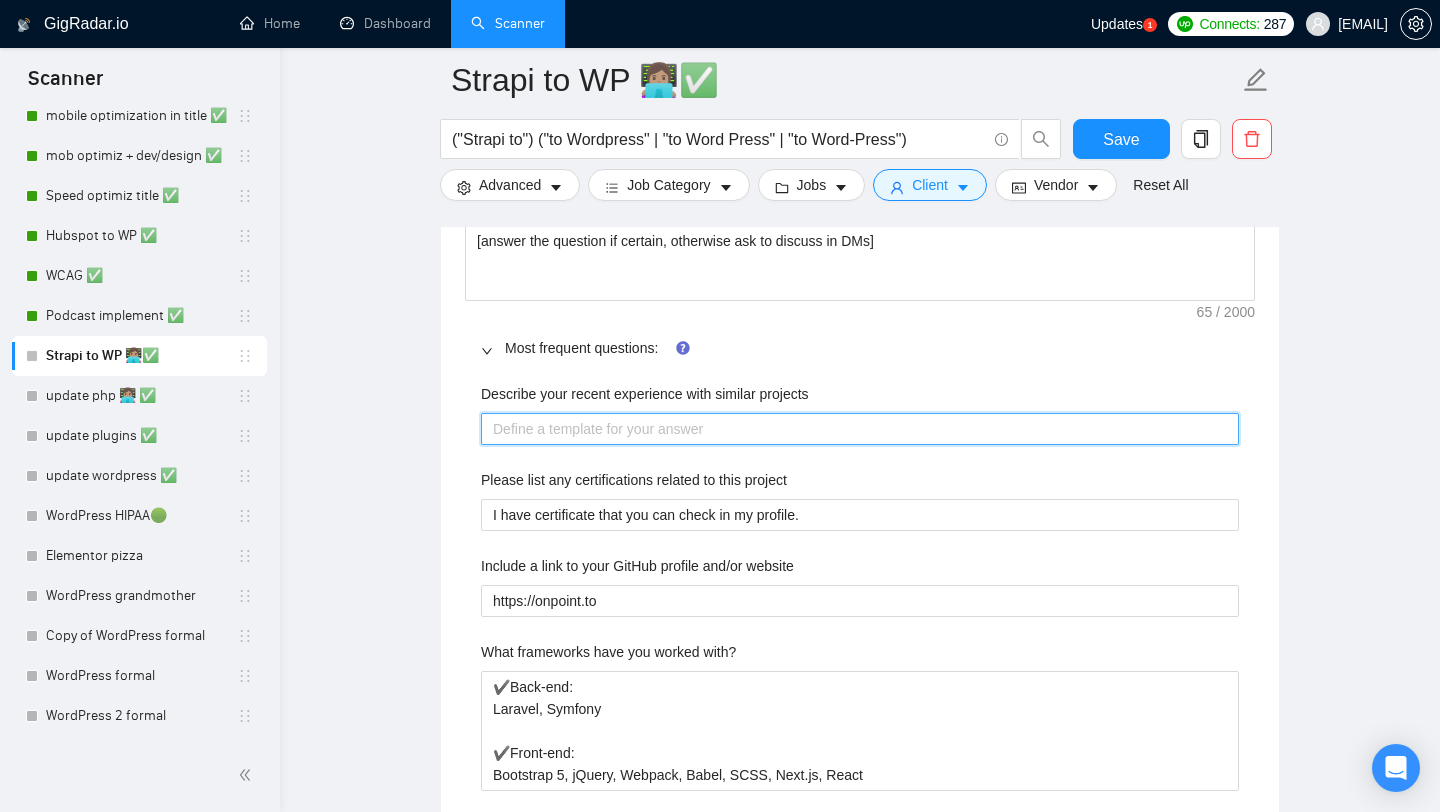 click on "Describe your recent experience with similar projects" at bounding box center [860, 429] 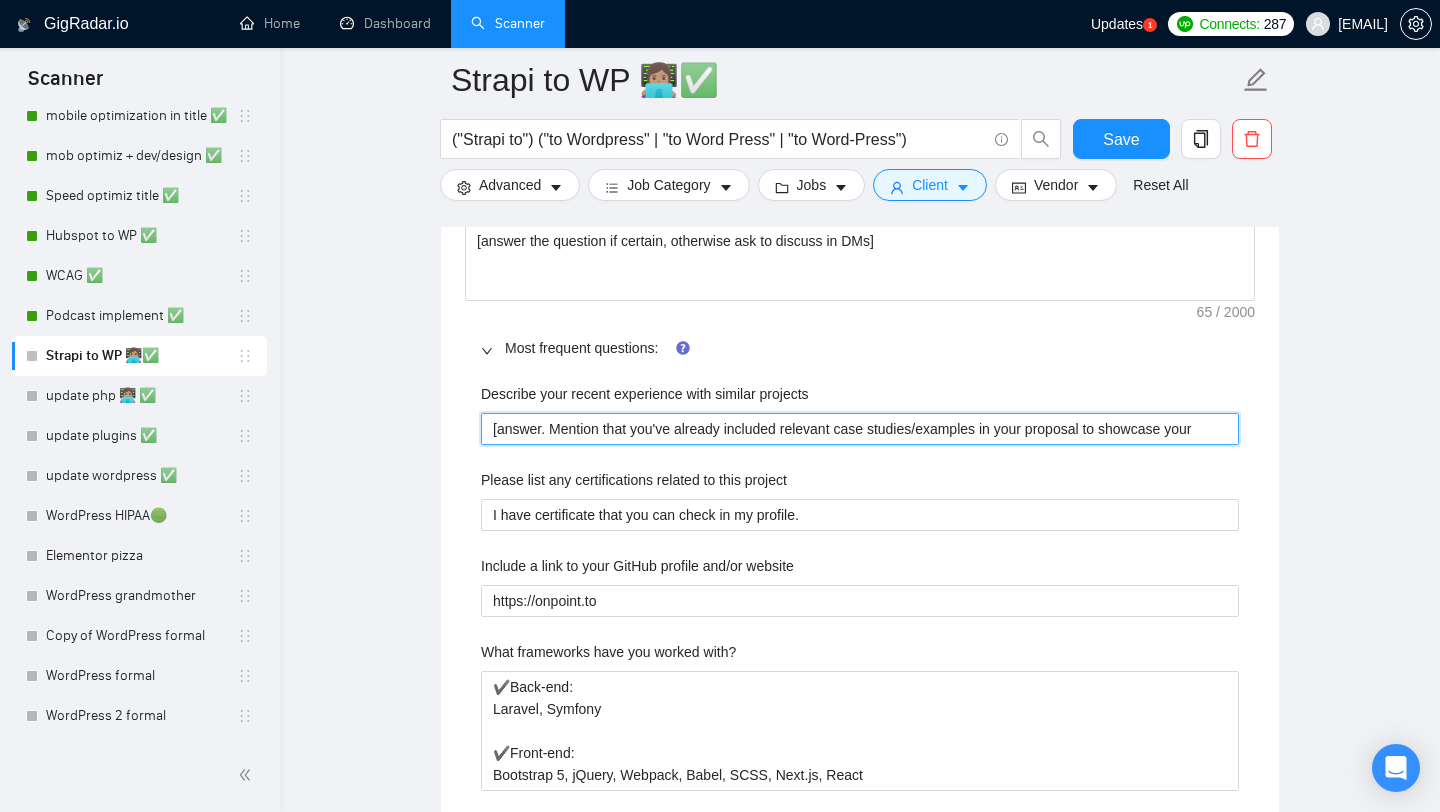 type 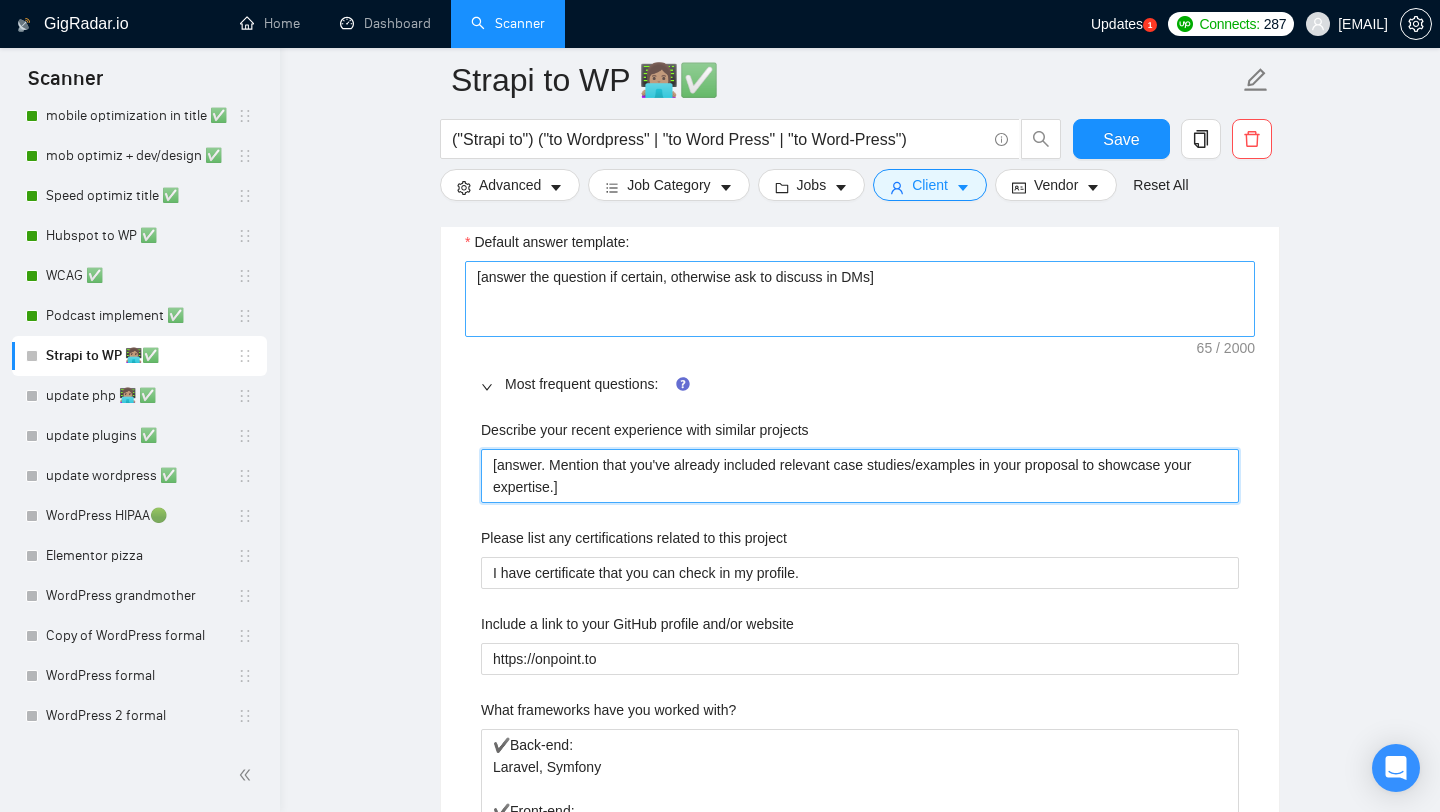 scroll, scrollTop: 1996, scrollLeft: 0, axis: vertical 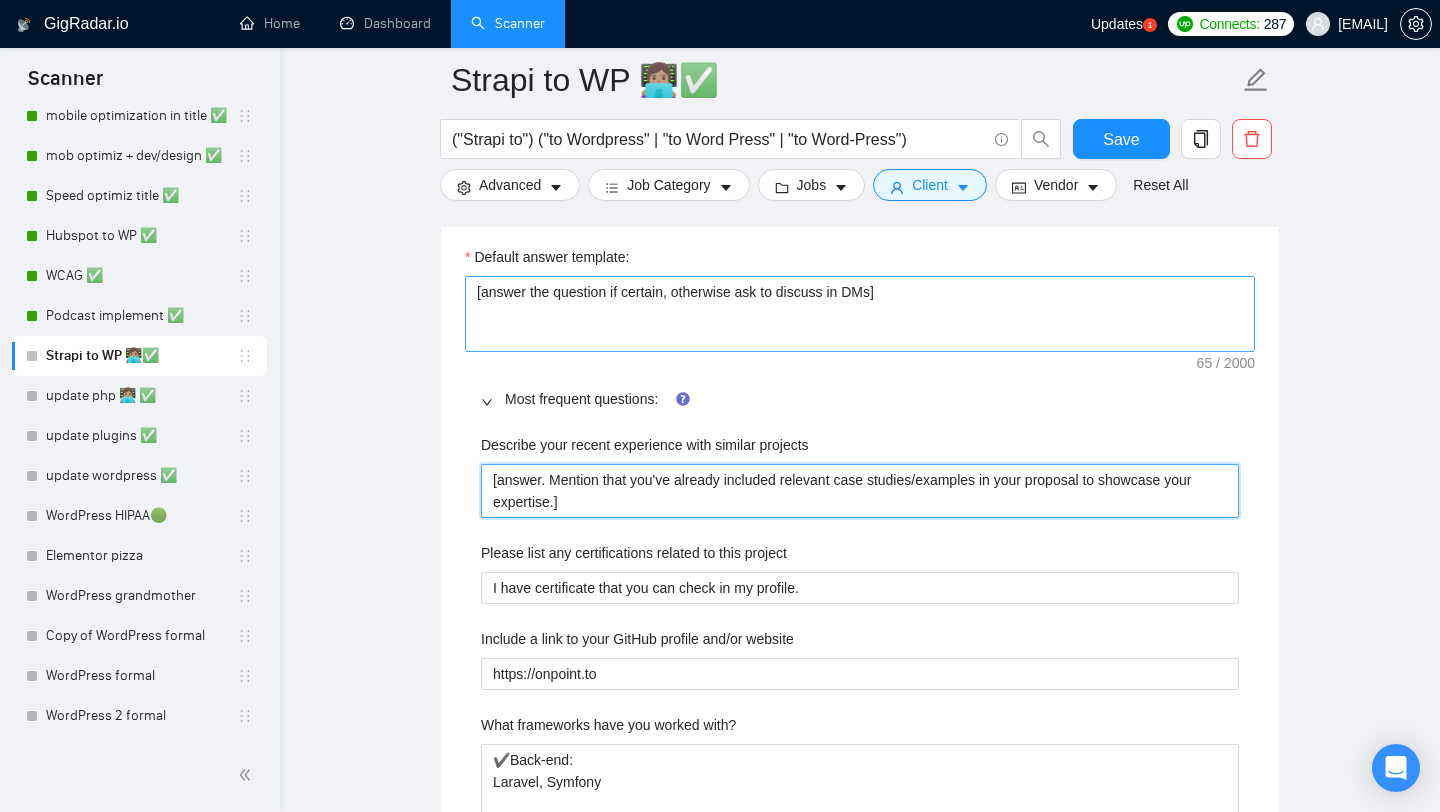 type on "[answer. Mention that you've already included relevant case studies/examples in your proposal to showcase your expertise.]" 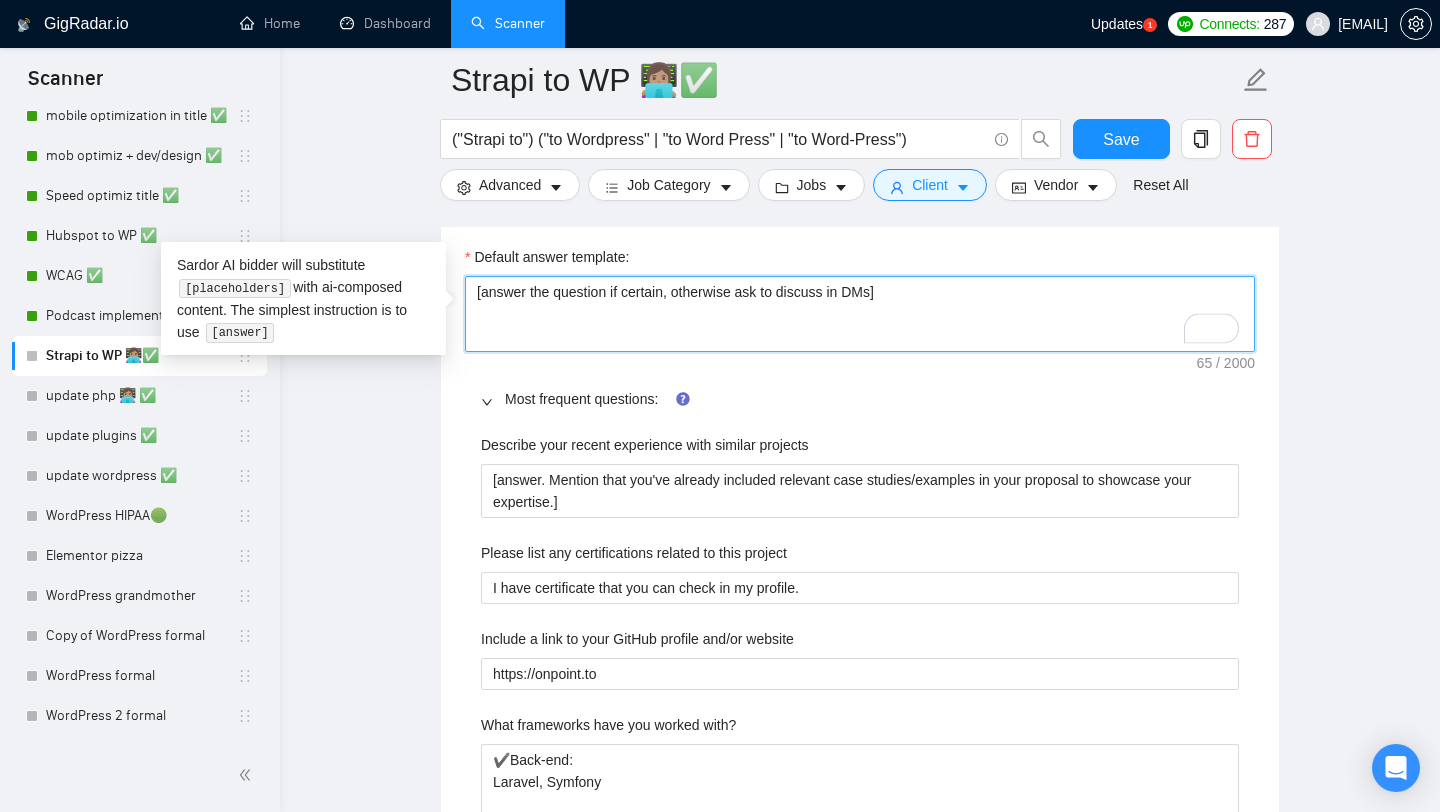 drag, startPoint x: 535, startPoint y: 288, endPoint x: 888, endPoint y: 292, distance: 353.02267 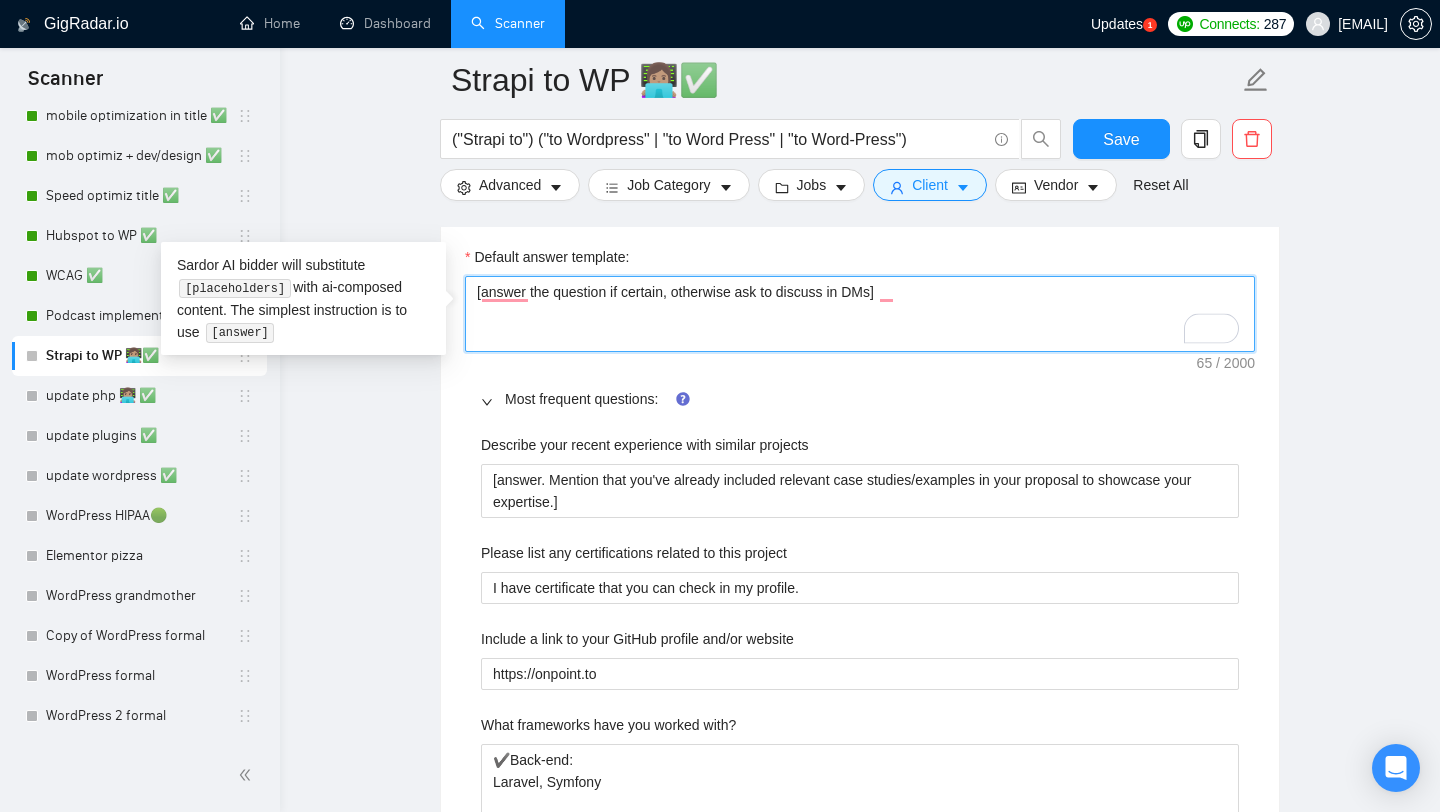 type 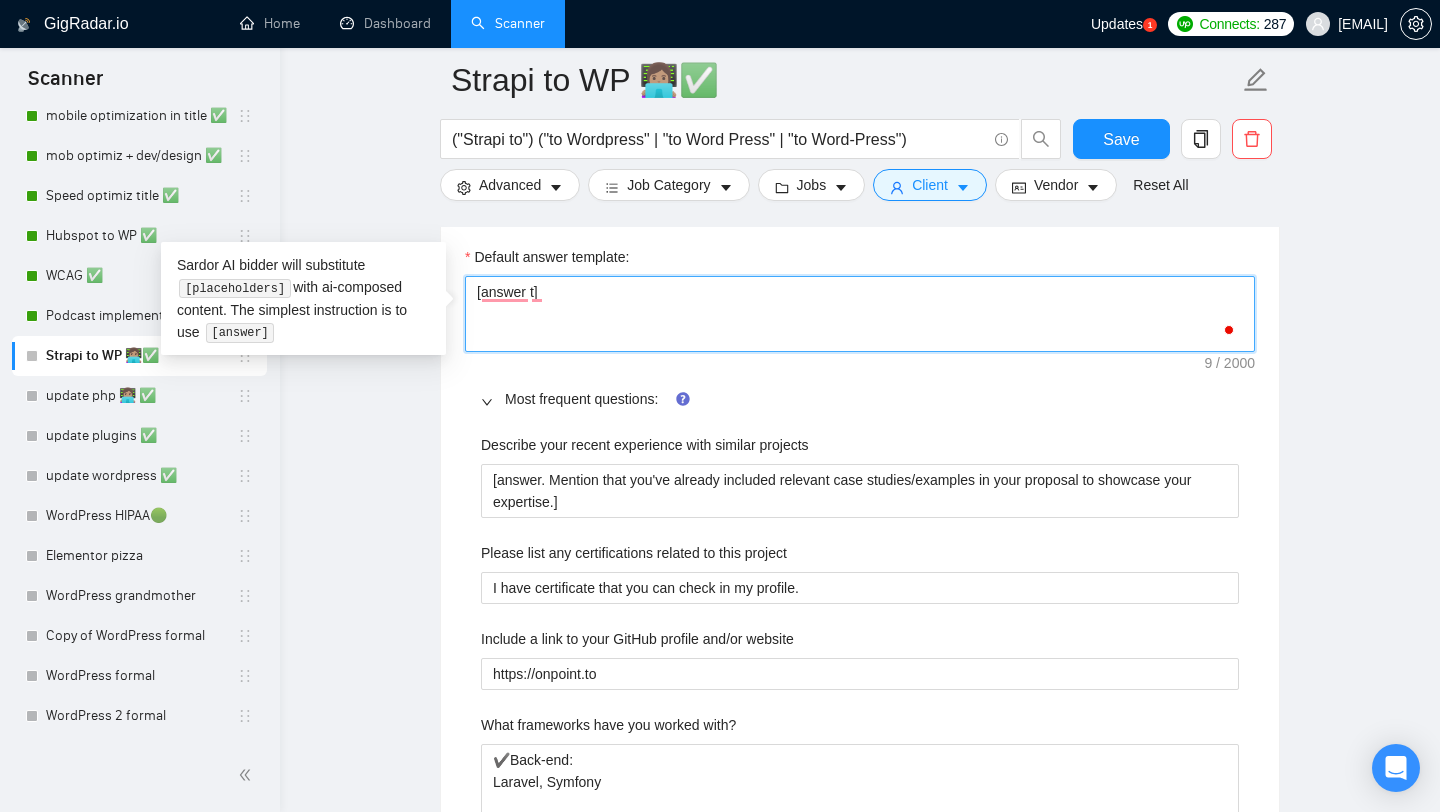 type 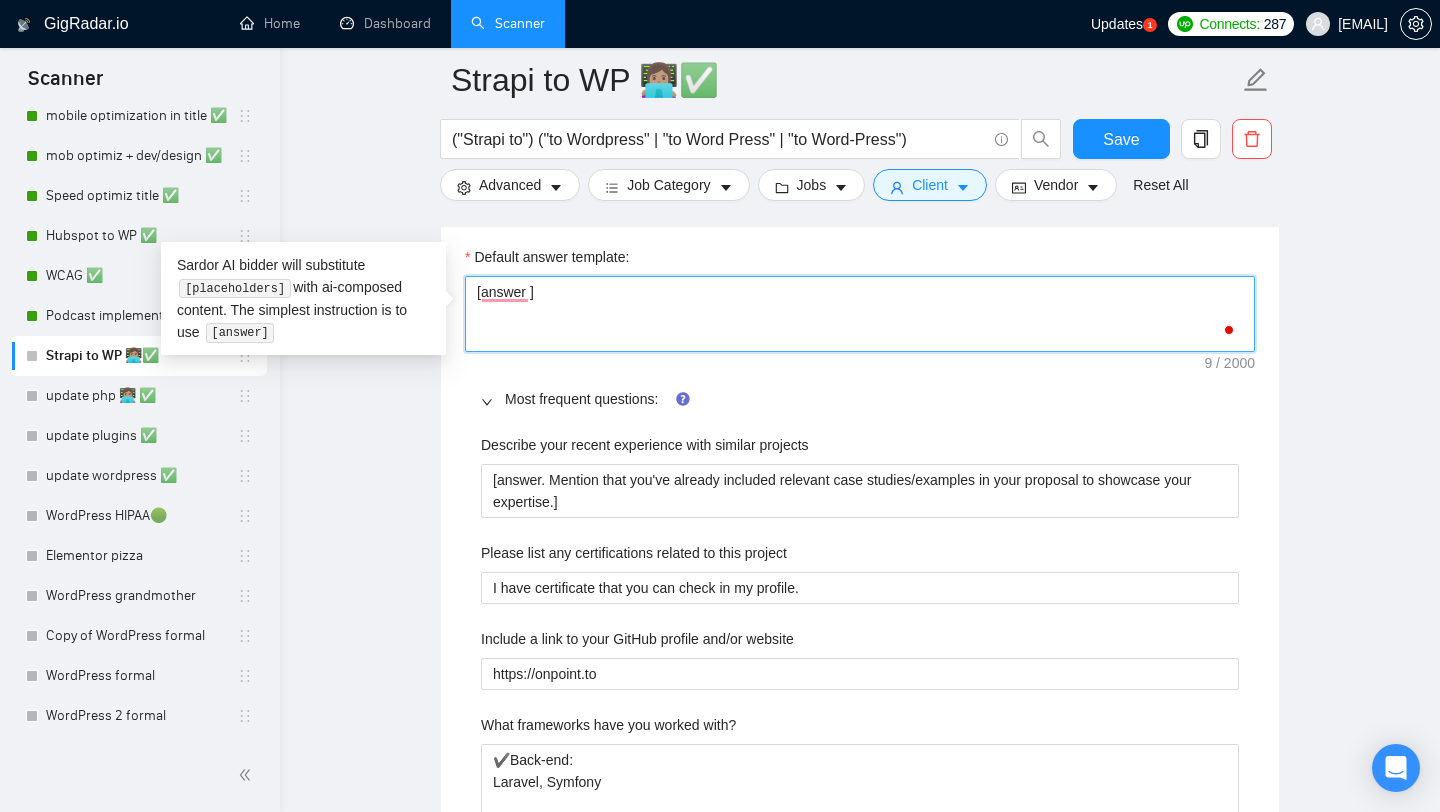 type 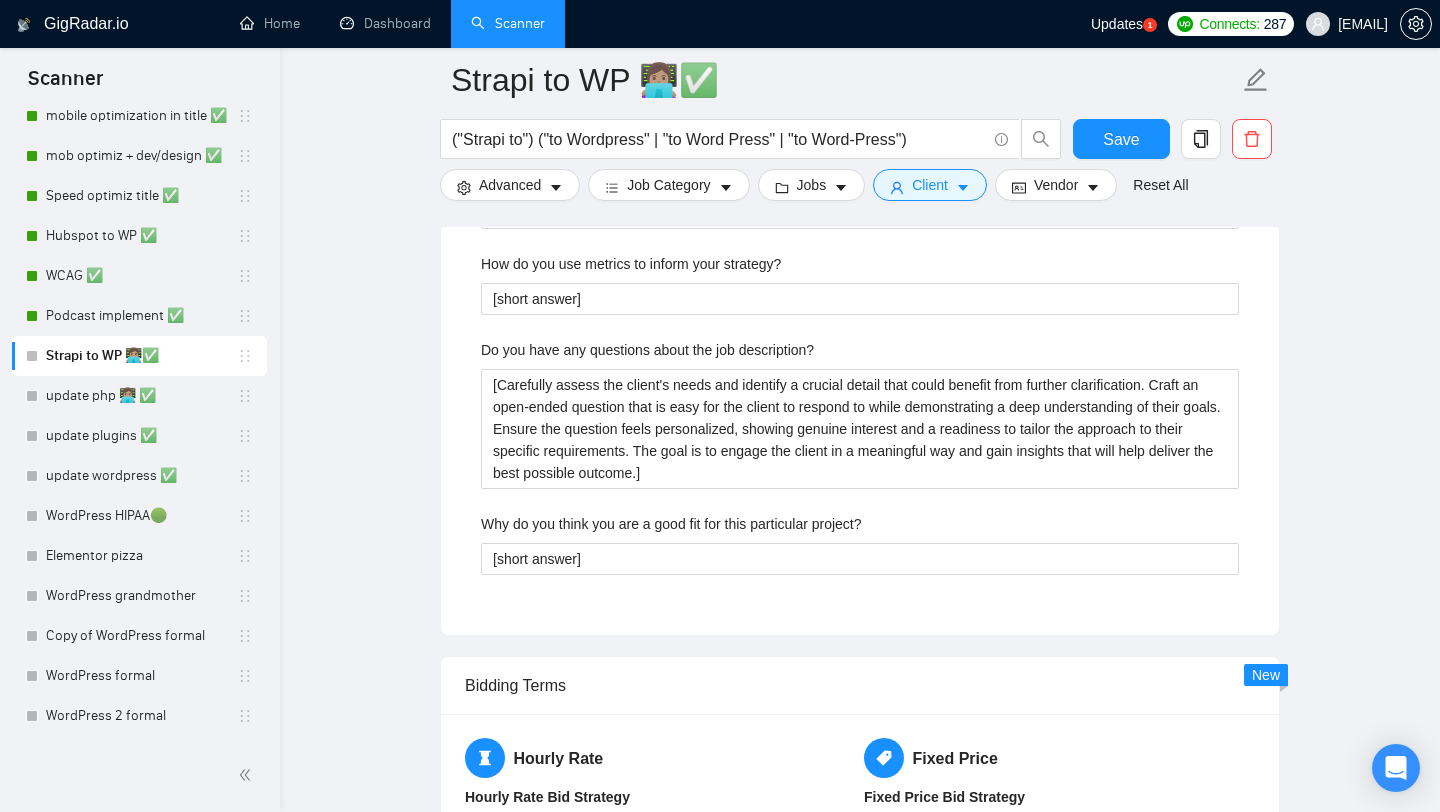 scroll, scrollTop: 2995, scrollLeft: 0, axis: vertical 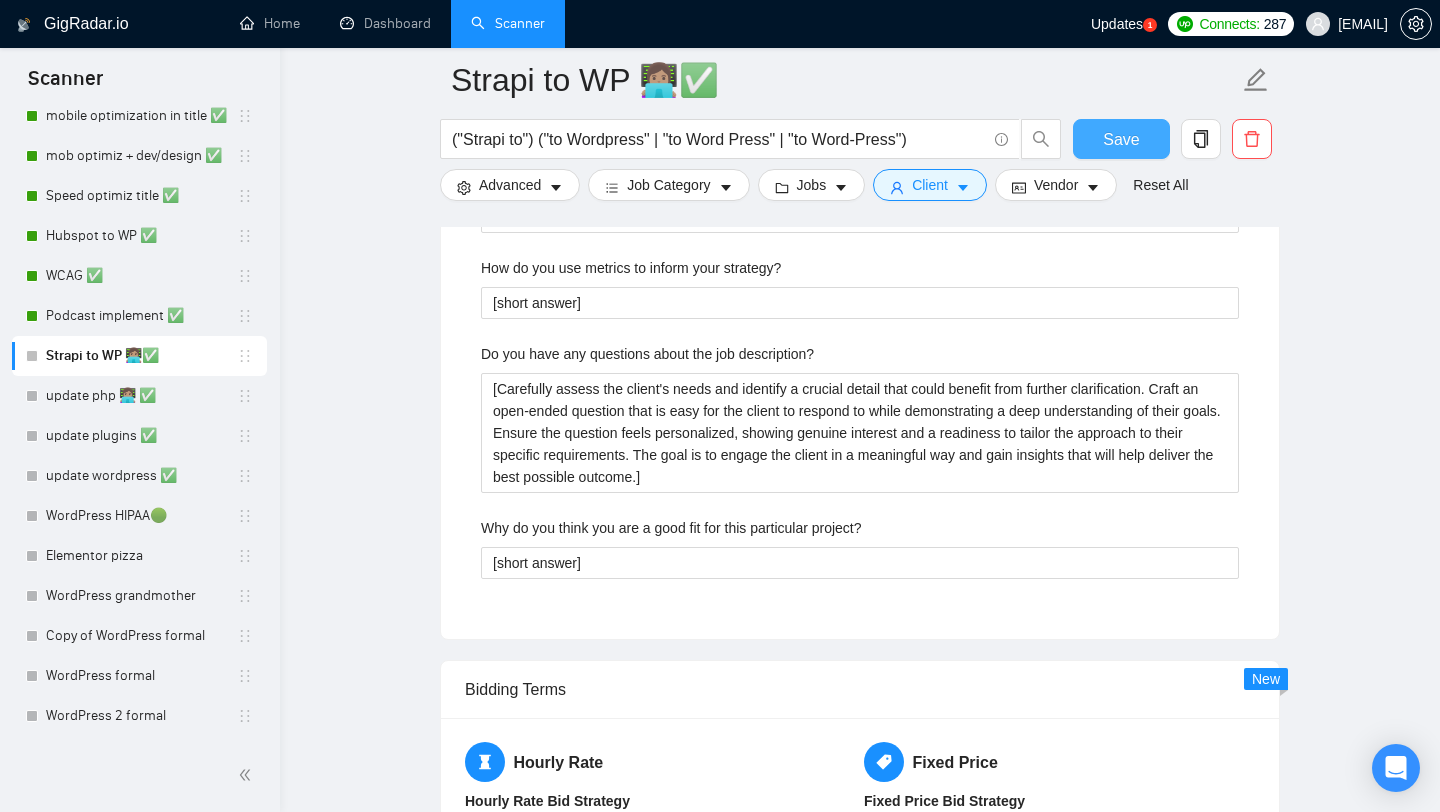 type on "[answer]" 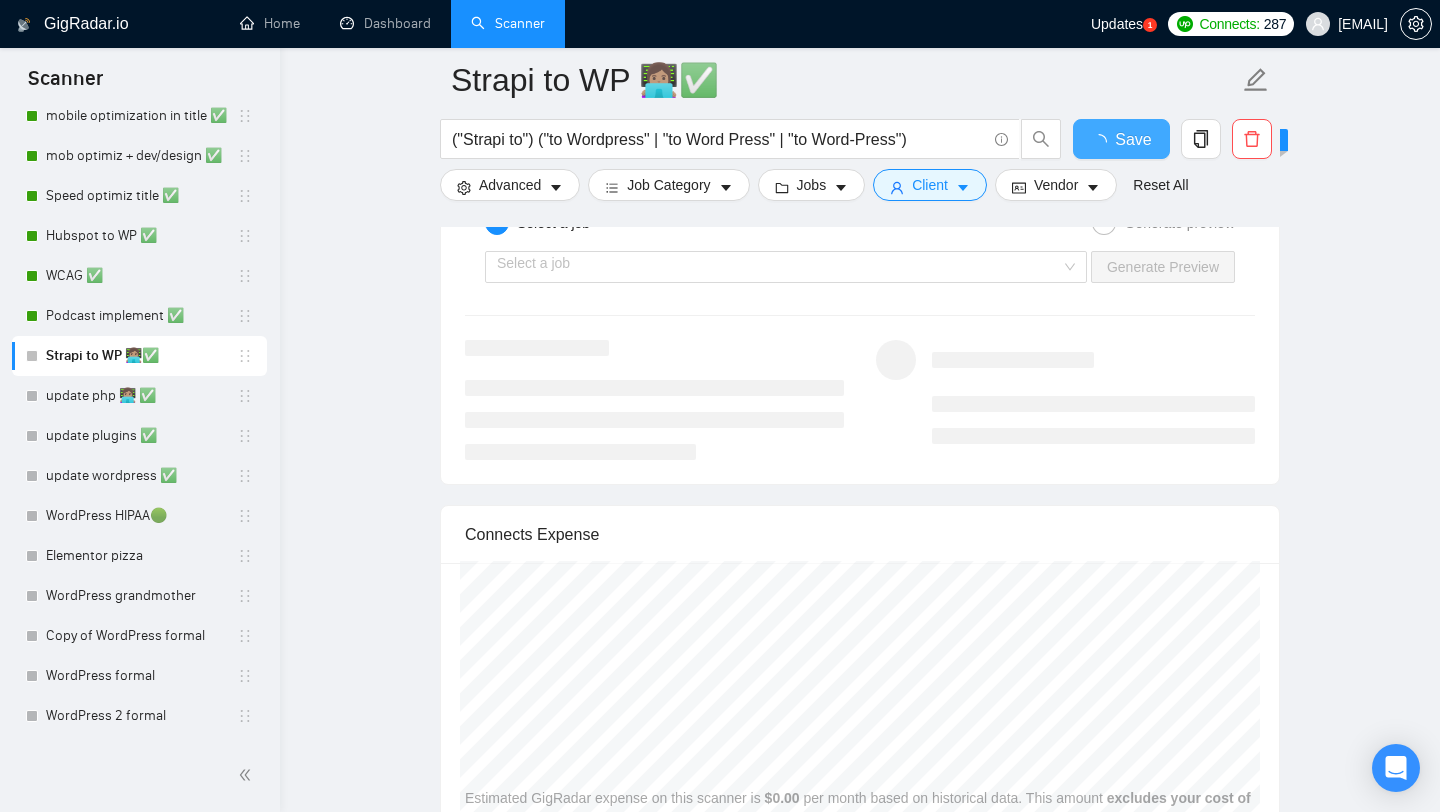 type 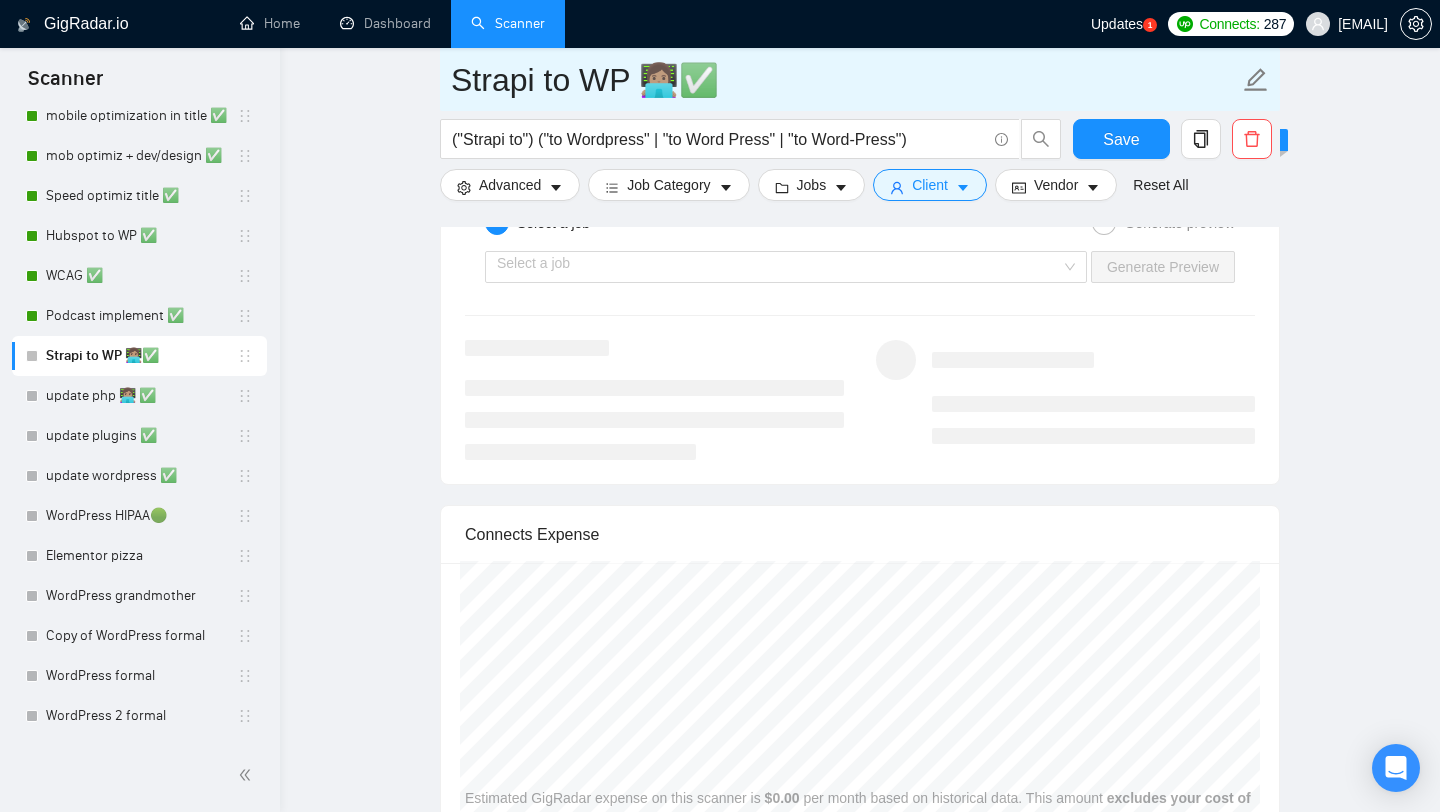 click on "Strapi to WP 👩🏽‍💻✅" at bounding box center (845, 80) 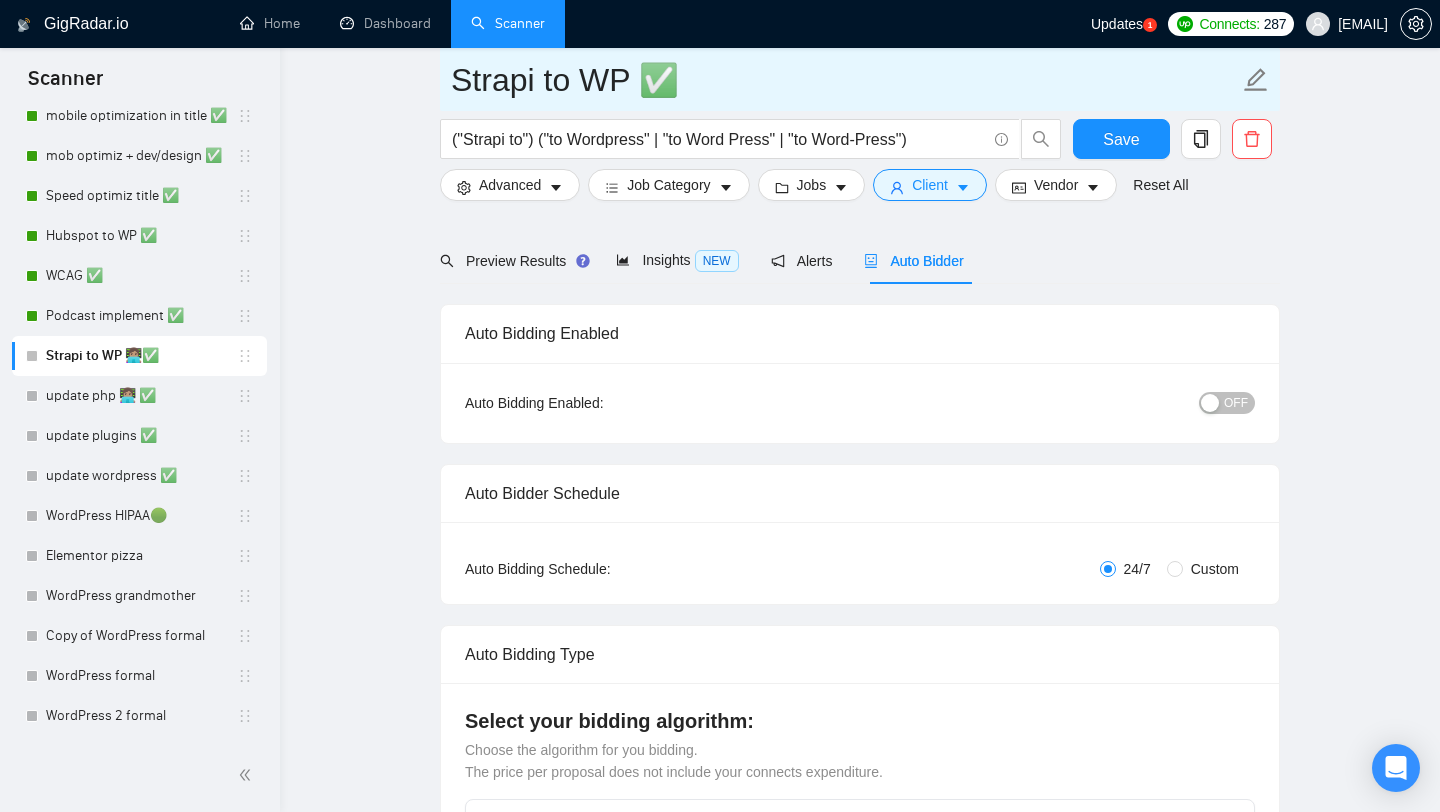 scroll, scrollTop: 0, scrollLeft: 0, axis: both 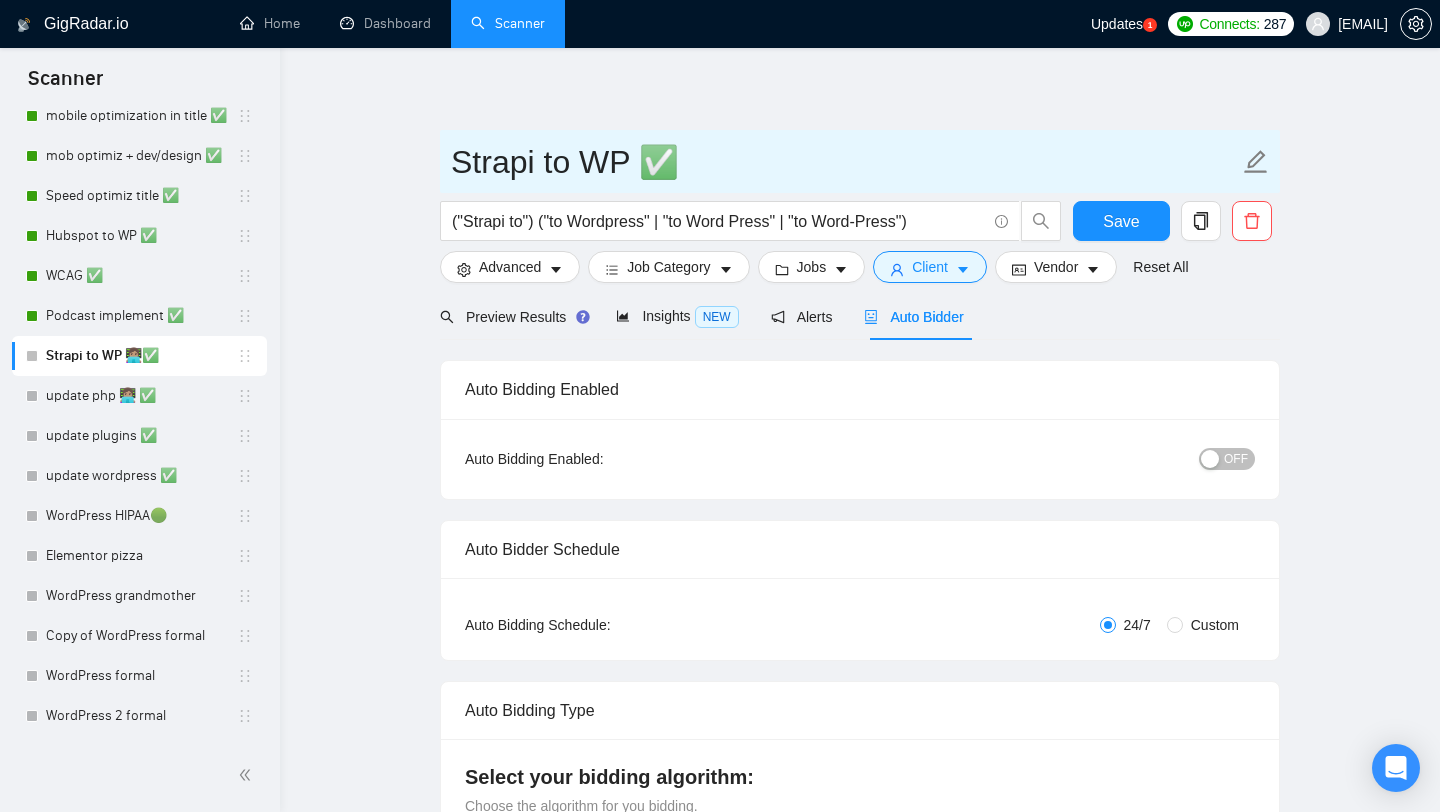 type on "Strapi to WP ✅" 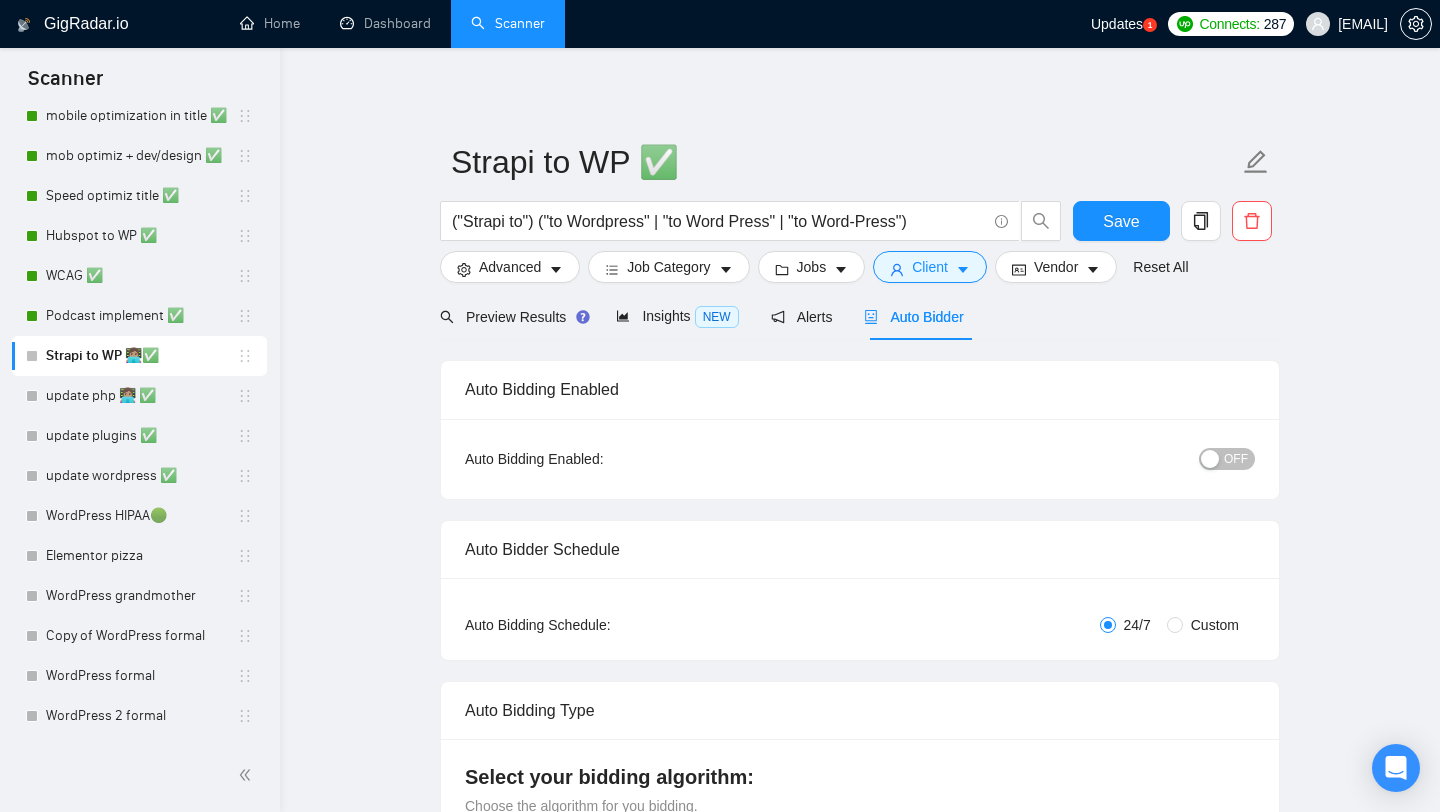 click at bounding box center [1210, 459] 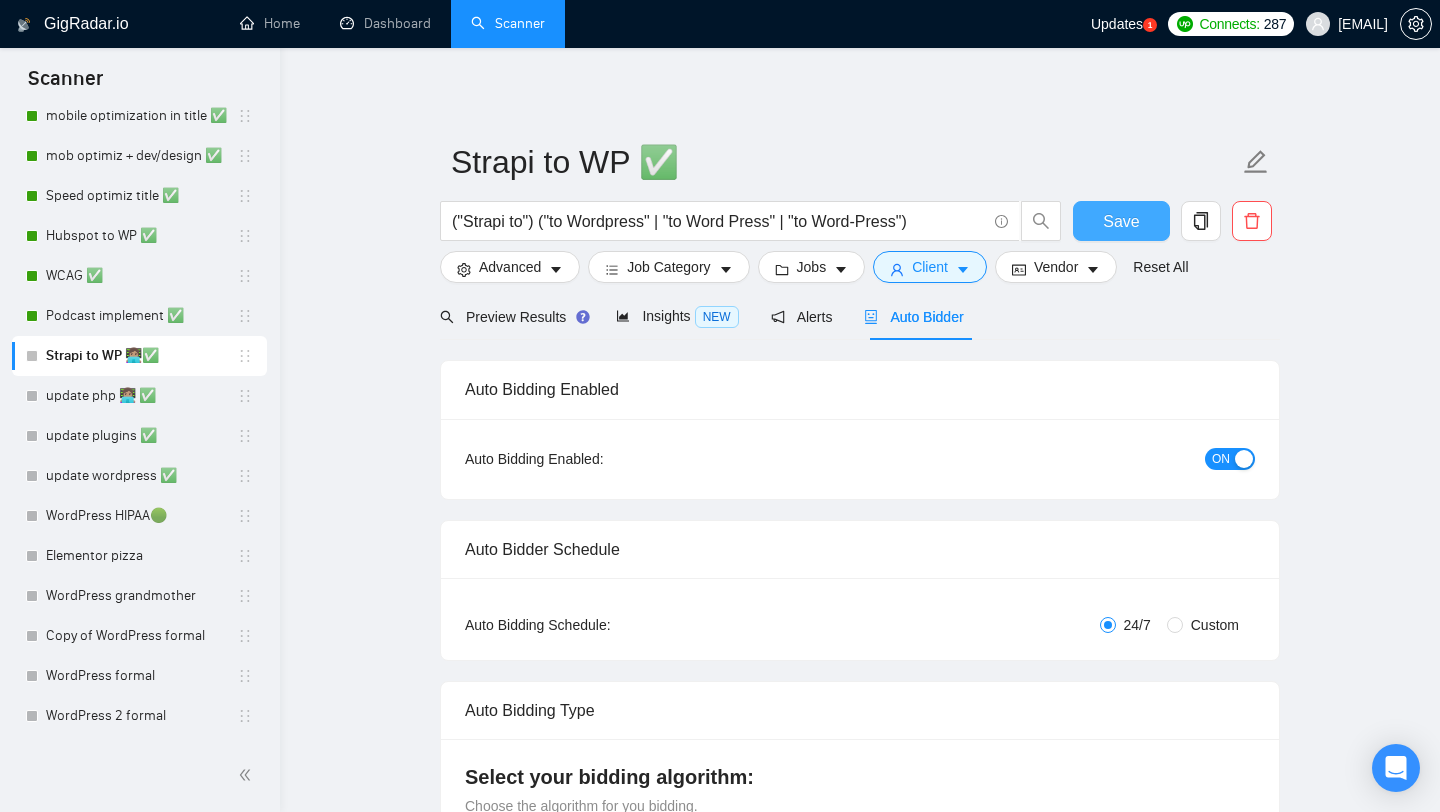 click on "Save" at bounding box center (1121, 221) 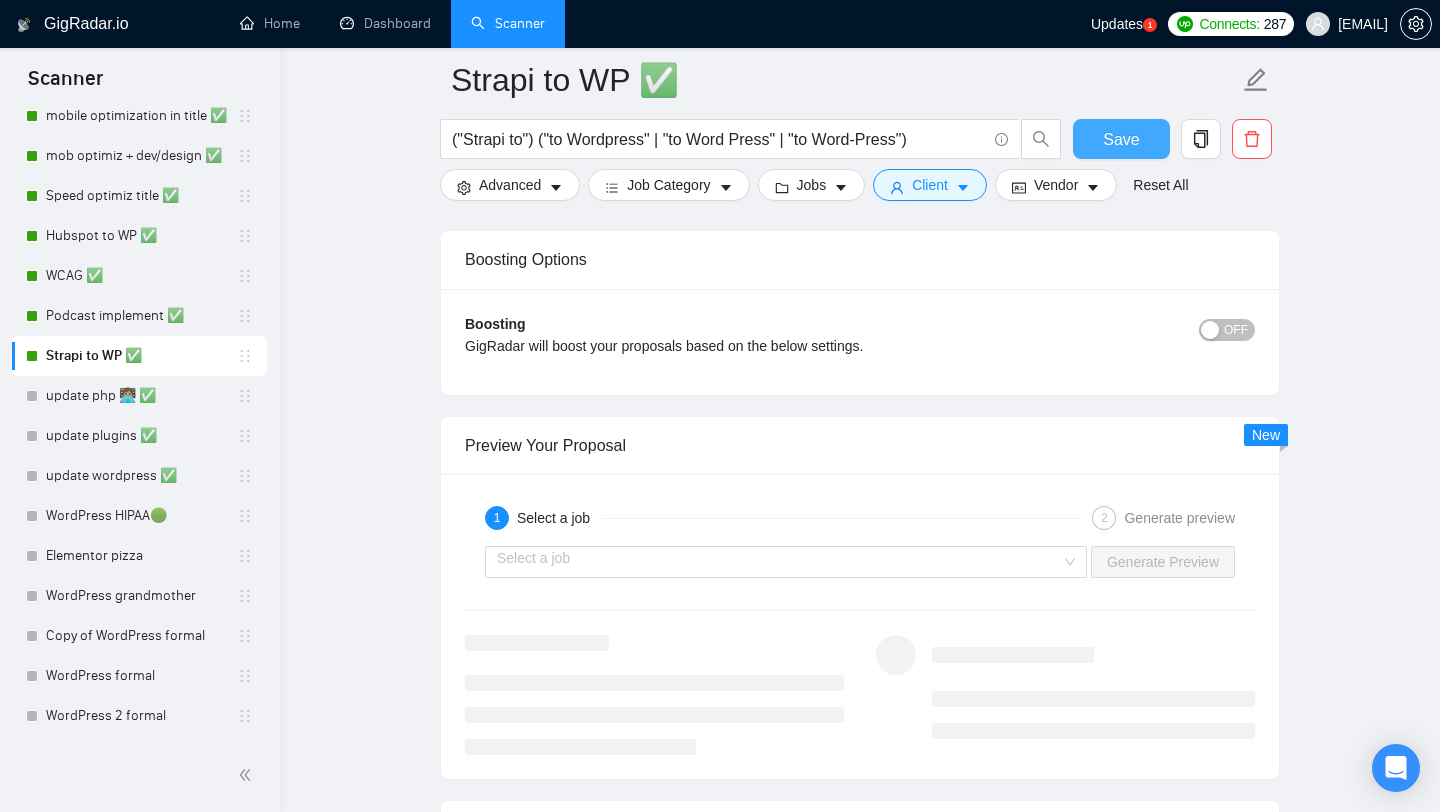 scroll, scrollTop: 2768, scrollLeft: 0, axis: vertical 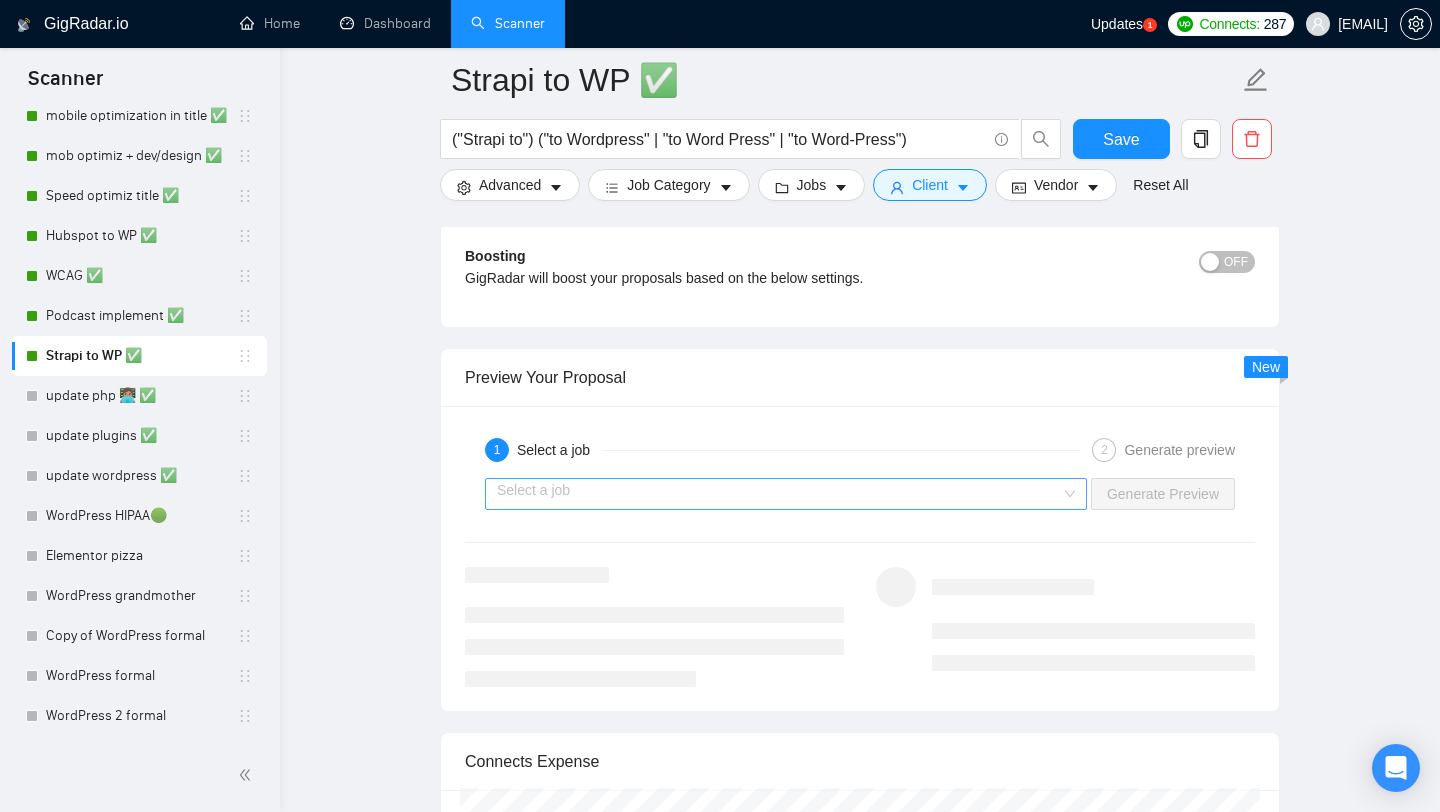 click at bounding box center [779, 494] 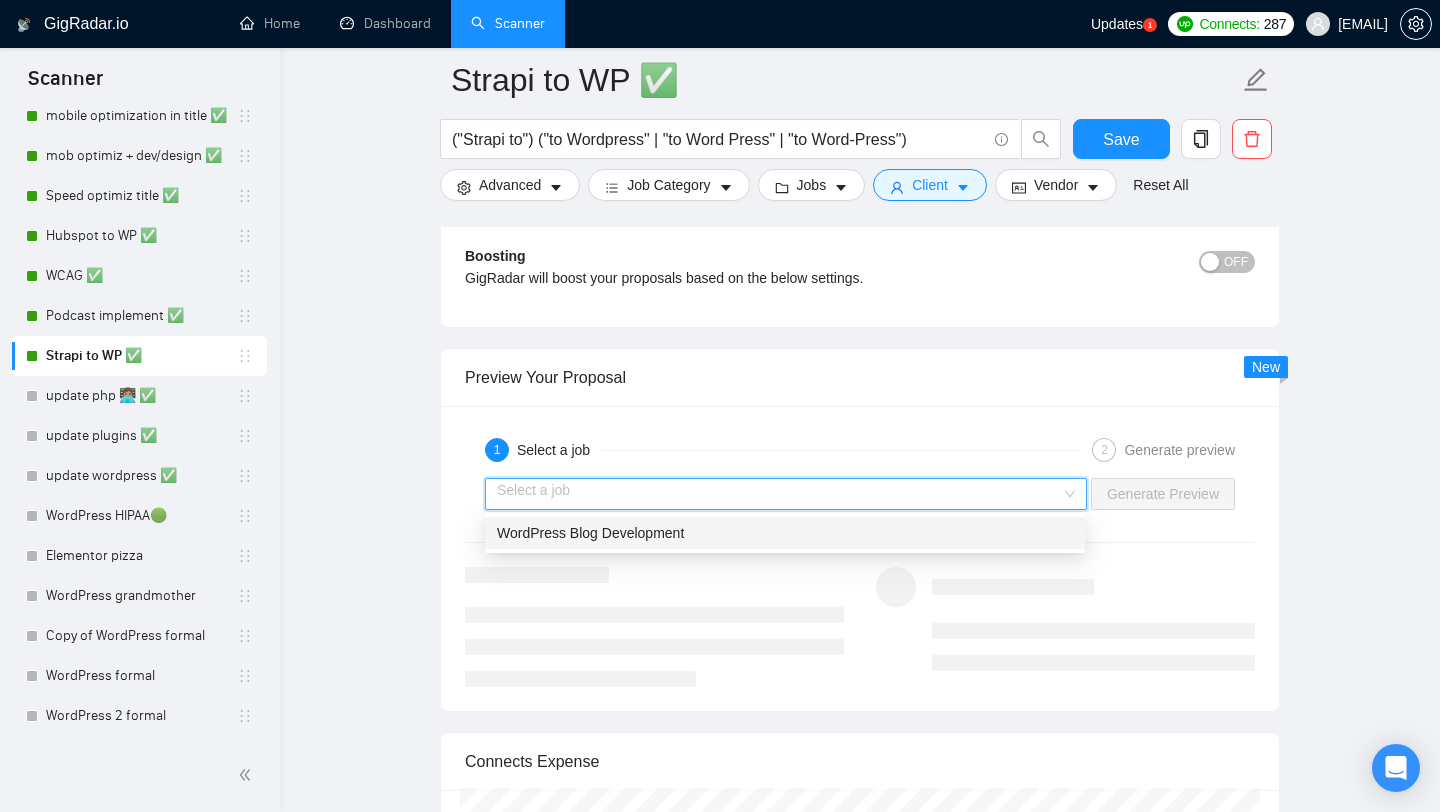 click on "WordPress Blog Development" at bounding box center [785, 533] 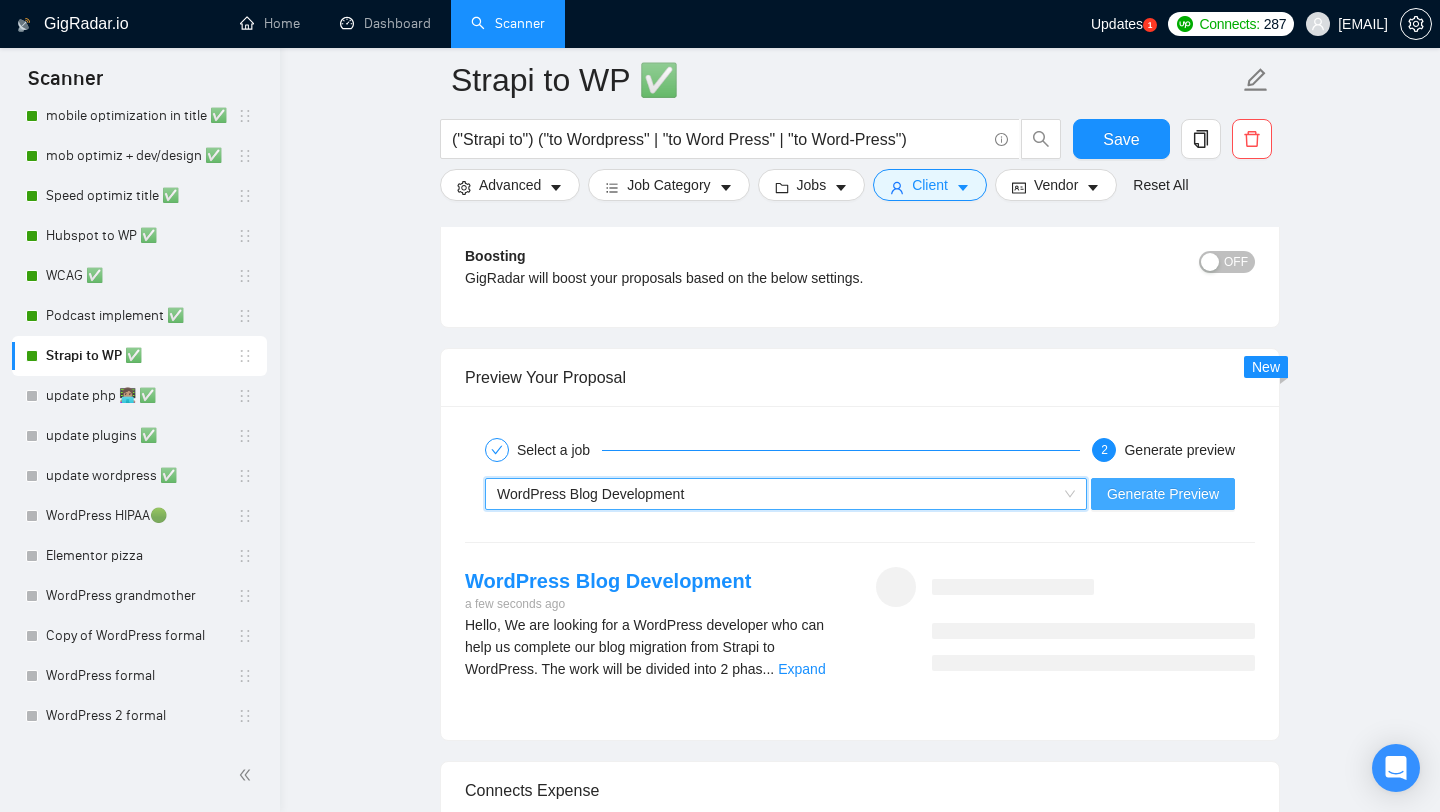 click on "Generate Preview" at bounding box center (1163, 494) 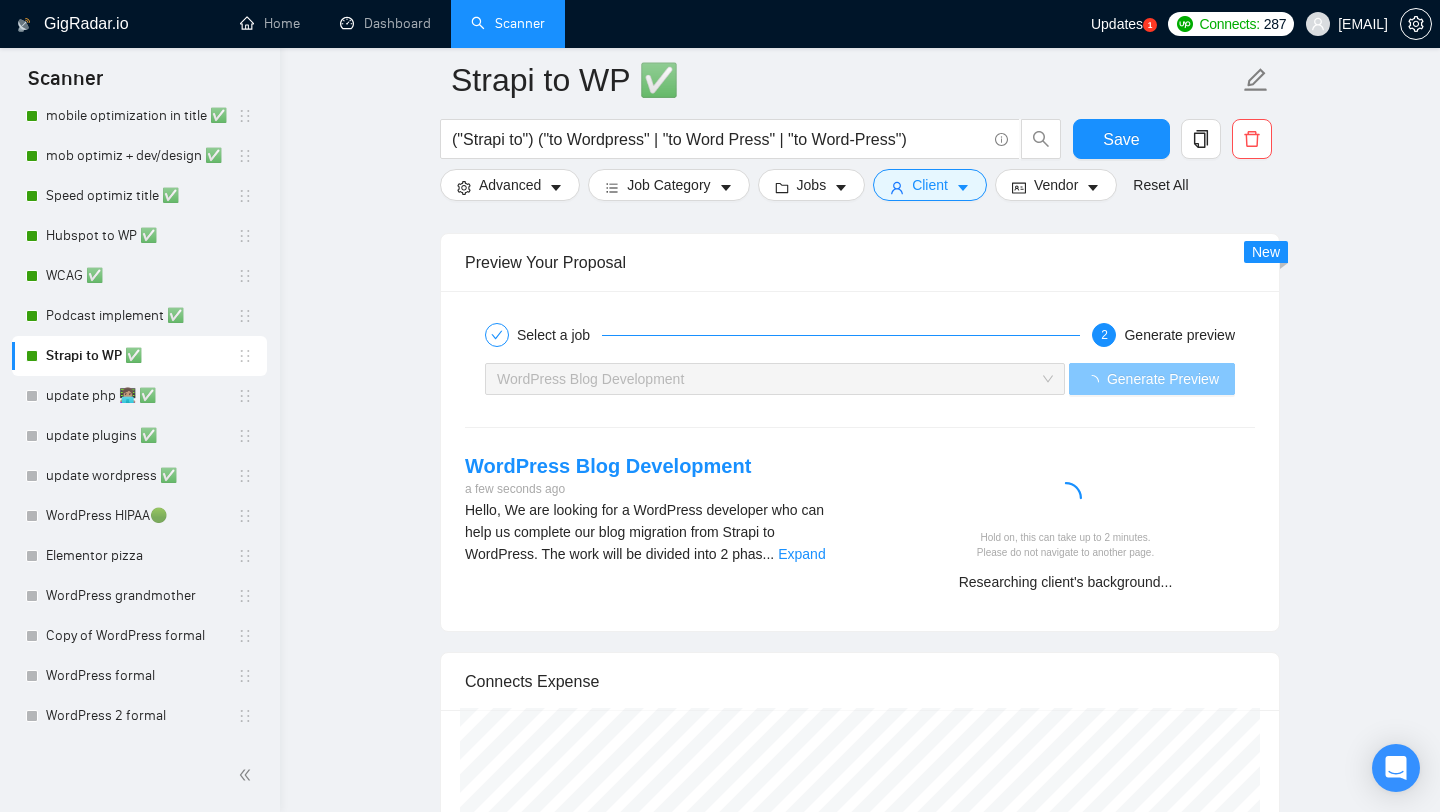 scroll, scrollTop: 2948, scrollLeft: 0, axis: vertical 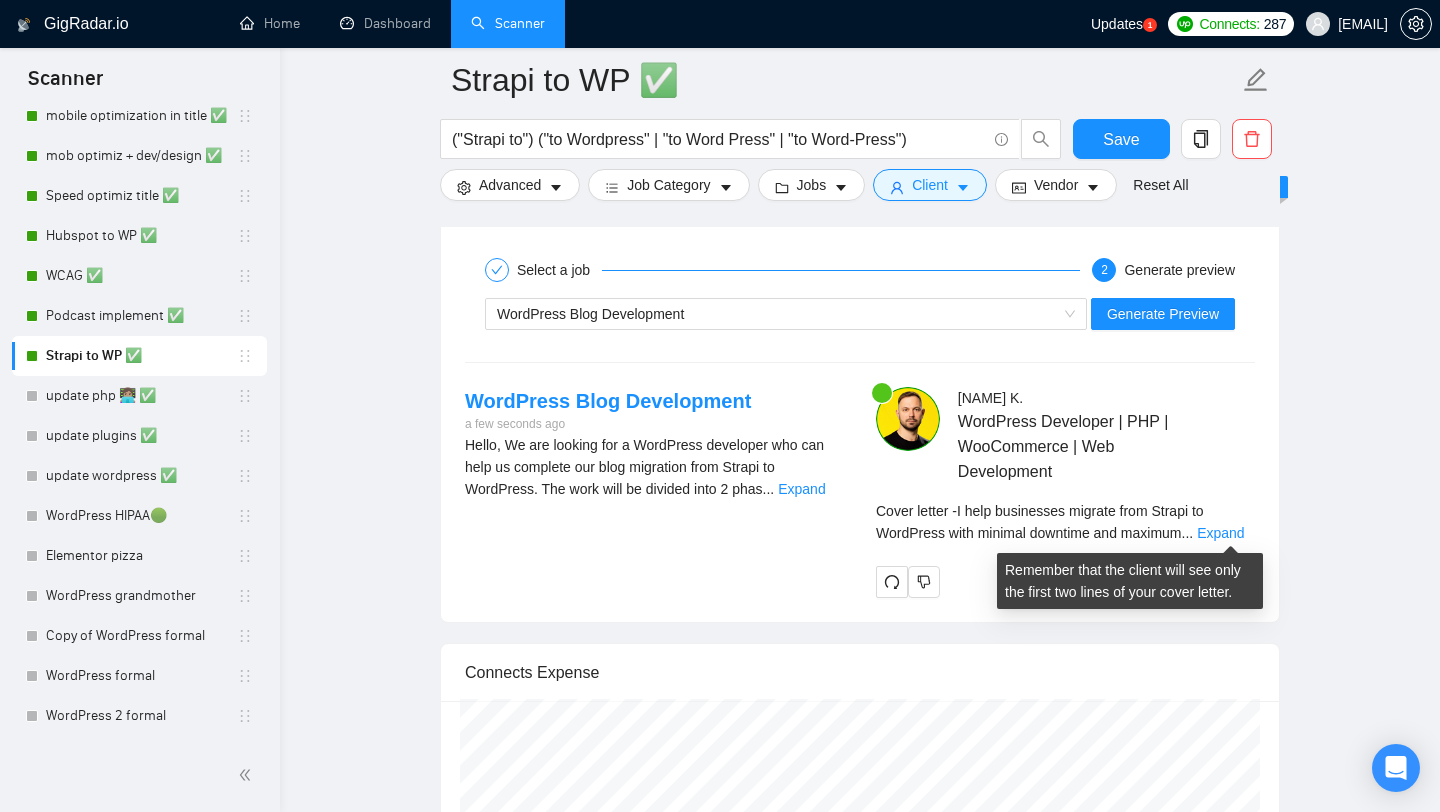 click on "..." at bounding box center (1188, 533) 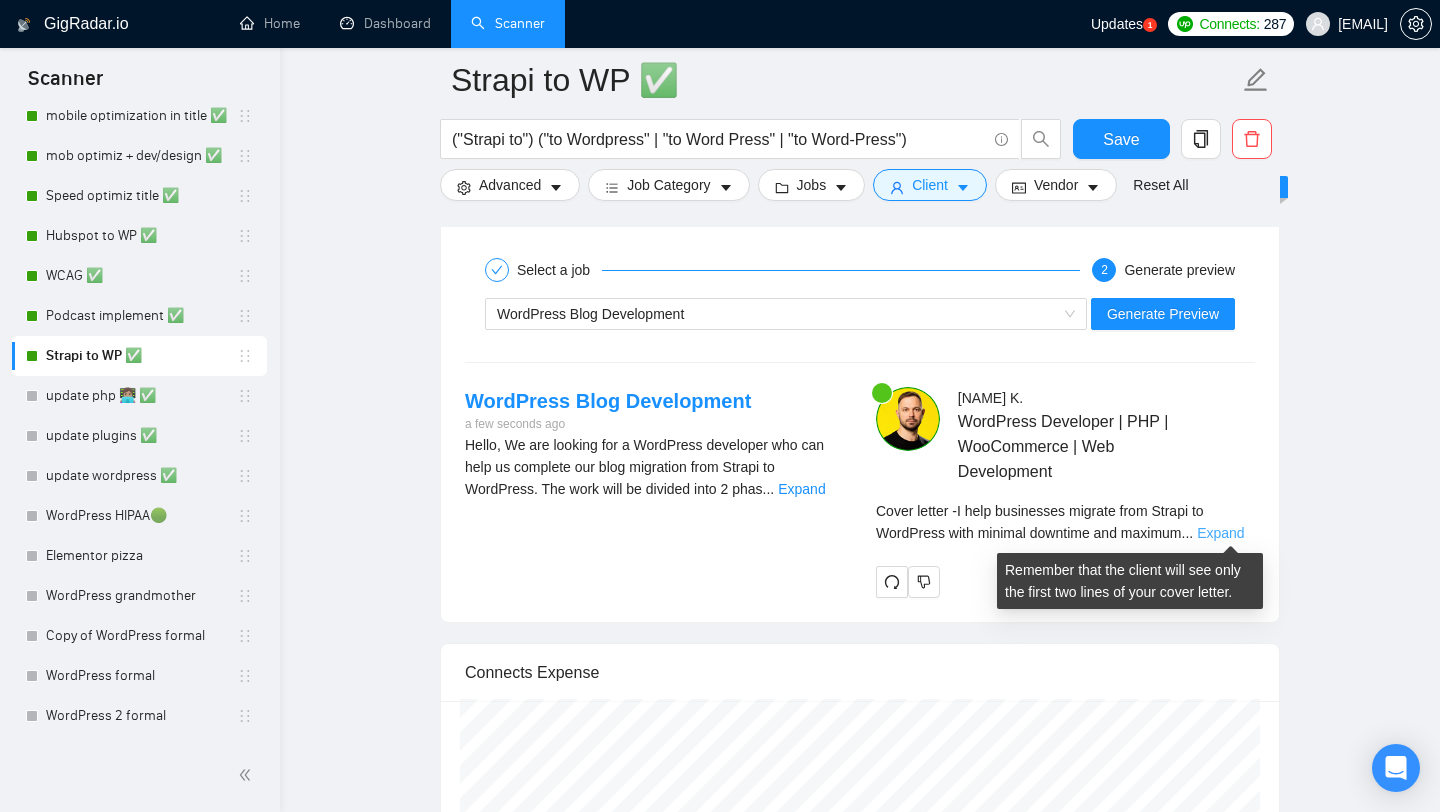 click on "Expand" at bounding box center [1220, 533] 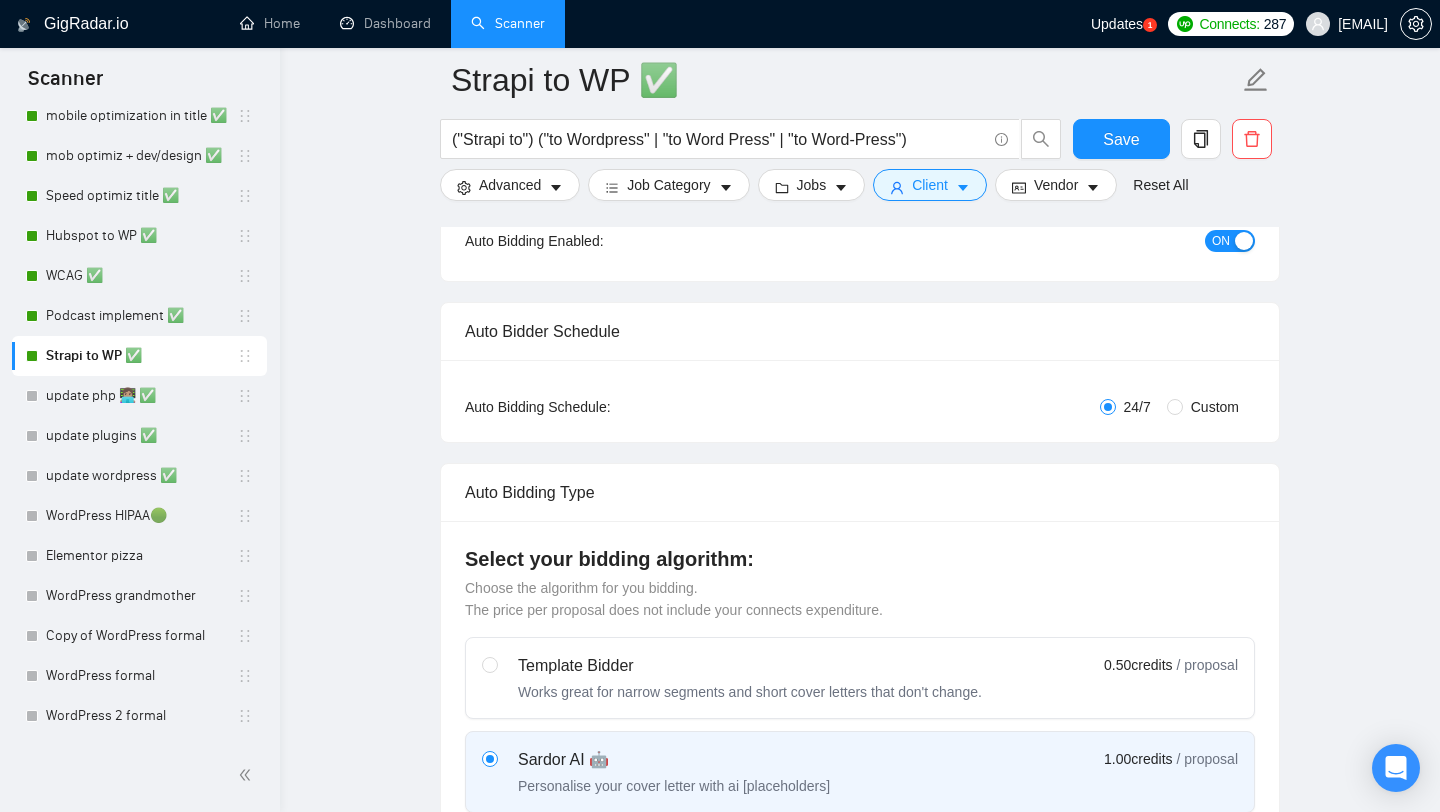 scroll, scrollTop: 0, scrollLeft: 0, axis: both 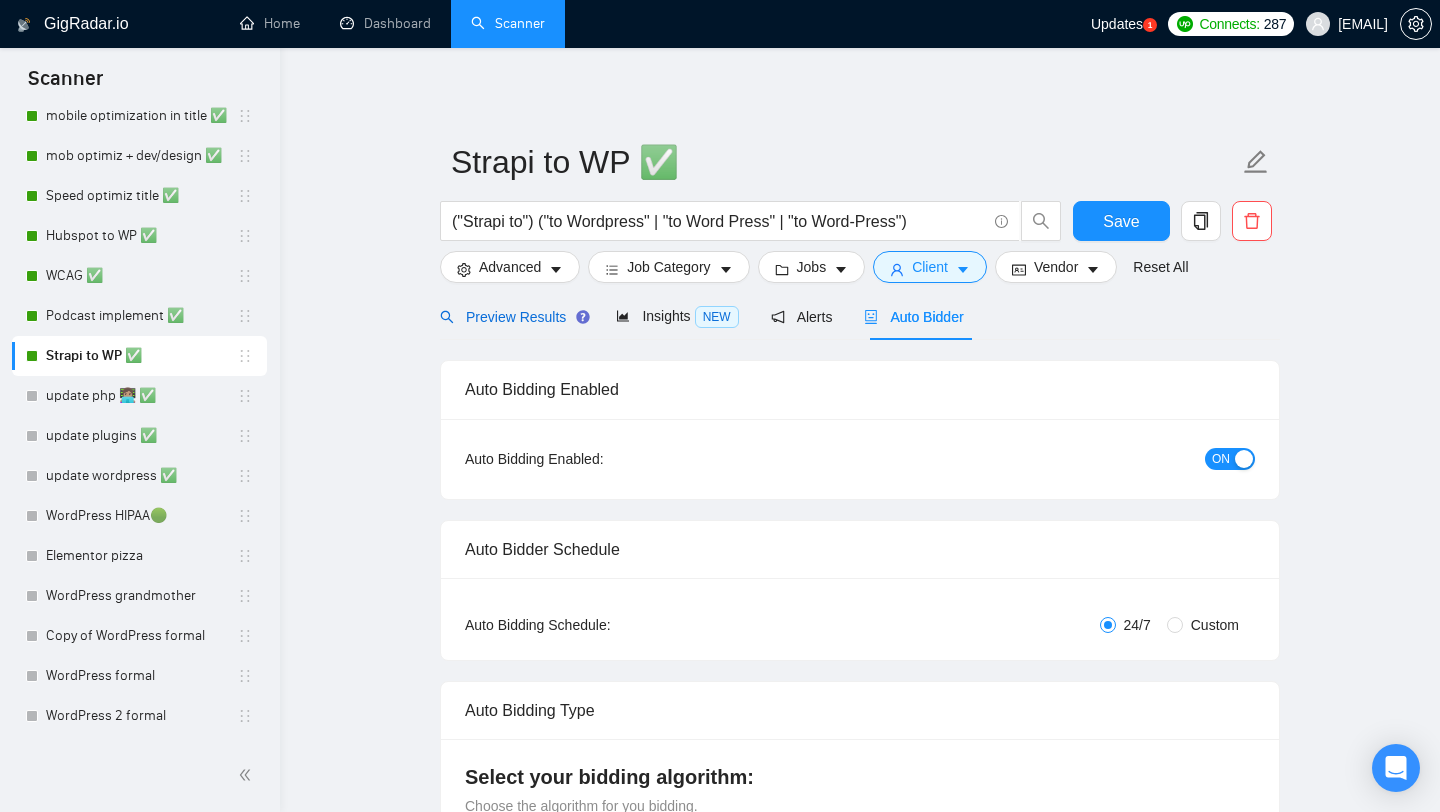 click on "Preview Results" at bounding box center [512, 317] 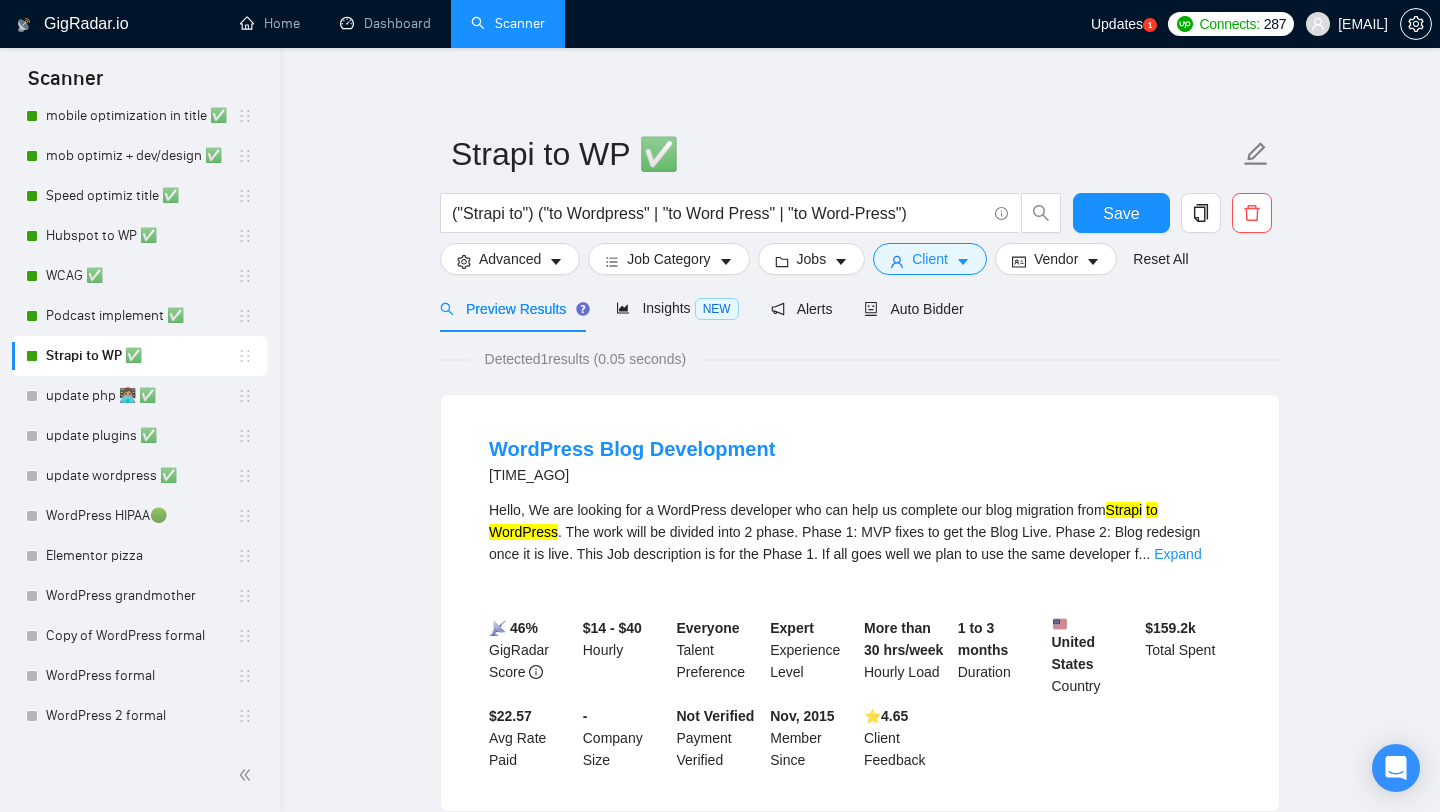scroll, scrollTop: 14, scrollLeft: 0, axis: vertical 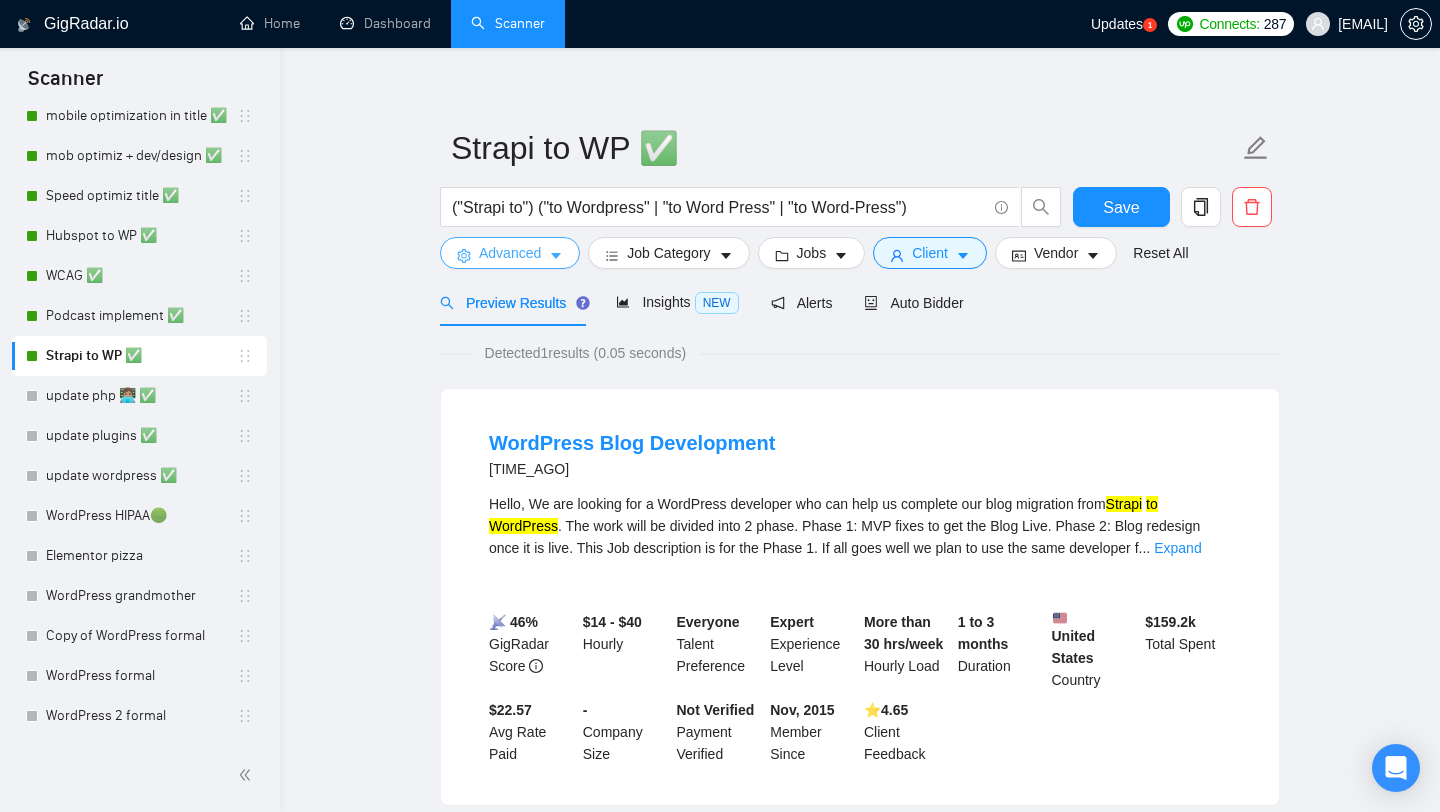 click on "Advanced" at bounding box center (510, 253) 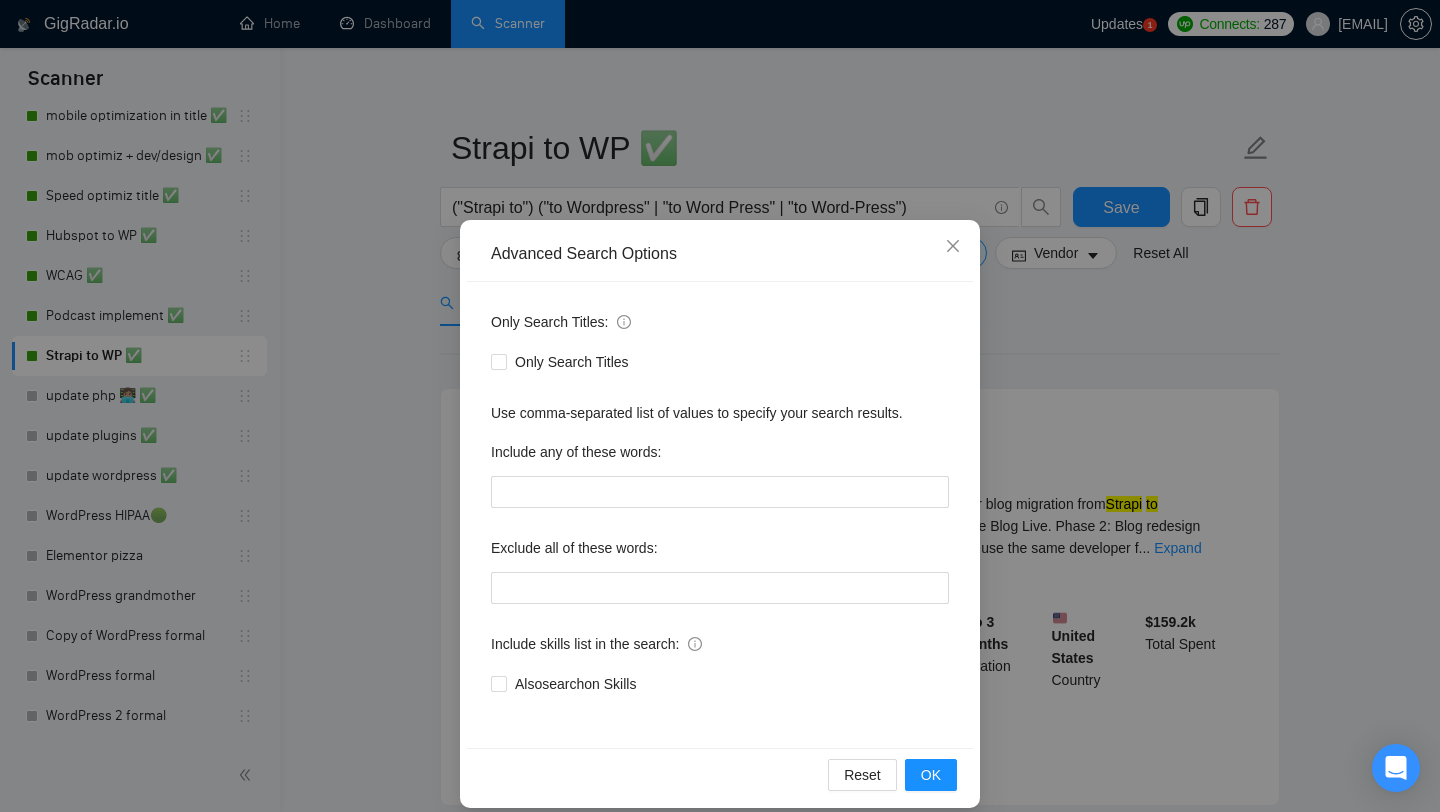 click on "Advanced Search Options Only Search Titles:   Only Search Titles Use comma-separated list of values to specify your search results. Include any of these words: Exclude all of these words: Include skills list in the search:   Also  search  on Skills Reset OK" at bounding box center (720, 406) 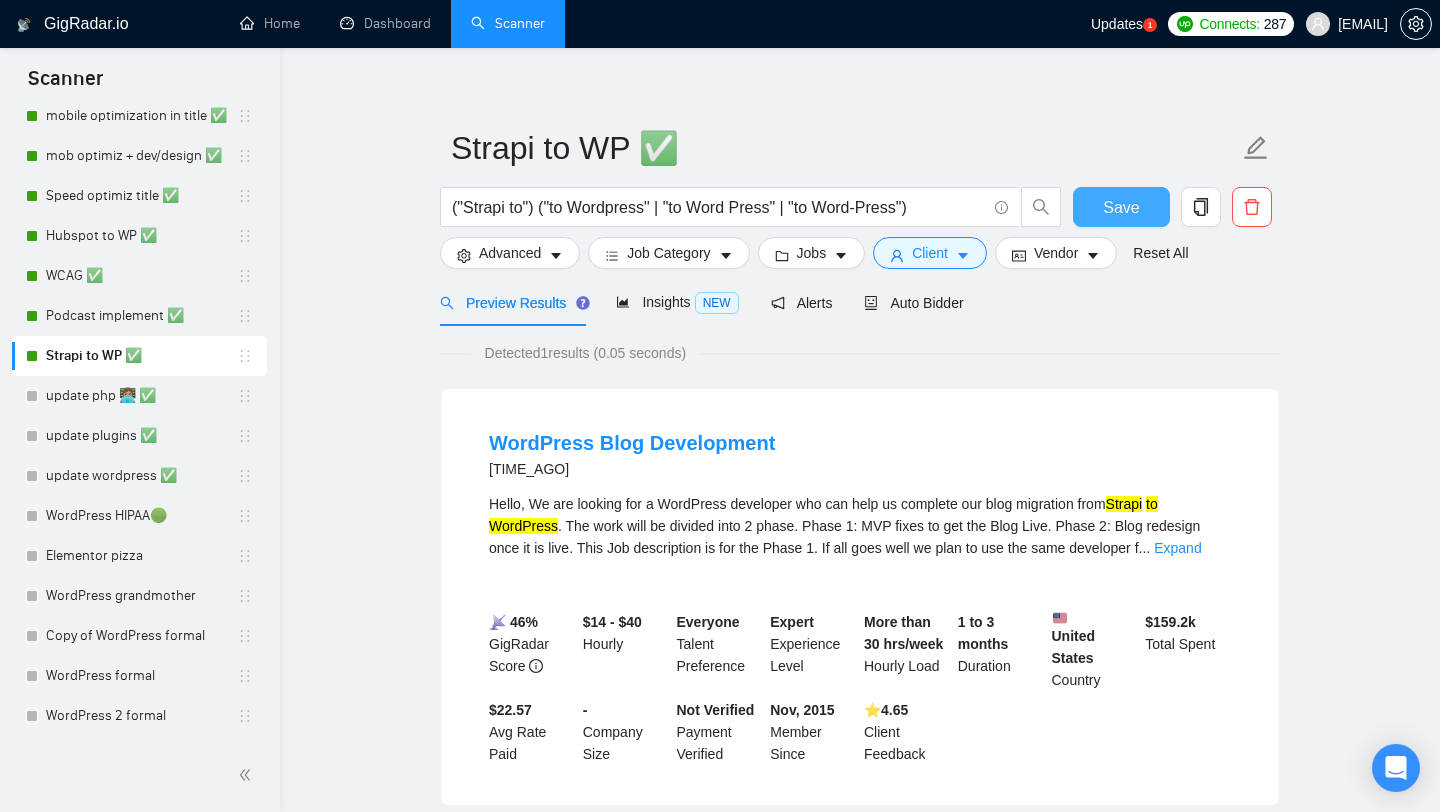 click on "Save" at bounding box center (1121, 207) 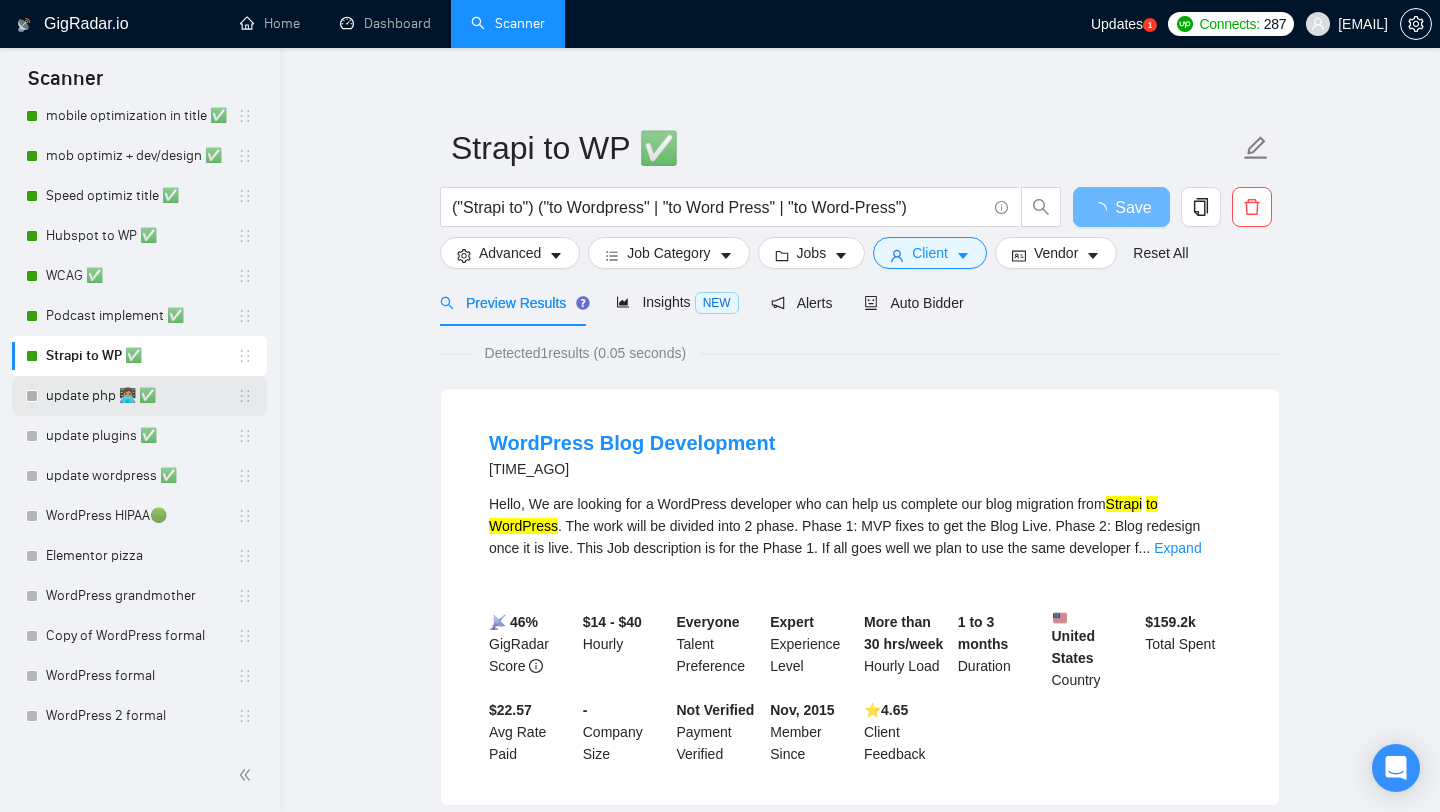 click on "update php 👩🏽‍💻 ✅" at bounding box center (141, 396) 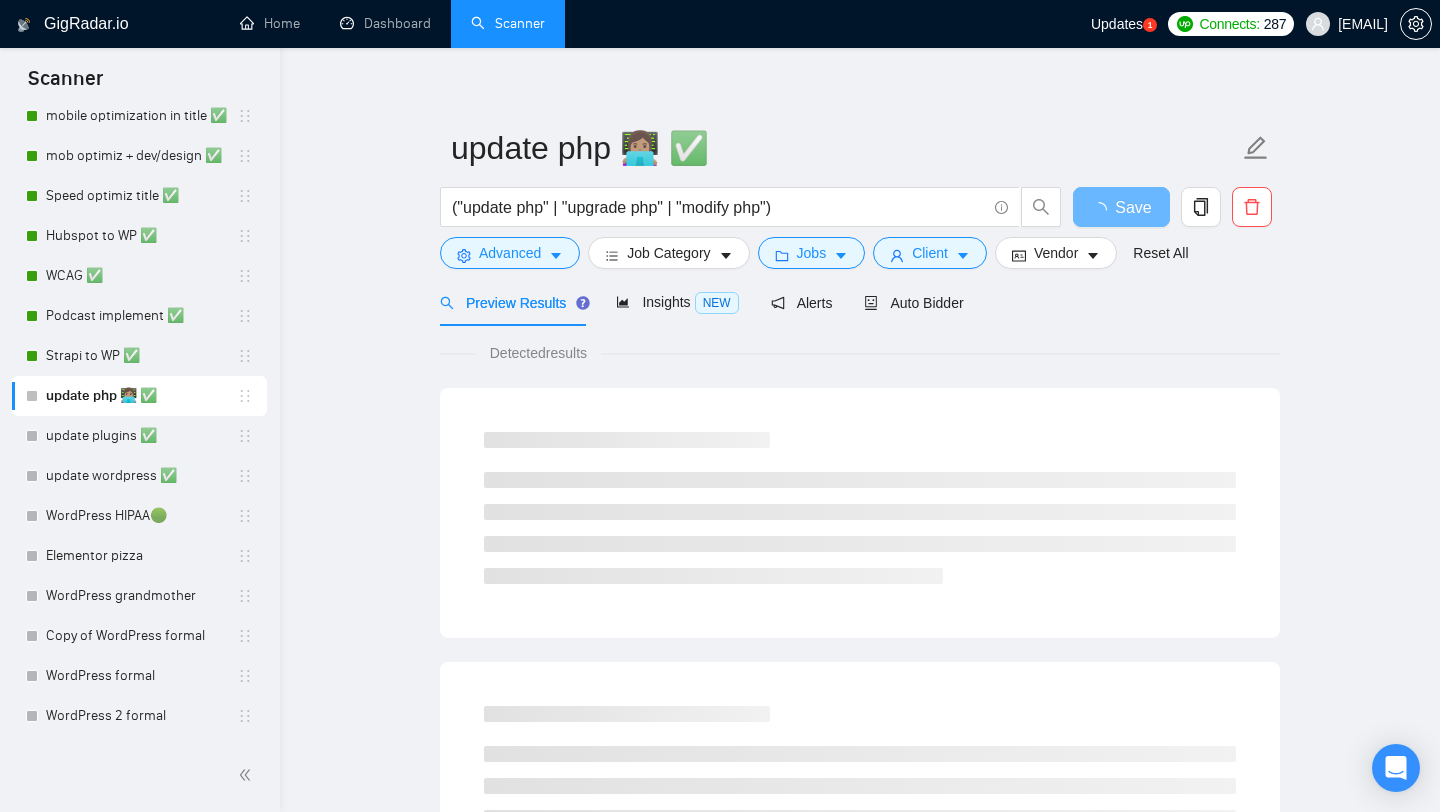 scroll, scrollTop: 0, scrollLeft: 0, axis: both 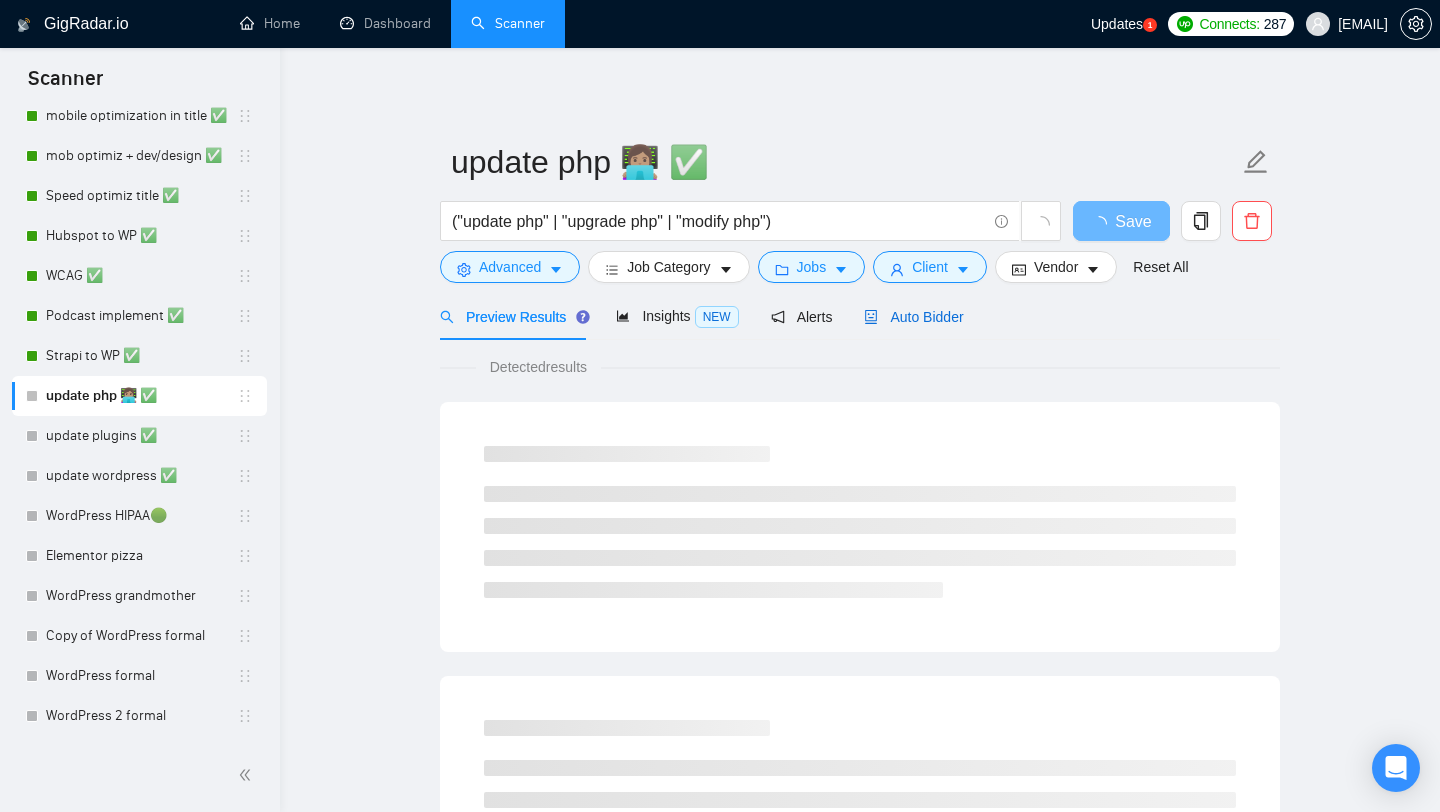 click on "Auto Bidder" at bounding box center (913, 317) 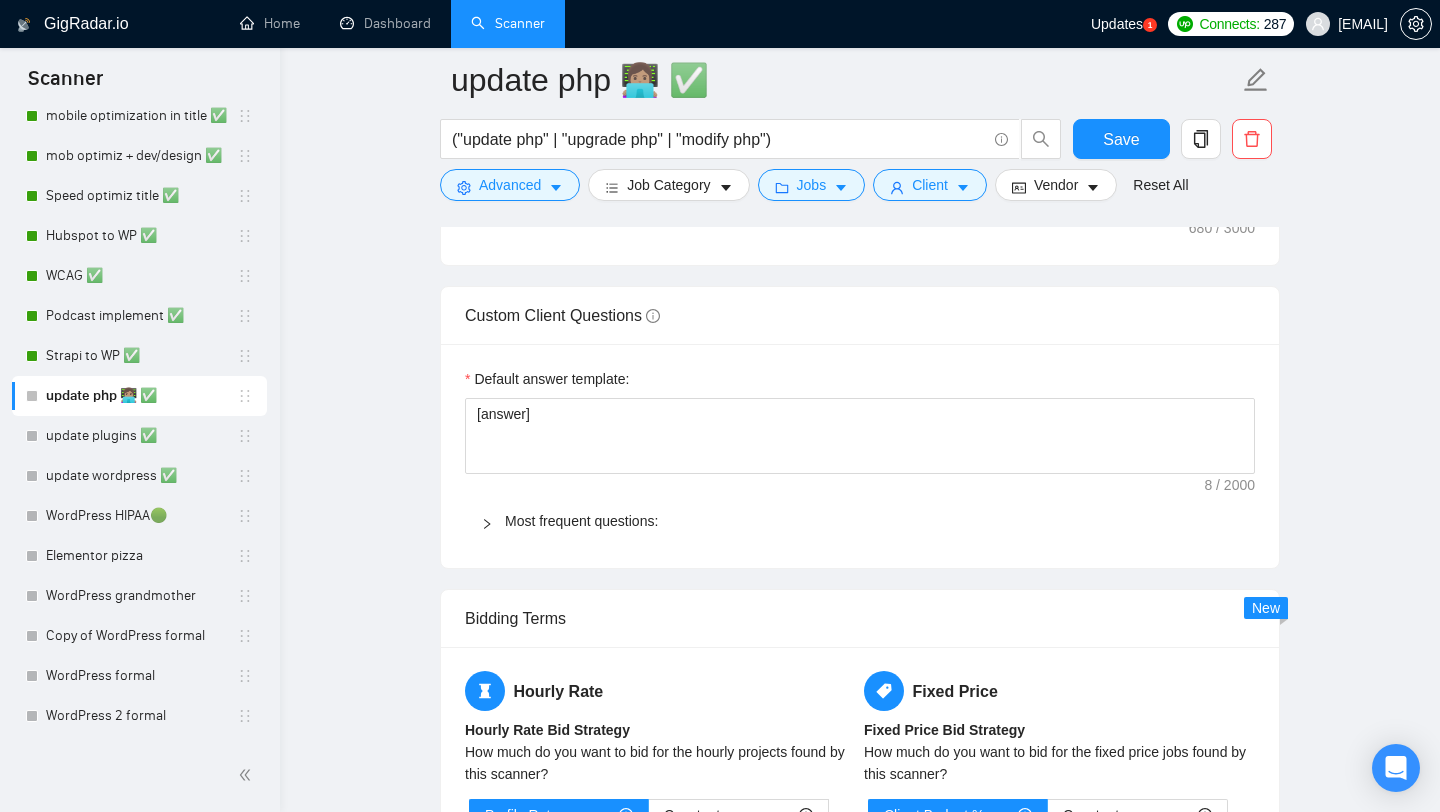 scroll, scrollTop: 1901, scrollLeft: 0, axis: vertical 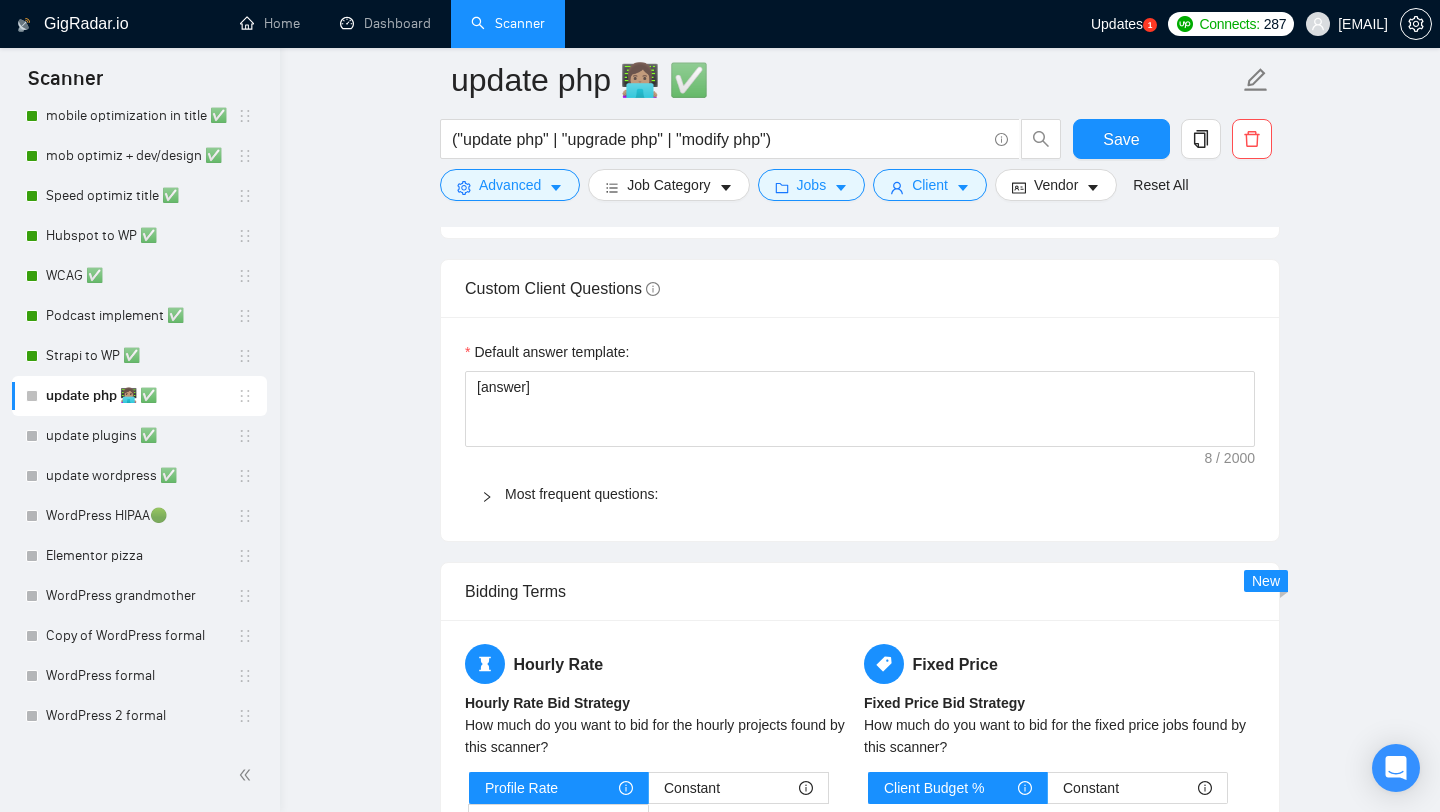 click on "Most frequent questions:" at bounding box center [872, 494] 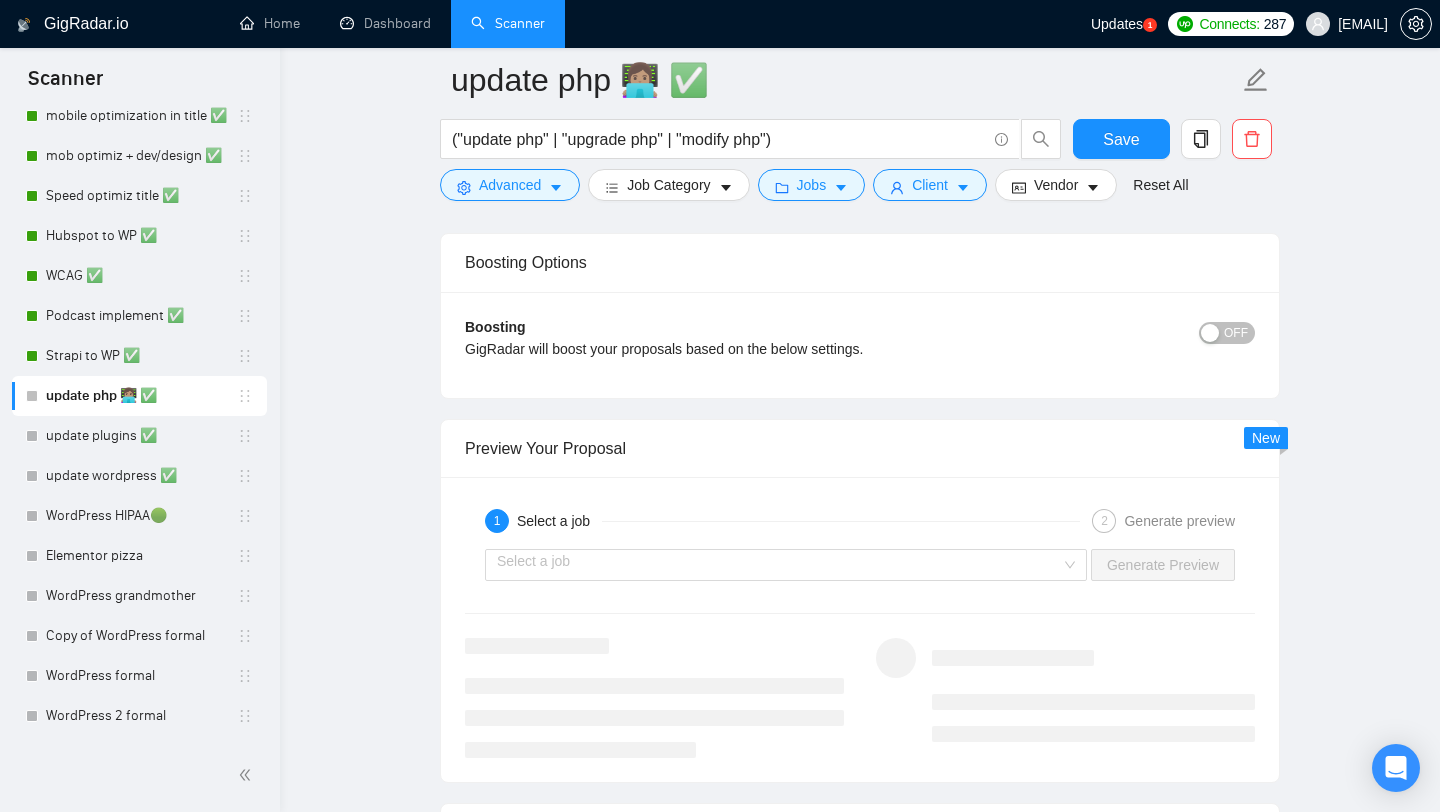 scroll, scrollTop: 3893, scrollLeft: 0, axis: vertical 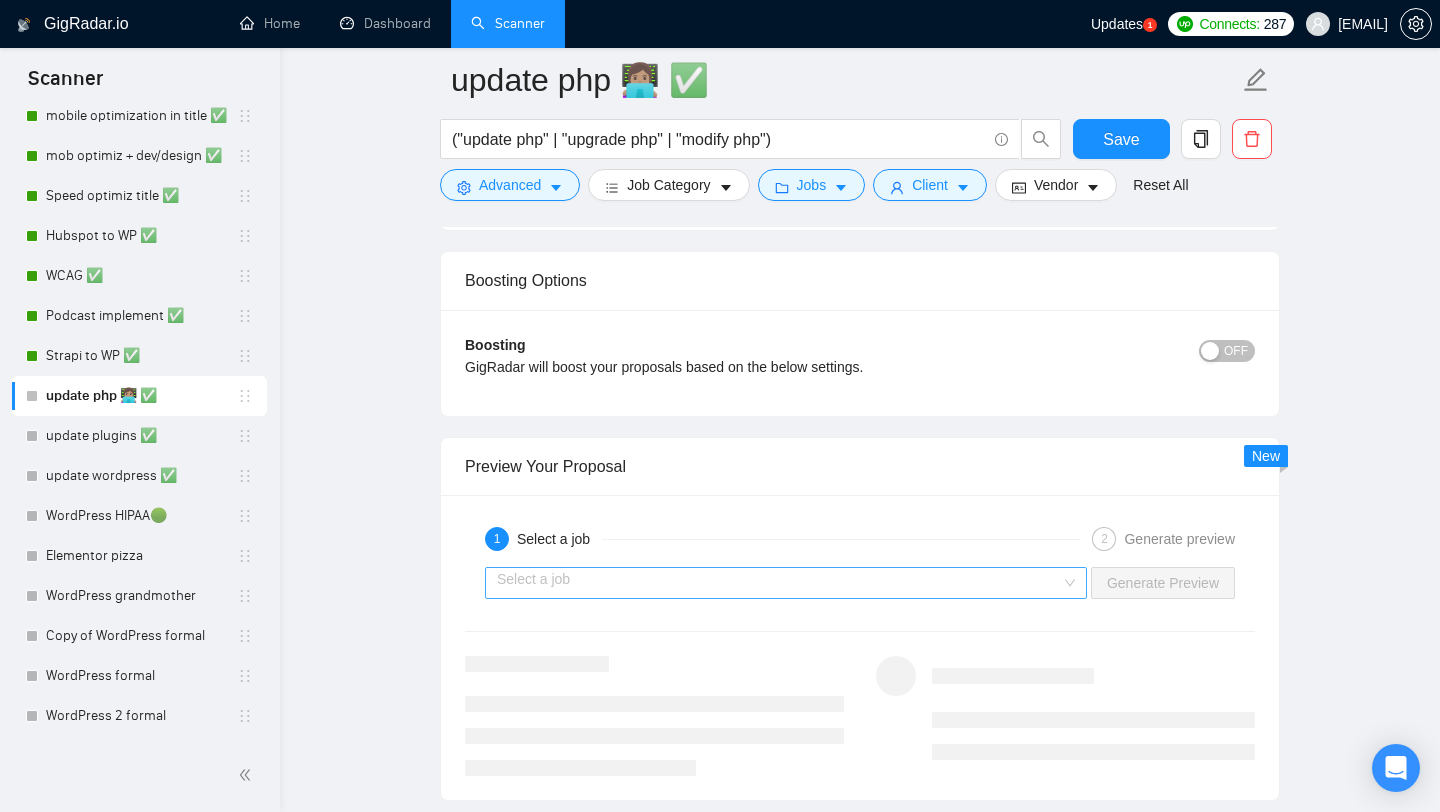 click at bounding box center (779, 583) 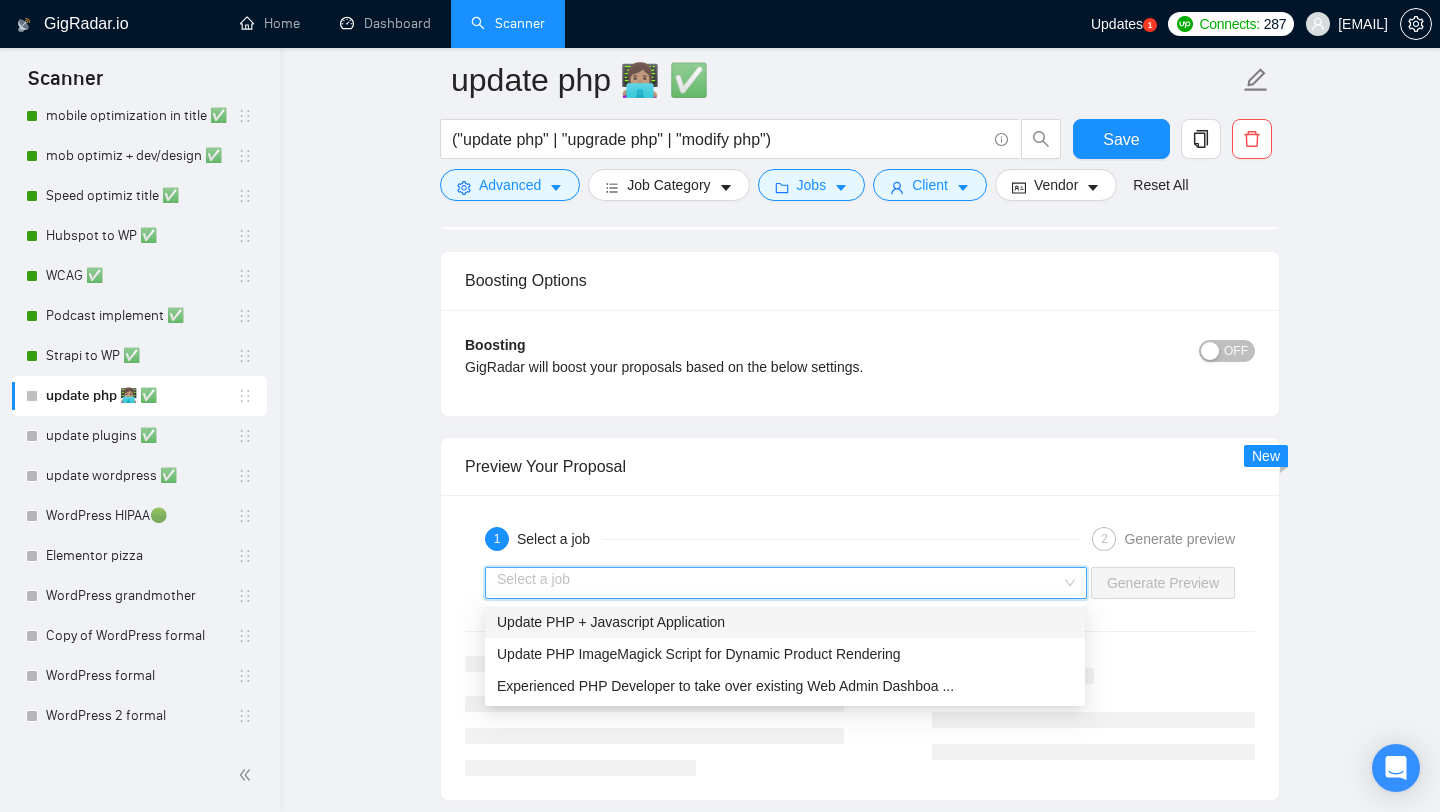 click on "Update PHP + Javascript Application" at bounding box center [611, 622] 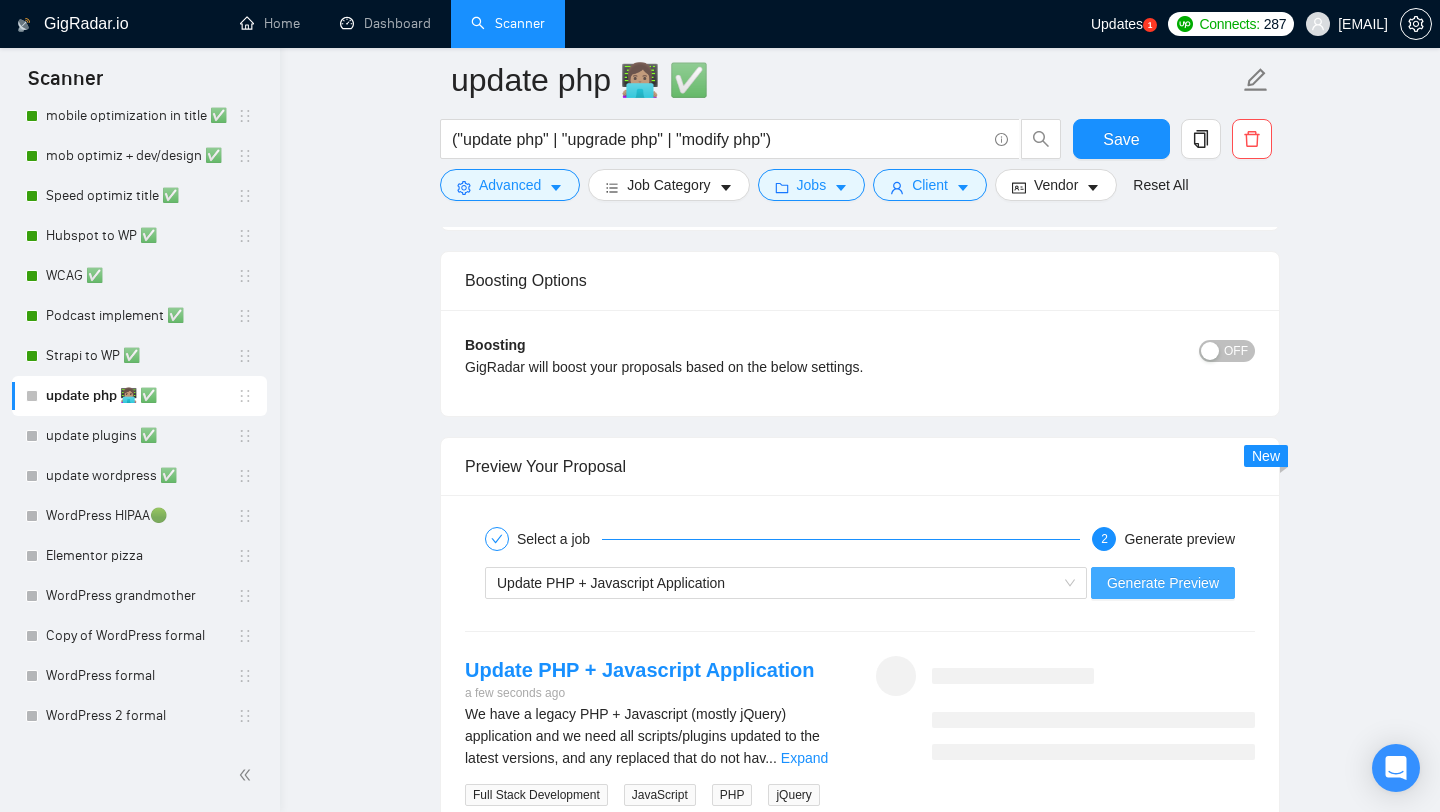 click on "Generate Preview" at bounding box center (1163, 583) 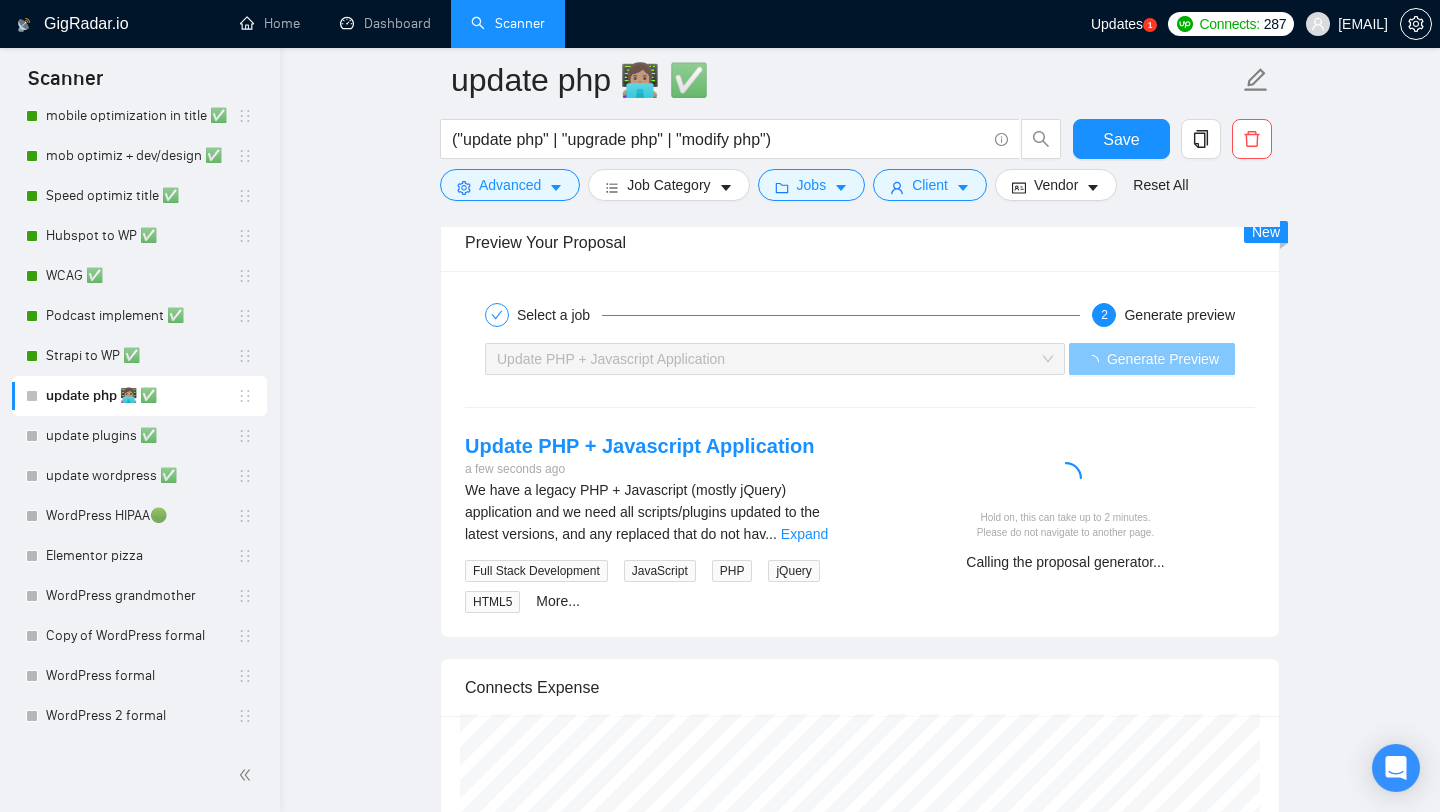 scroll, scrollTop: 4121, scrollLeft: 0, axis: vertical 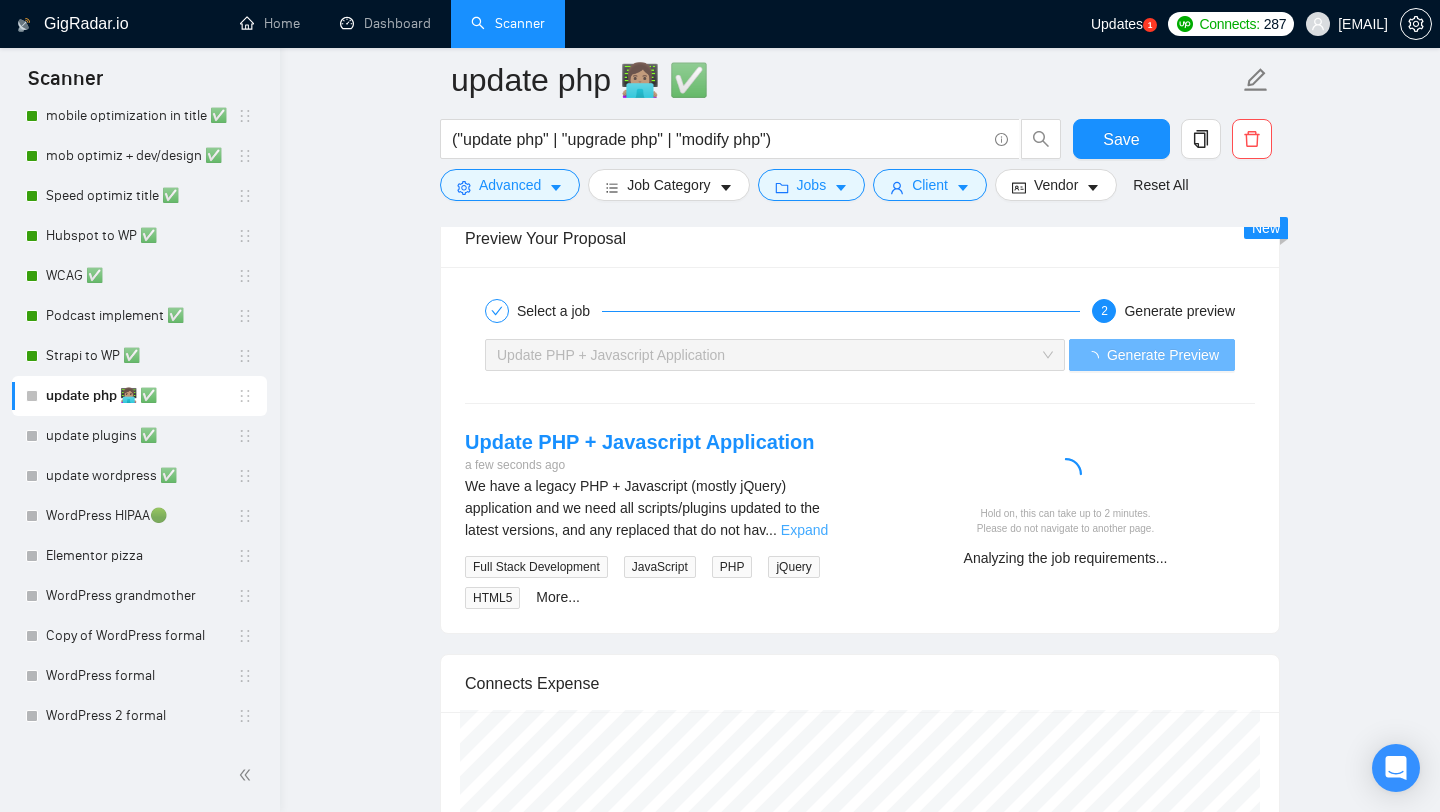 click on "Expand" at bounding box center (804, 530) 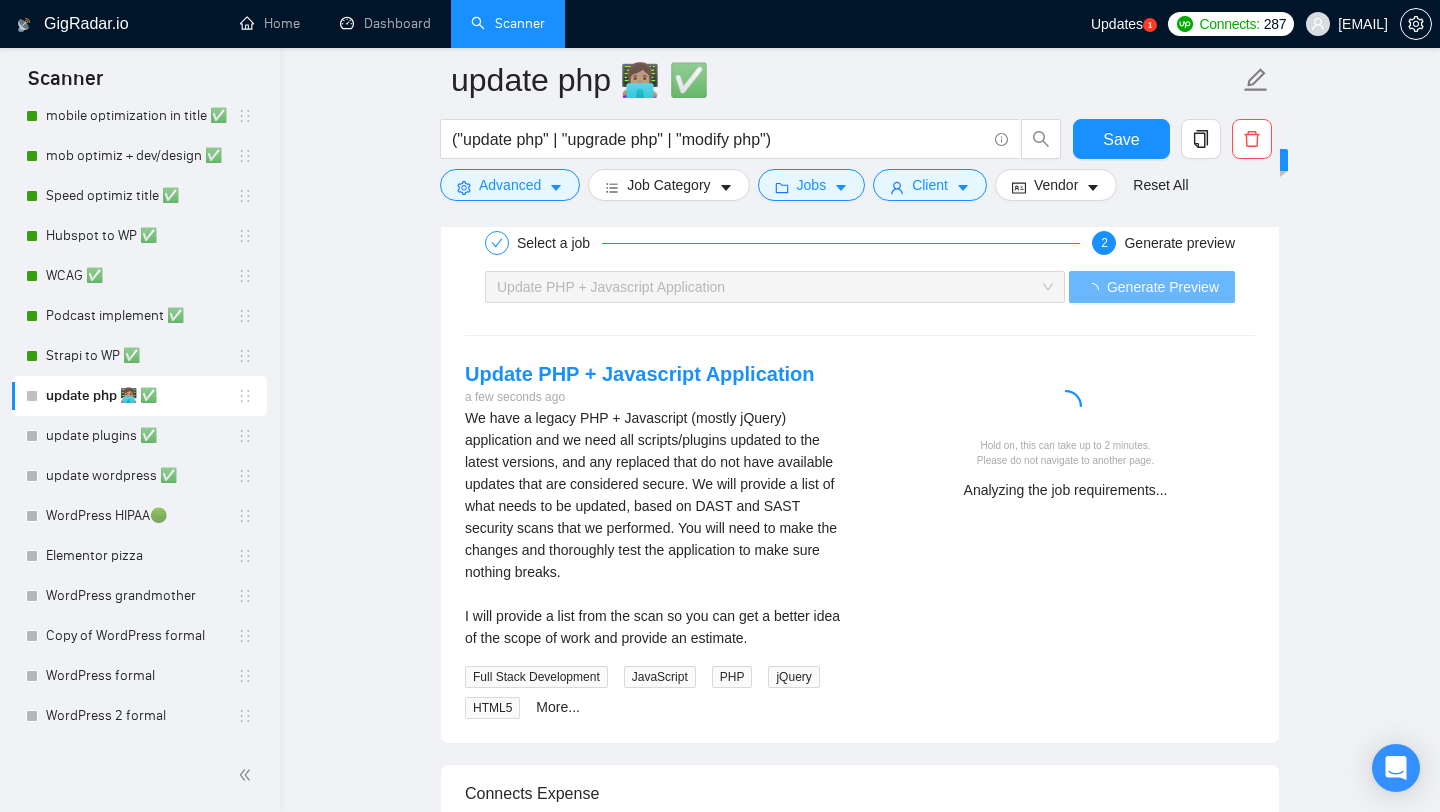 scroll, scrollTop: 4199, scrollLeft: 0, axis: vertical 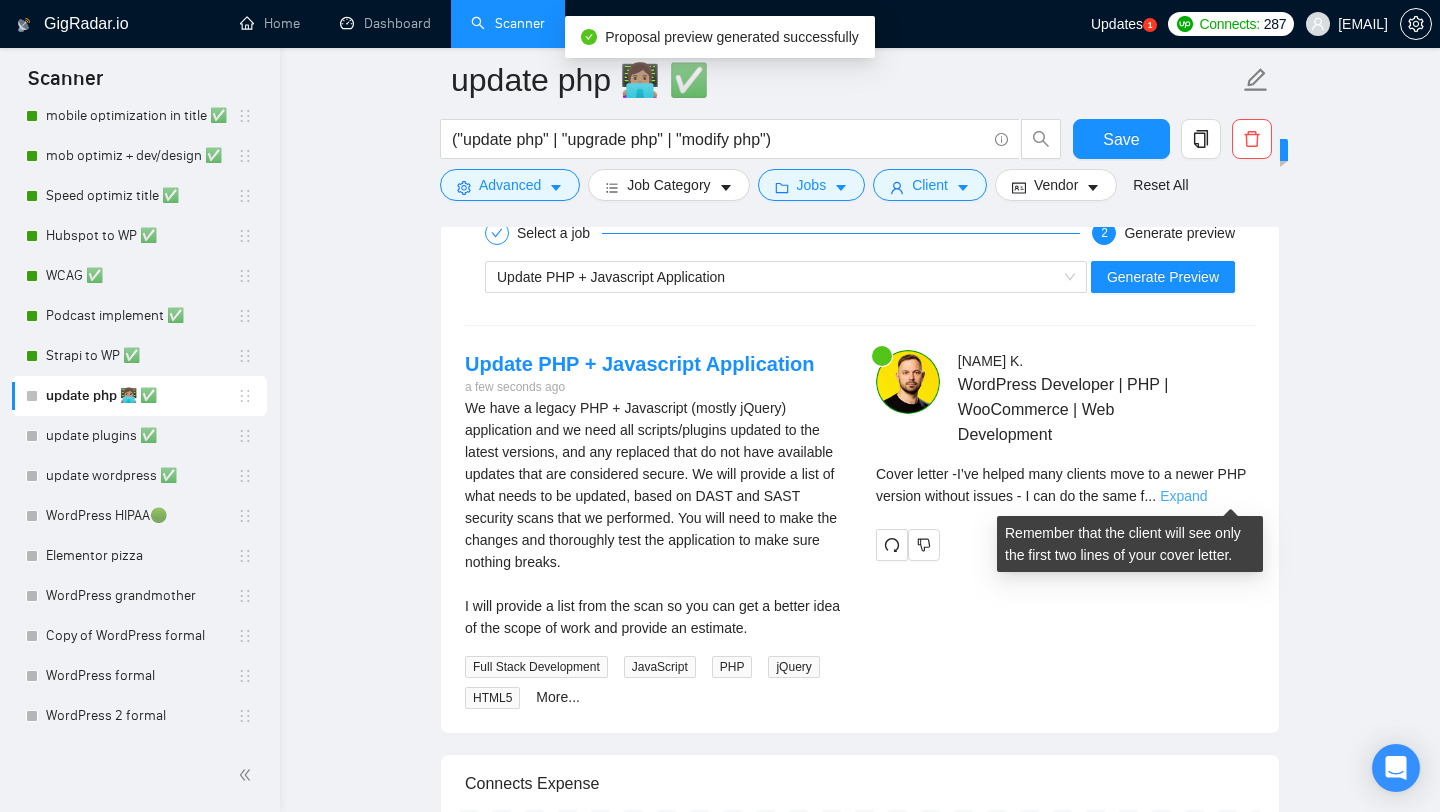 click on "Expand" at bounding box center (1183, 496) 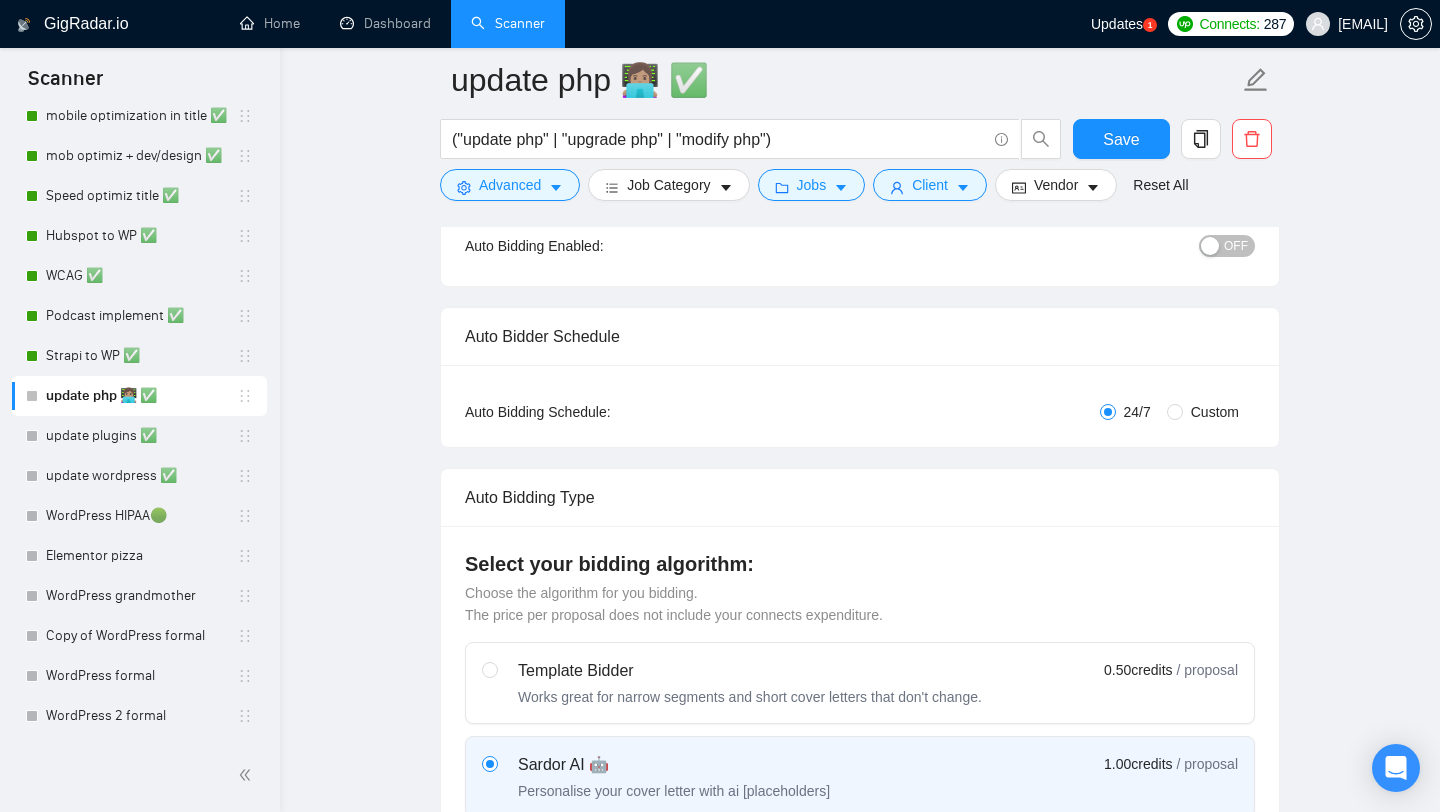 scroll, scrollTop: 187, scrollLeft: 0, axis: vertical 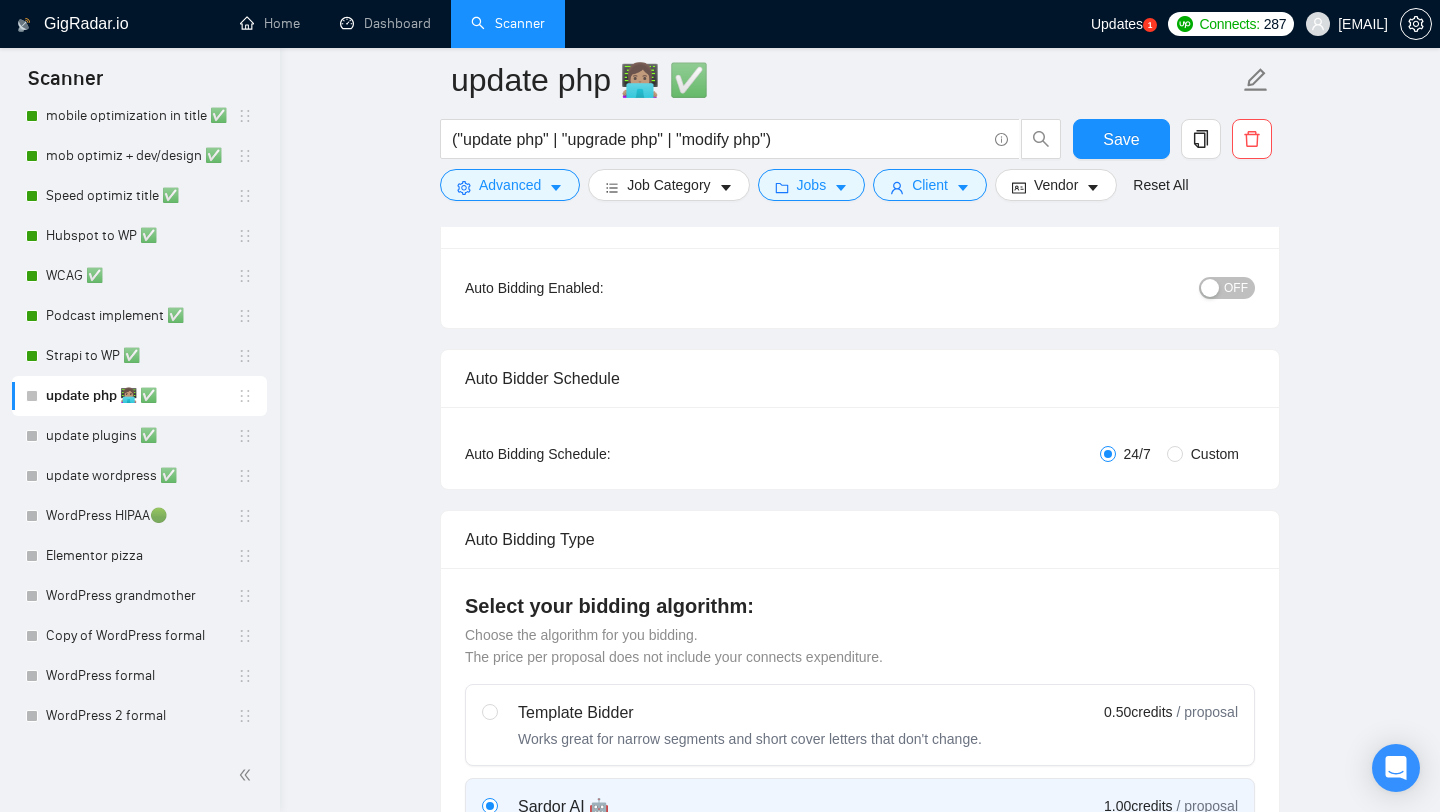 click on "OFF" at bounding box center [1227, 288] 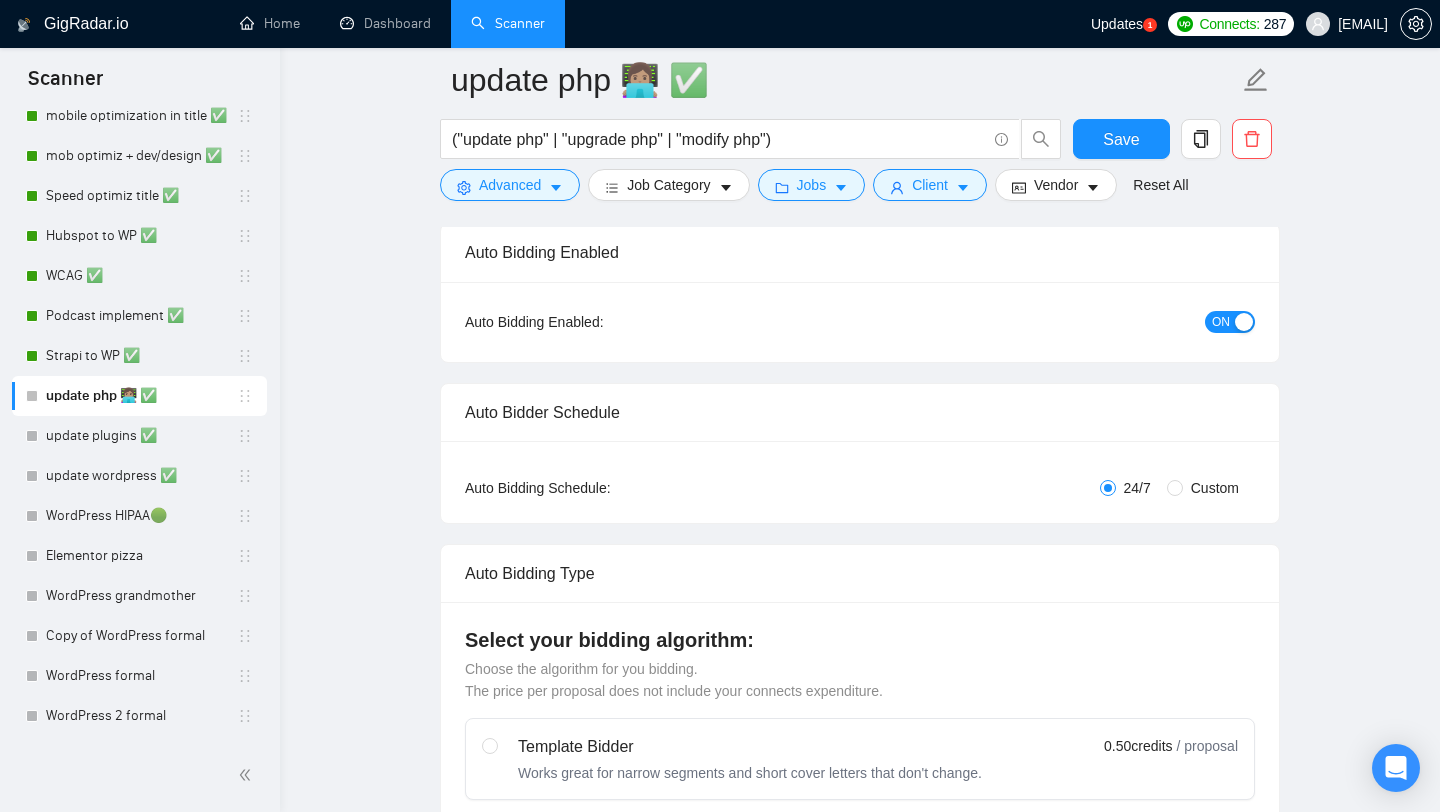 scroll, scrollTop: 17, scrollLeft: 0, axis: vertical 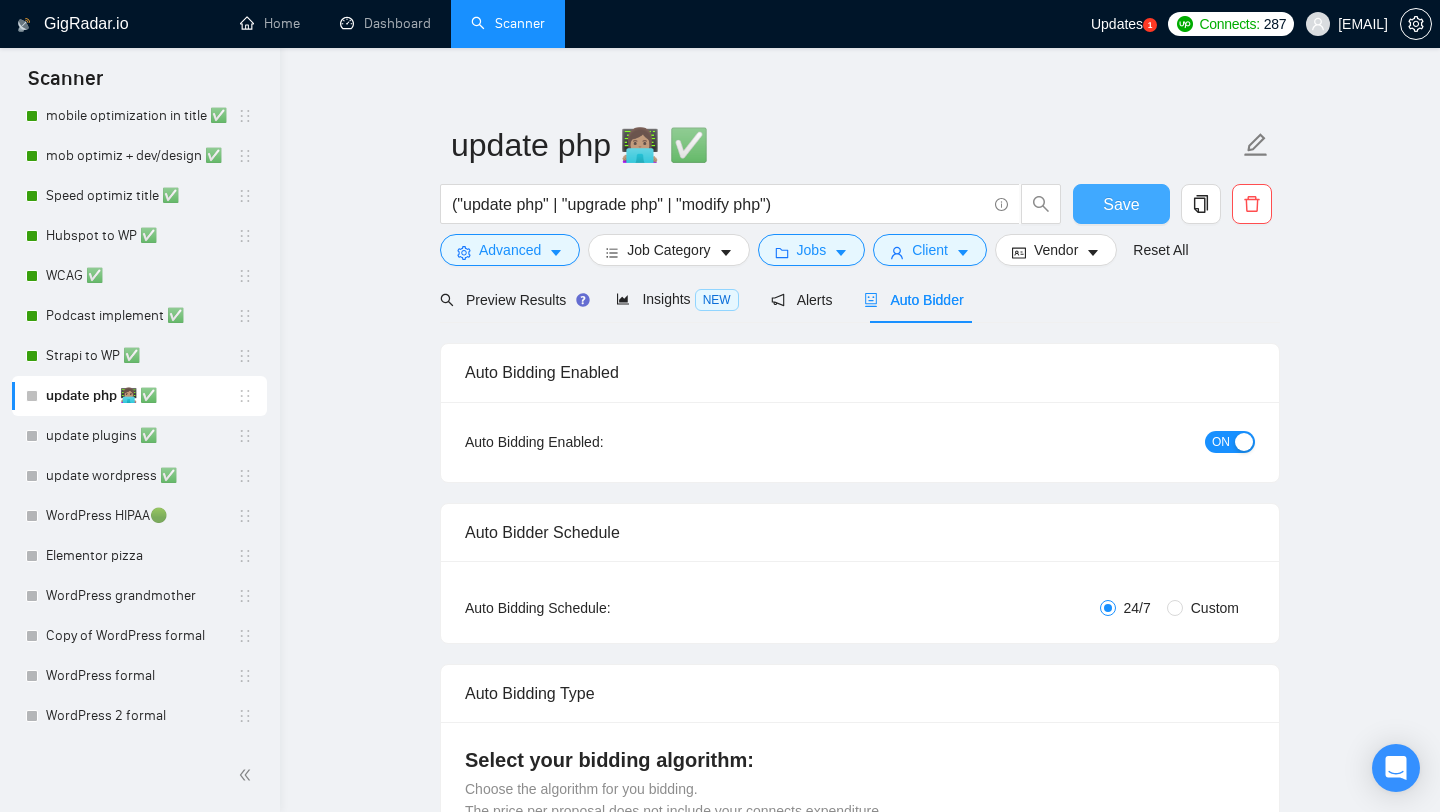 click on "Save" at bounding box center [1121, 204] 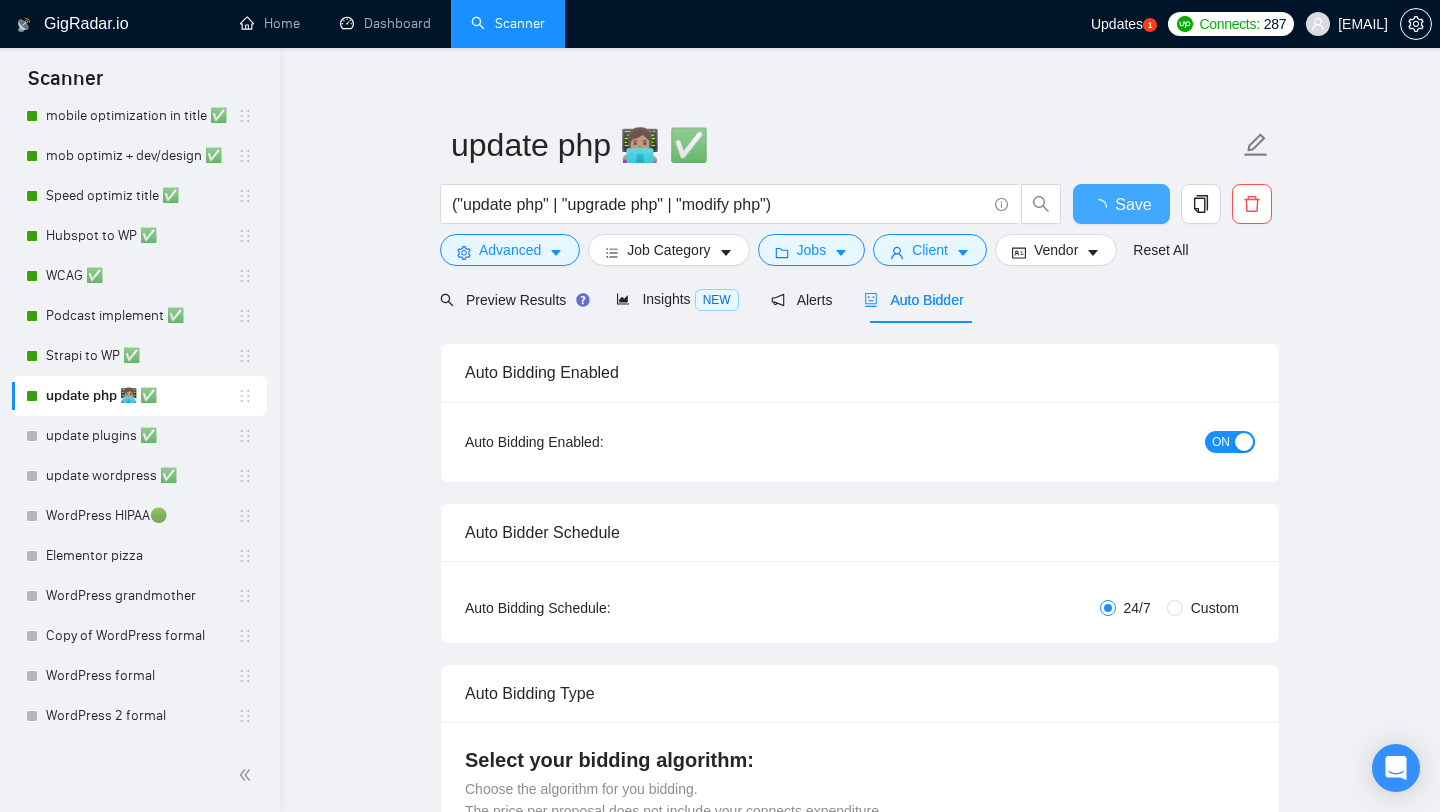 type 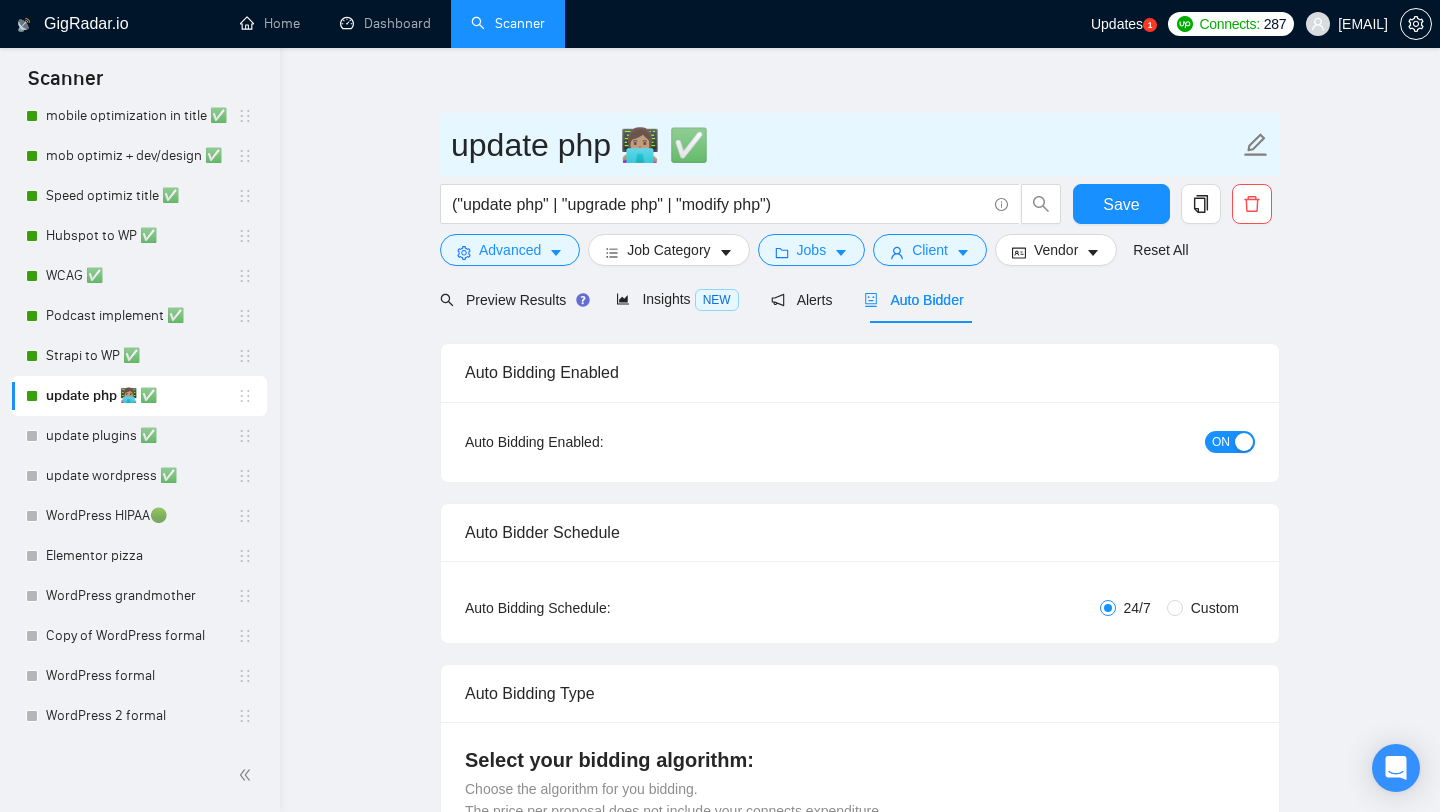 click on "update php 👩🏽‍💻 ✅" at bounding box center (845, 145) 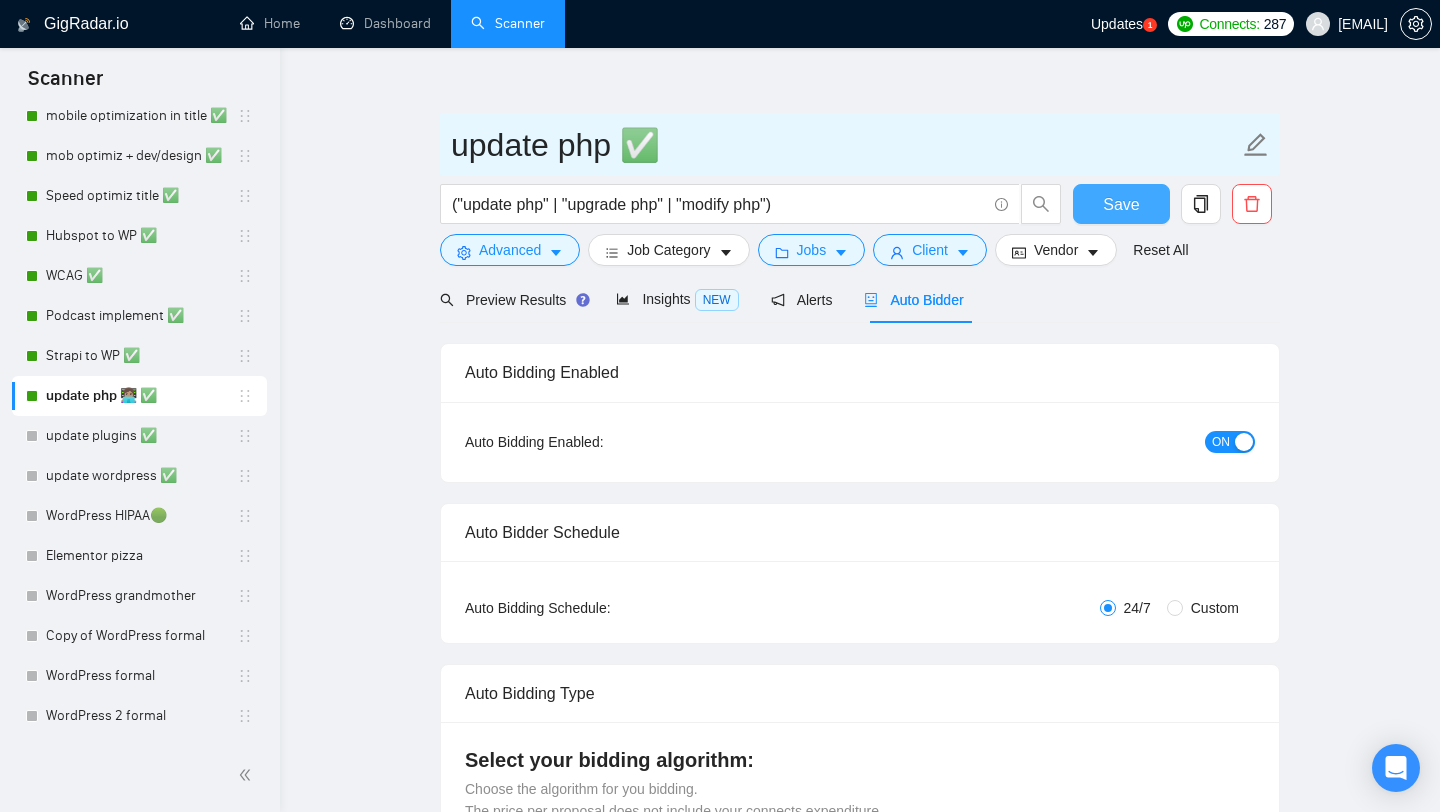 type on "update php ✅" 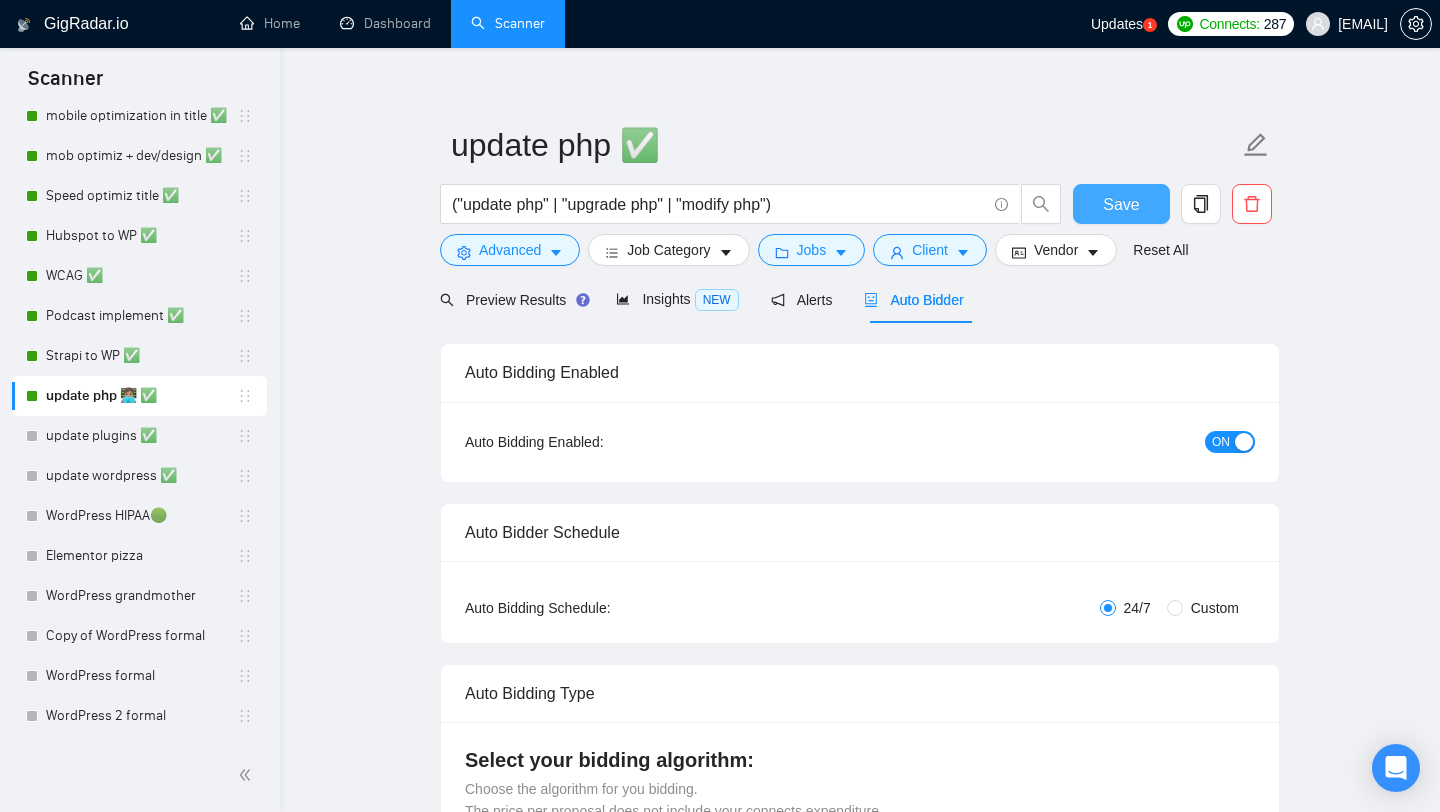 click on "Save" at bounding box center (1121, 204) 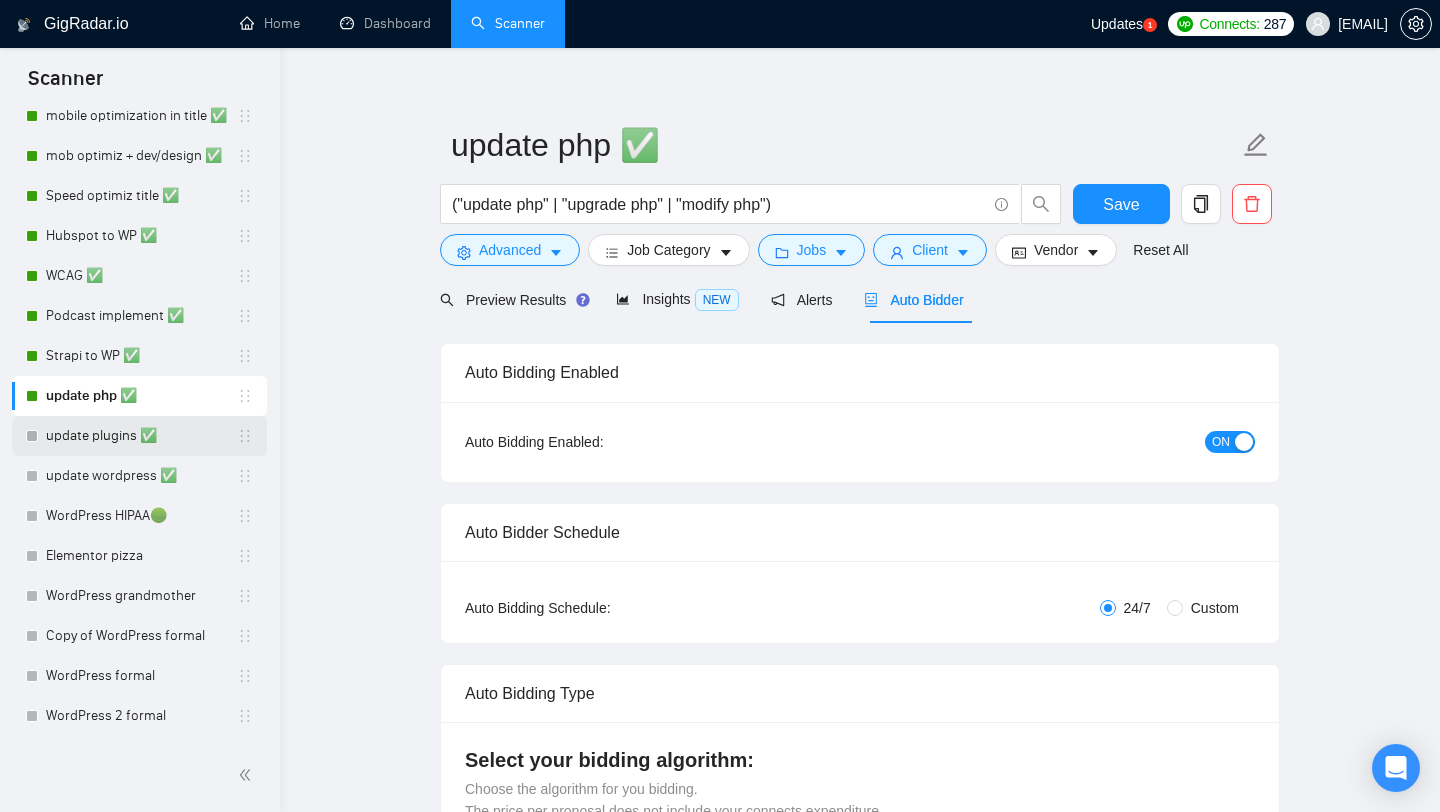 click on "update plugins ✅" at bounding box center [141, 436] 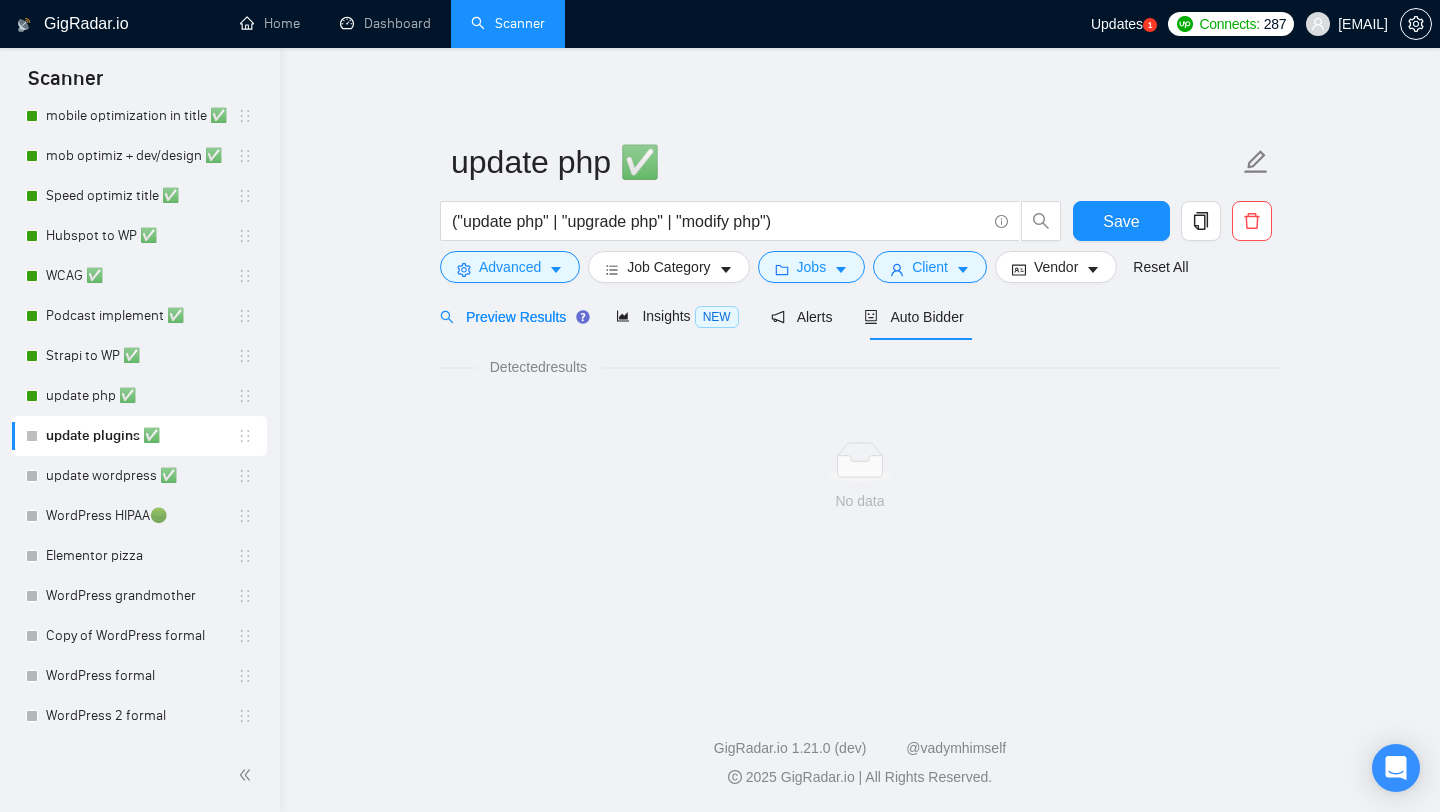 scroll, scrollTop: 0, scrollLeft: 0, axis: both 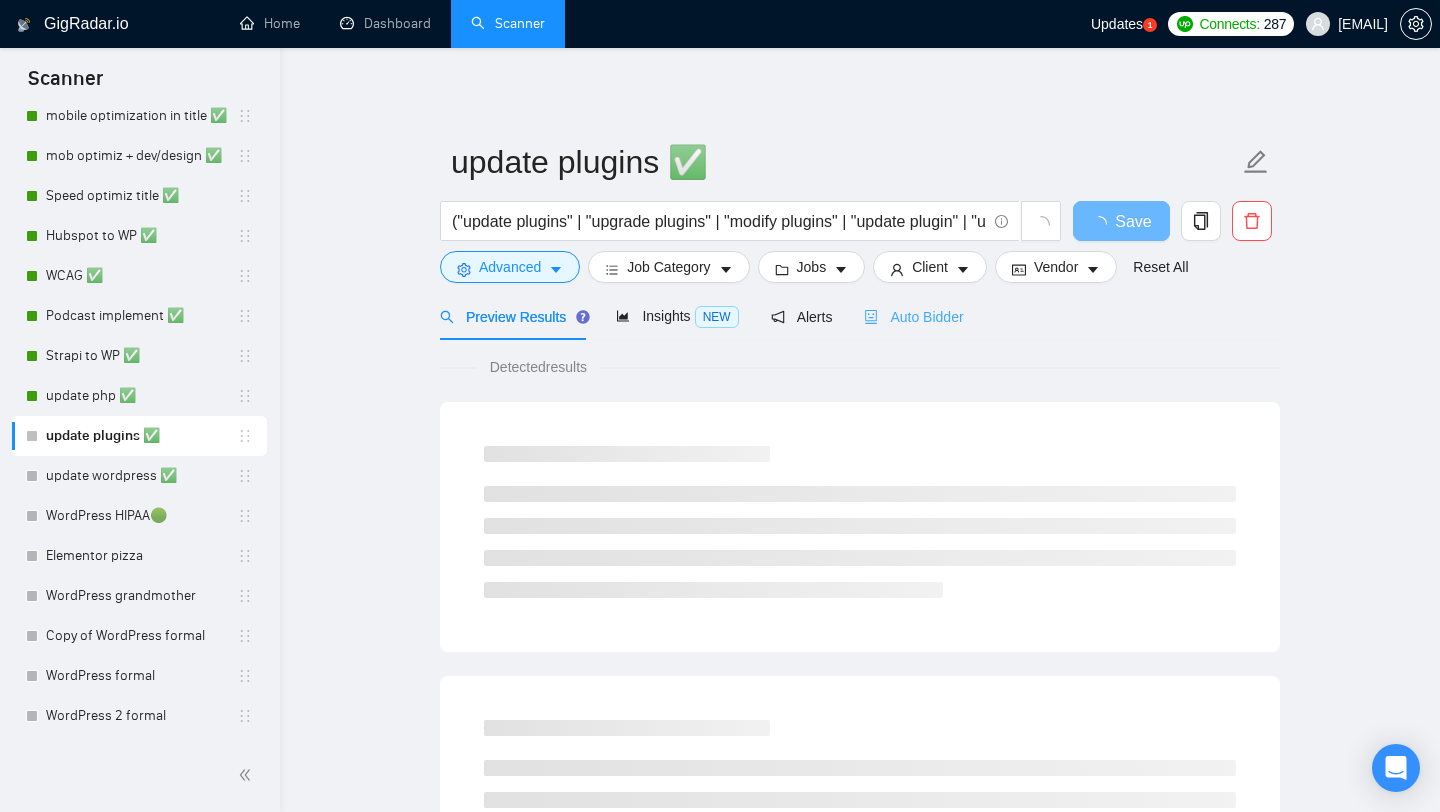 click on "Auto Bidder" at bounding box center (913, 316) 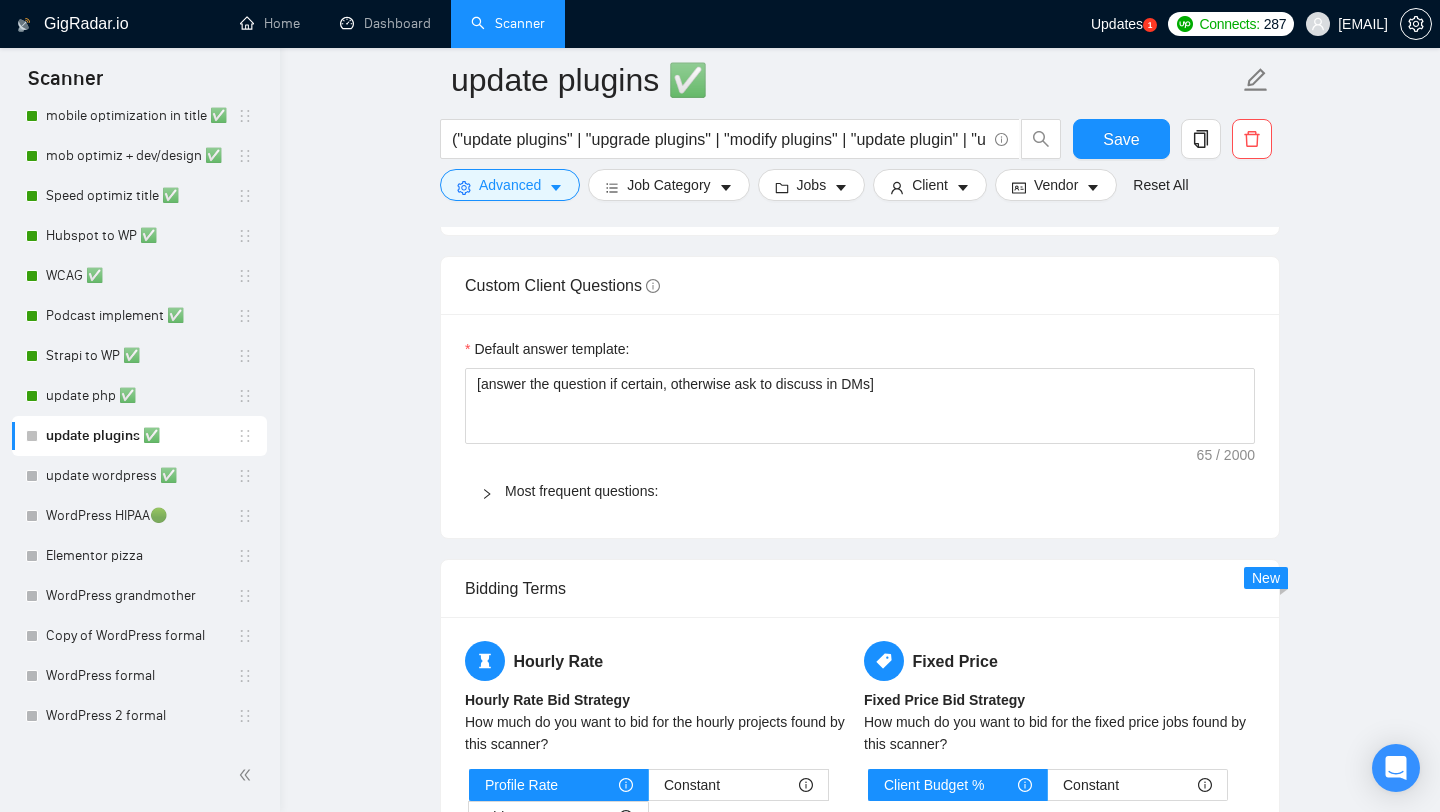 scroll, scrollTop: 2006, scrollLeft: 0, axis: vertical 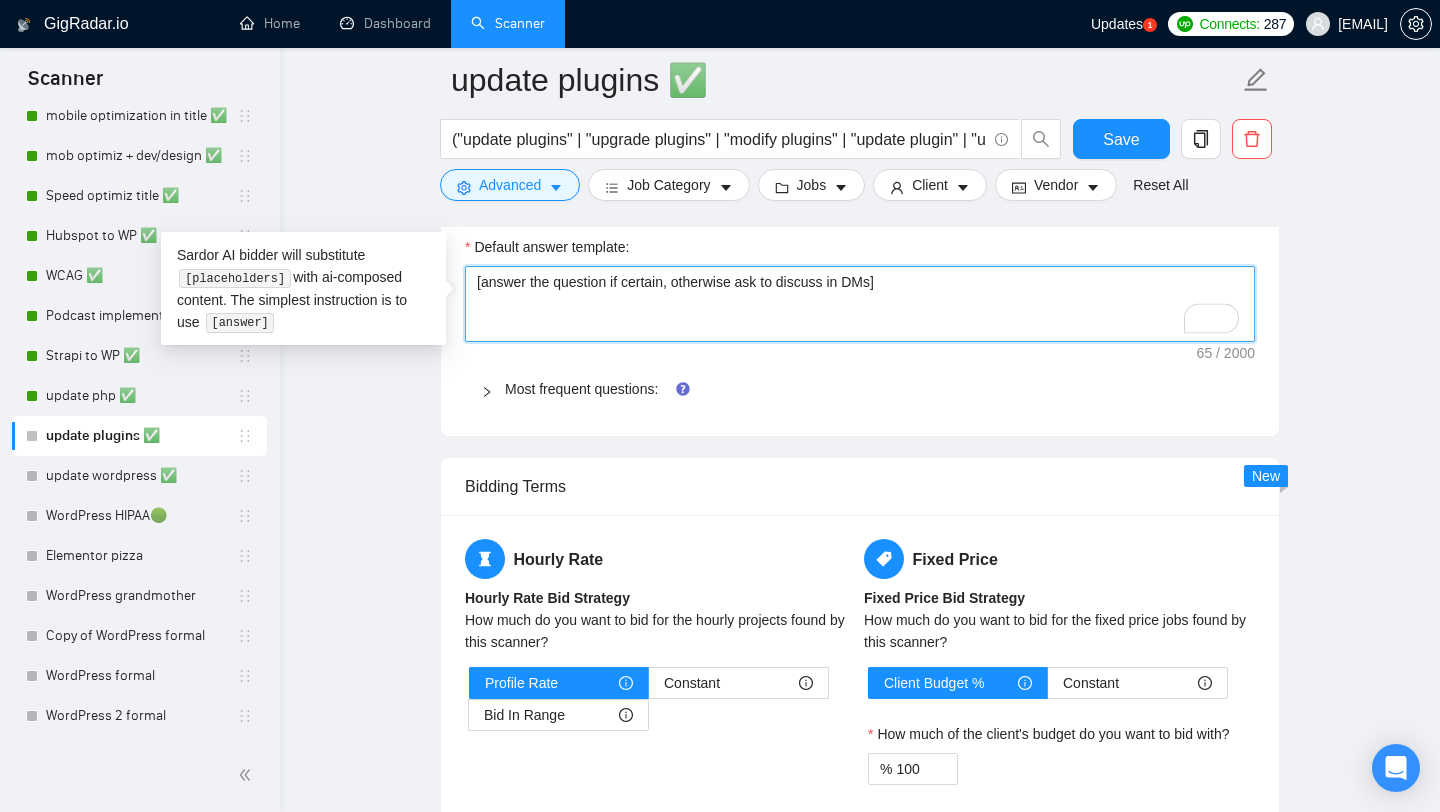 drag, startPoint x: 532, startPoint y: 281, endPoint x: 887, endPoint y: 286, distance: 355.03522 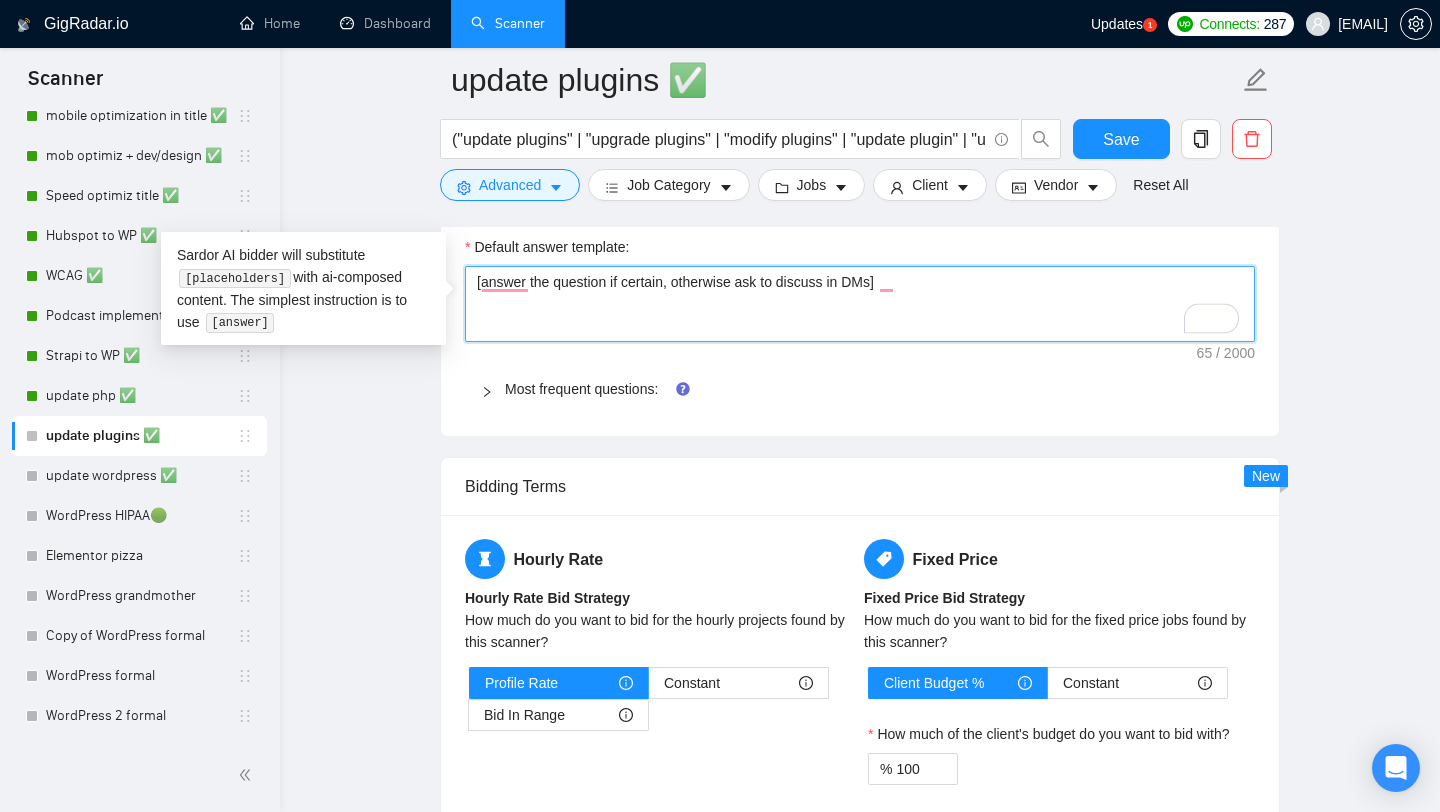 type 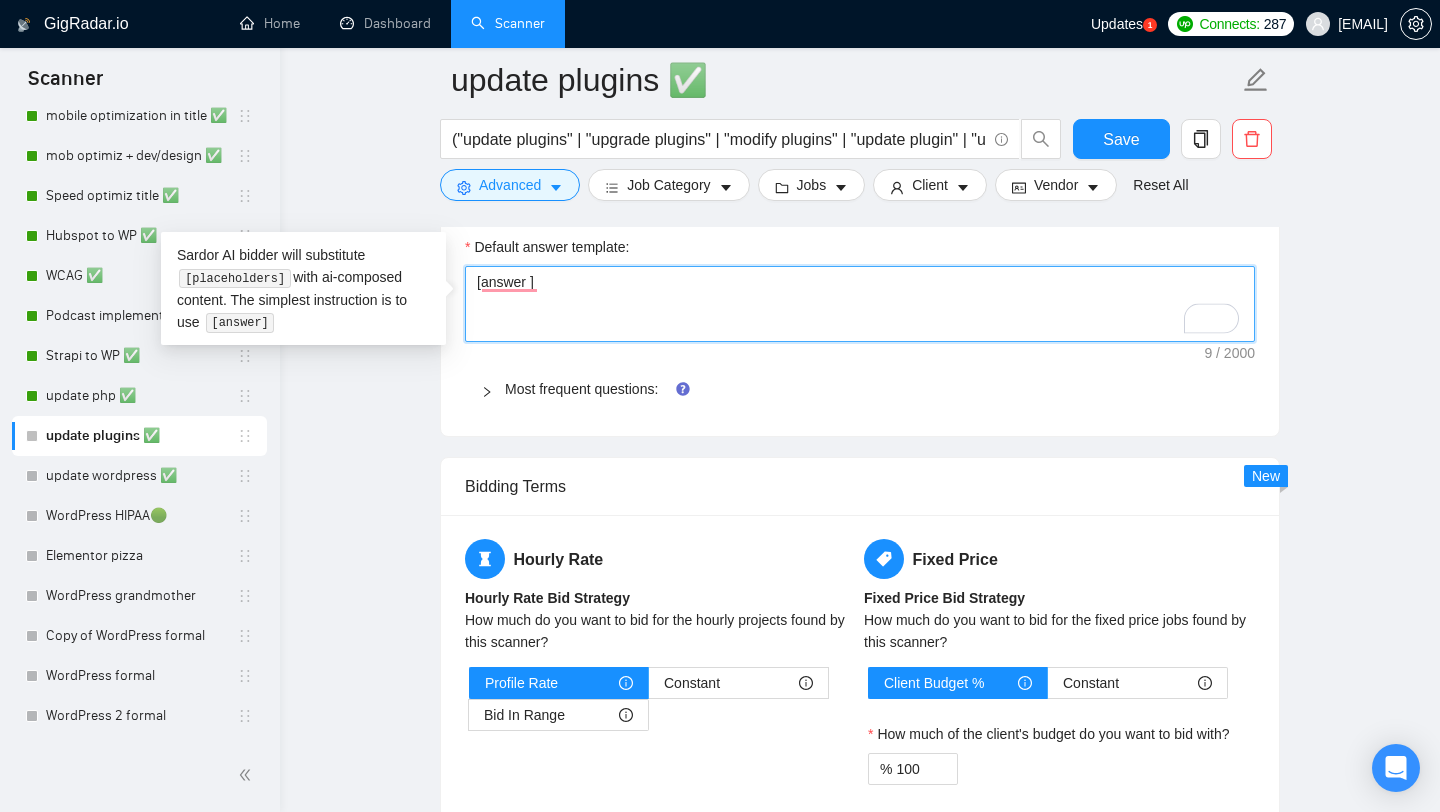 type on "[answer]" 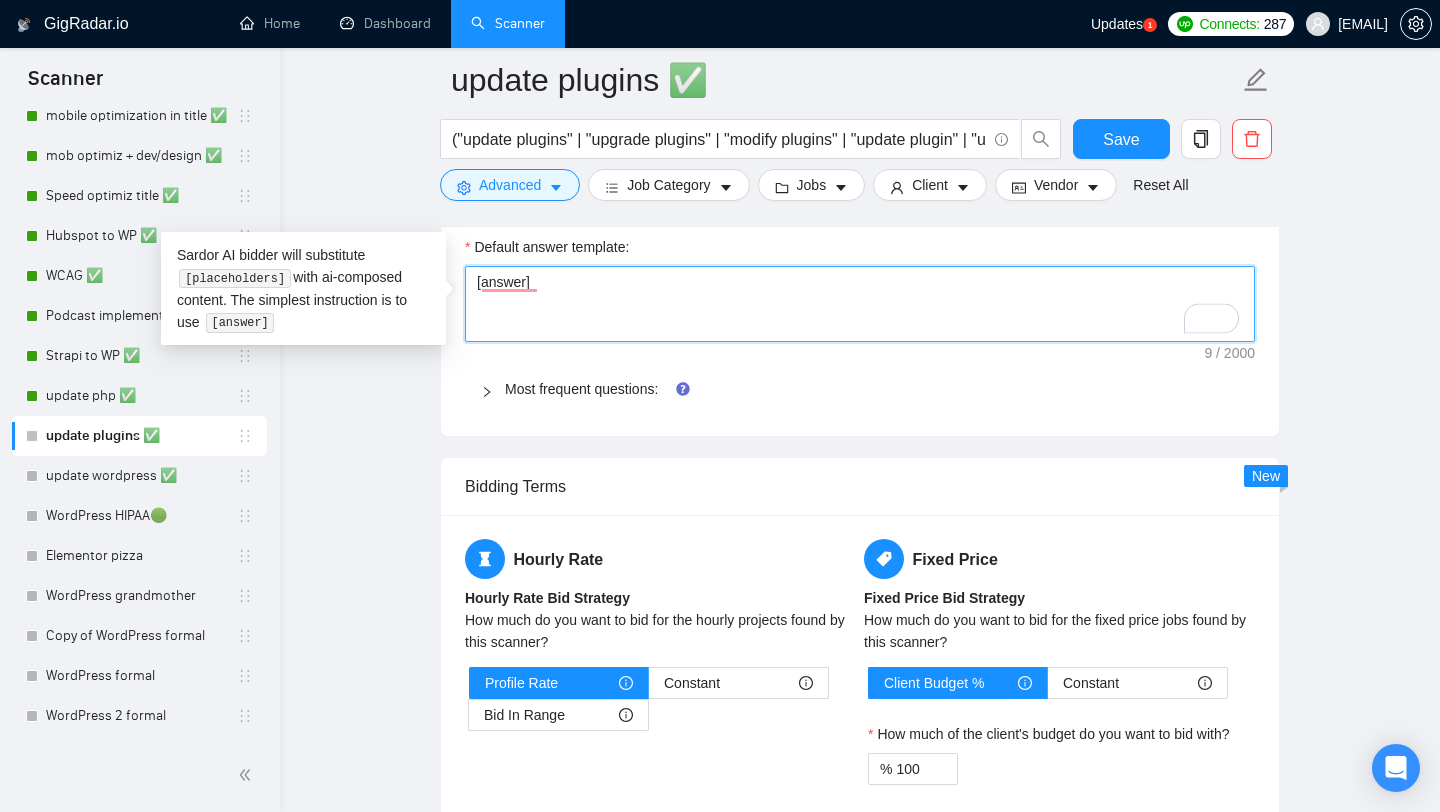 type 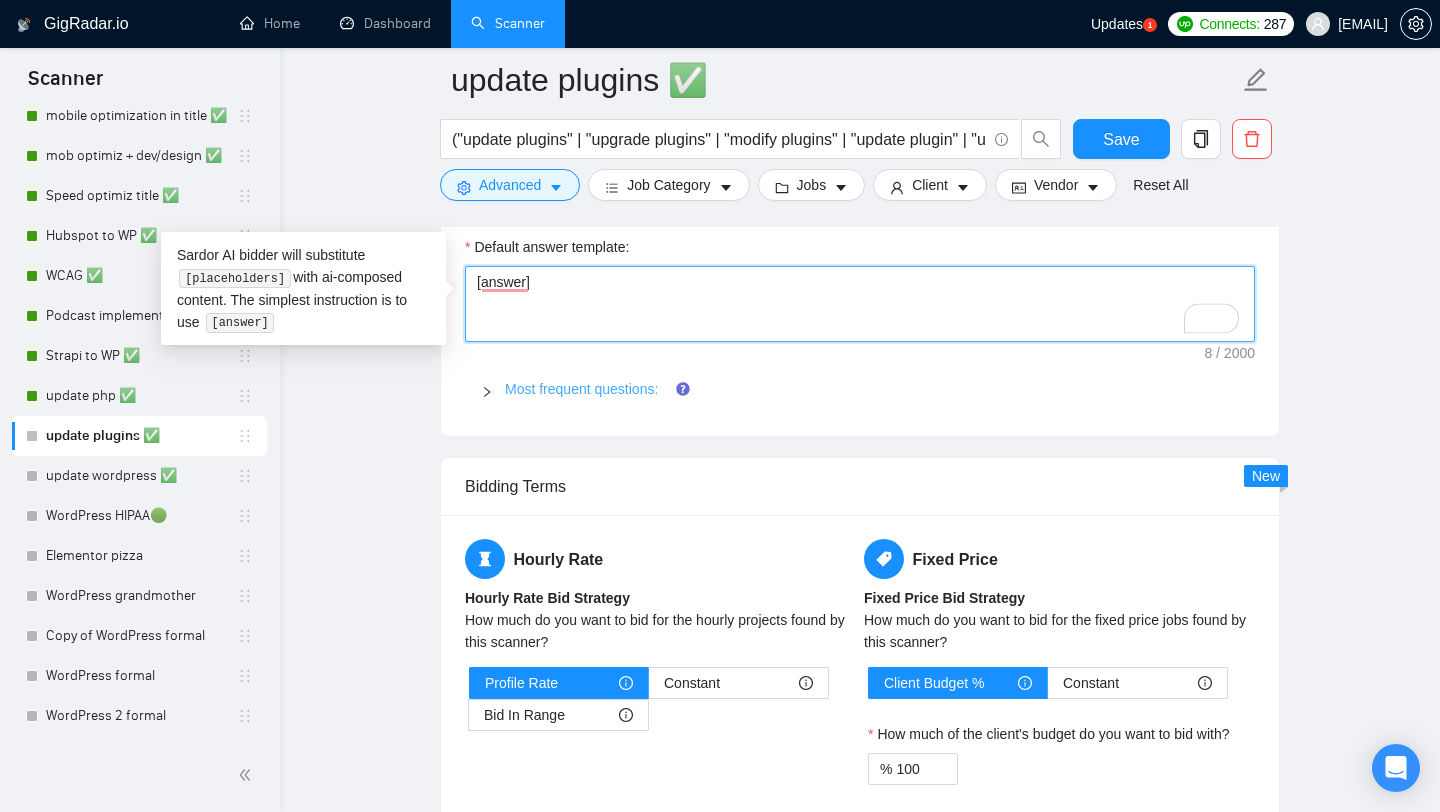 type on "[answer]" 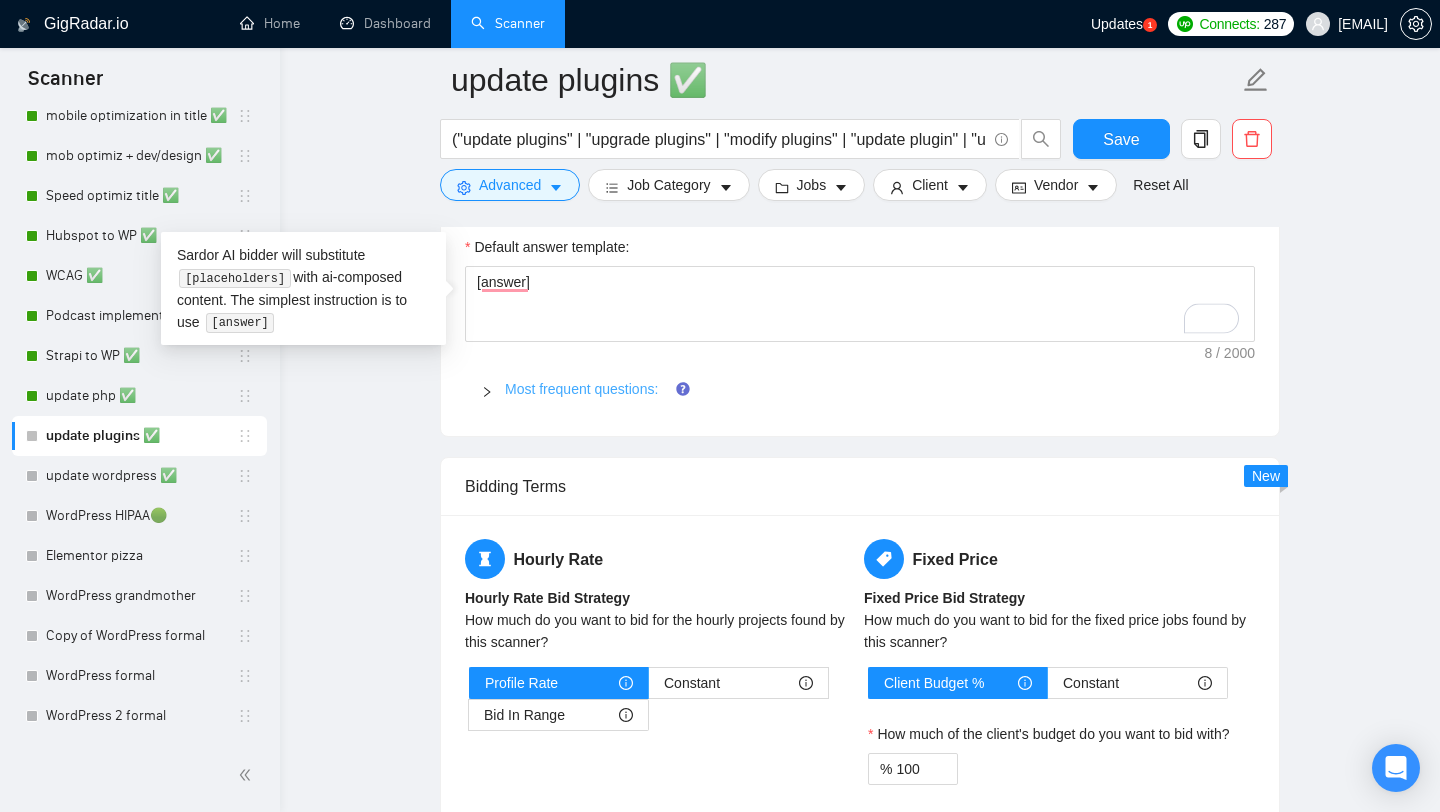 click on "Most frequent questions:" at bounding box center (581, 389) 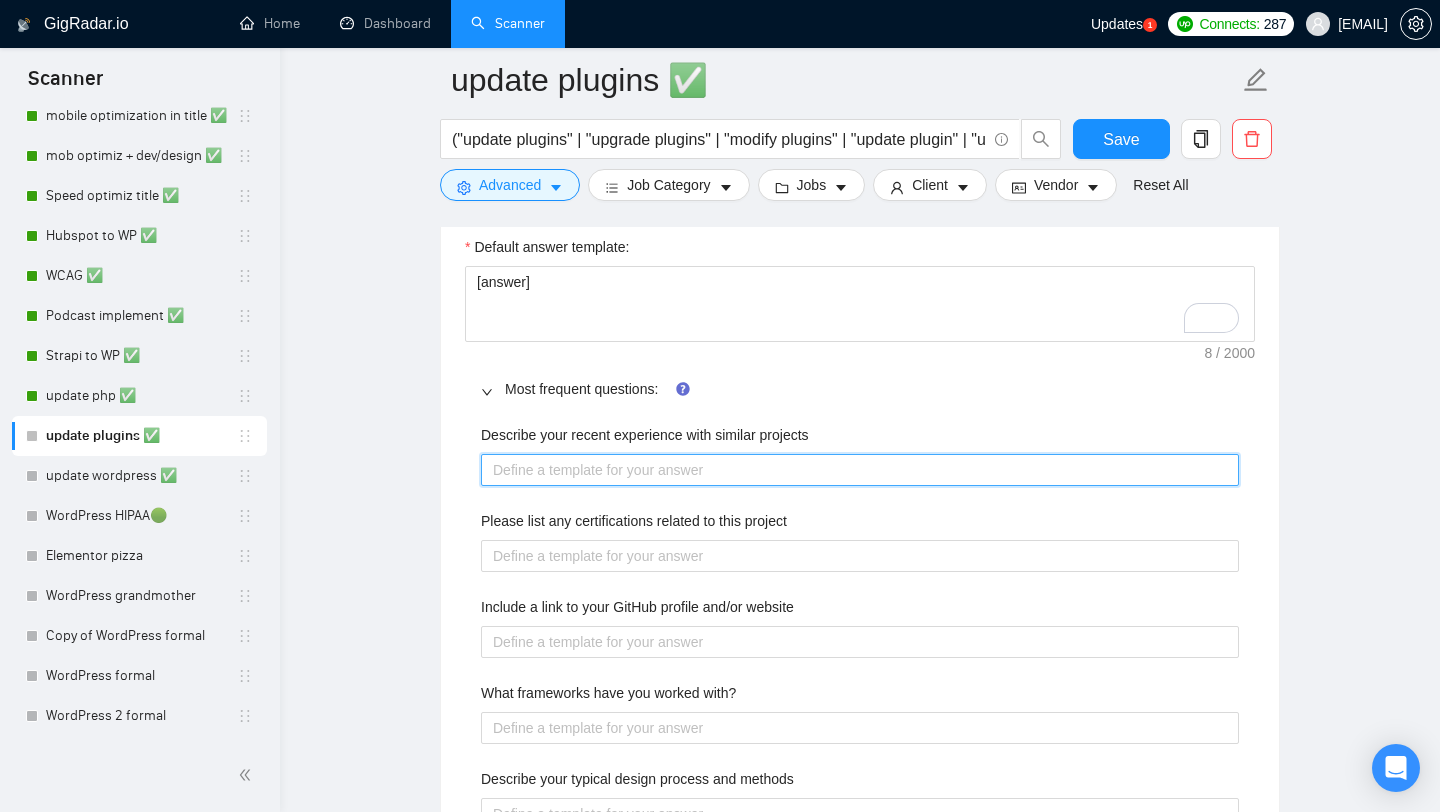 click on "Describe your recent experience with similar projects" at bounding box center [860, 470] 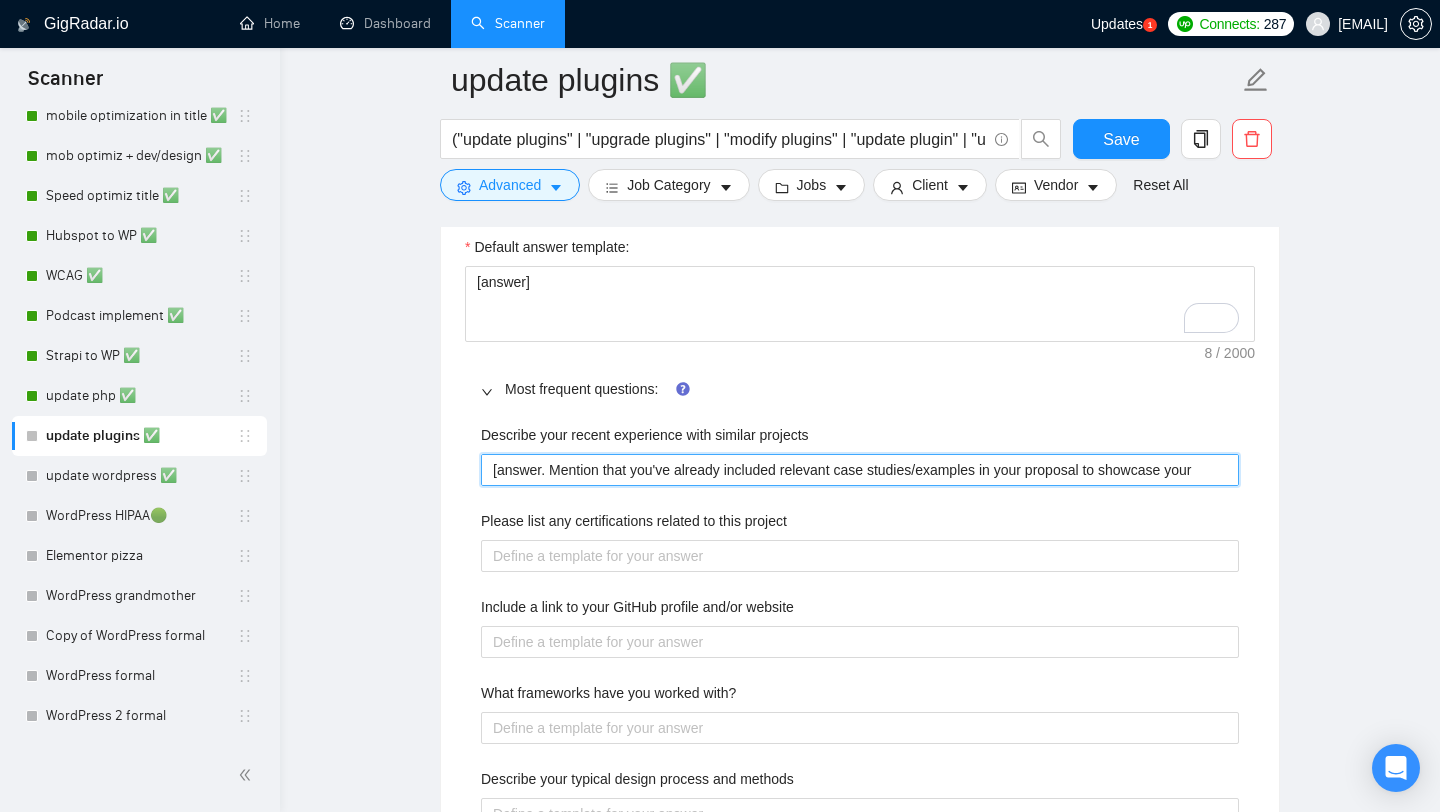 type 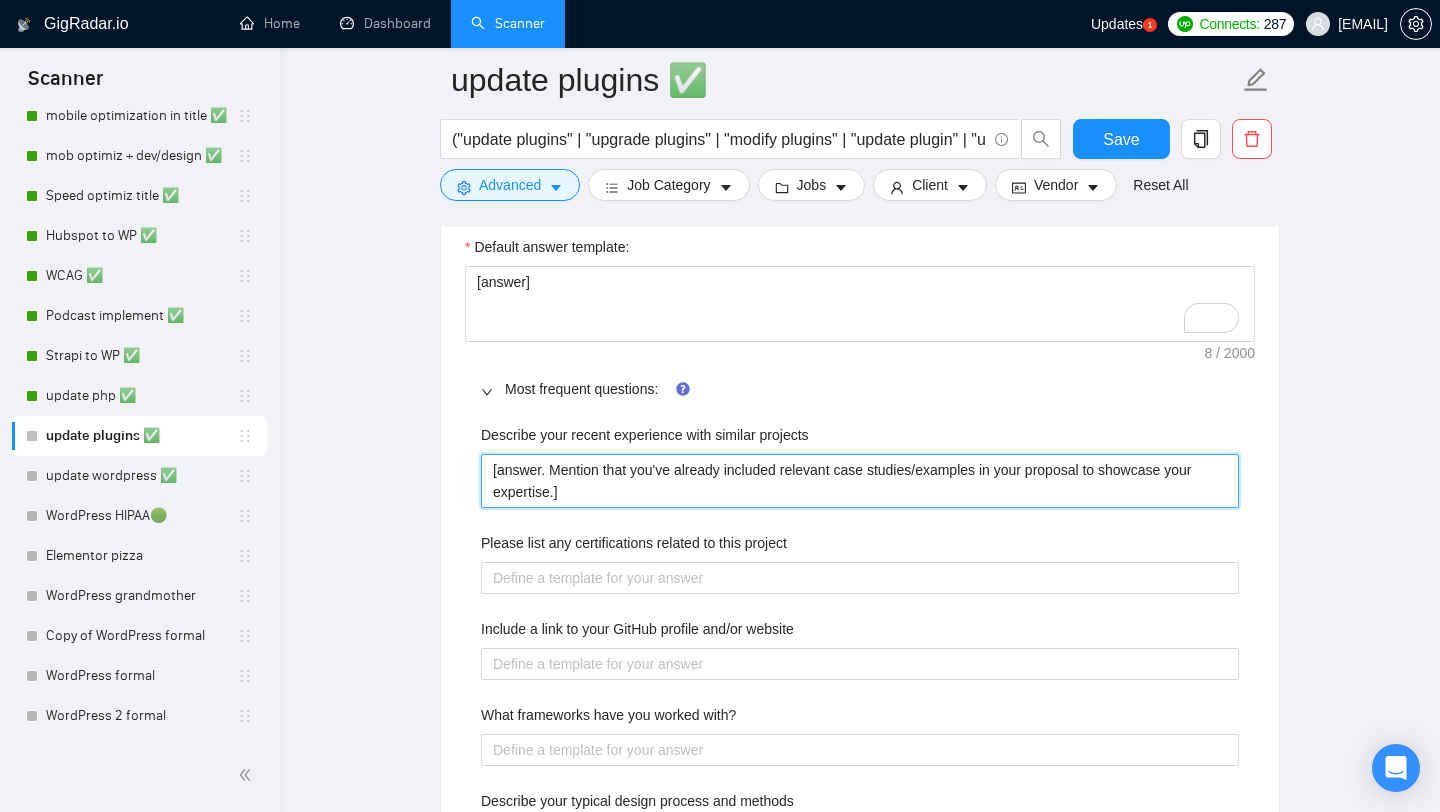 type on "[answer. Mention that you've already included relevant case studies/examples in your proposal to showcase your expertise.]" 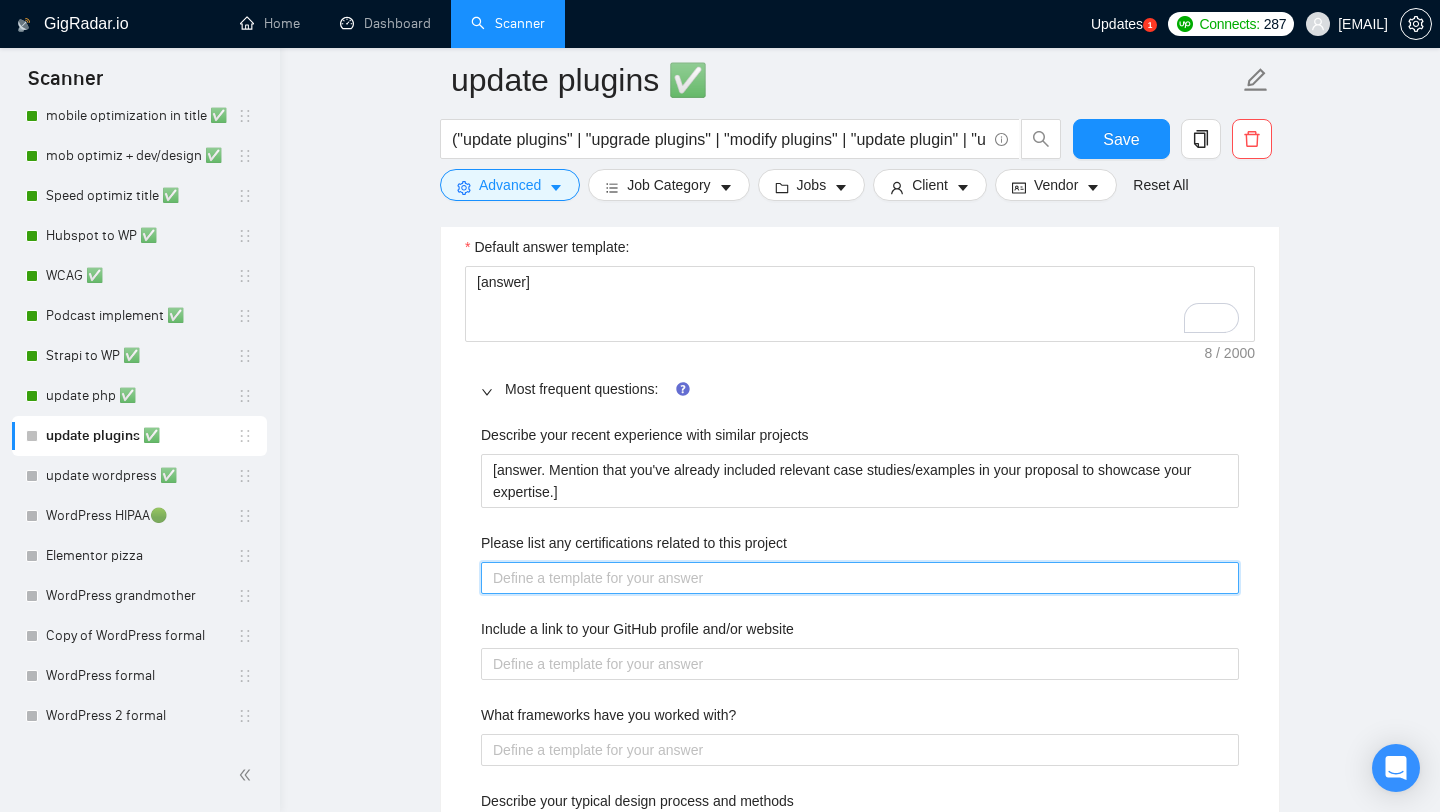 click on "Please list any certifications related to this project" at bounding box center (860, 578) 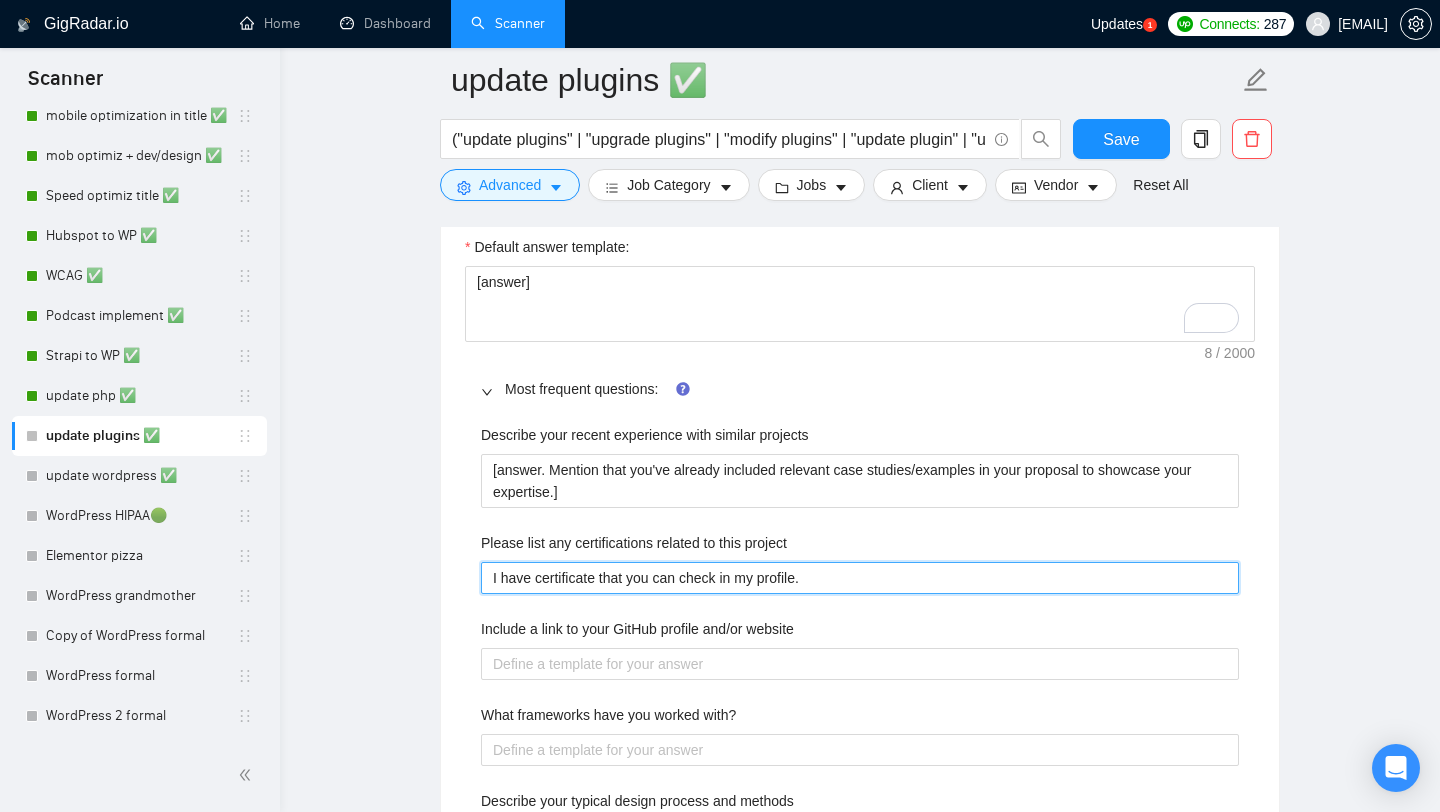 type on "I have certificate that you can check in my profile." 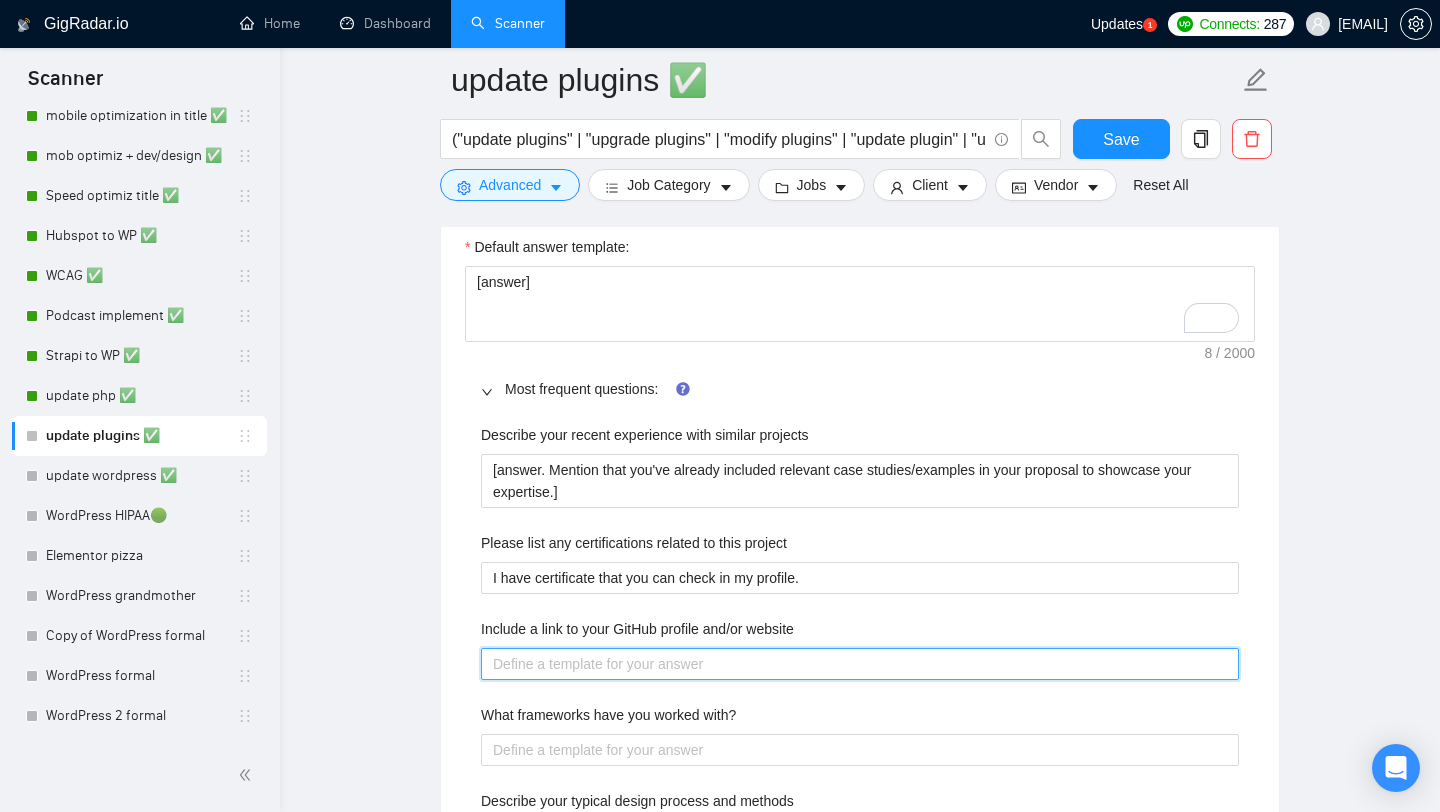 click on "Include a link to your GitHub profile and/or website" at bounding box center [860, 664] 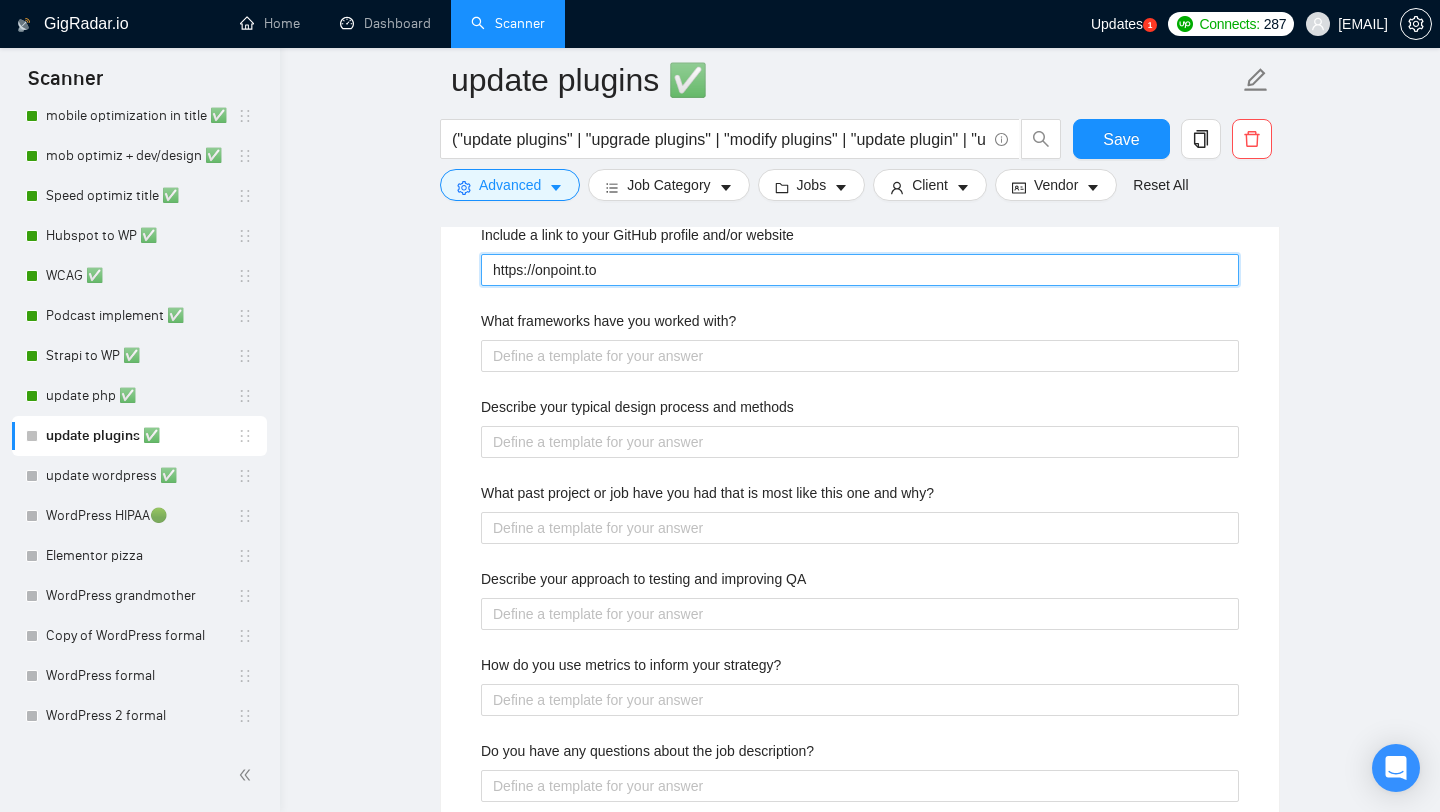 scroll, scrollTop: 2405, scrollLeft: 0, axis: vertical 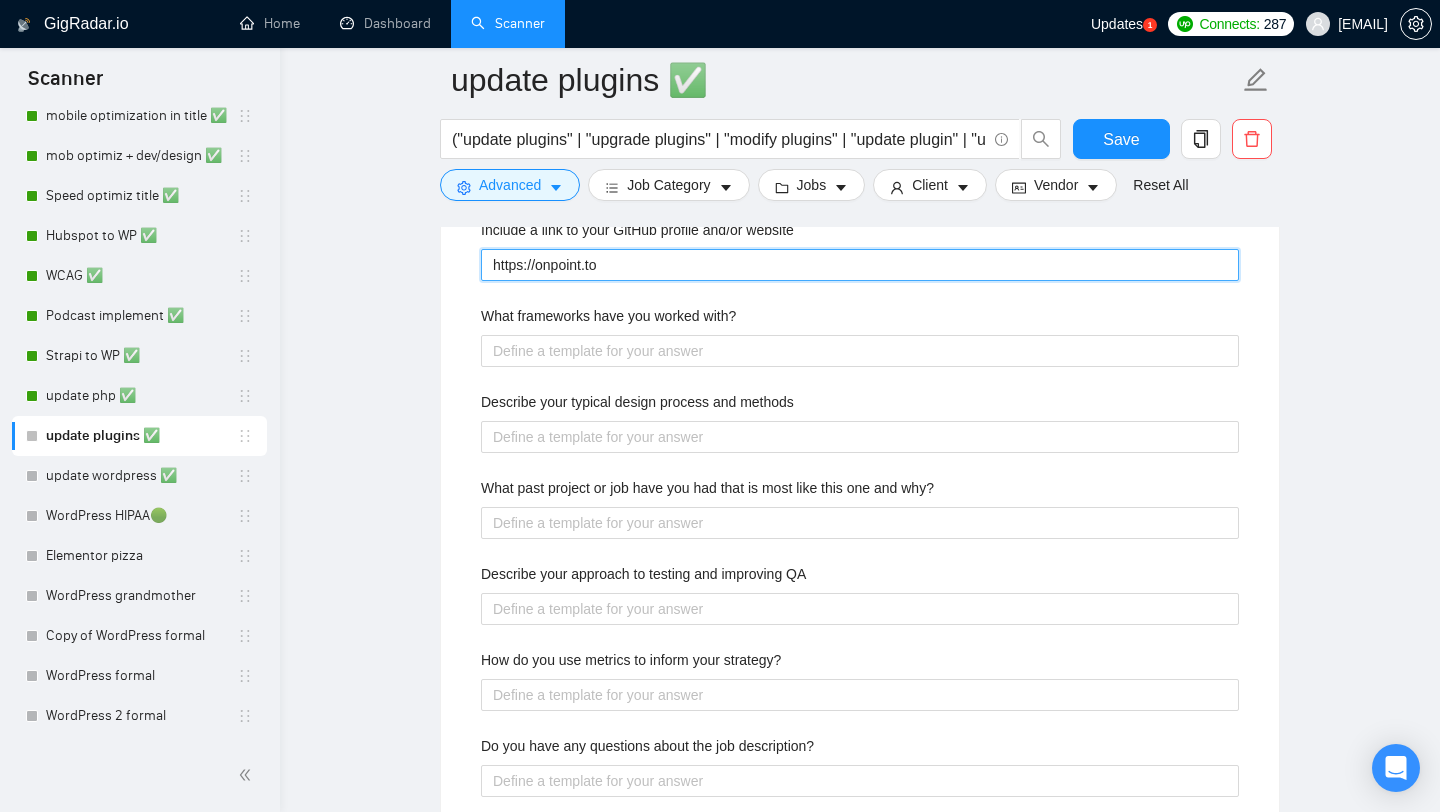 type on "https://onpoint.to" 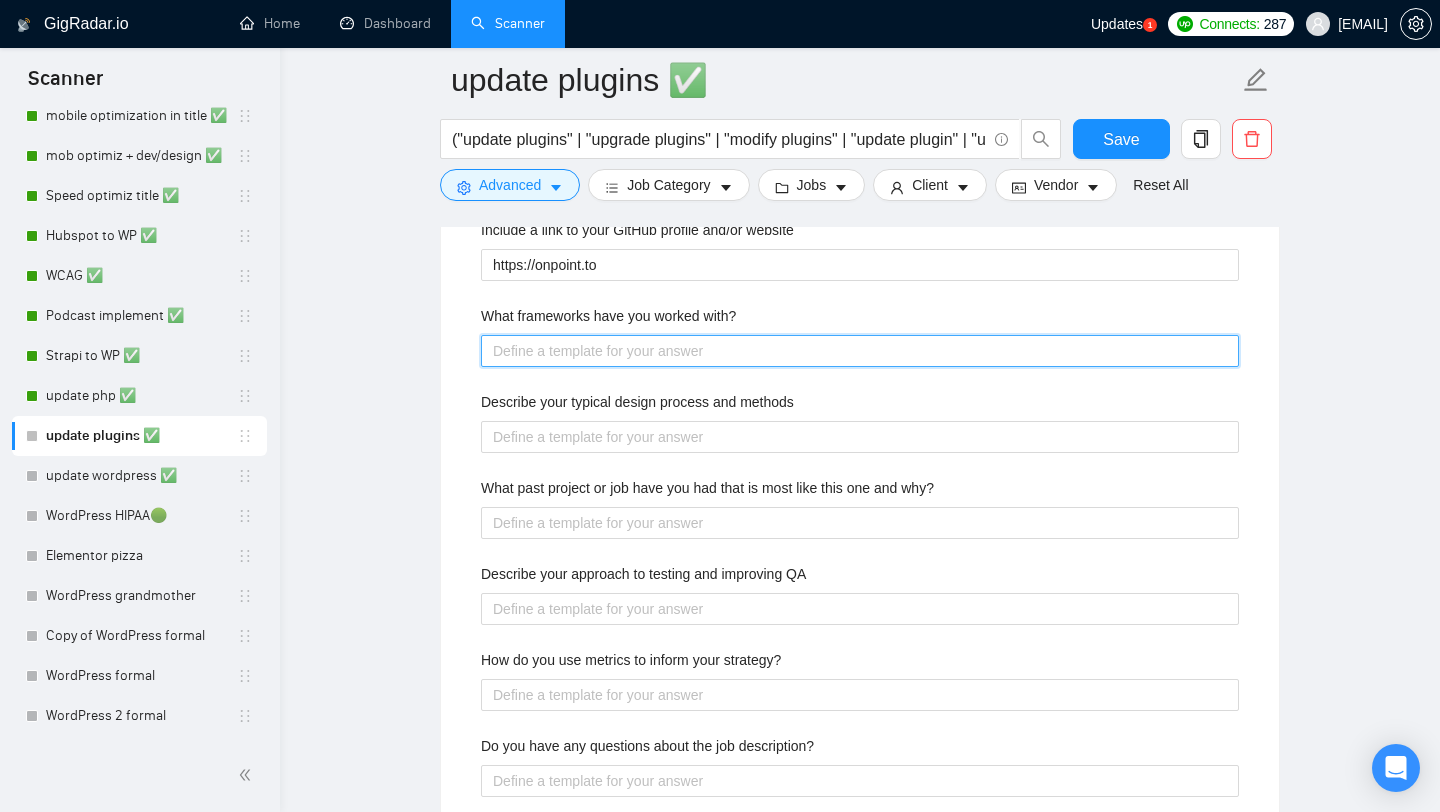 click on "Describe your recent experience with similar projects [answer. Mention that you've already included relevant case studies/examples in your proposal to showcase your expertise.] Please list any certifications related to this project I have certificate that you can check in my profile. Include a link to your GitHub profile and/or website https://onpoint.to What frameworks have you worked with? Describe your typical design process and methods What past project or job have you had that is most like this one and why? Describe your approach to testing and improving QA How do you use metrics to inform your strategy? Do you have any questions about the job description? Why do you think you are a good fit for this particular project?" at bounding box center (860, 466) 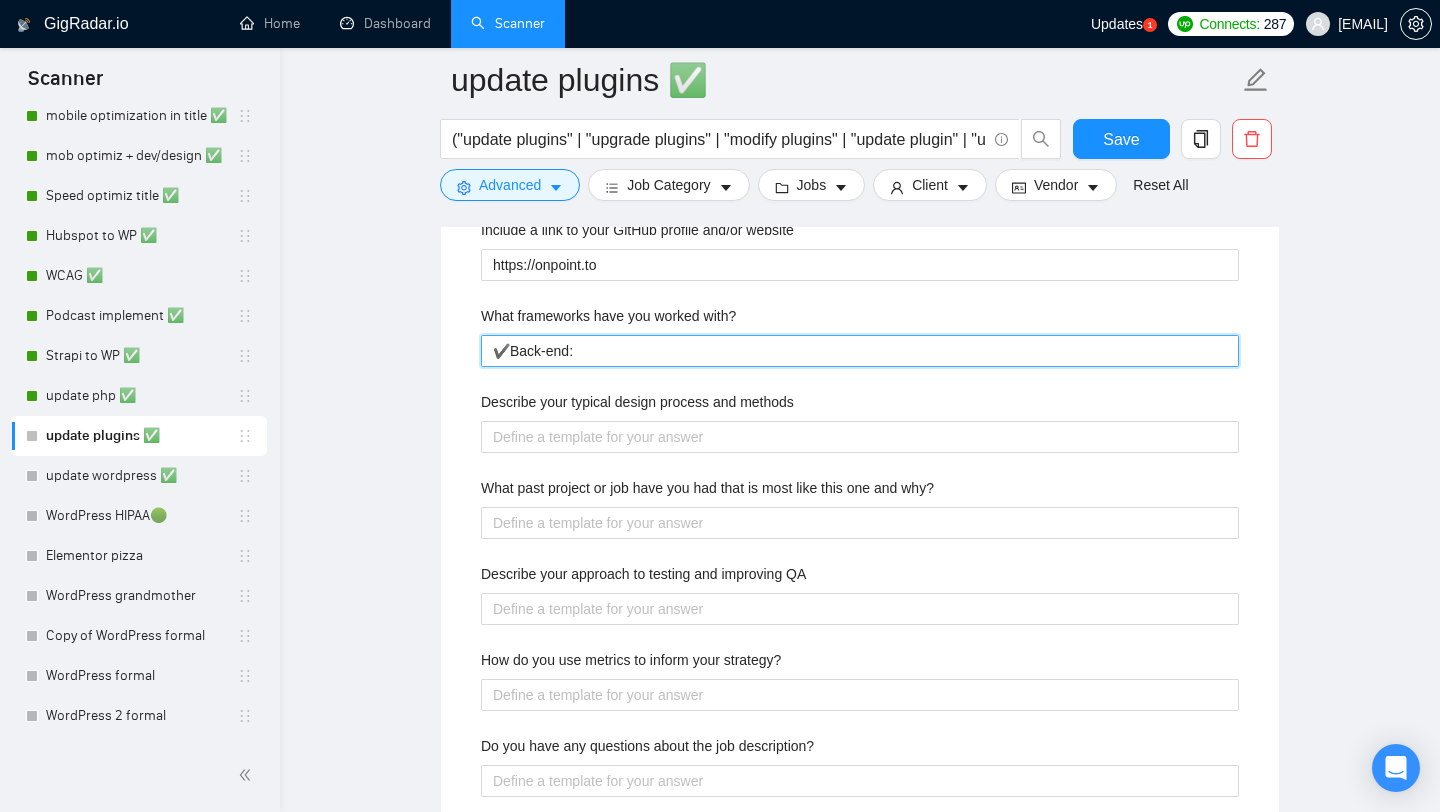 type 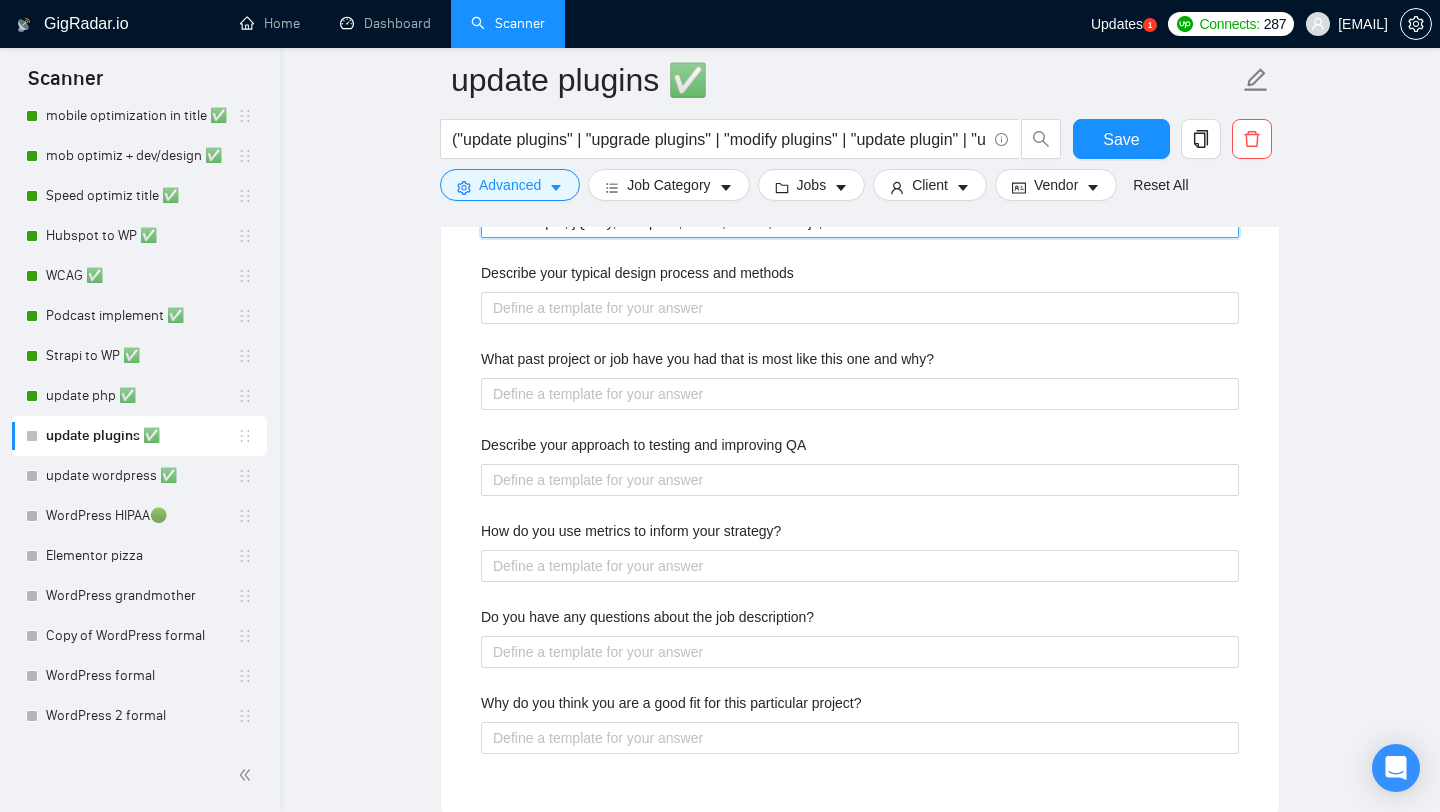 scroll, scrollTop: 2640, scrollLeft: 0, axis: vertical 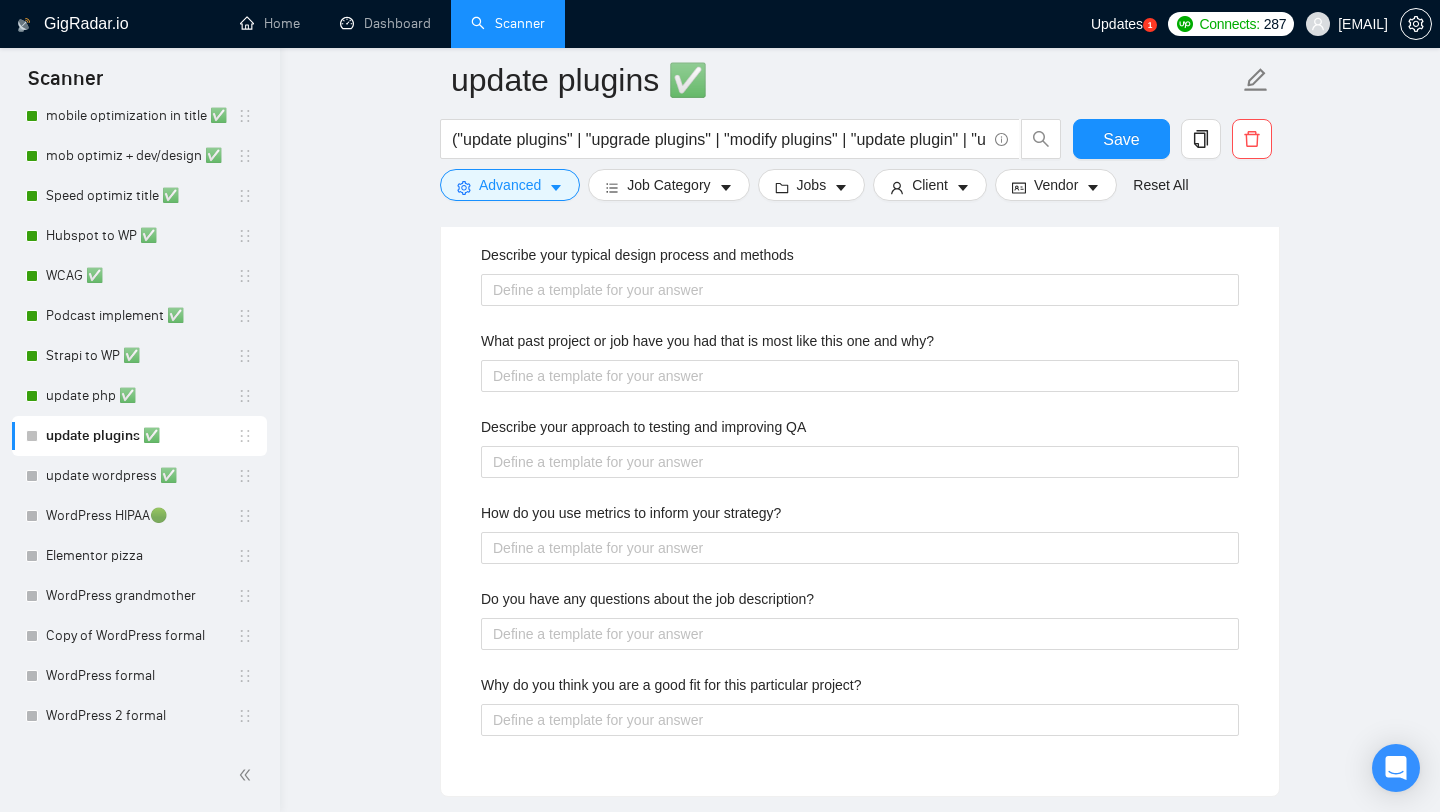 type on "✔️Back-end:
Laravel, Symfony
✔️Front-end:
Bootstrap 5, jQuery, Webpack, Babel, SCSS, Next.js, React" 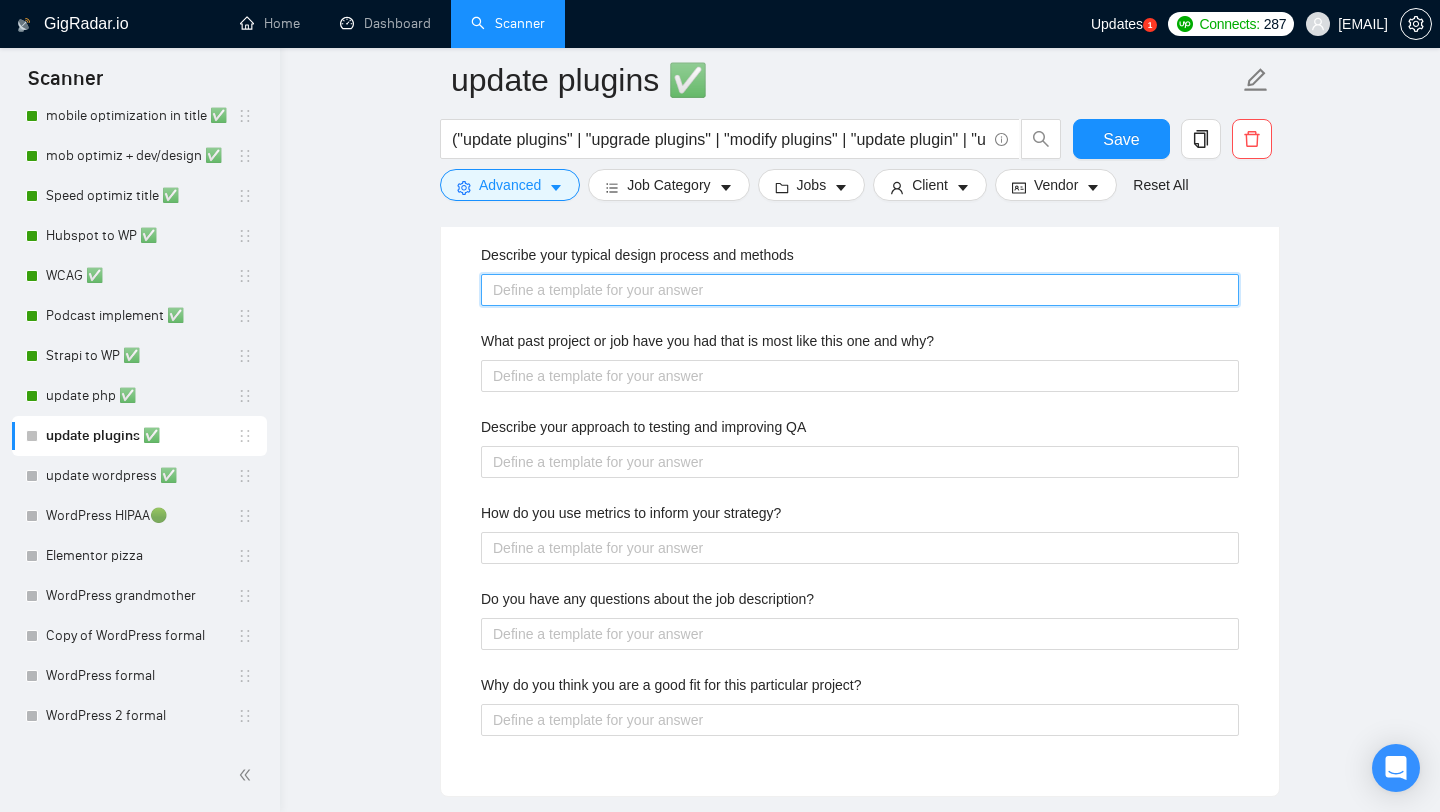 click on "Describe your typical design process and methods" at bounding box center [860, 290] 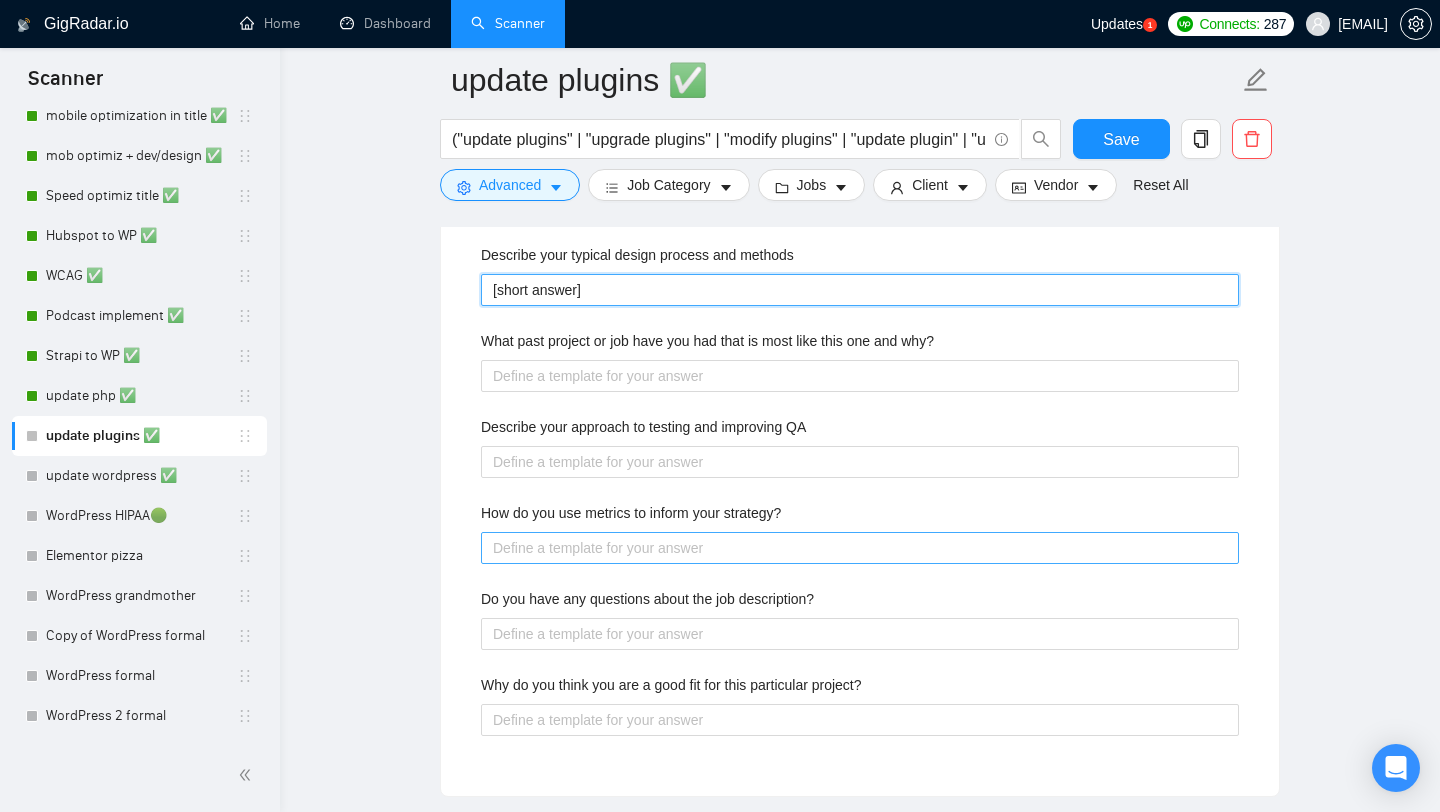 type on "[short answer]" 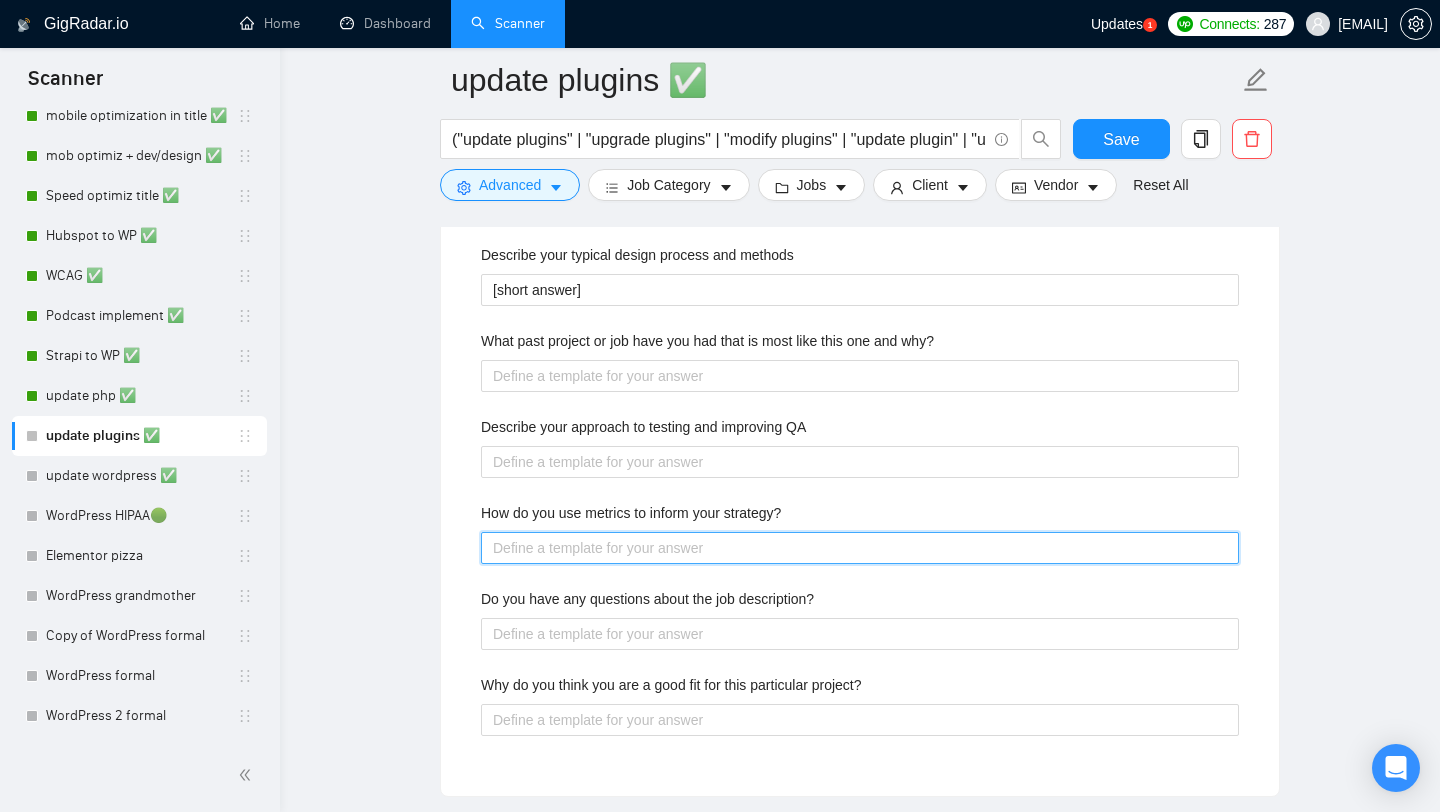 click on "How do you use metrics to inform your strategy?" at bounding box center (860, 548) 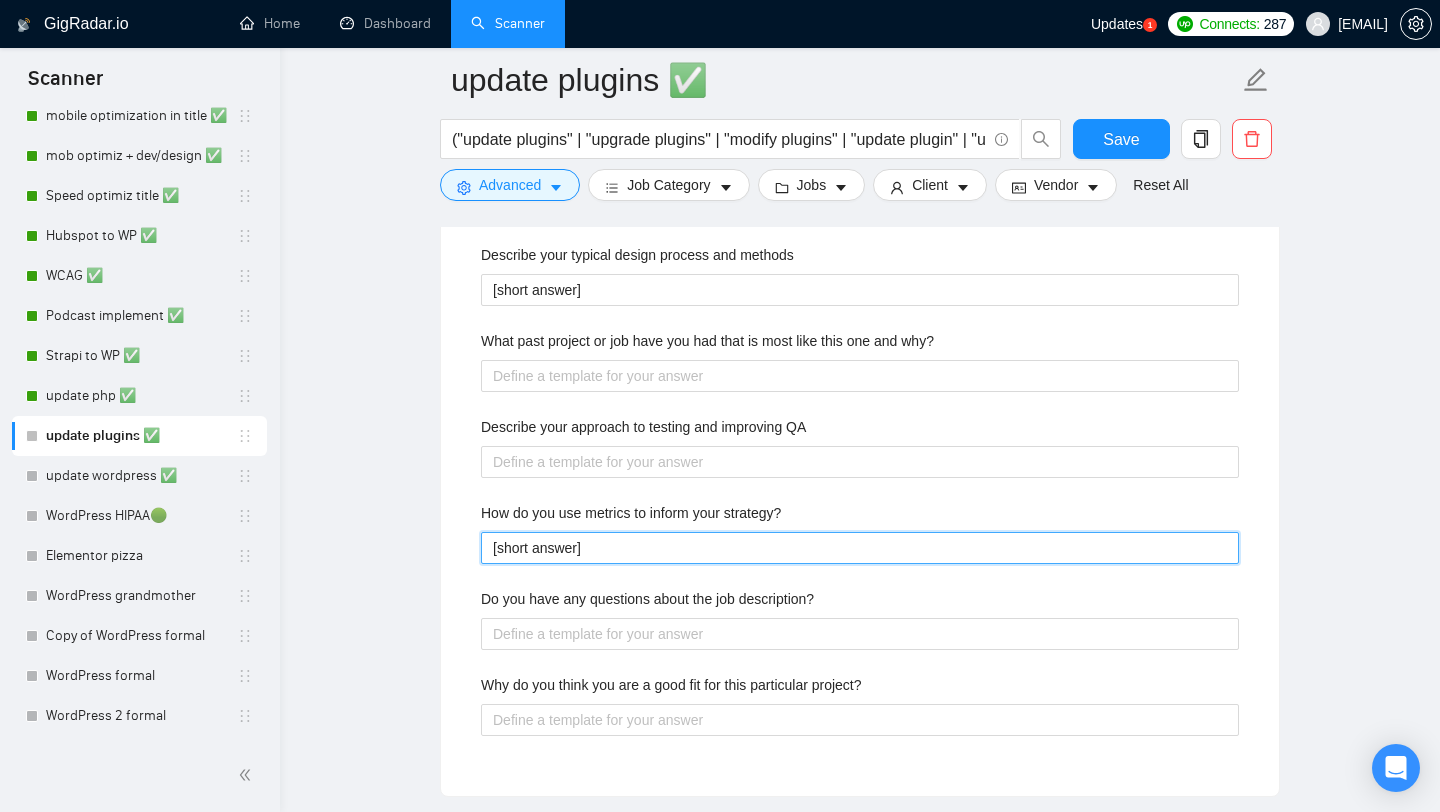 type on "[short answer]" 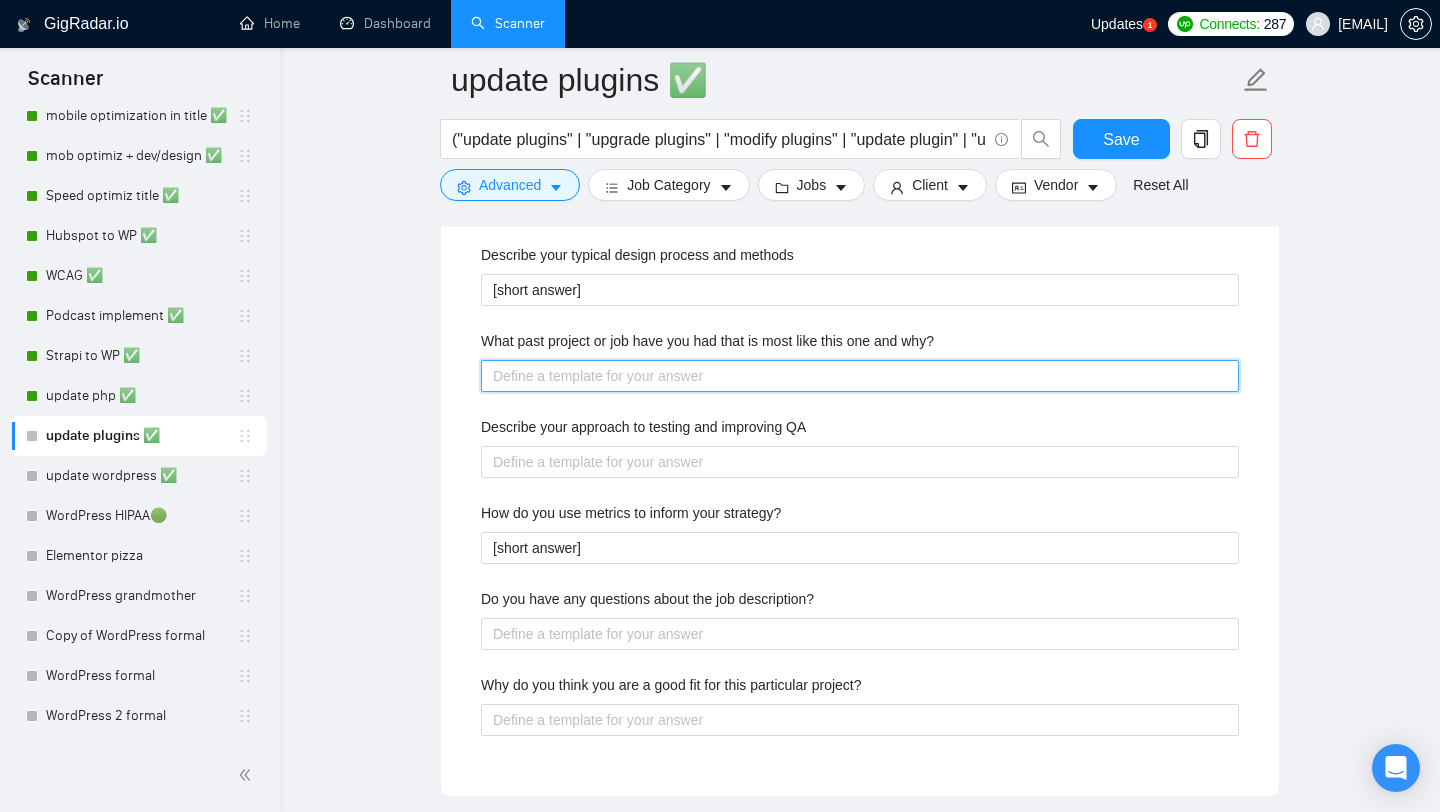 click on "What past project or job have you had that is most like this one and why?" at bounding box center [860, 376] 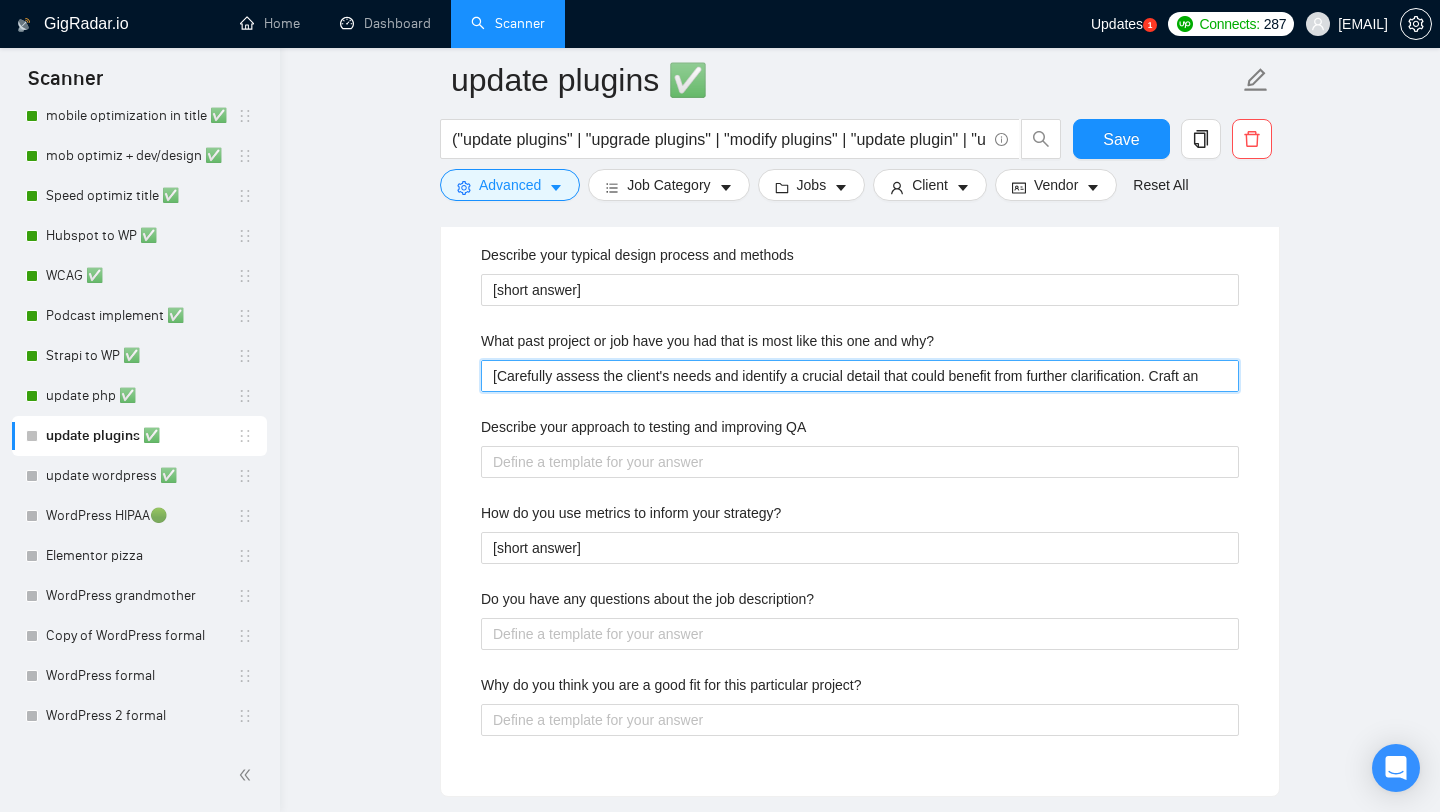 type 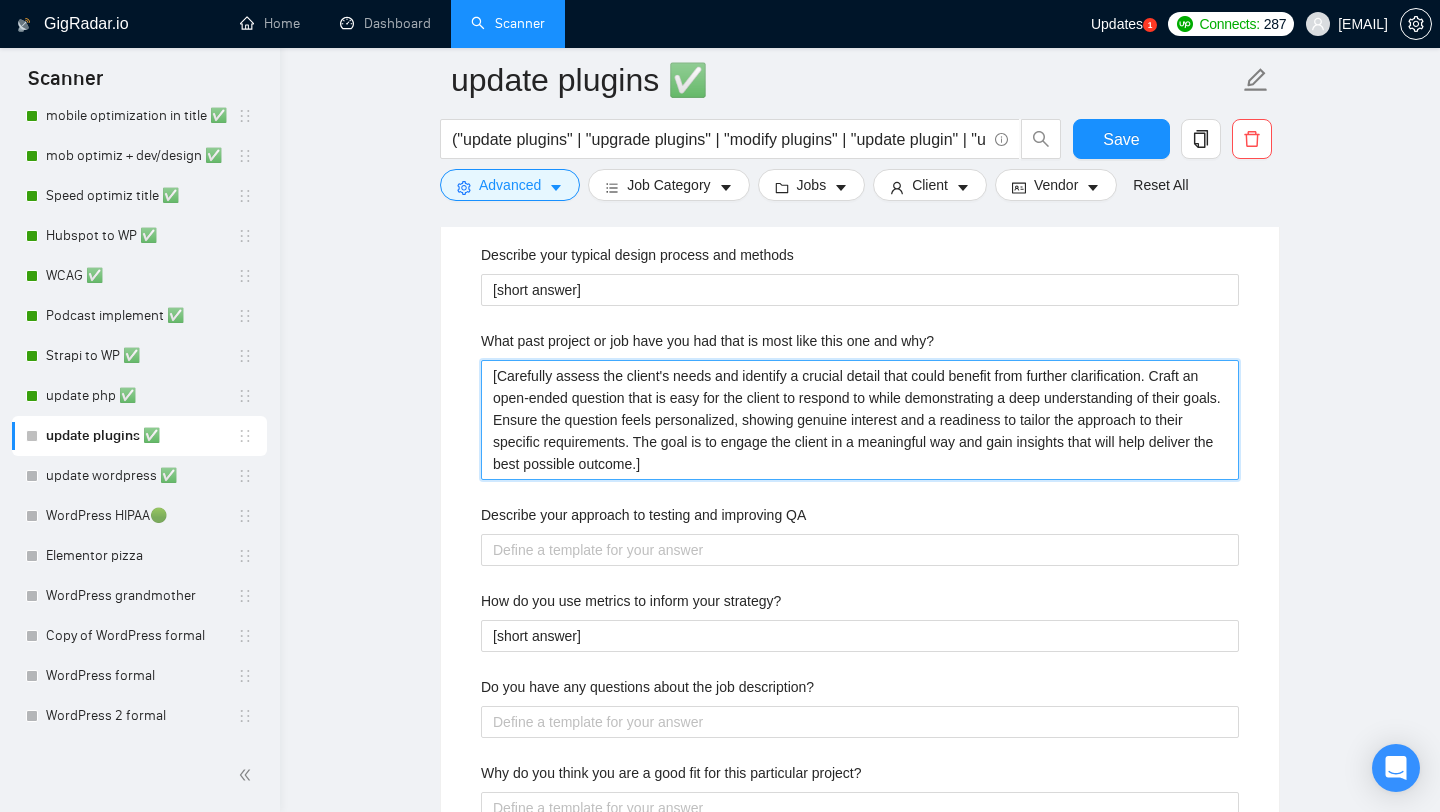 type on "[Carefully assess the client's needs and identify a crucial detail that could benefit from further clarification. Craft an open-ended question that is easy for the client to respond to while demonstrating a deep understanding of their goals. Ensure the question feels personalized, showing genuine interest and a readiness to tailor the approach to their specific requirements. The goal is to engage the client in a meaningful way and gain insights that will help deliver the best possible outcome.]" 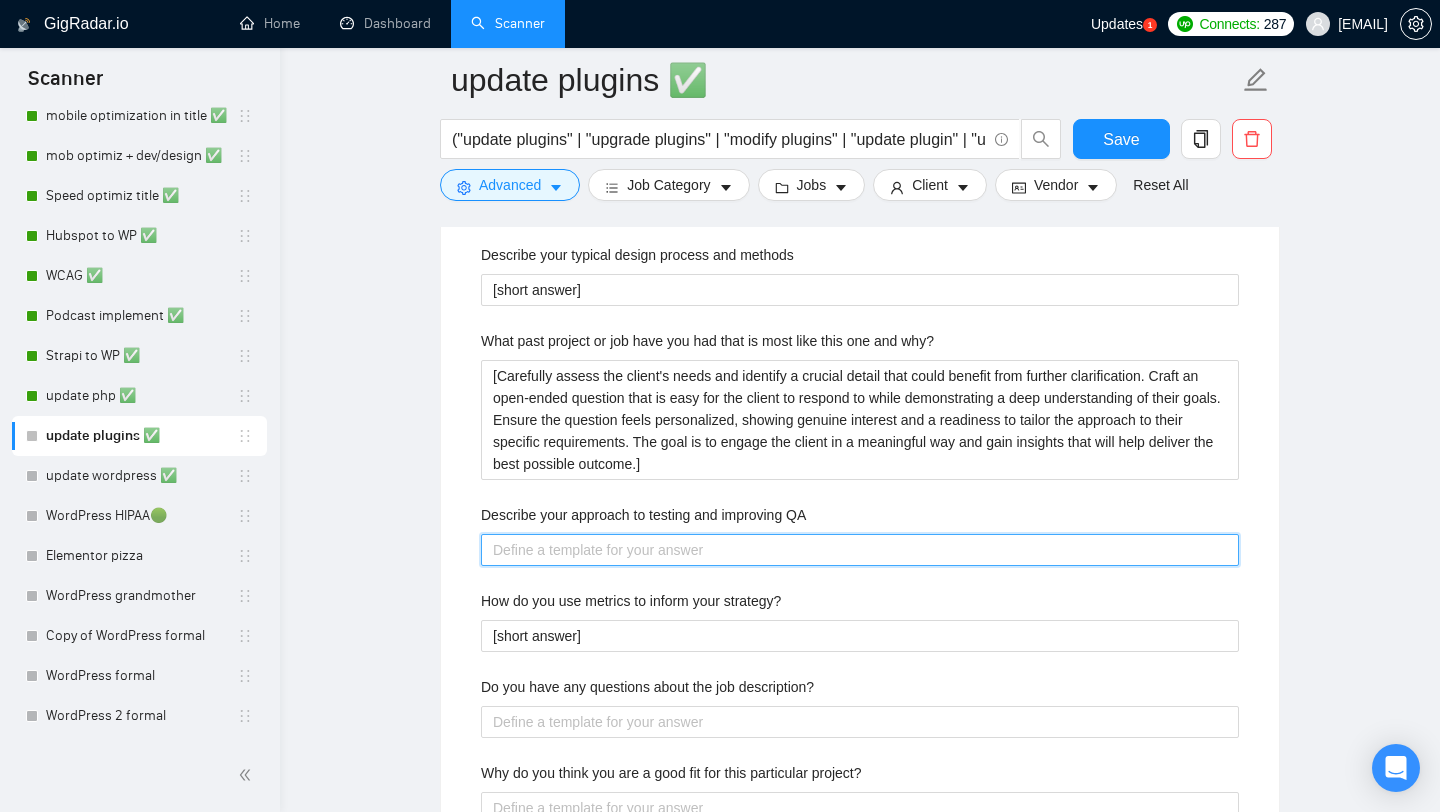 click on "Describe your approach to testing and improving QA" at bounding box center (860, 550) 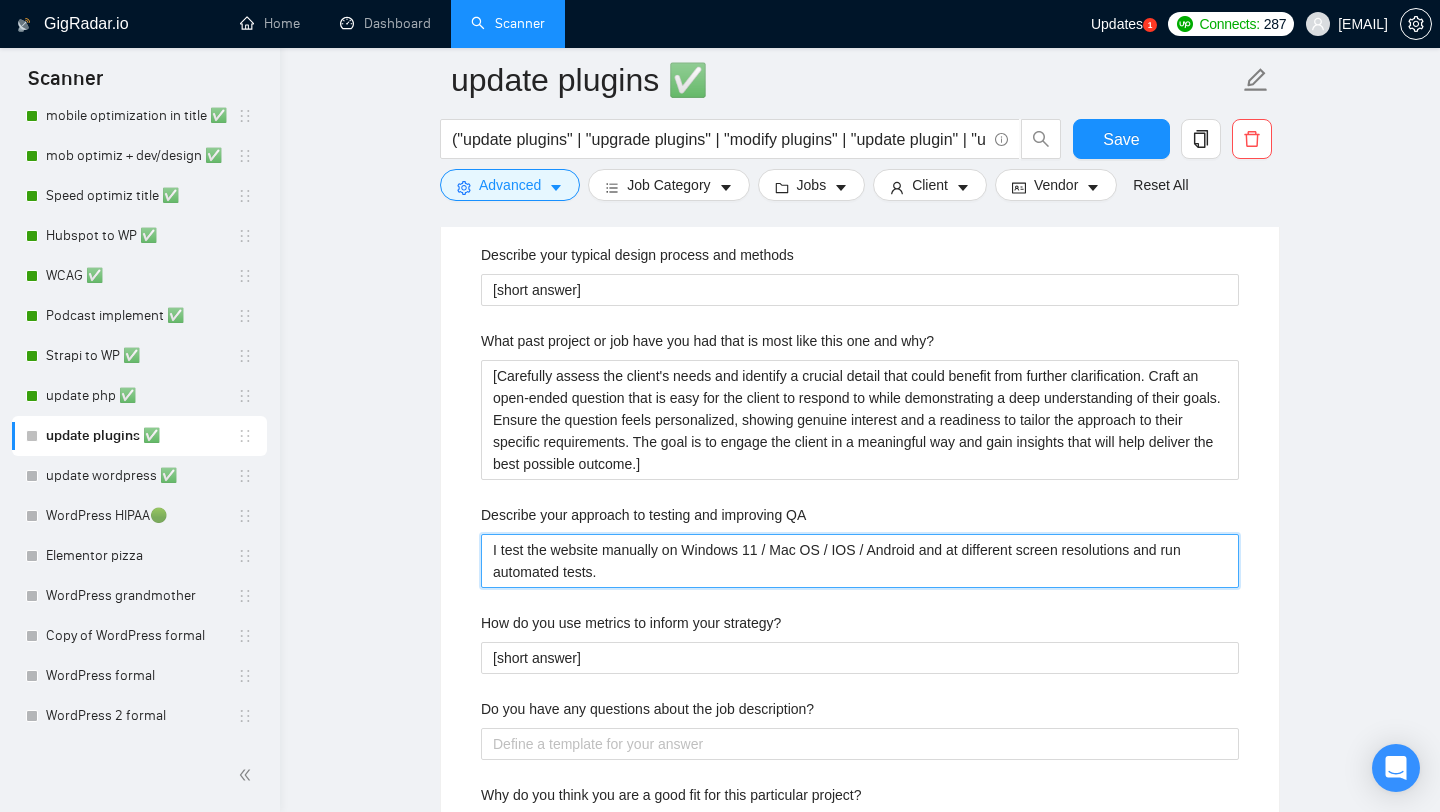 type 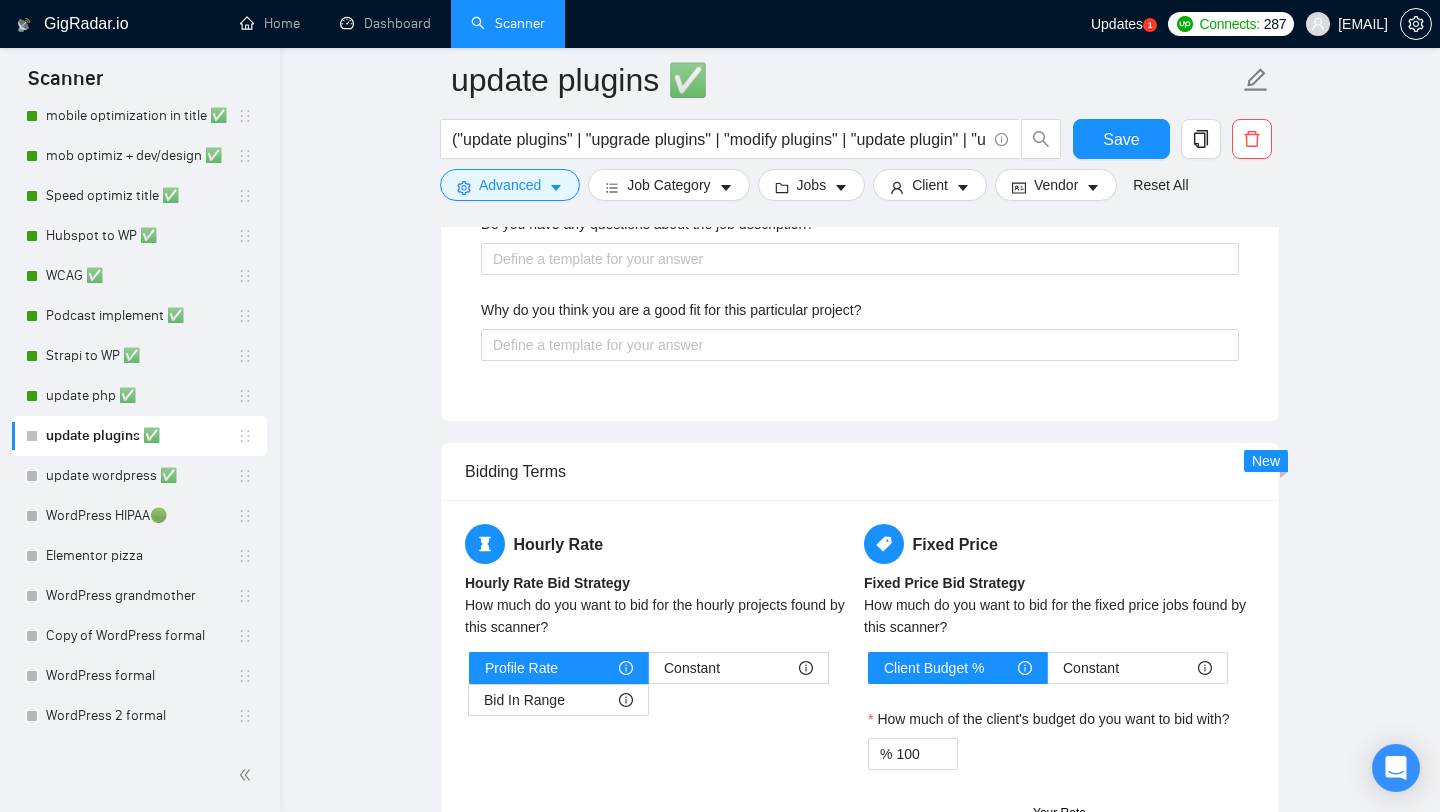 scroll, scrollTop: 3051, scrollLeft: 0, axis: vertical 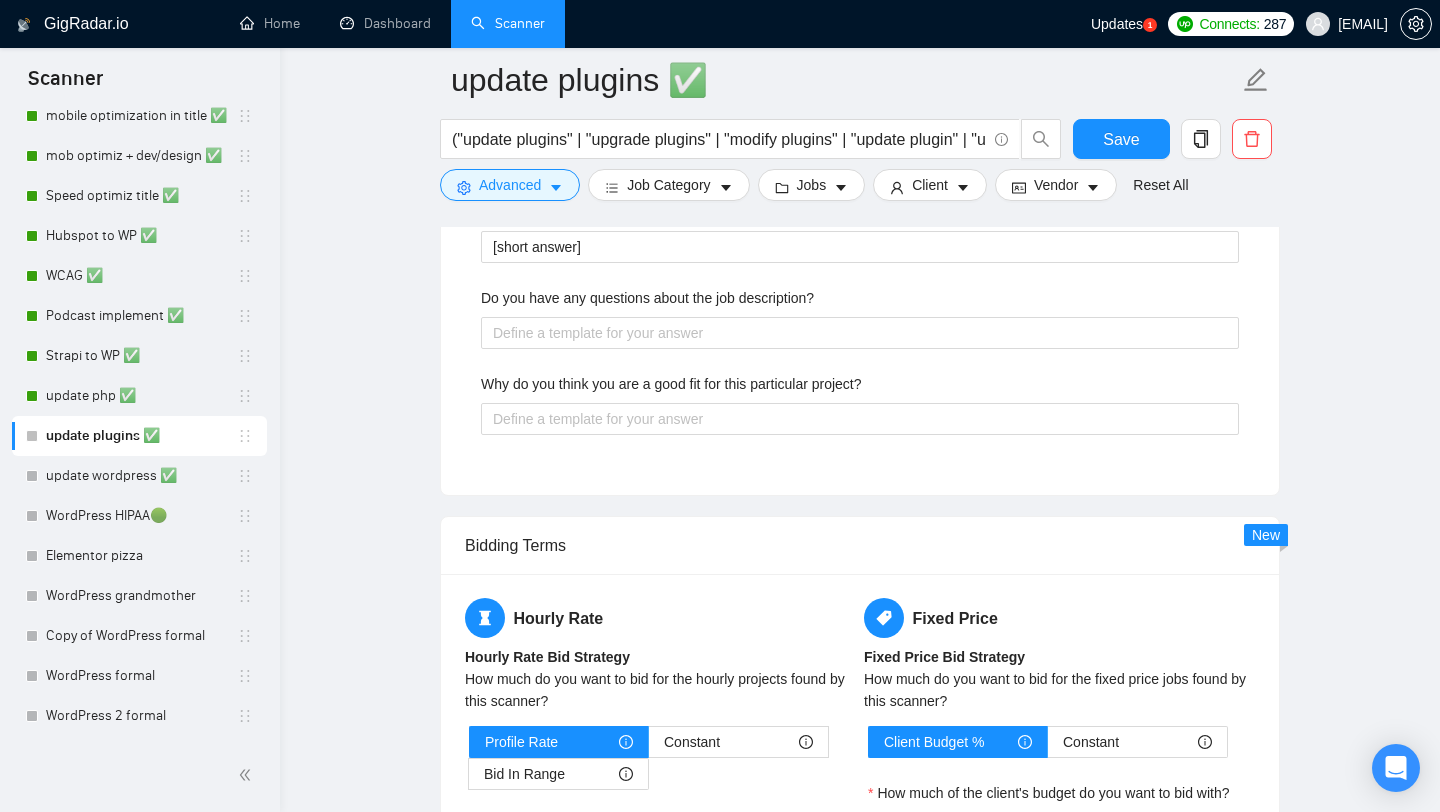 type on "I test the website manually on Windows 11 / Mac OS / IOS / Android and at different screen resolutions and run automated tests." 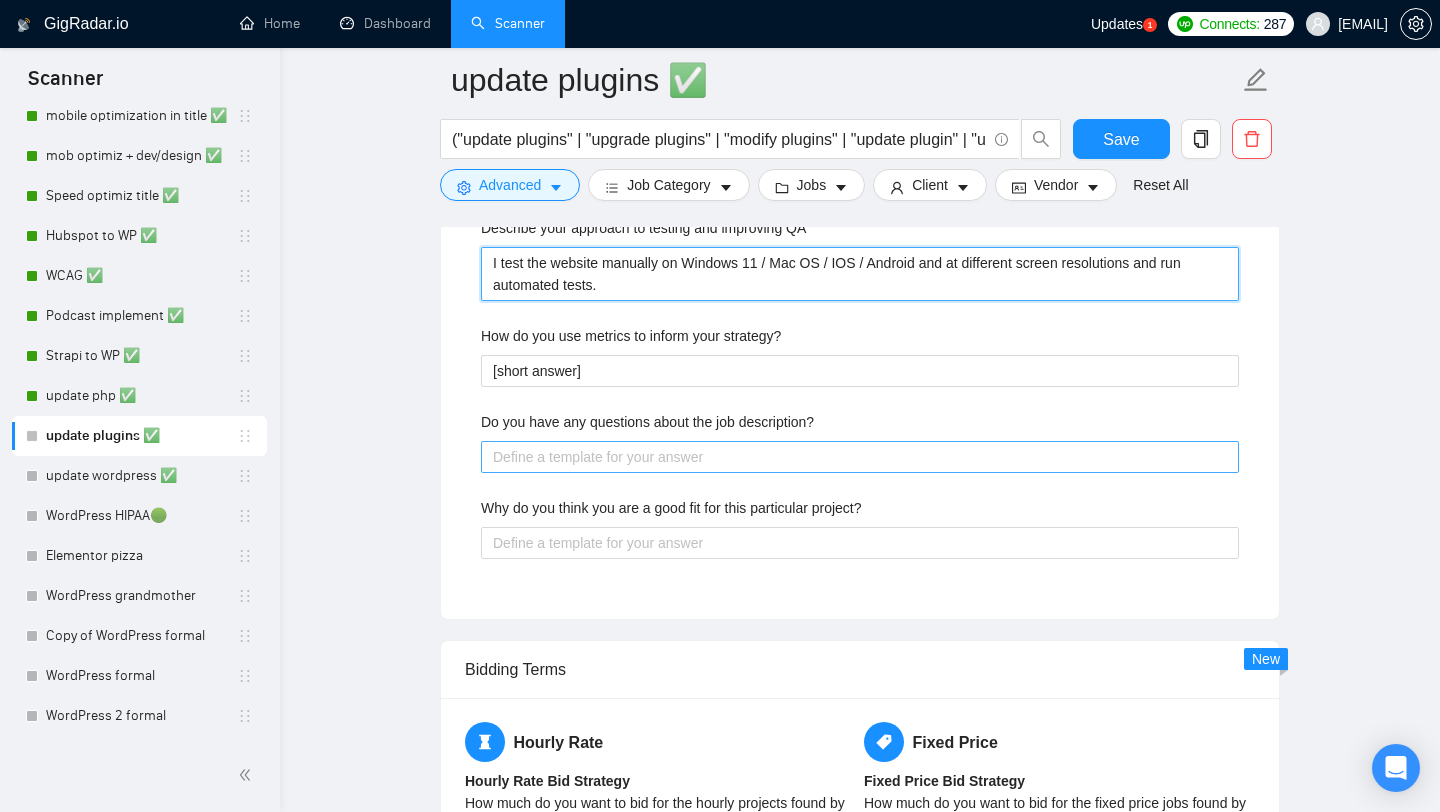 scroll, scrollTop: 2931, scrollLeft: 0, axis: vertical 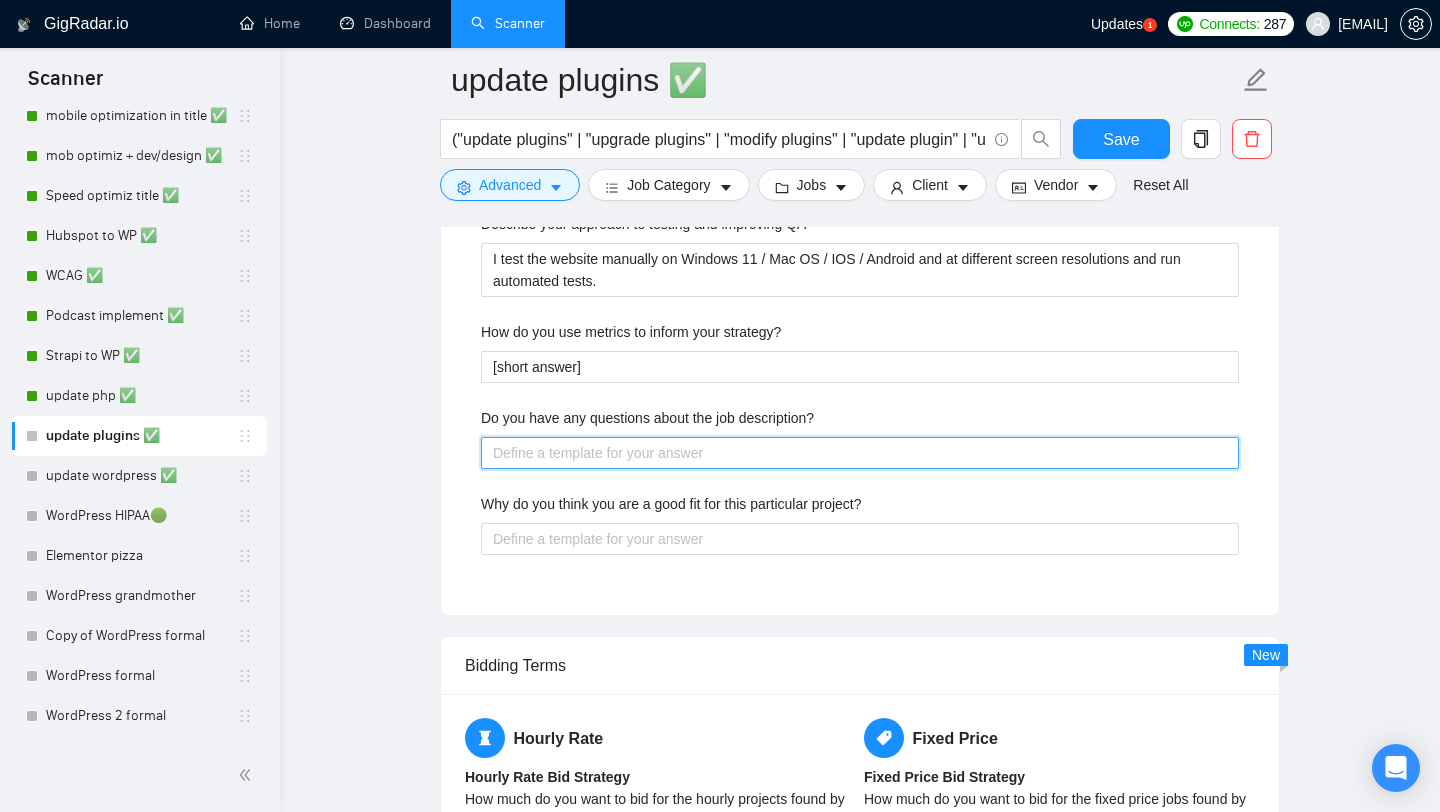 click on "Do you have any questions about the job description?" at bounding box center [860, 453] 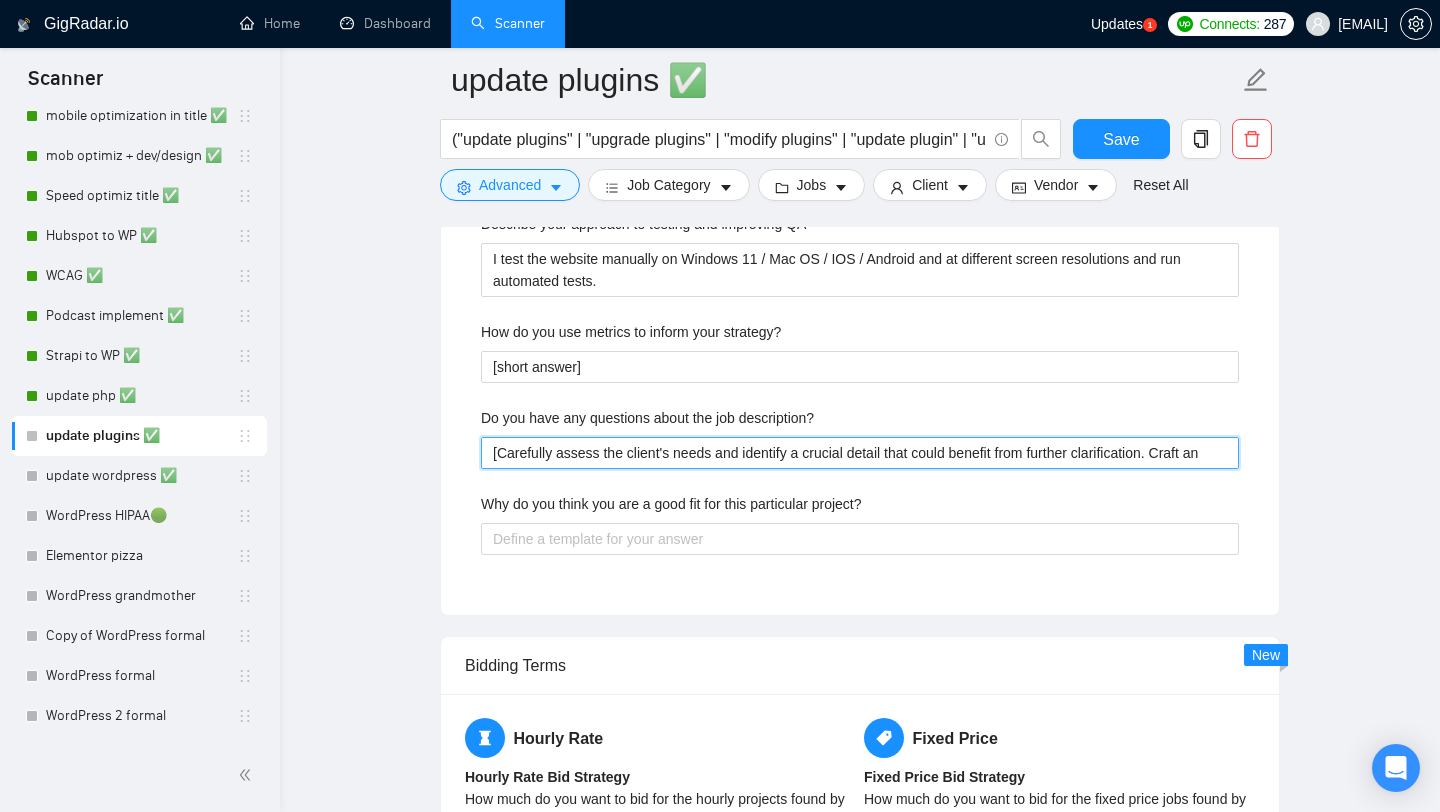 type 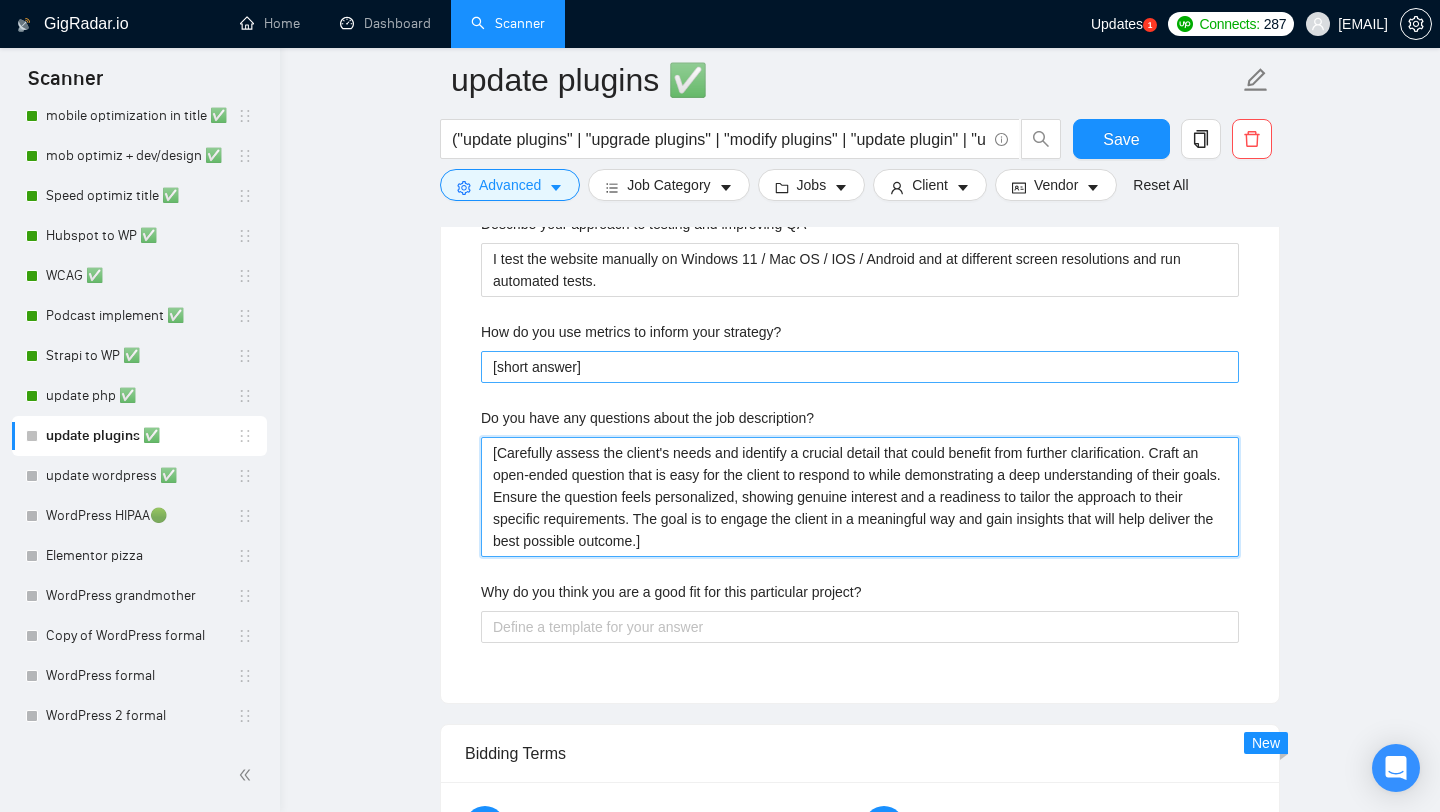 type on "[Carefully assess the client's needs and identify a crucial detail that could benefit from further clarification. Craft an open-ended question that is easy for the client to respond to while demonstrating a deep understanding of their goals. Ensure the question feels personalized, showing genuine interest and a readiness to tailor the approach to their specific requirements. The goal is to engage the client in a meaningful way and gain insights that will help deliver the best possible outcome.]" 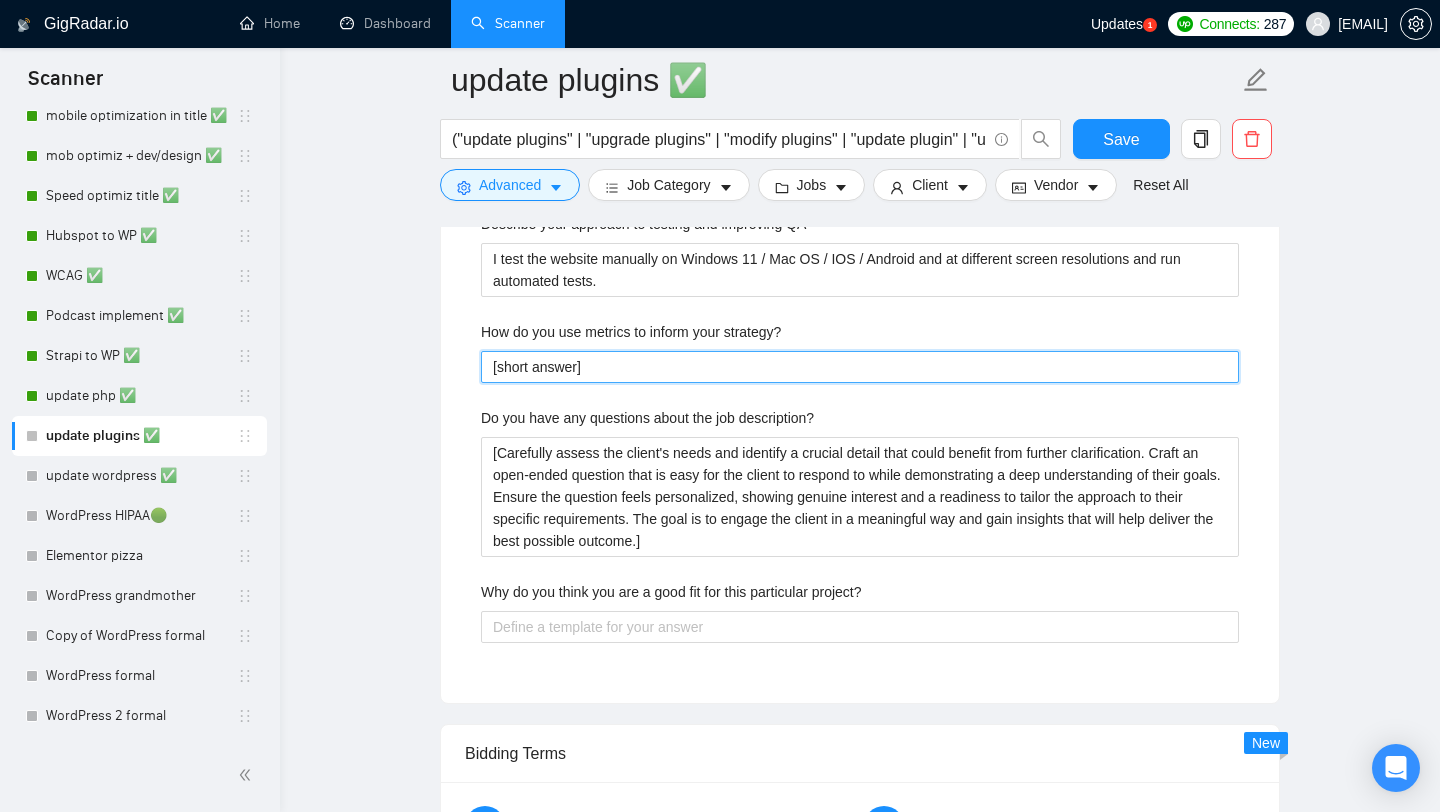 click on "[short answer]" at bounding box center (860, 367) 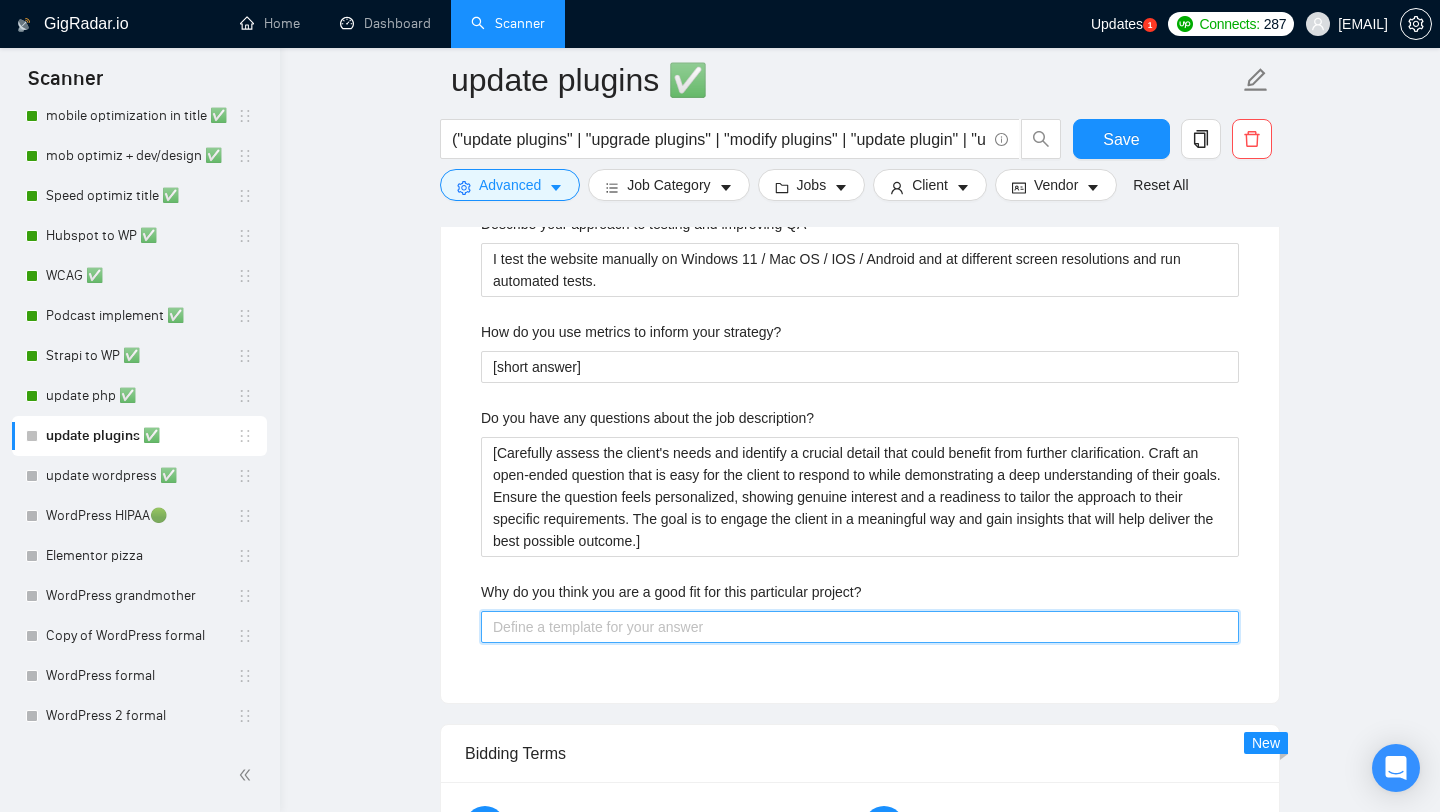click on "Why do you think you are a good fit for this particular project?" at bounding box center [860, 627] 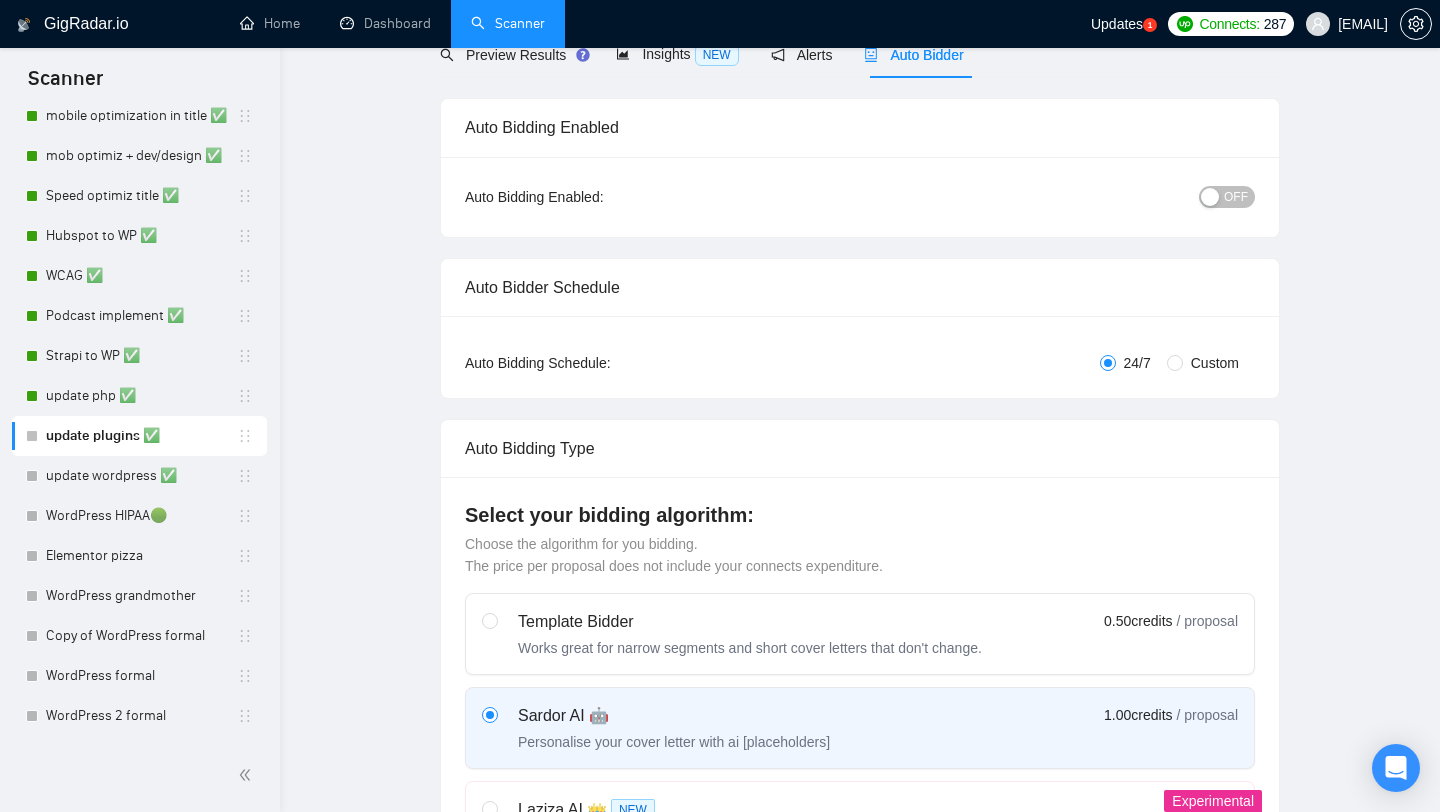 scroll, scrollTop: 0, scrollLeft: 0, axis: both 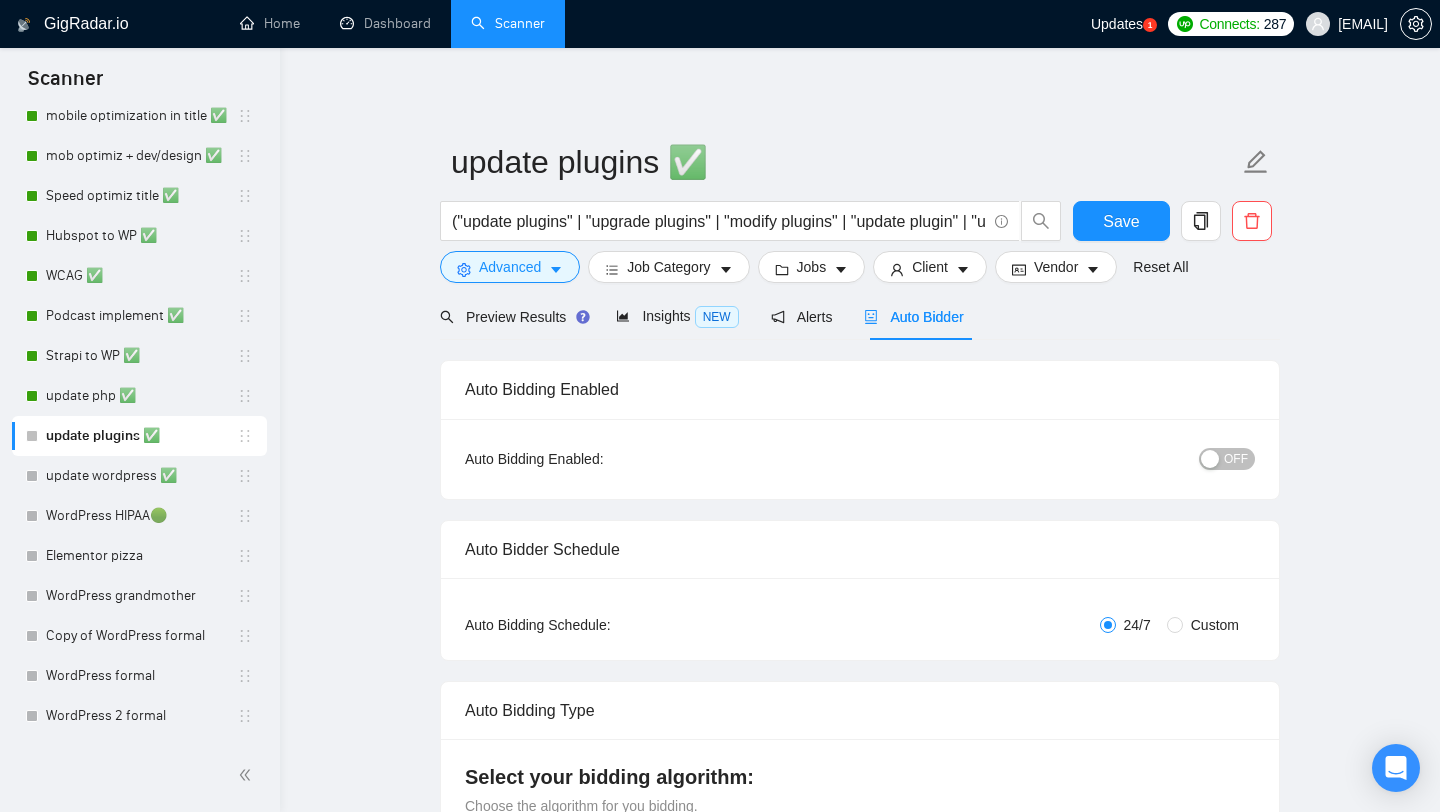 type on "[short answer]" 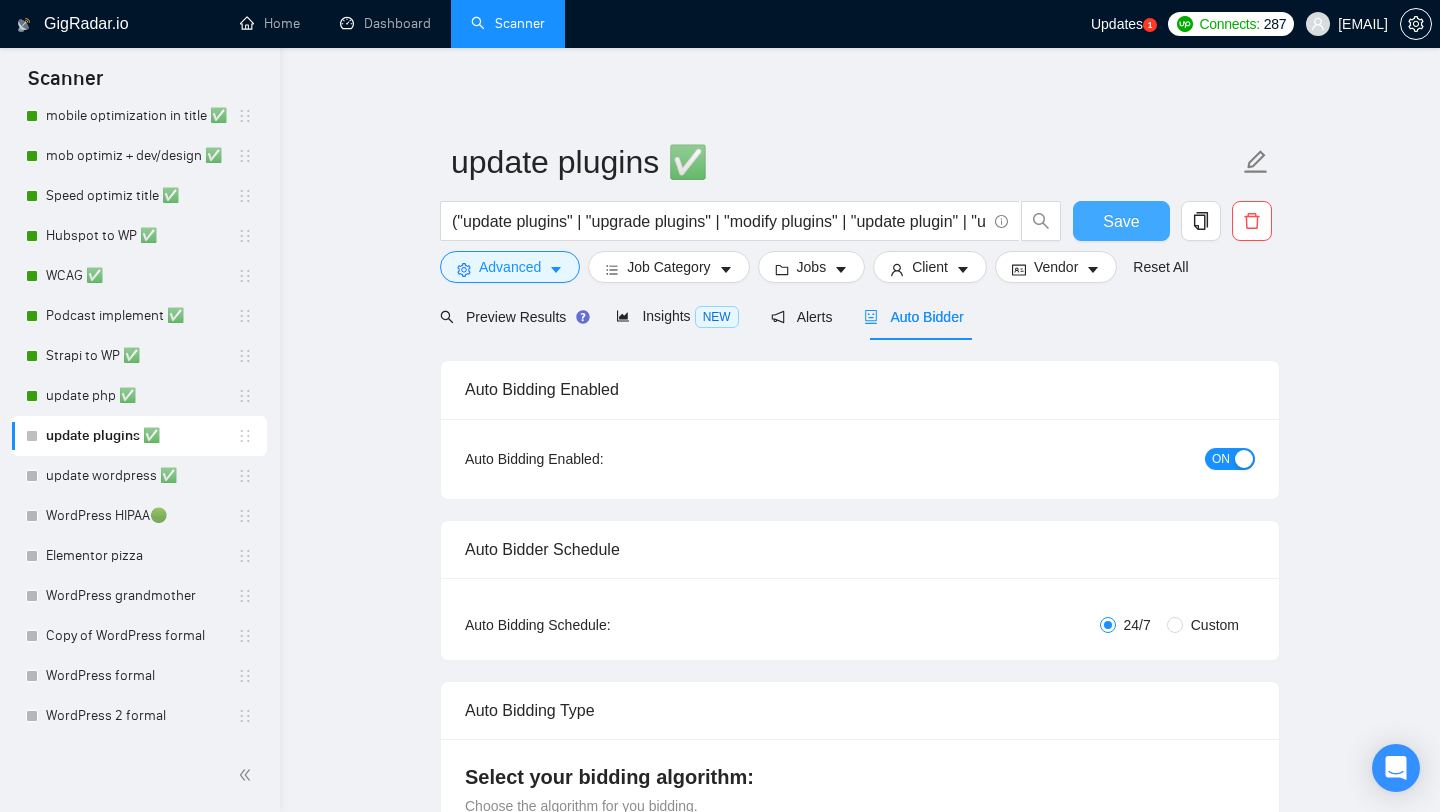click on "Save" at bounding box center [1121, 221] 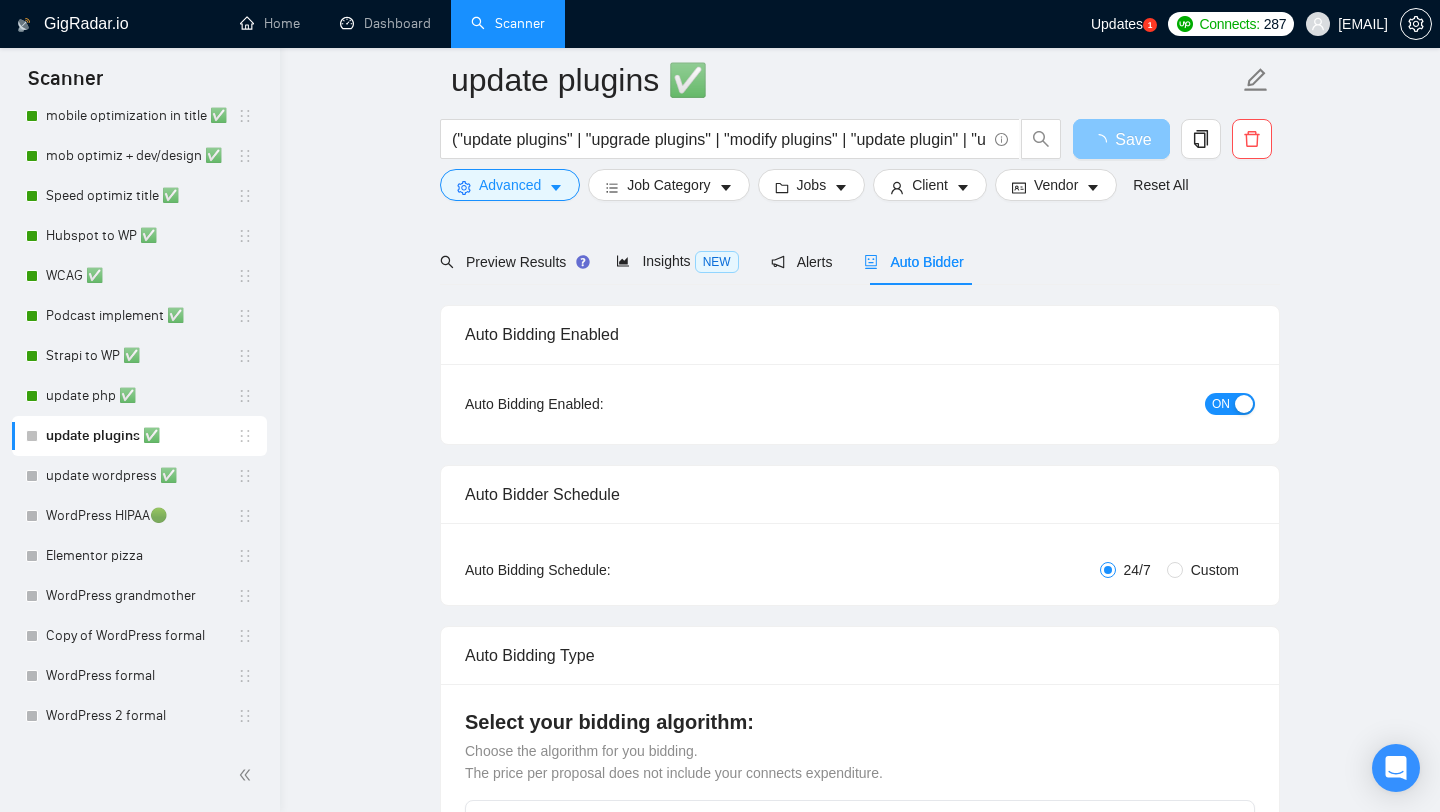 scroll, scrollTop: 0, scrollLeft: 0, axis: both 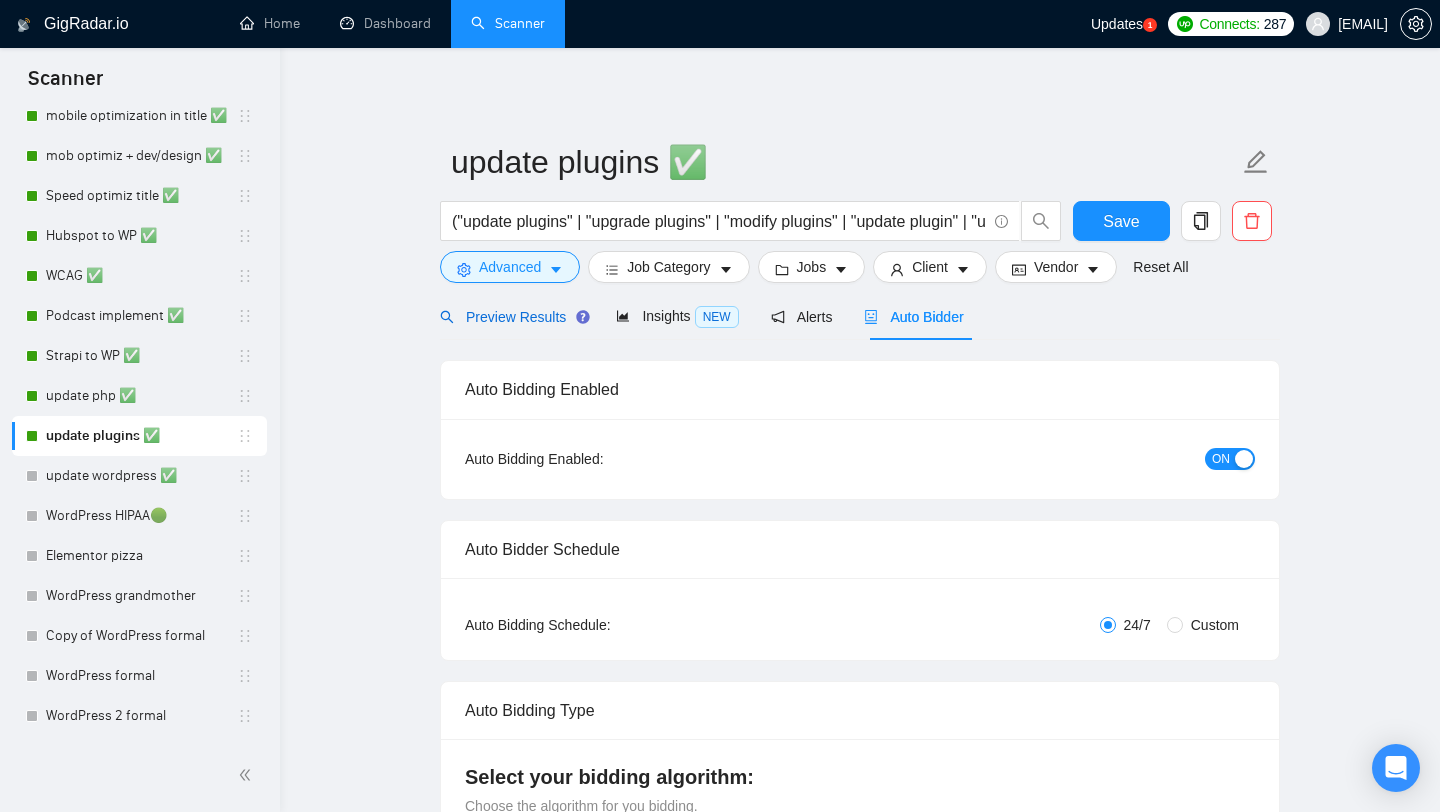 click on "Preview Results" at bounding box center (512, 317) 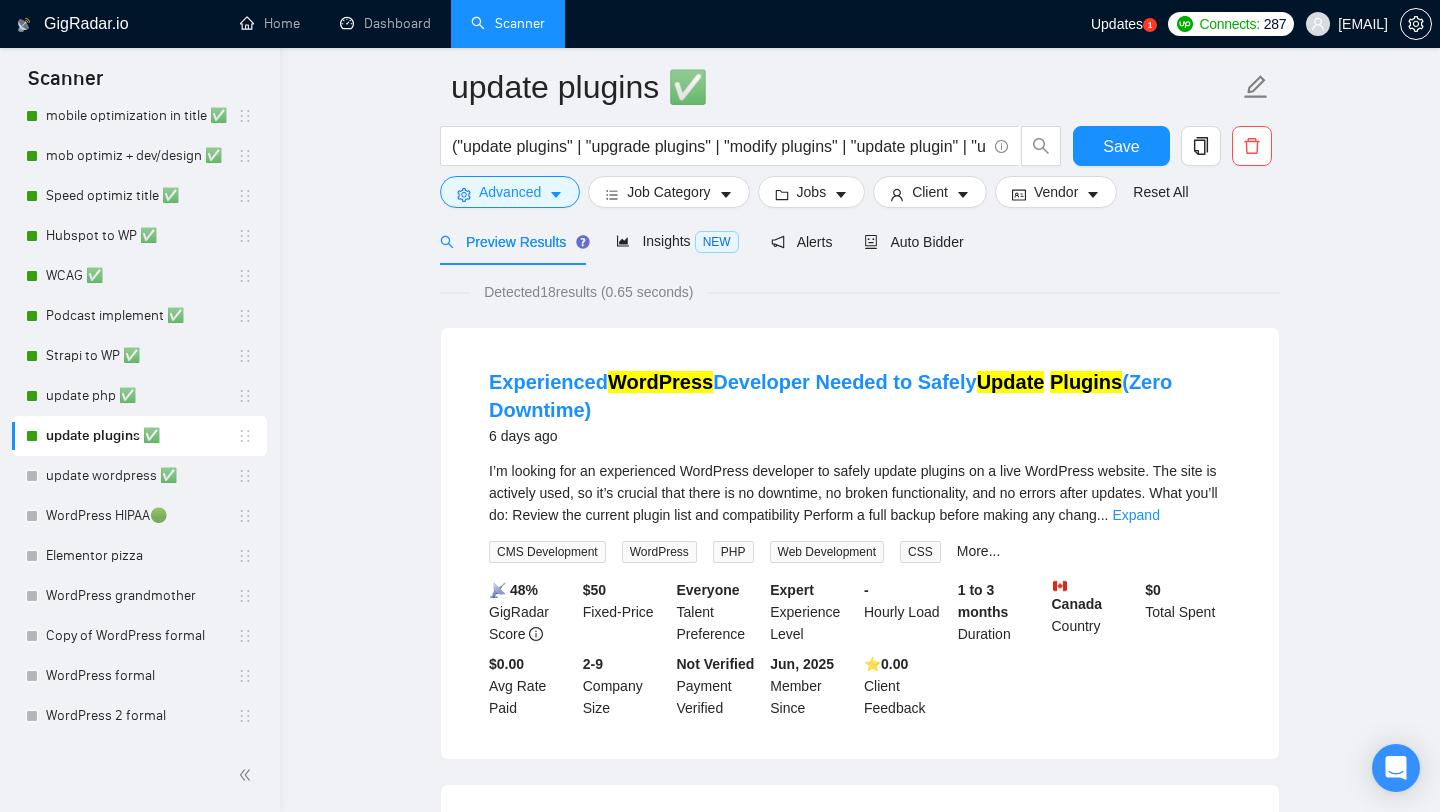 scroll, scrollTop: 0, scrollLeft: 0, axis: both 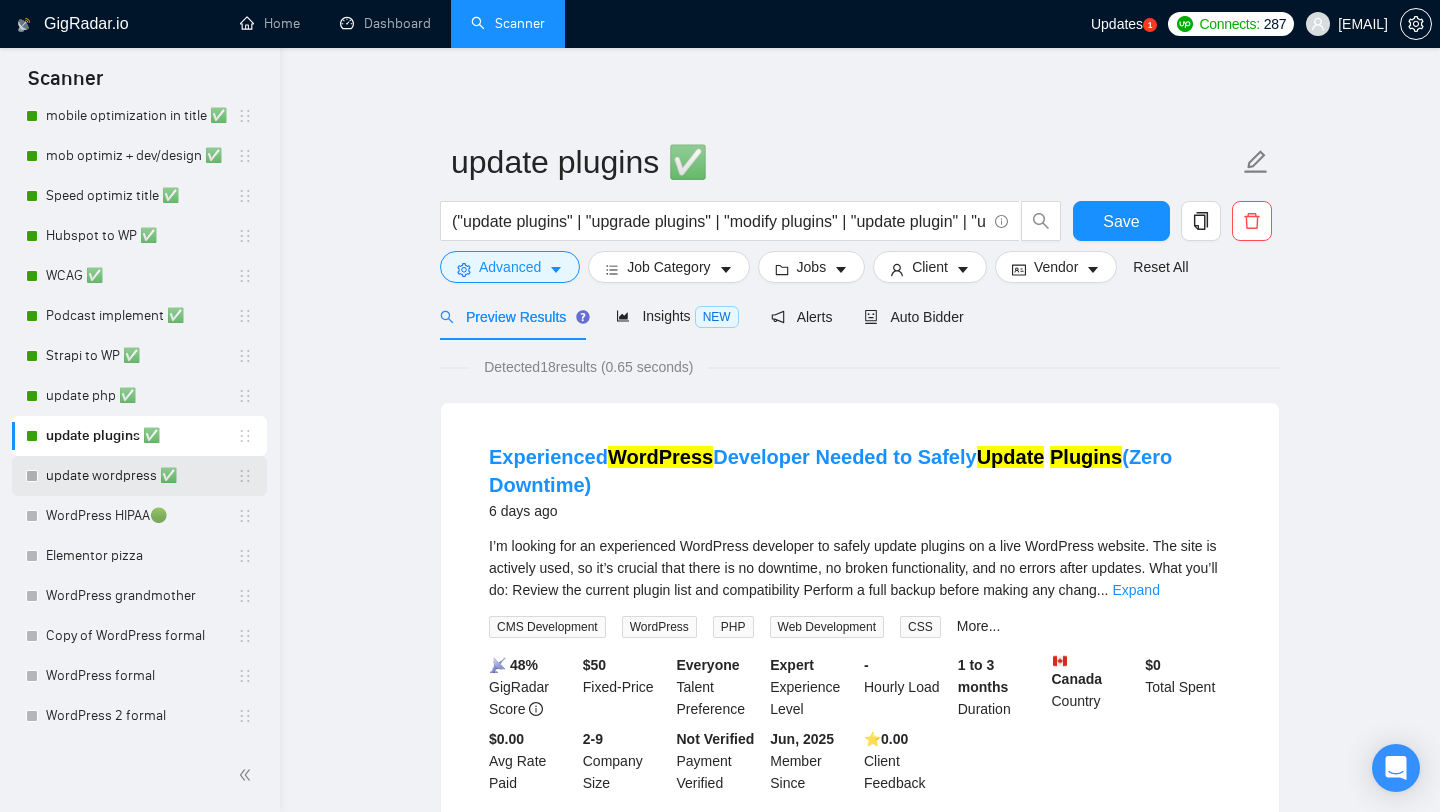 click on "update wordpress ✅" at bounding box center (141, 476) 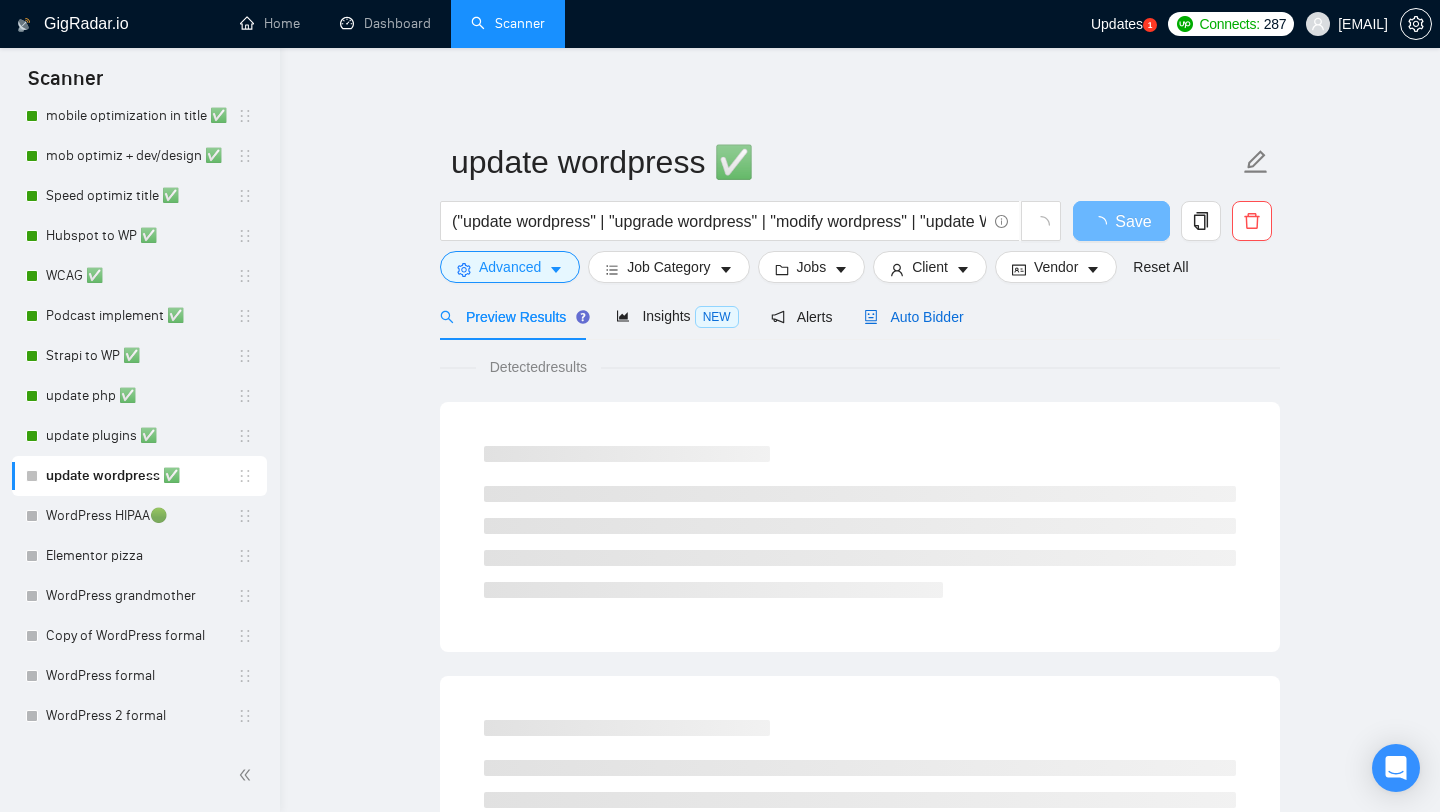 click on "Auto Bidder" at bounding box center (913, 317) 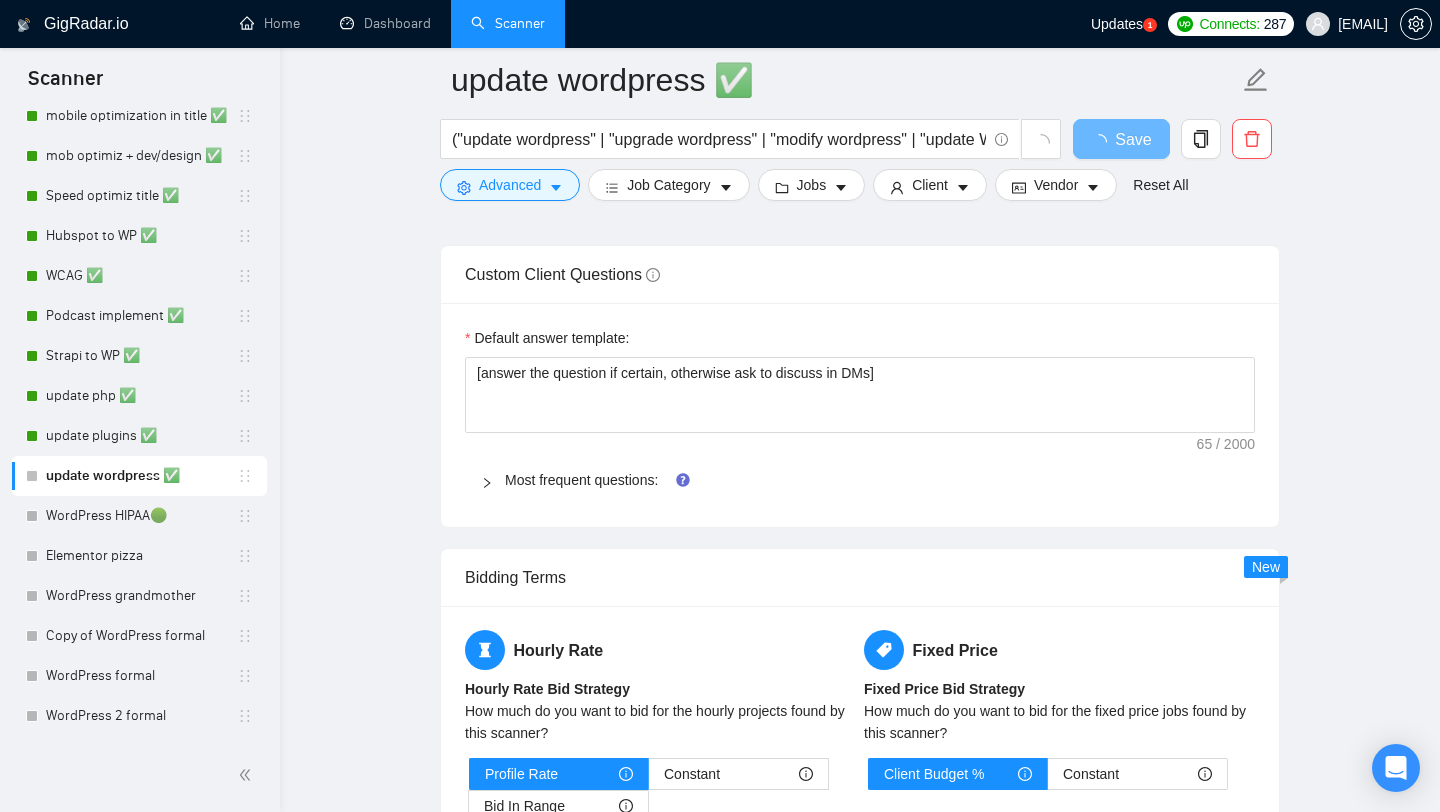 scroll, scrollTop: 1892, scrollLeft: 0, axis: vertical 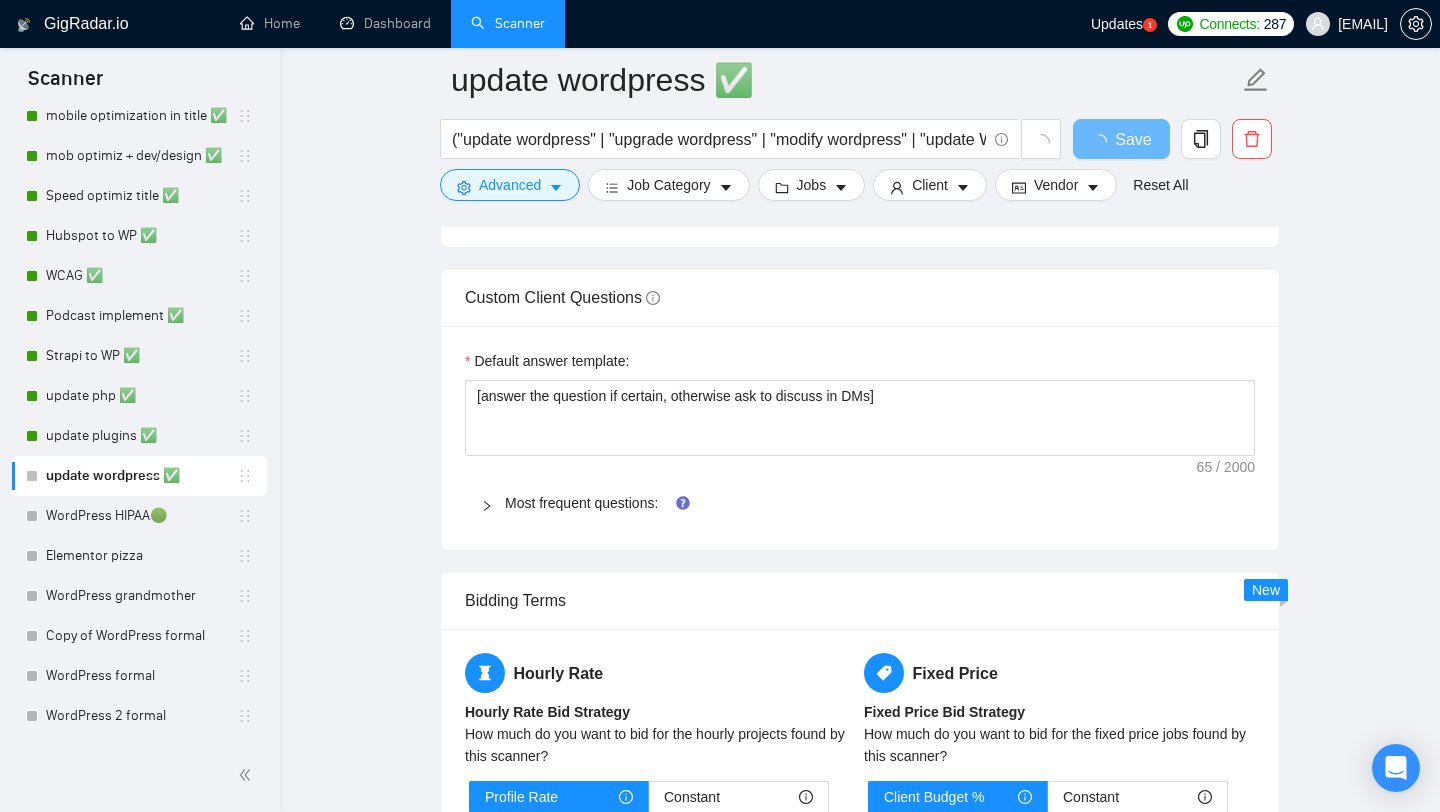 click on "Most frequent questions:" at bounding box center (872, 503) 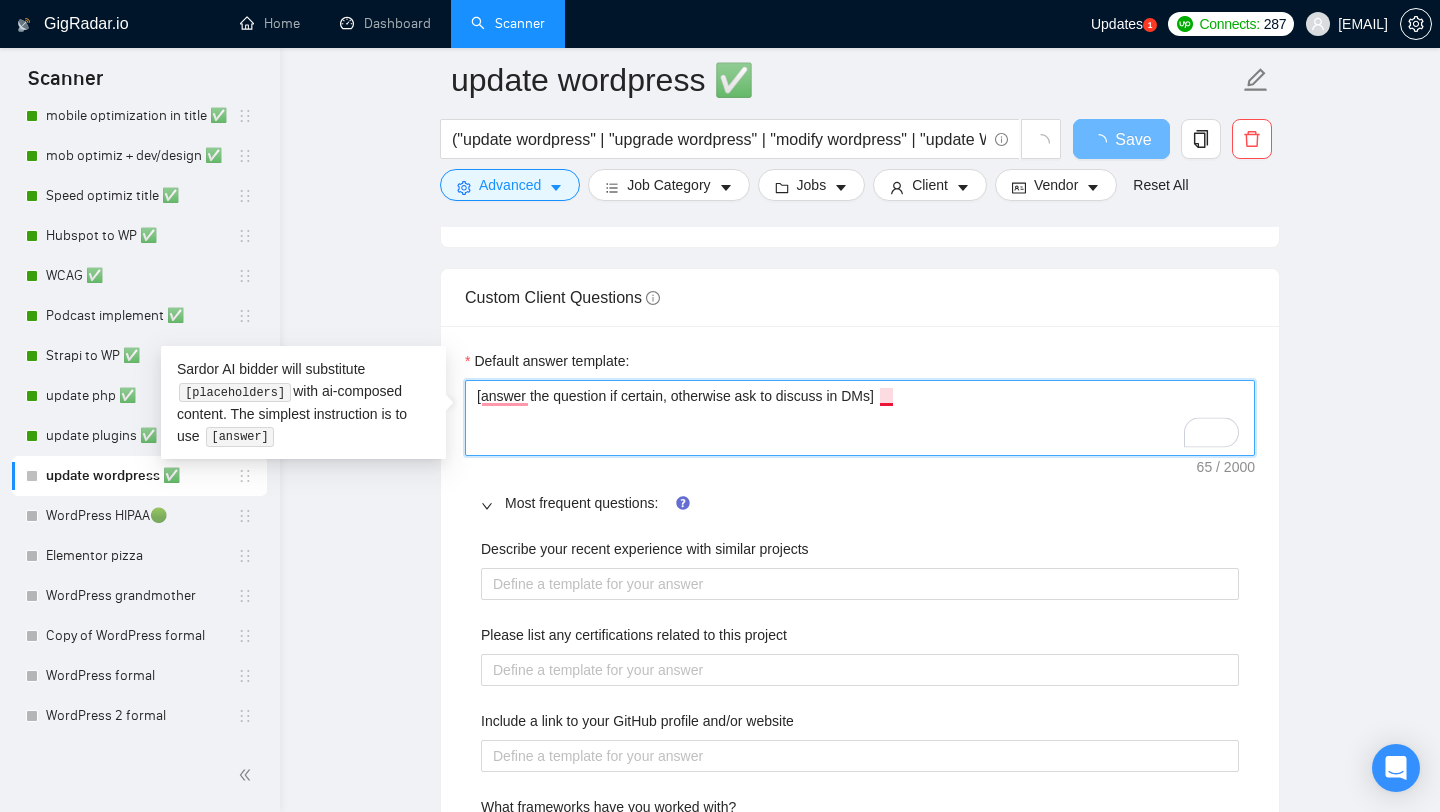 drag, startPoint x: 529, startPoint y: 404, endPoint x: 890, endPoint y: 403, distance: 361.00137 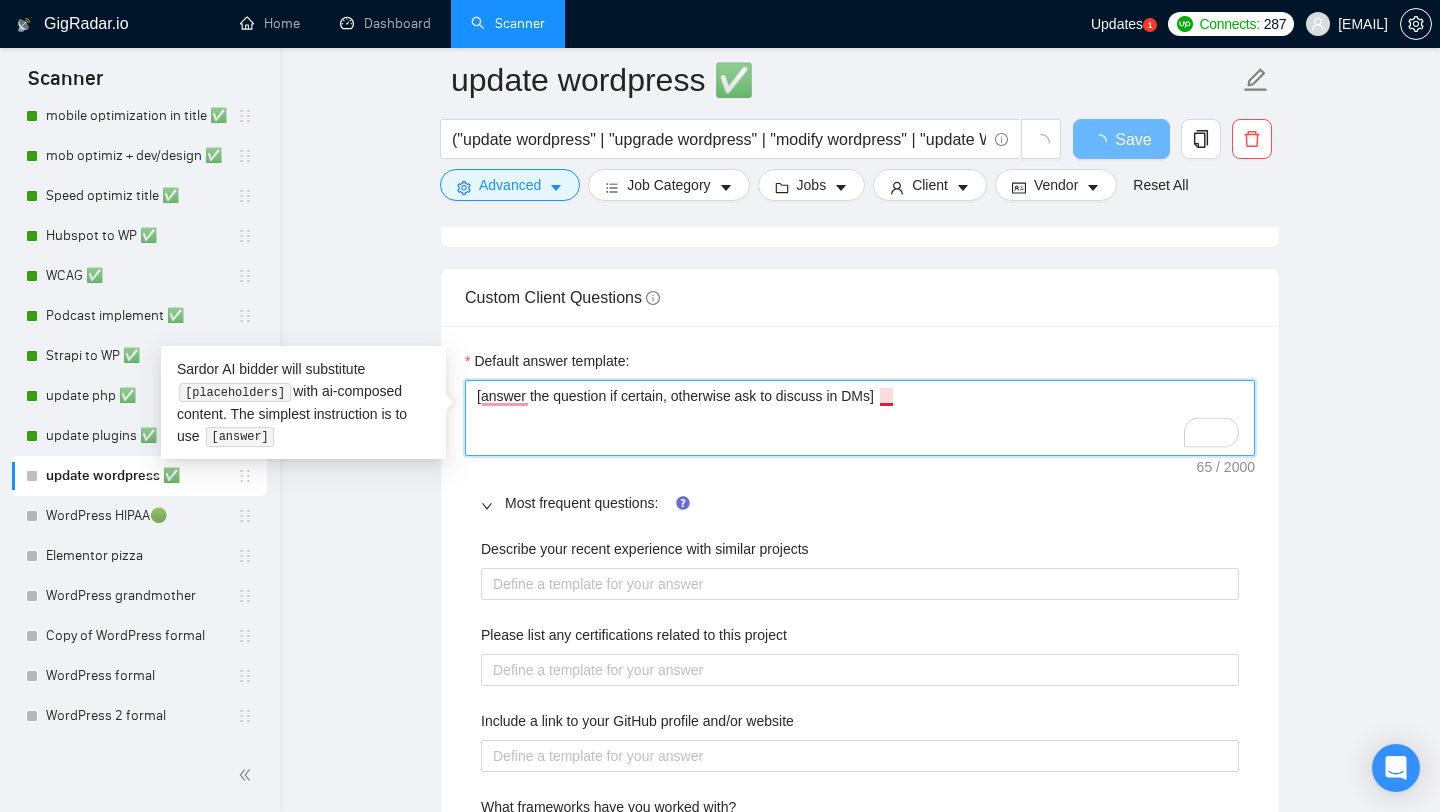 click on "[answer the question if certain, otherwise ask to discuss in DMs]" at bounding box center [860, 418] 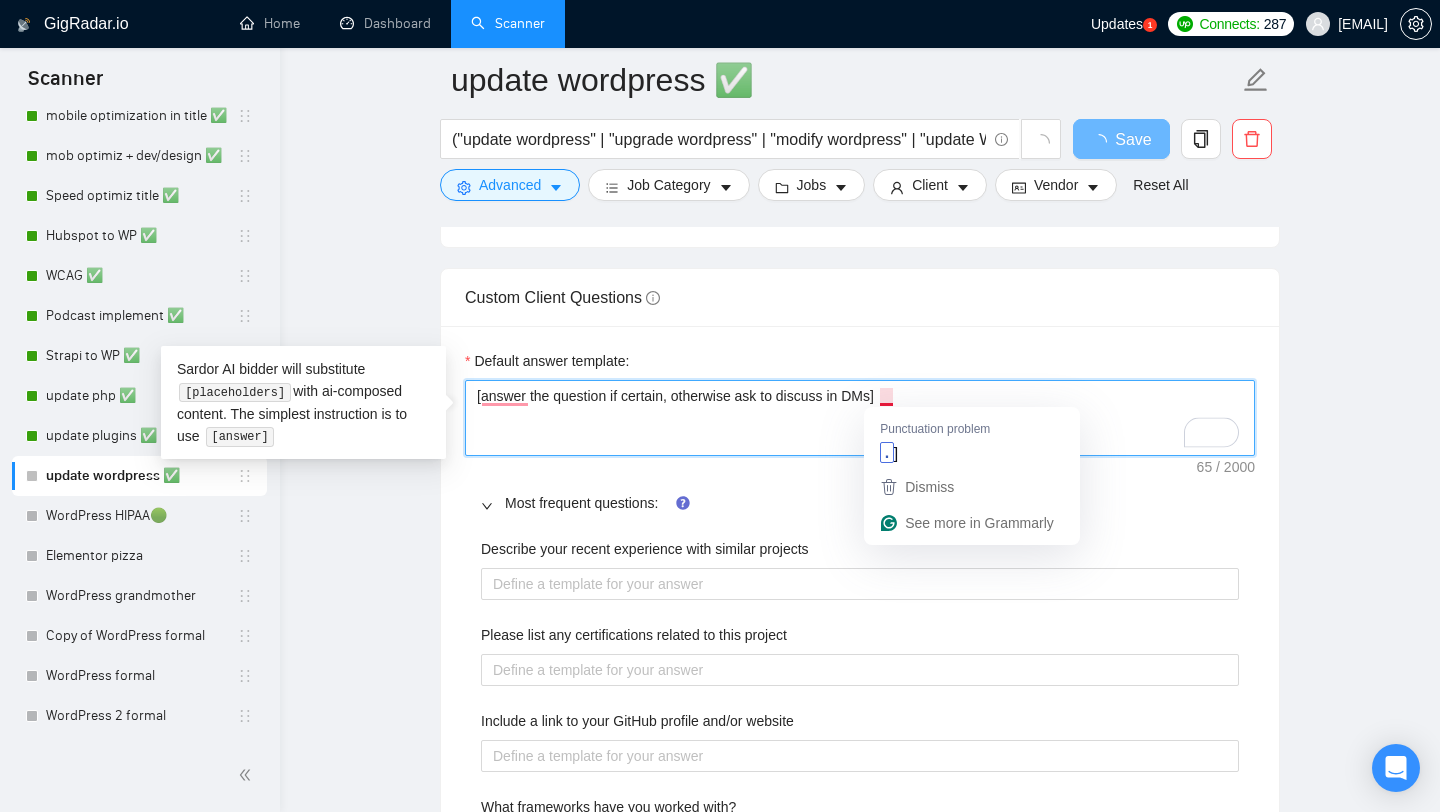 type 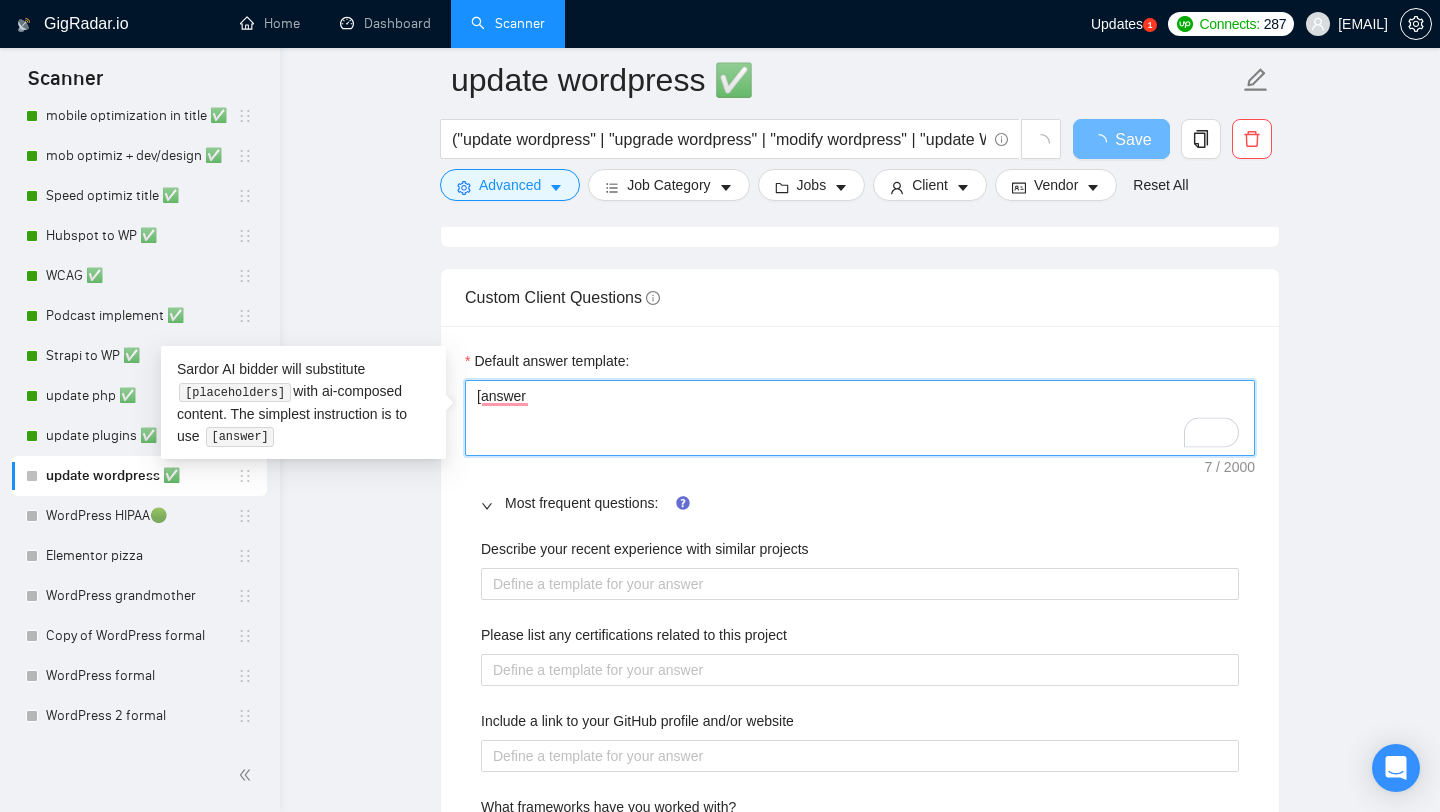 type 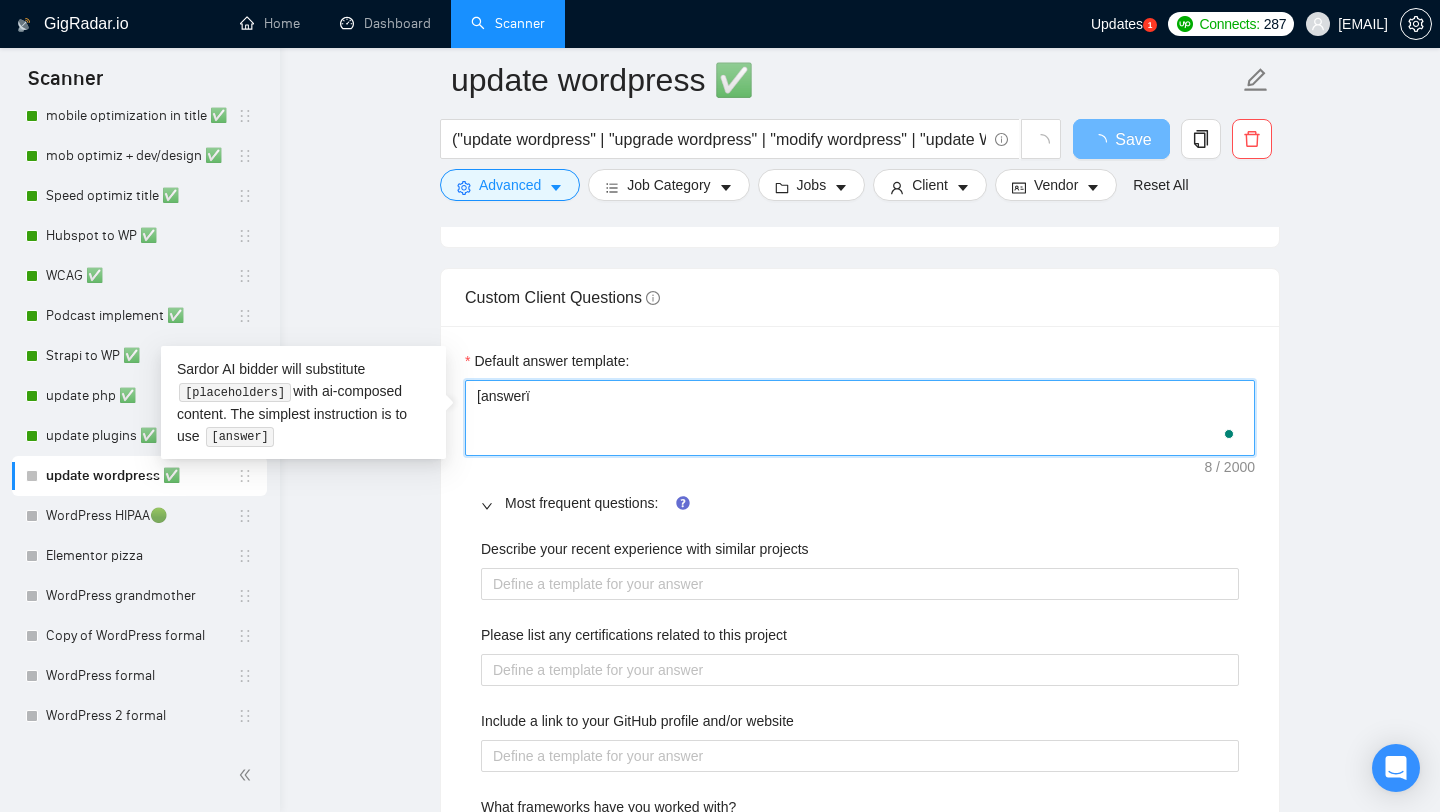 type 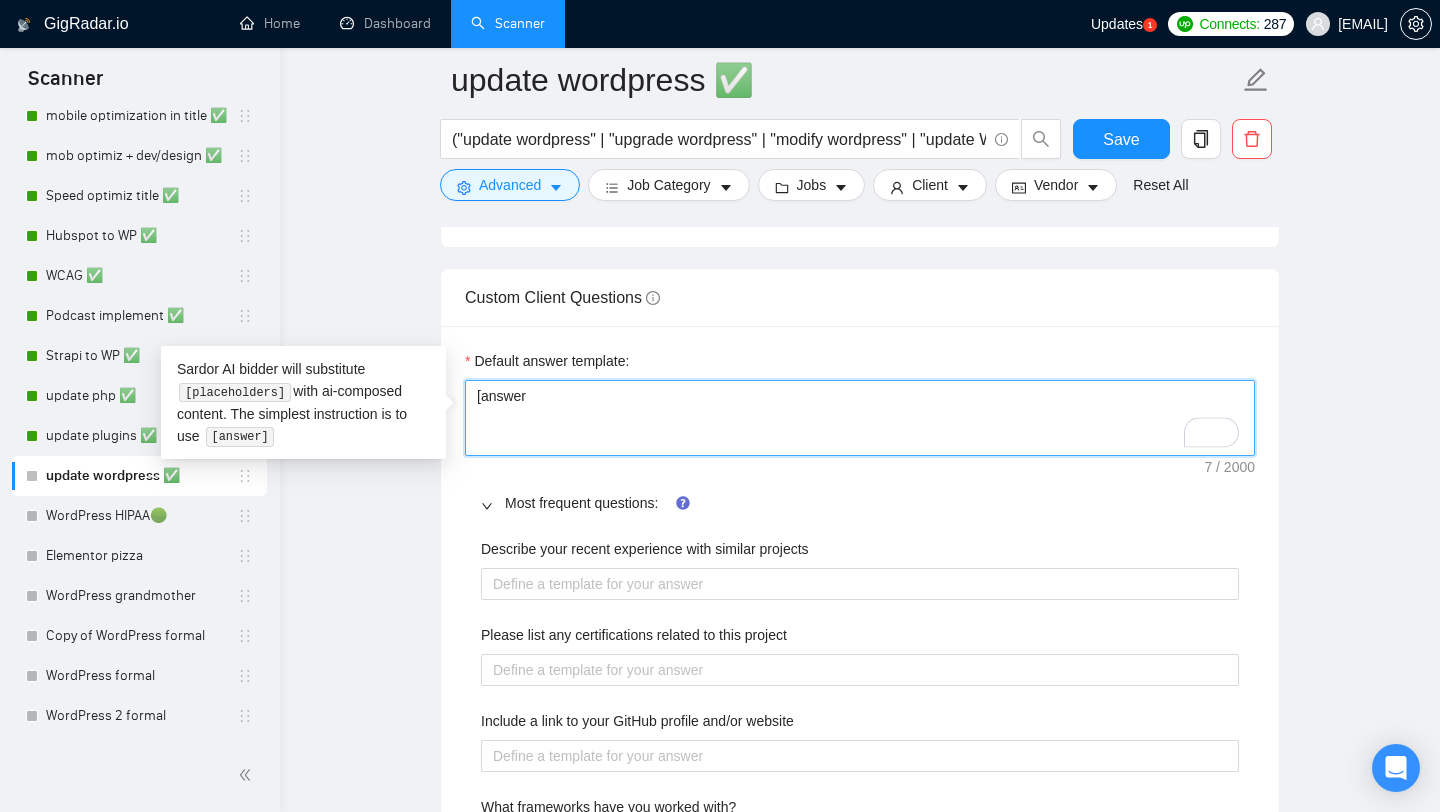 type on "[answer}" 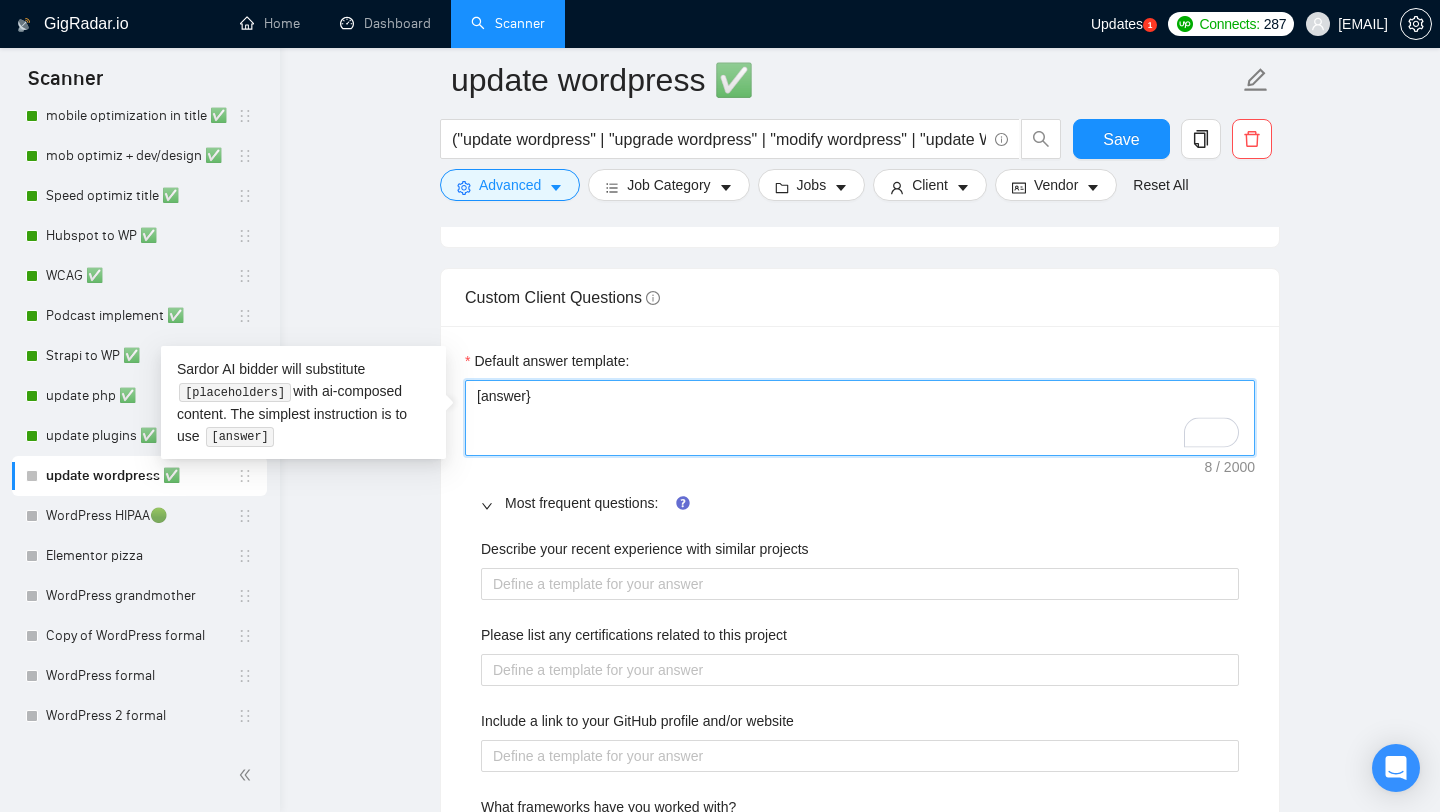 type 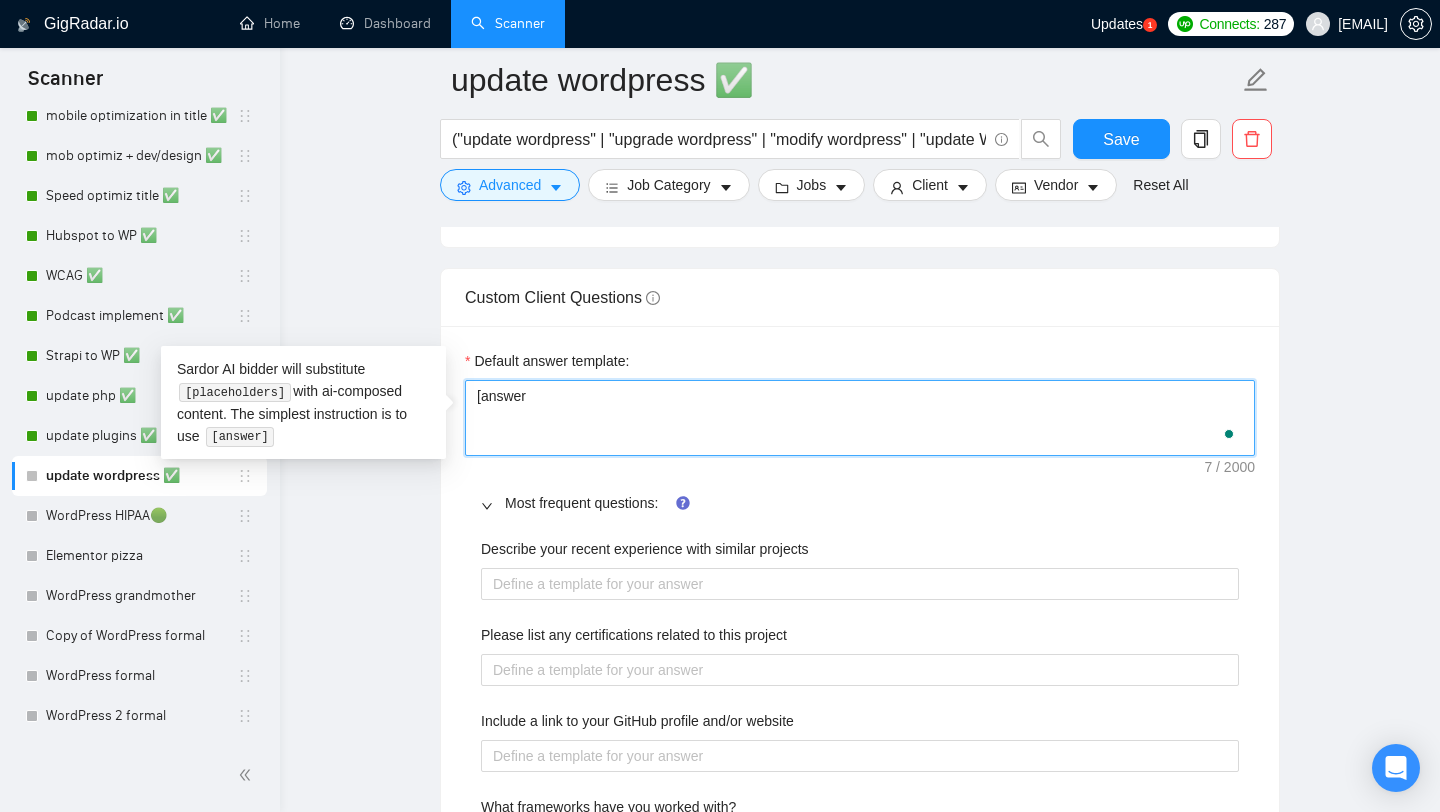 type 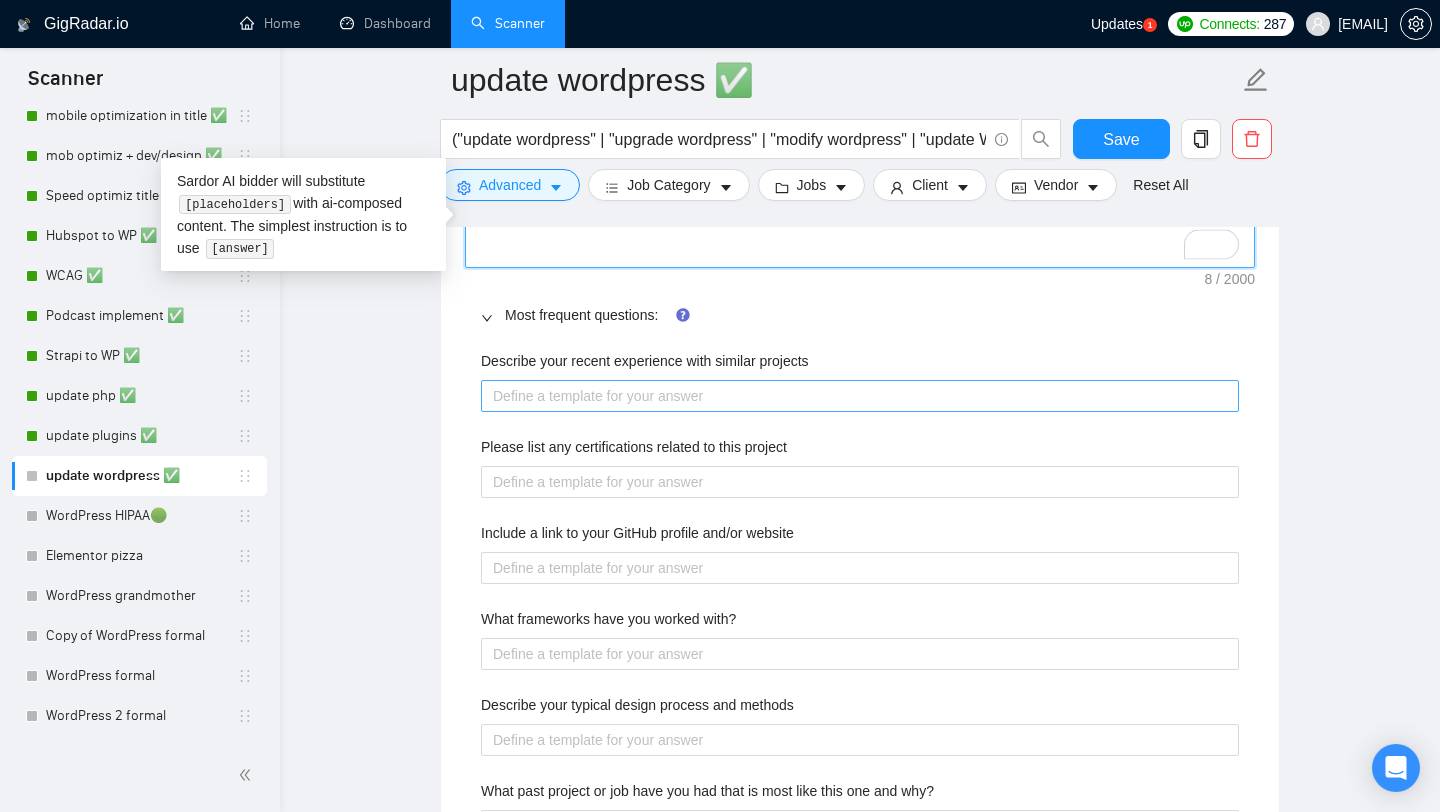 scroll, scrollTop: 2088, scrollLeft: 0, axis: vertical 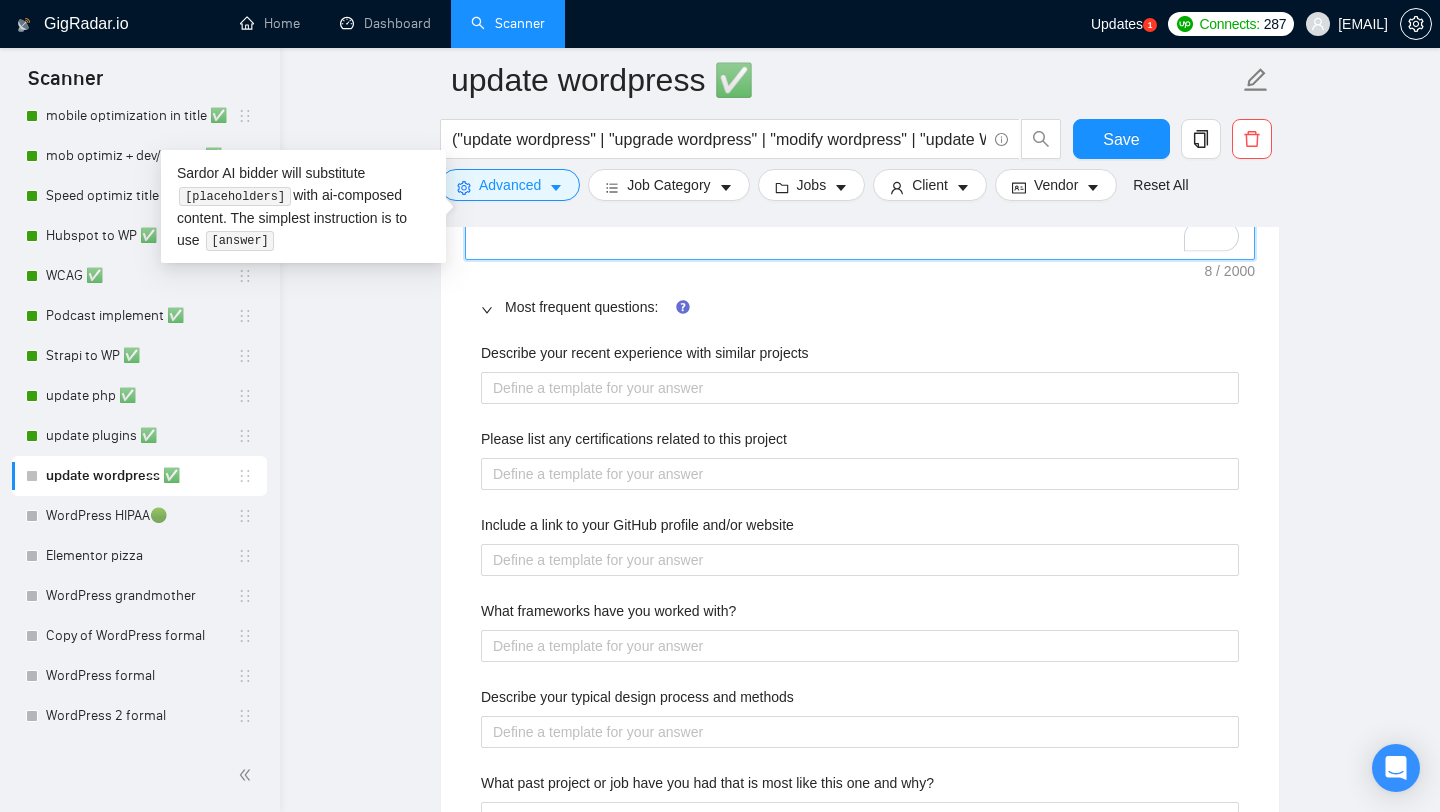 type on "[answer]" 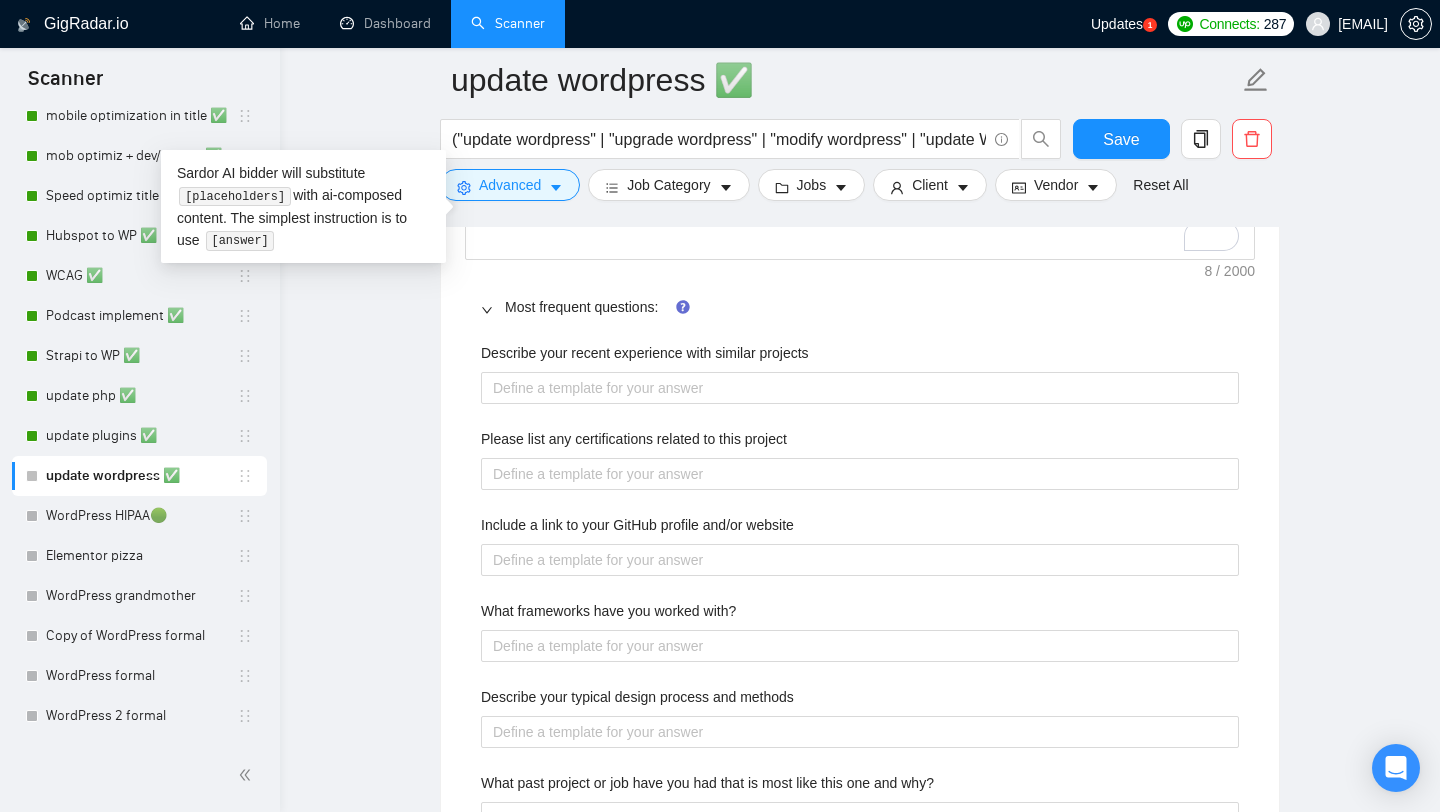 click on "Describe your recent experience with similar projects" at bounding box center (860, 357) 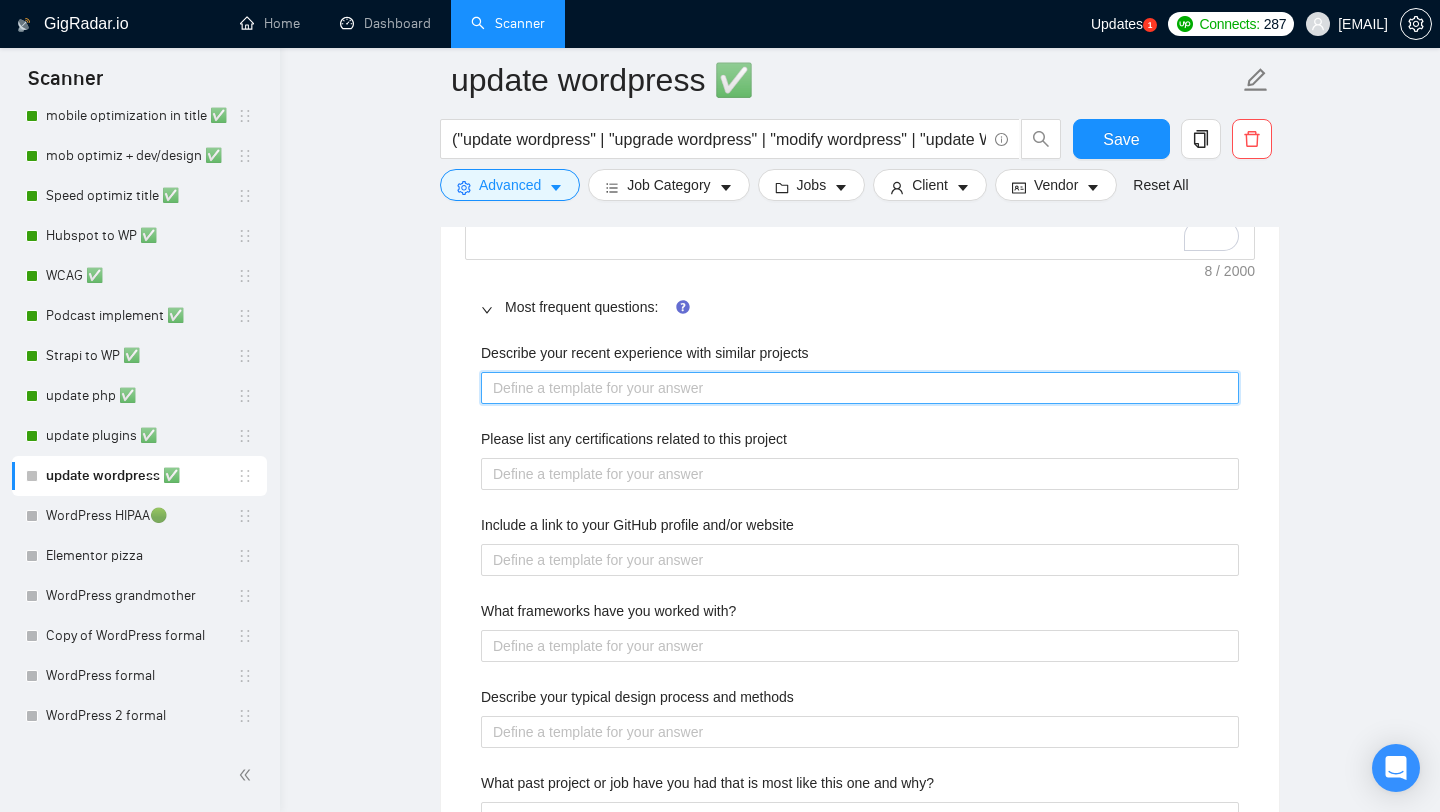 click on "Describe your recent experience with similar projects" at bounding box center [860, 388] 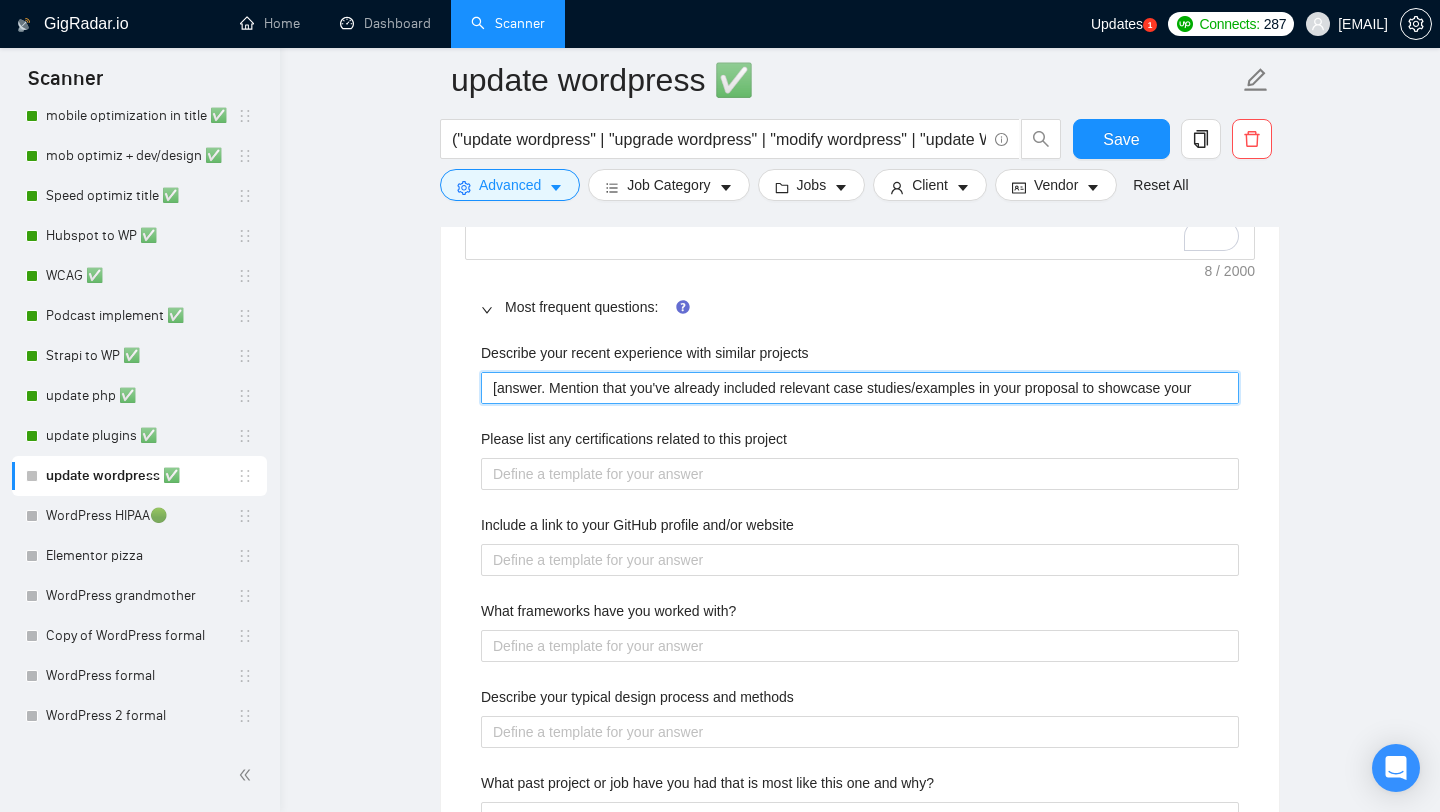 type 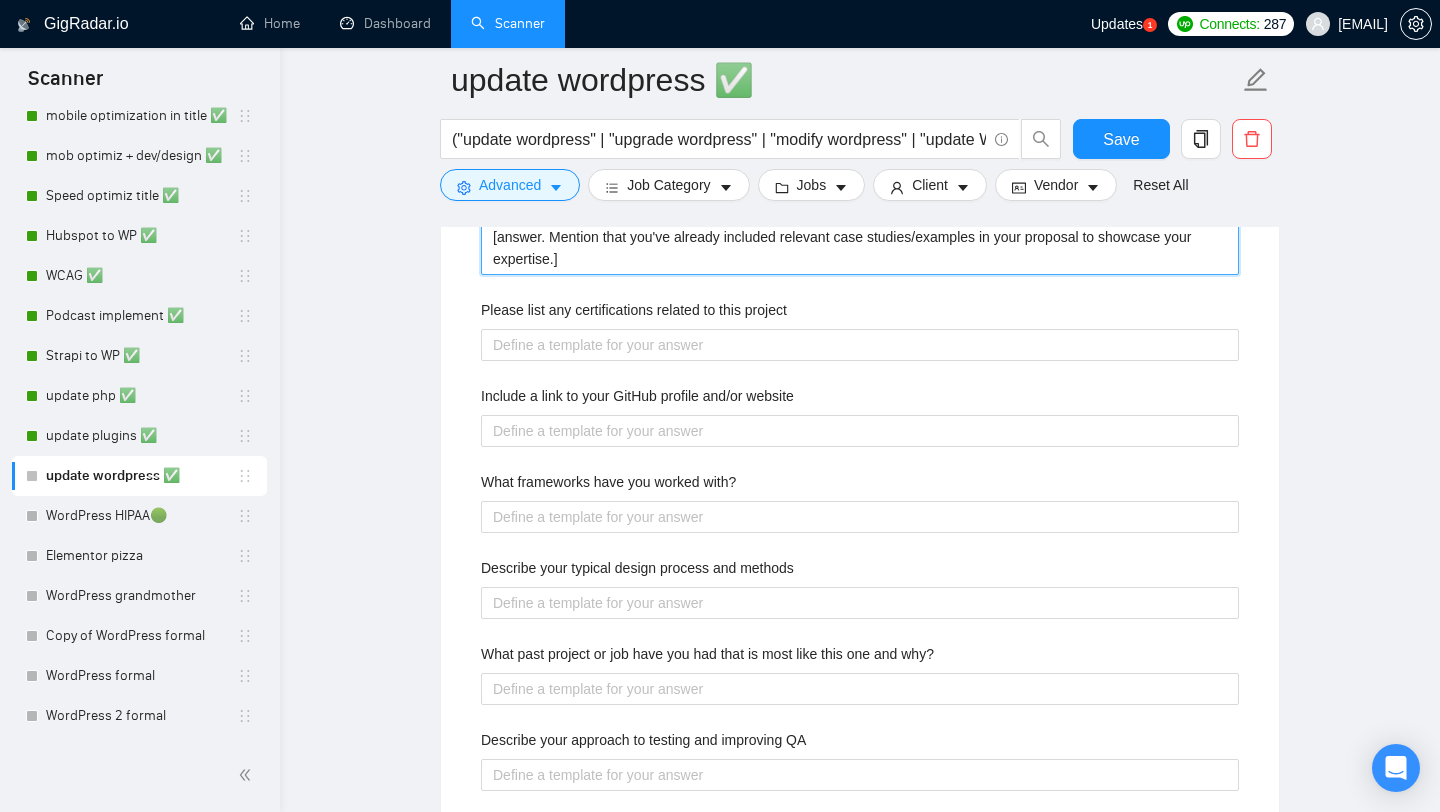 scroll, scrollTop: 2244, scrollLeft: 0, axis: vertical 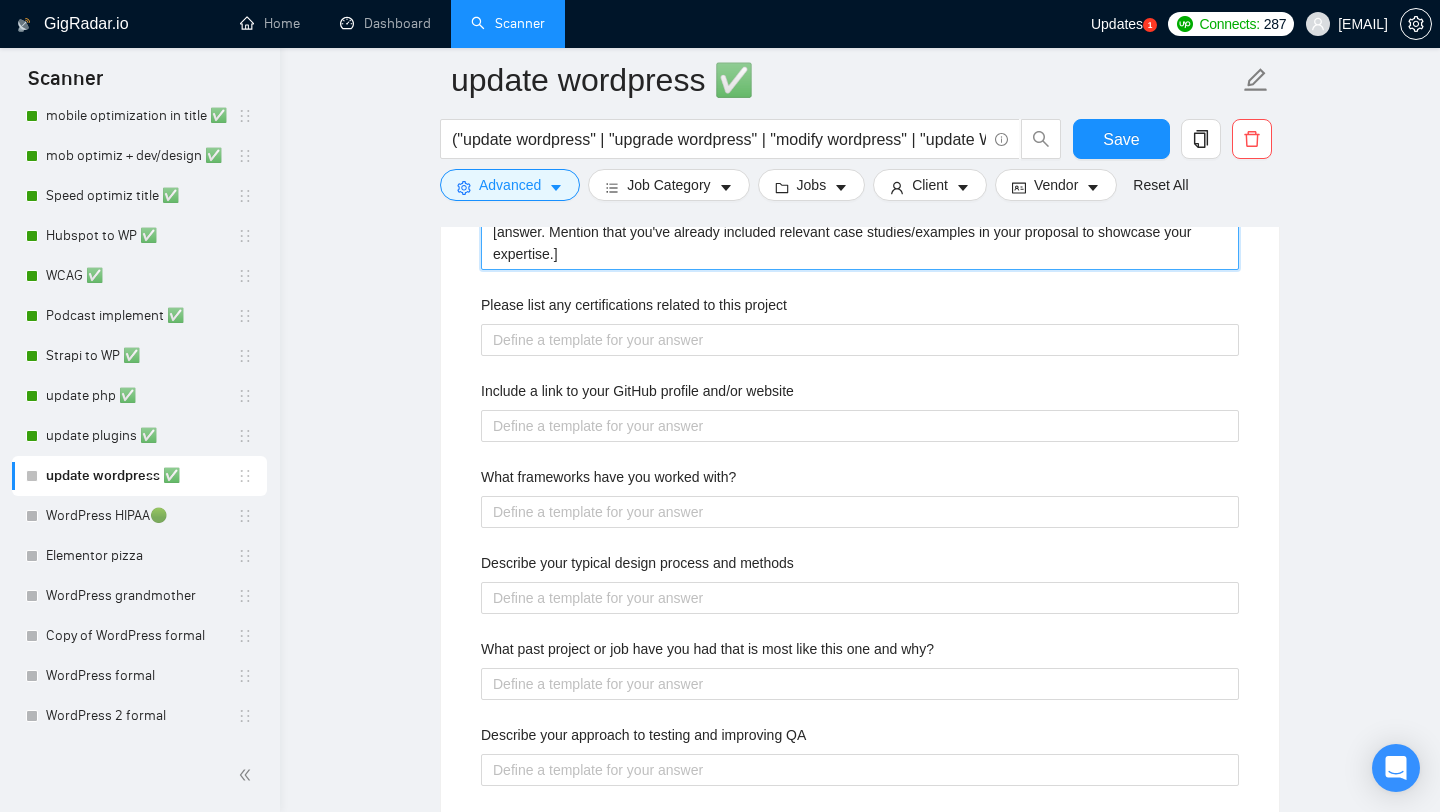 type on "[answer. Mention that you've already included relevant case studies/examples in your proposal to showcase your expertise.]" 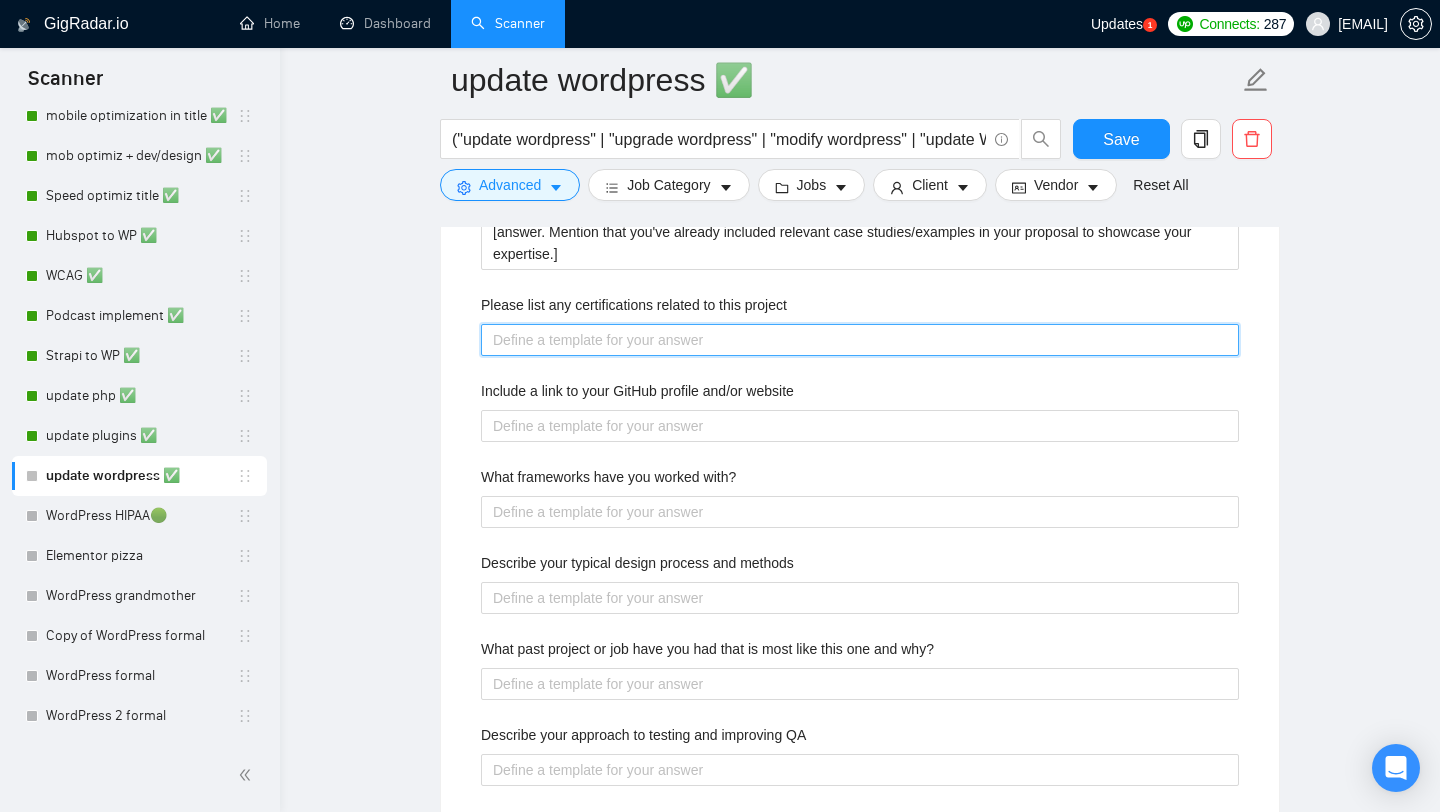 click on "Please list any certifications related to this project" at bounding box center [860, 340] 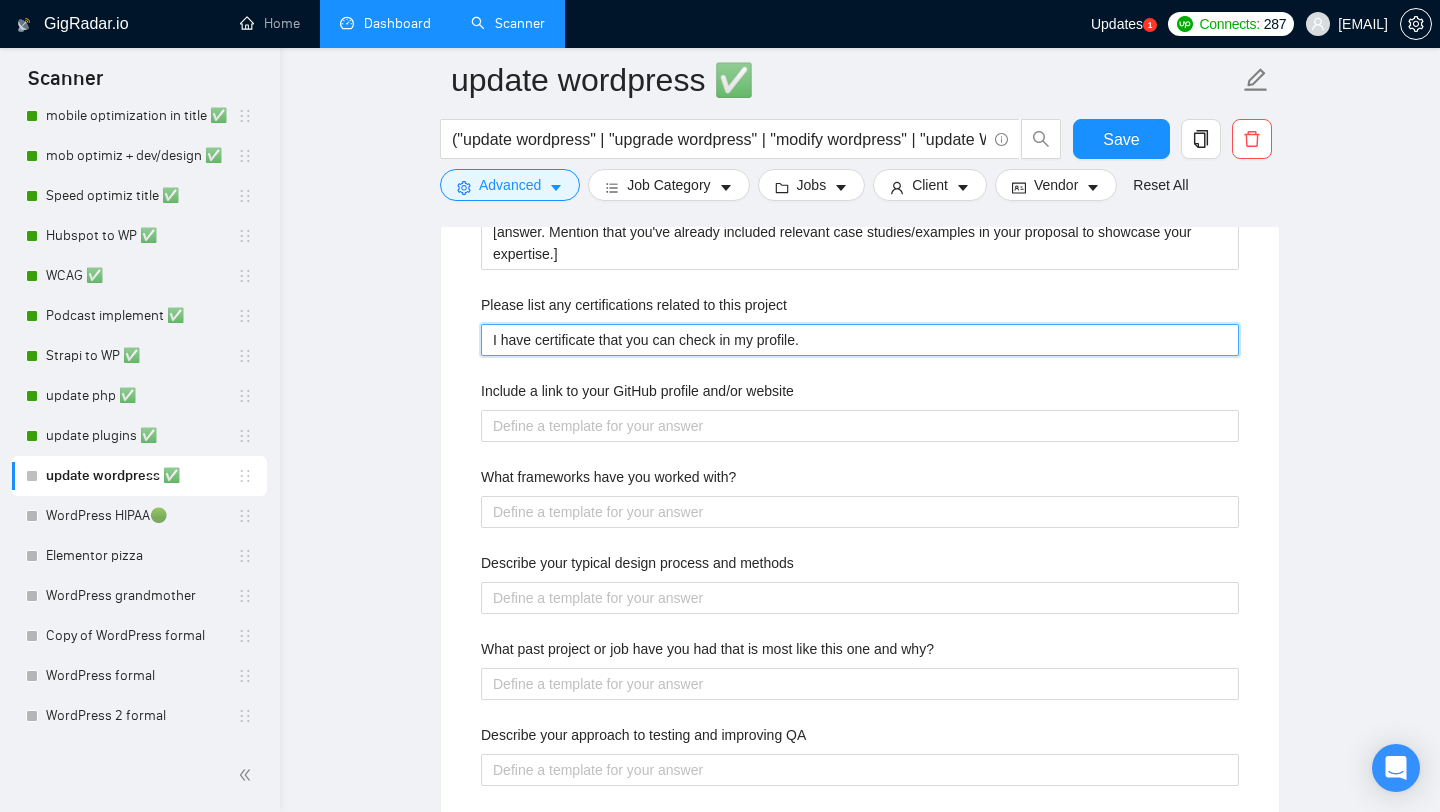 type on "I have certificate that you can check in my profile." 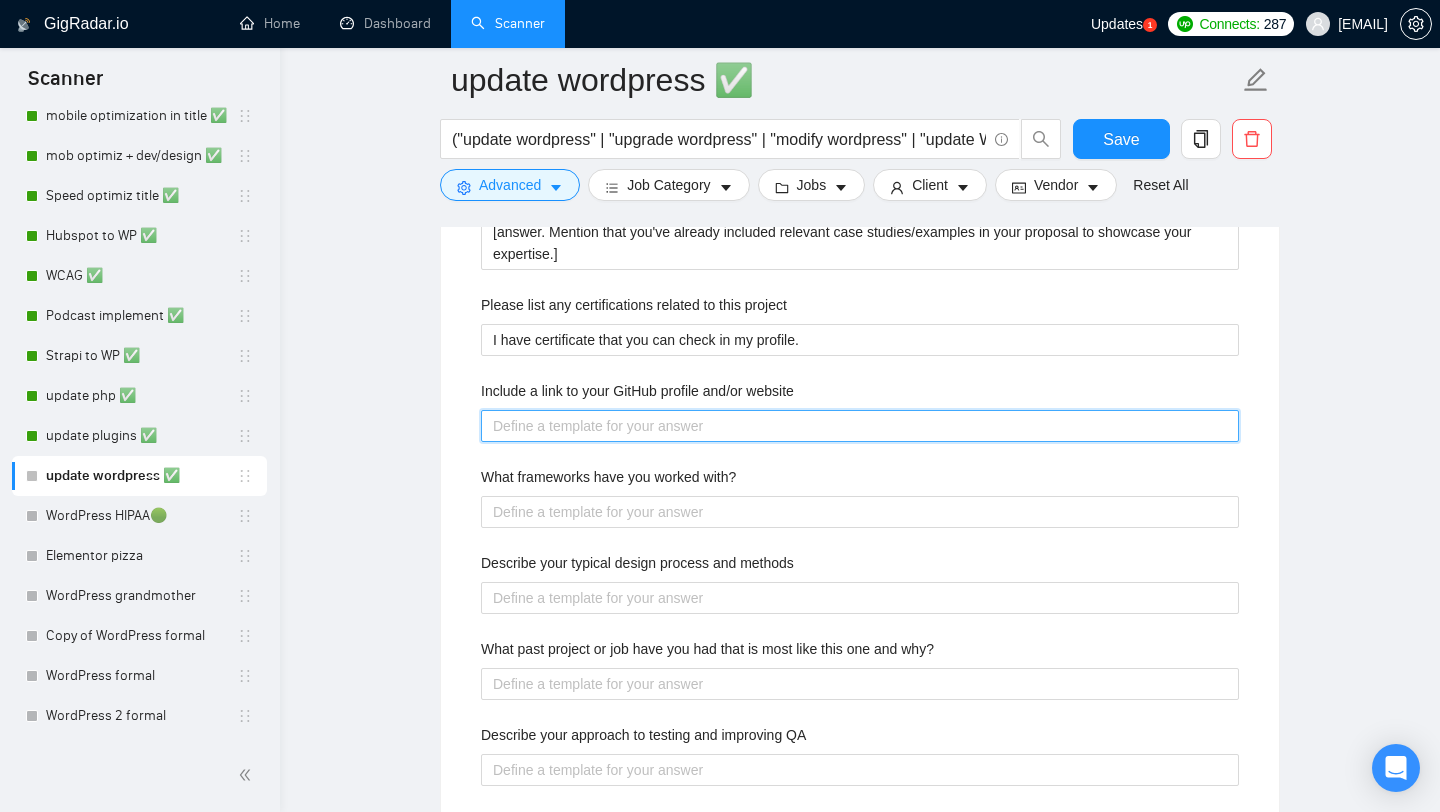 click on "Include a link to your GitHub profile and/or website" at bounding box center [860, 426] 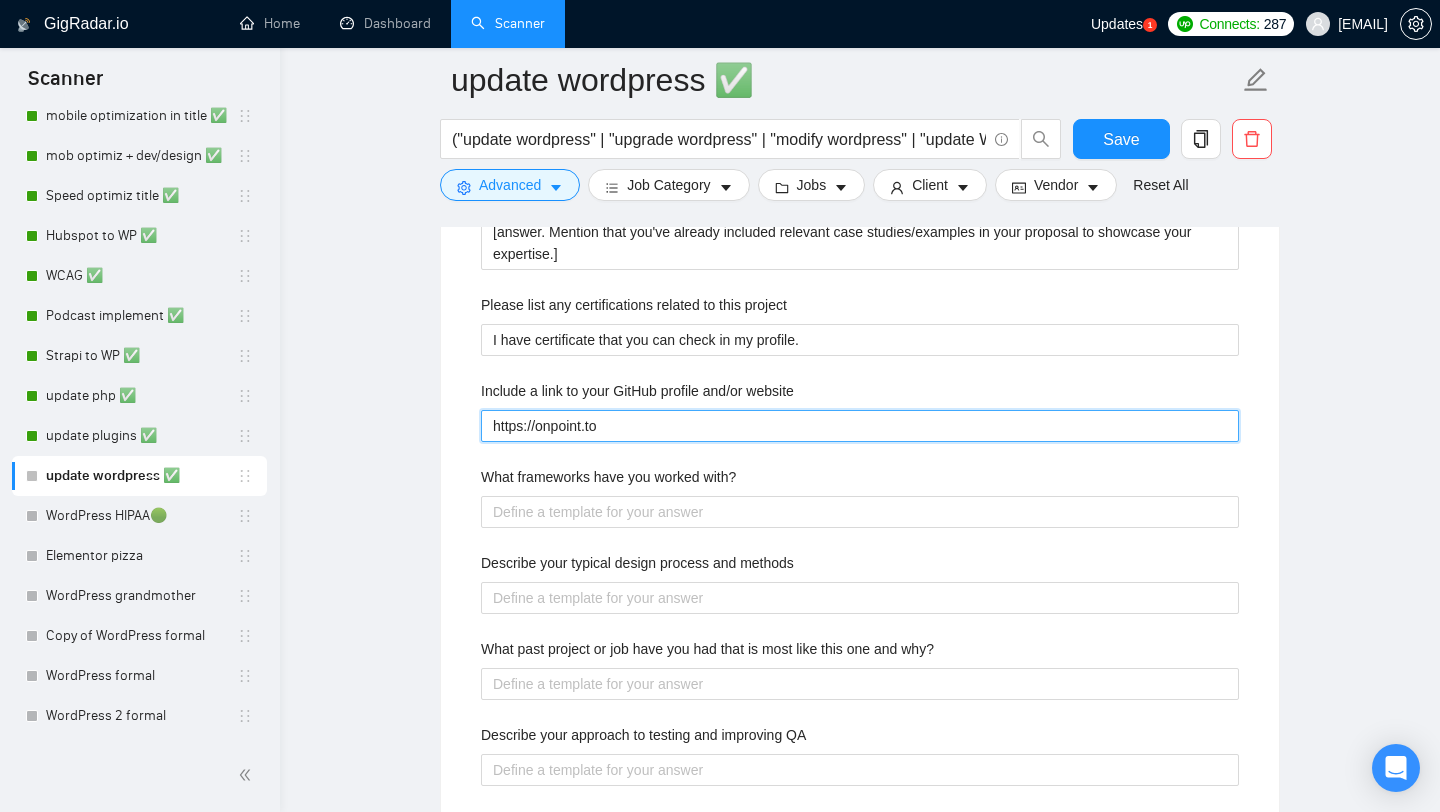type on "https://onpoint.to" 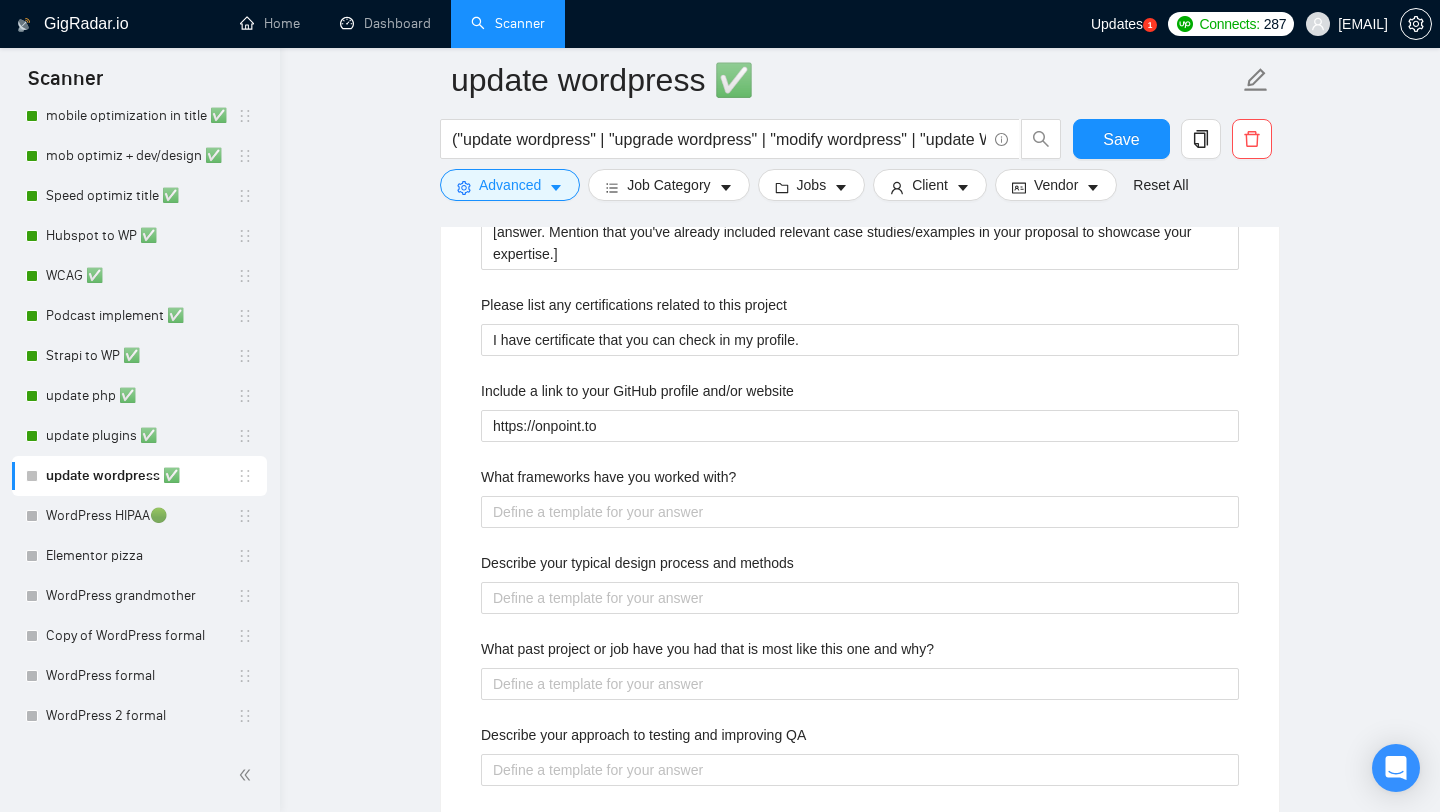 click on "Describe your recent experience with similar projects [answer. Mention that you've already included relevant case studies/examples in your proposal to showcase your expertise.] Please list any certifications related to this project I have certificate that you can check in my profile. Include a link to your GitHub profile and/or website https://onpoint.to What frameworks have you worked with? Describe your typical design process and methods What past project or job have you had that is most like this one and why? Describe your approach to testing and improving QA How do you use metrics to inform your strategy? Do you have any questions about the job description? Why do you think you are a good fit for this particular project?" at bounding box center (860, 627) 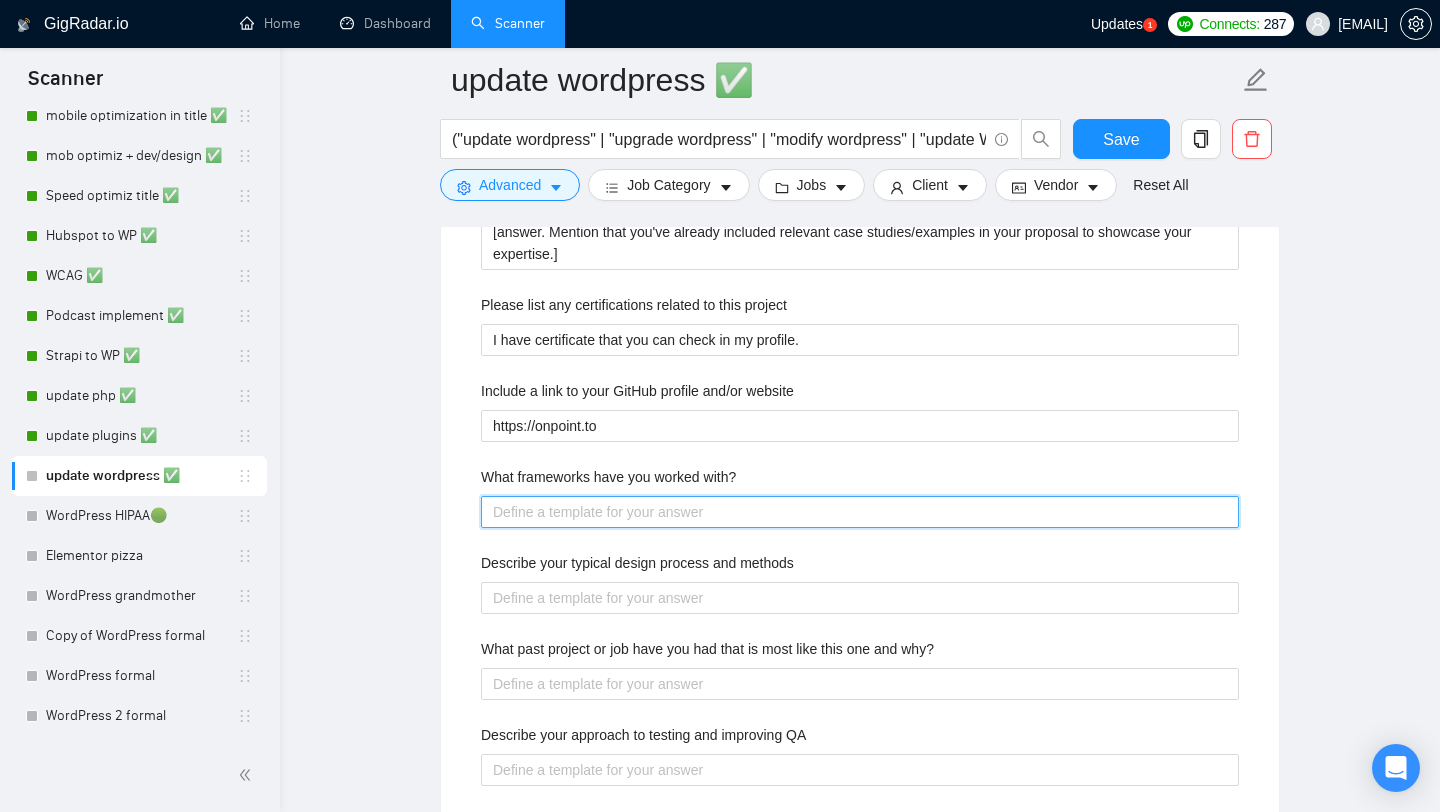 click on "What frameworks have you worked with?" at bounding box center (860, 512) 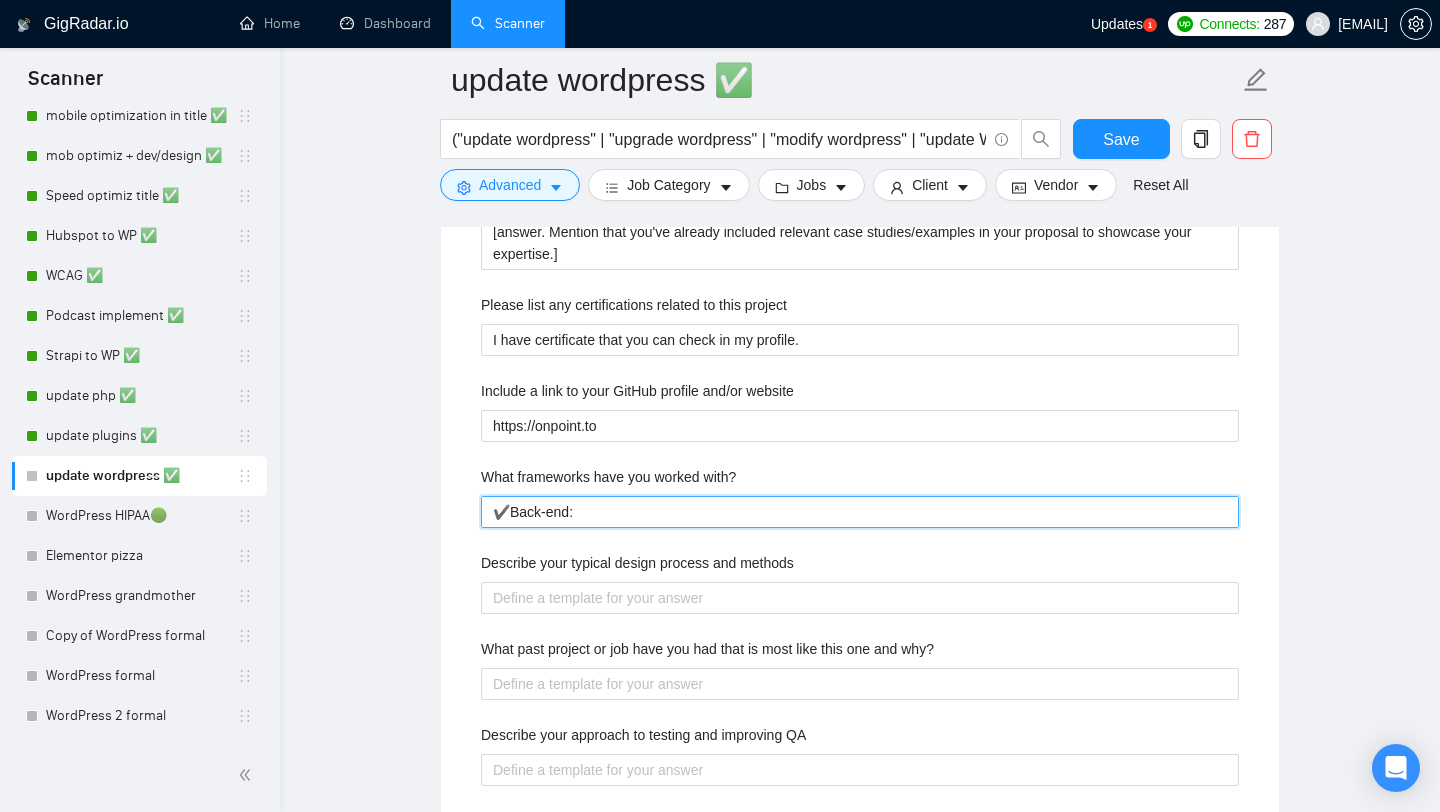 type 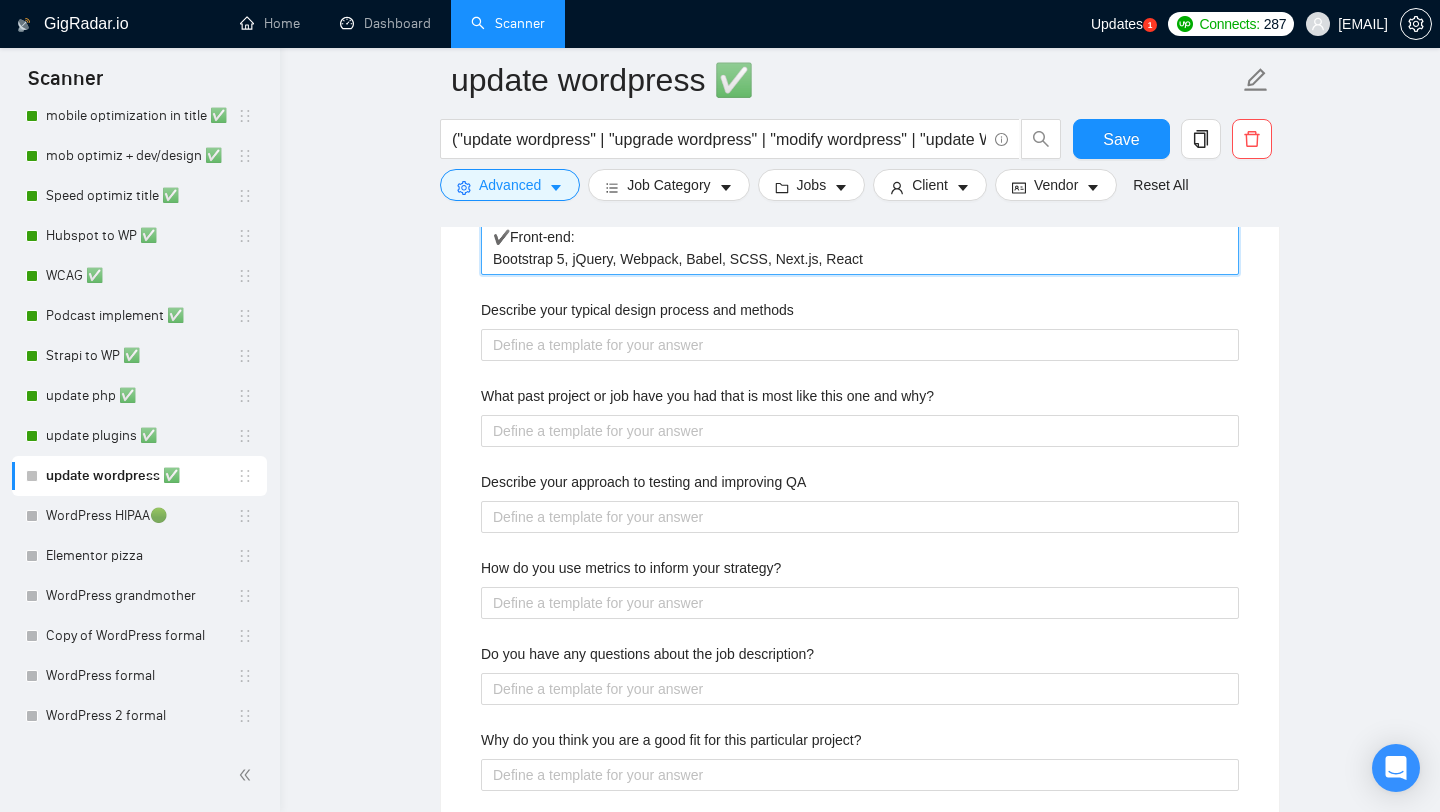 scroll, scrollTop: 2634, scrollLeft: 0, axis: vertical 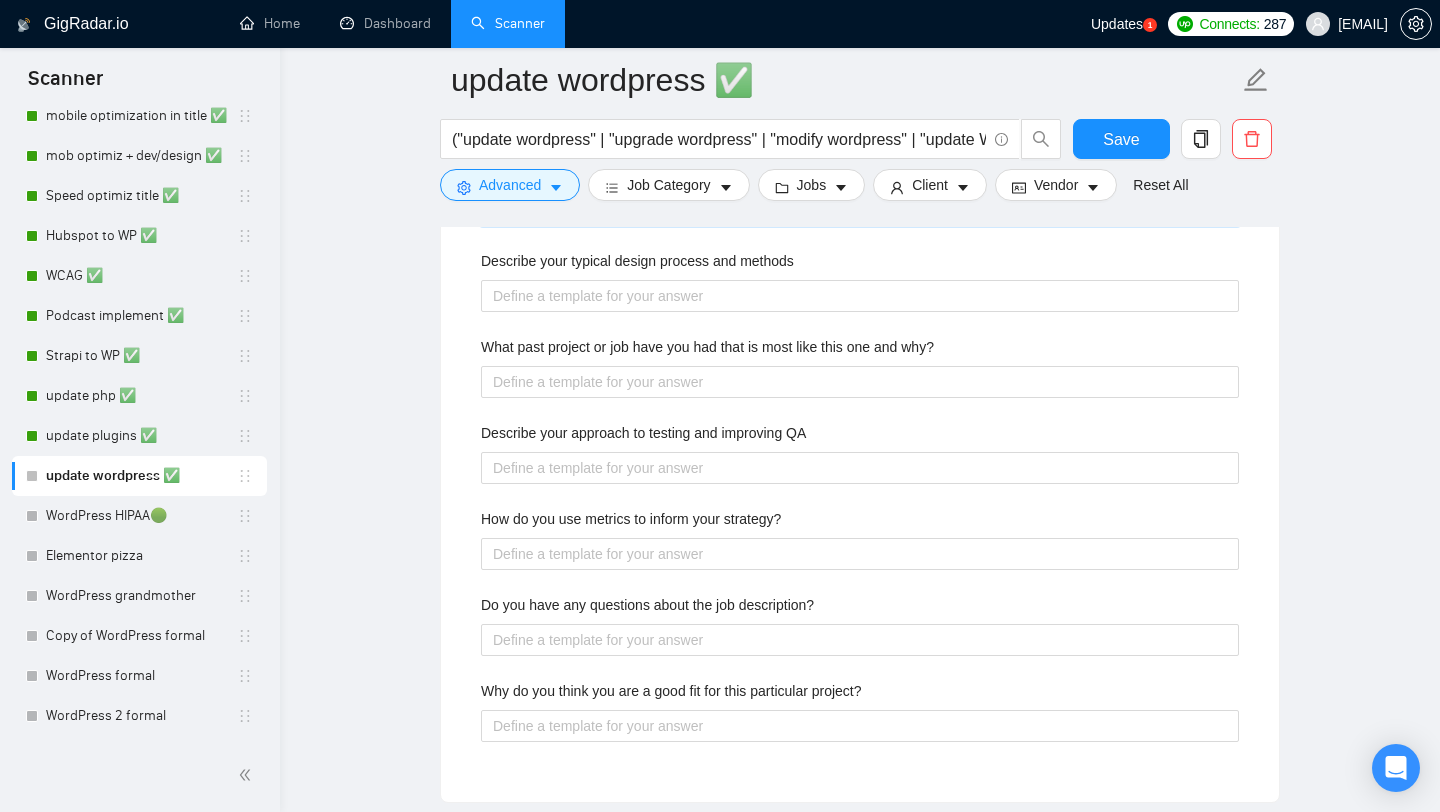 type on "✔️Back-end:
Laravel, Symfony
✔️Front-end:
Bootstrap 5, jQuery, Webpack, Babel, SCSS, Next.js, React" 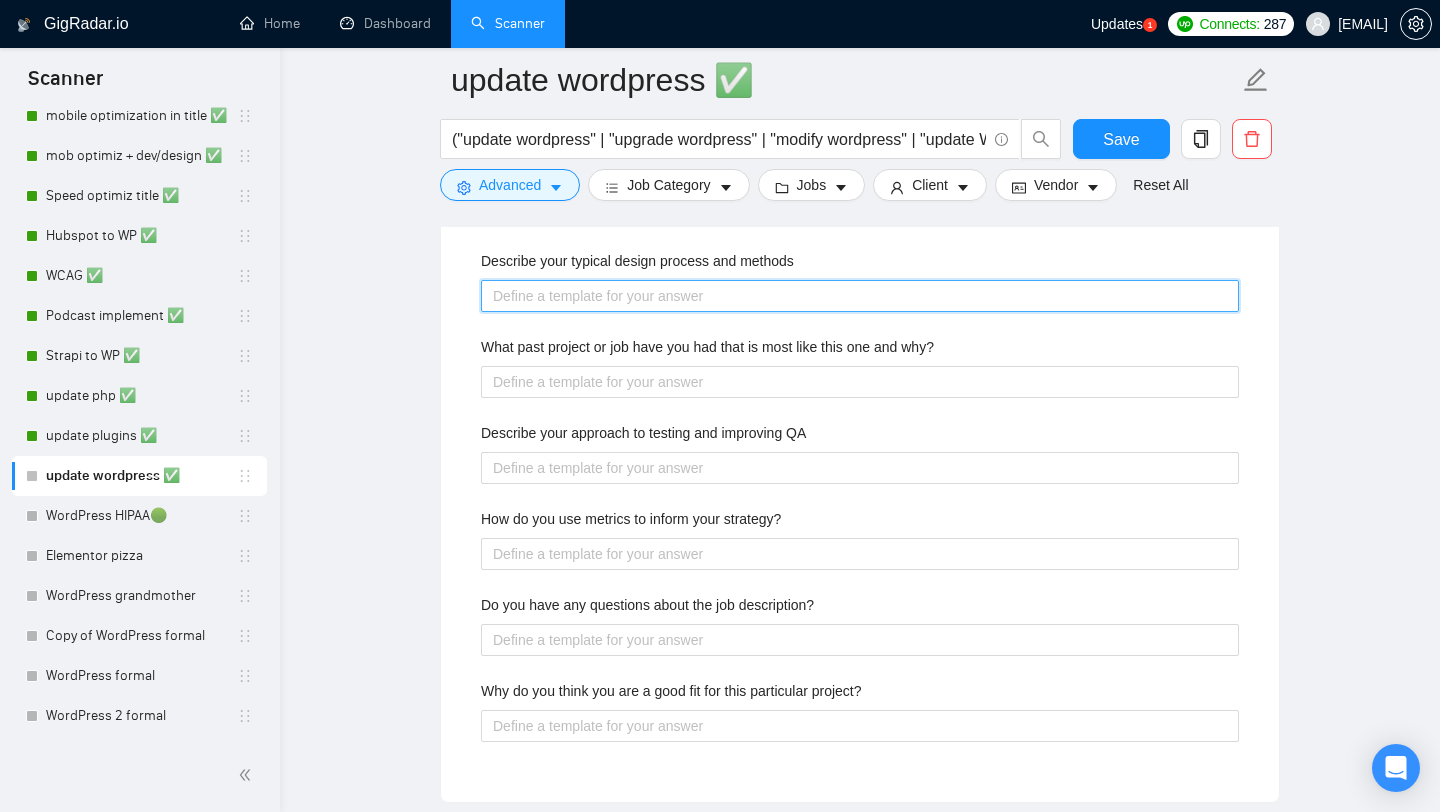 click on "Describe your typical design process and methods" at bounding box center (860, 296) 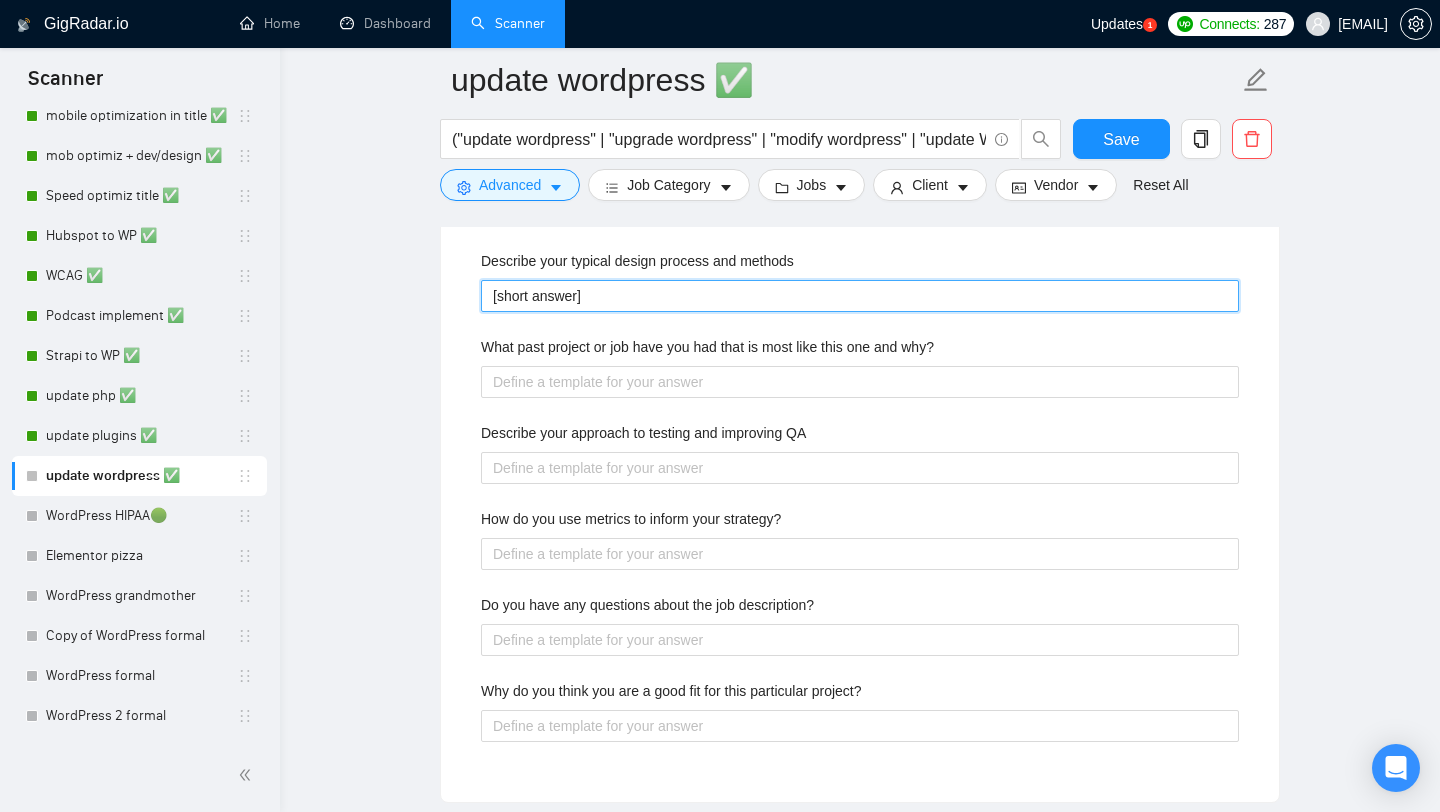 type on "[short answer]" 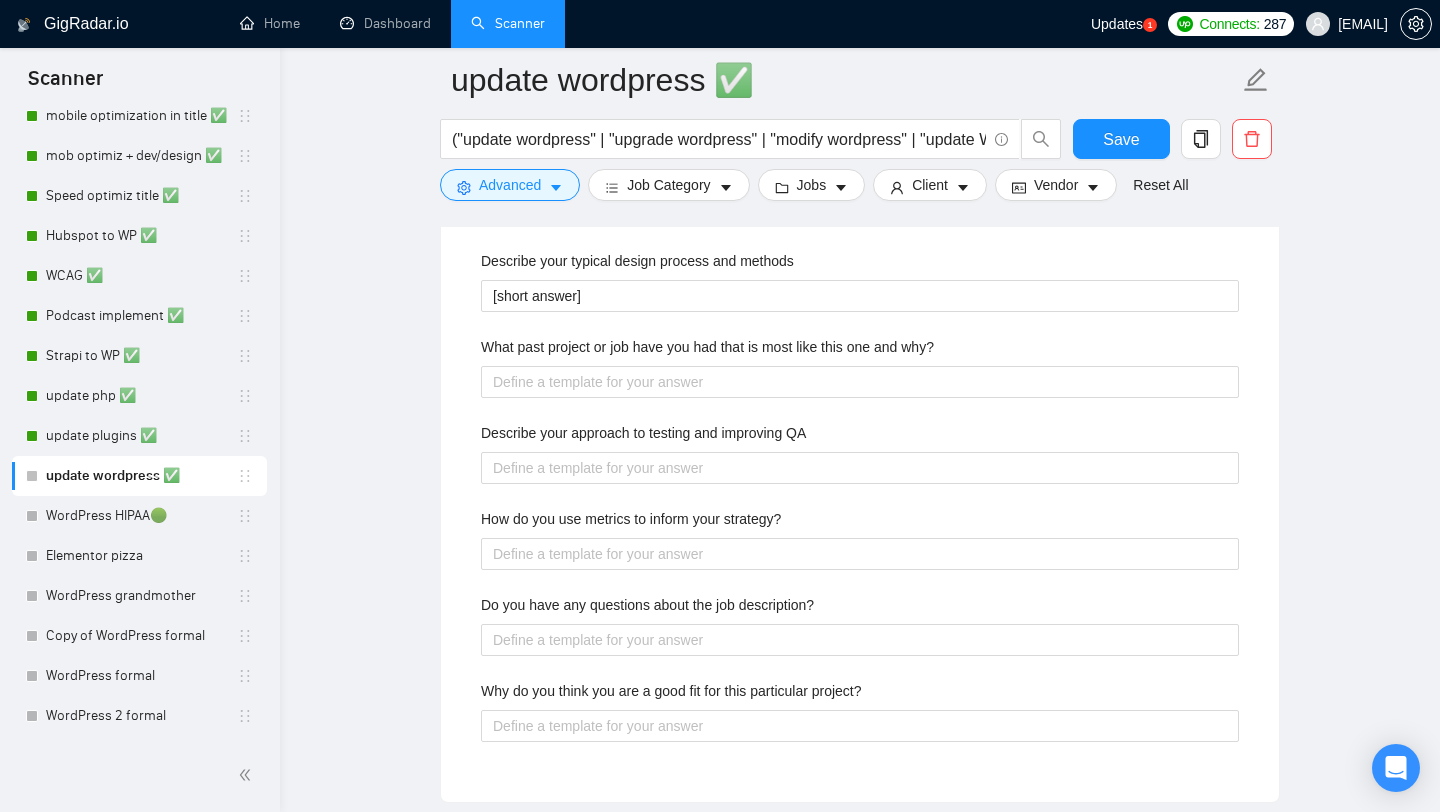 click on "Describe your recent experience with similar projects [answer. Mention that you've already included relevant case studies/examples in your proposal to showcase your expertise.] Please list any certifications related to this project I have certificate that you can check in my profile. Include a link to your GitHub profile and/or website https://onpoint.to What frameworks have you worked with? ✔️Back-end:
Laravel, Symfony
✔️Front-end:
Bootstrap 5, jQuery, Webpack, Babel, SCSS, Next.js, React Describe your typical design process and methods [short answer] What past project or job have you had that is most like this one and why? Describe your approach to testing and improving QA How do you use metrics to inform your strategy? Do you have any questions about the job description? Why do you think you are a good fit for this particular project?" at bounding box center [860, 281] 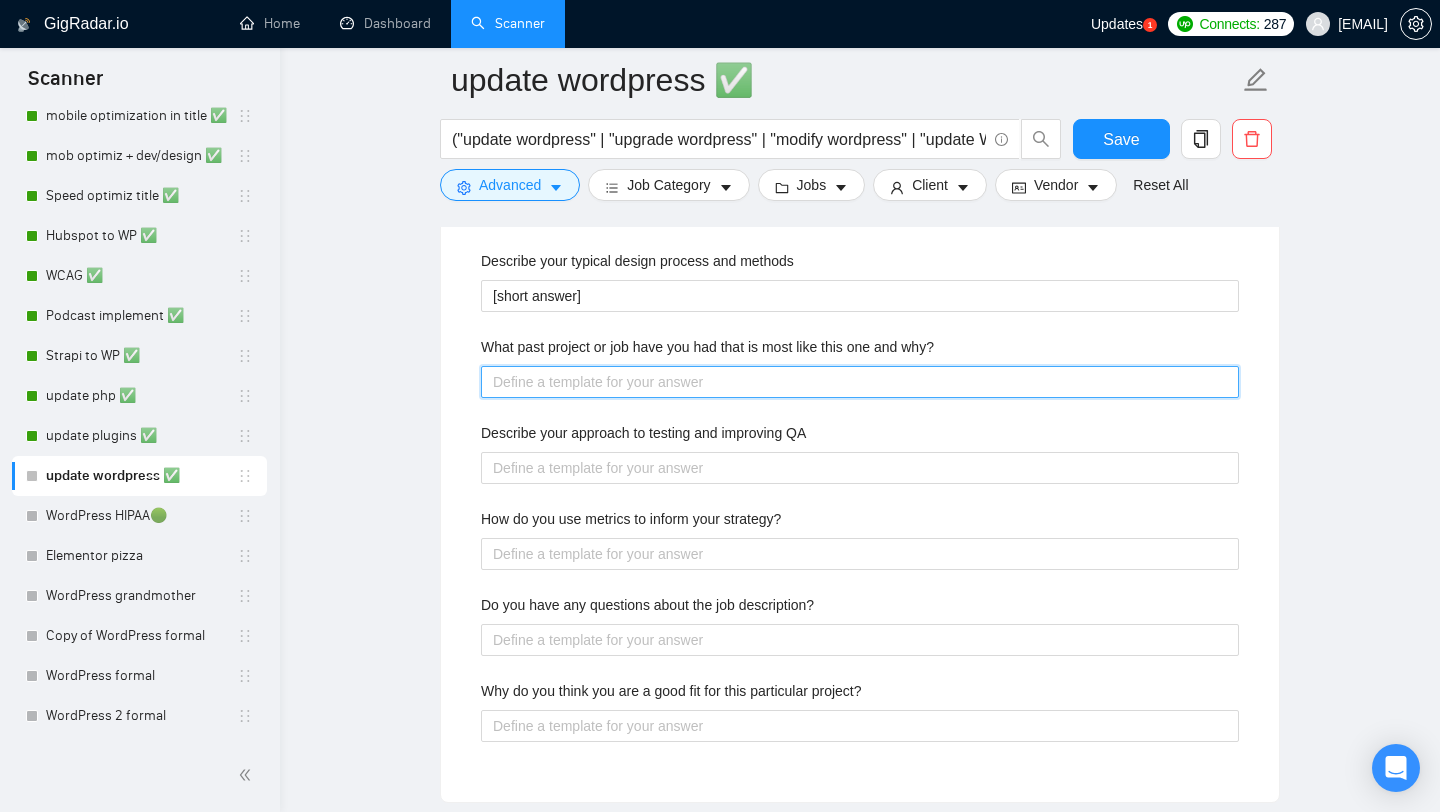 click on "What past project or job have you had that is most like this one and why?" at bounding box center (860, 382) 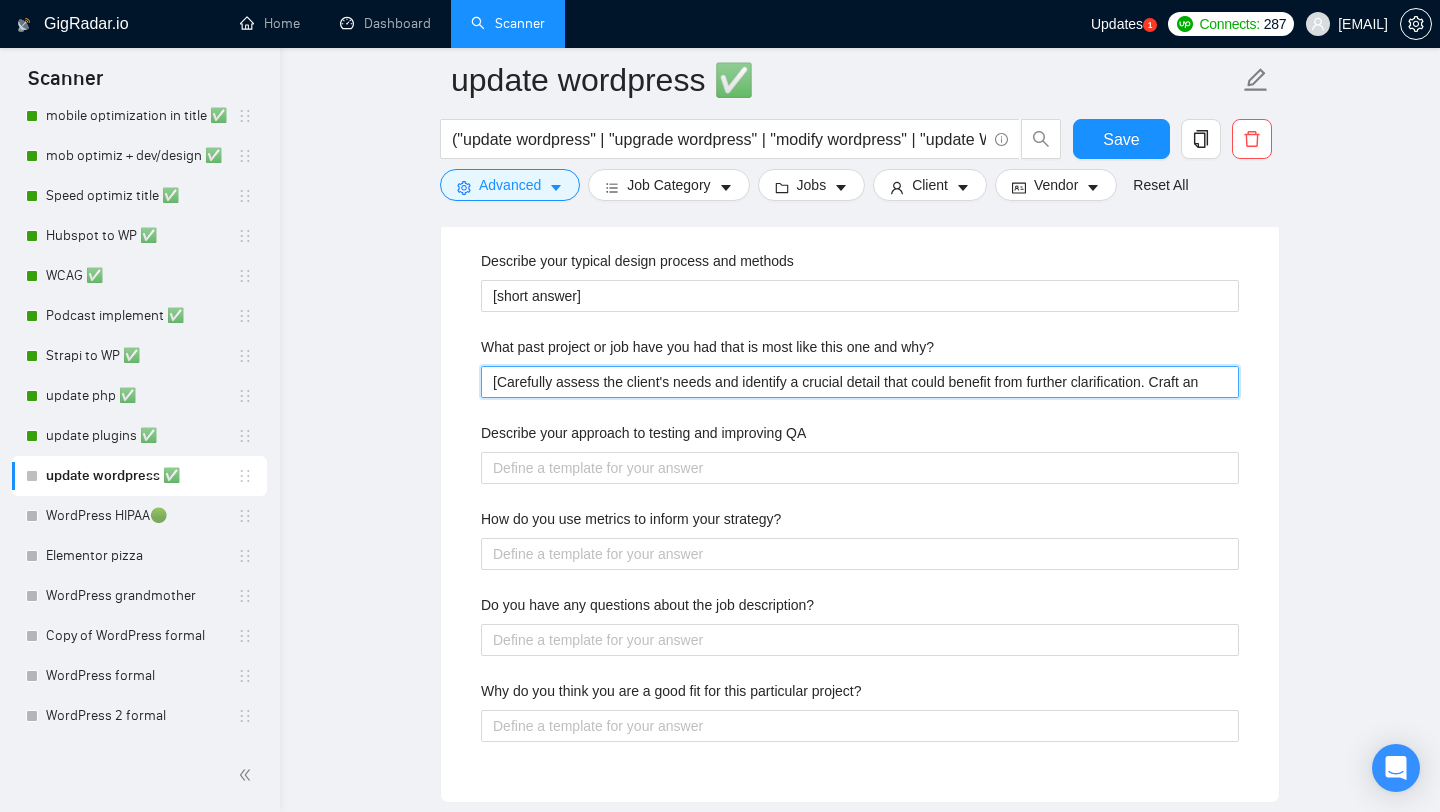 type 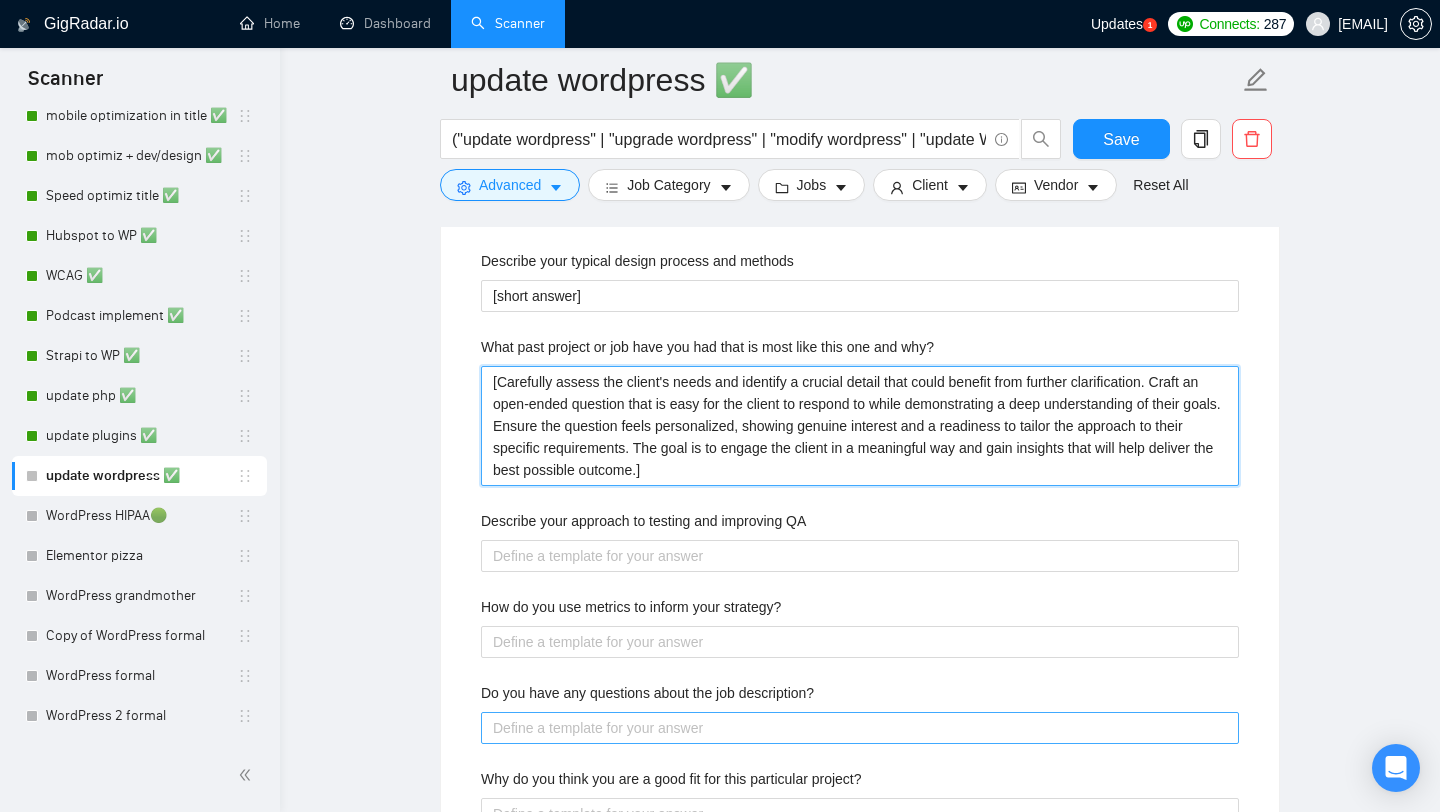 type on "[Carefully assess the client's needs and identify a crucial detail that could benefit from further clarification. Craft an open-ended question that is easy for the client to respond to while demonstrating a deep understanding of their goals. Ensure the question feels personalized, showing genuine interest and a readiness to tailor the approach to their specific requirements. The goal is to engage the client in a meaningful way and gain insights that will help deliver the best possible outcome.]" 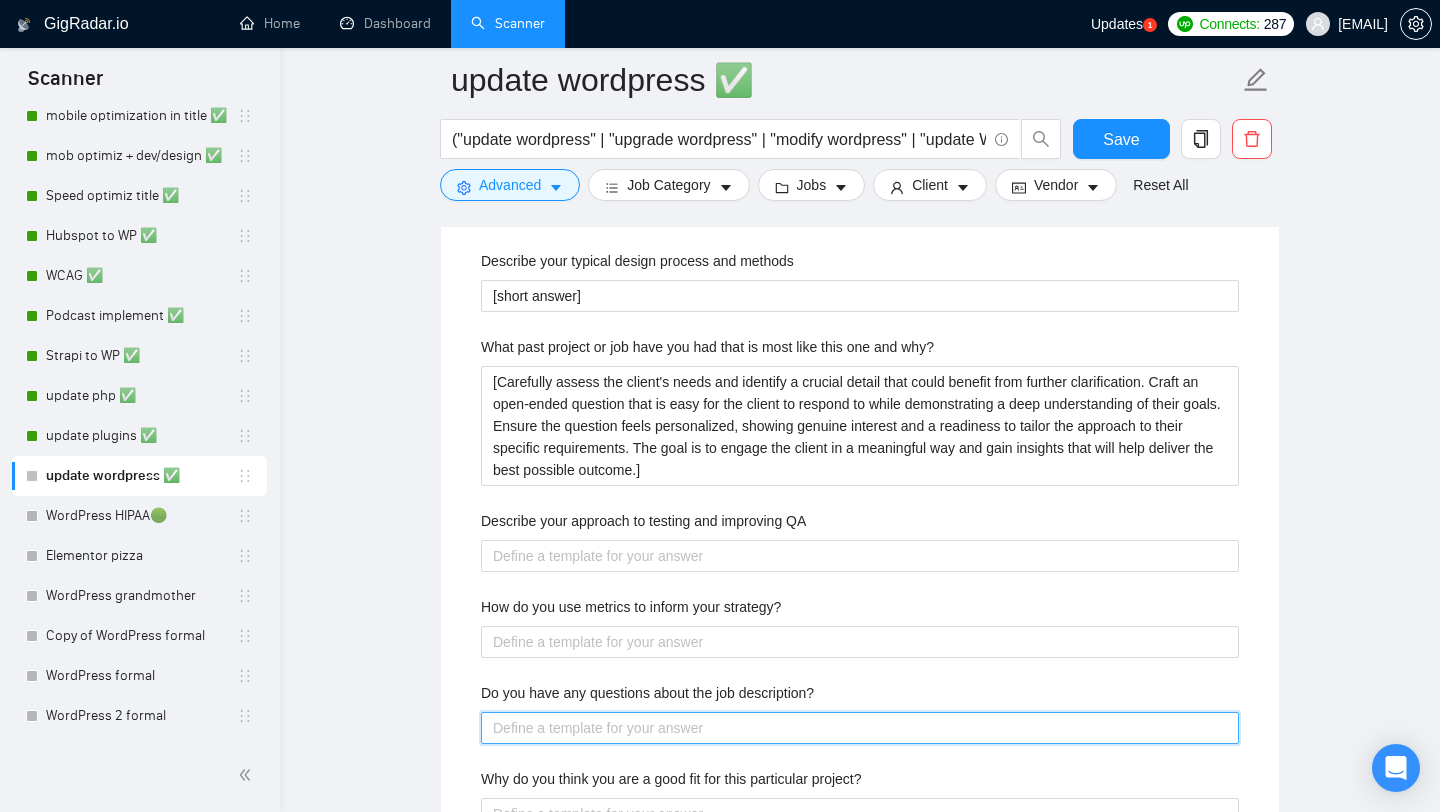 click on "Do you have any questions about the job description?" at bounding box center (860, 728) 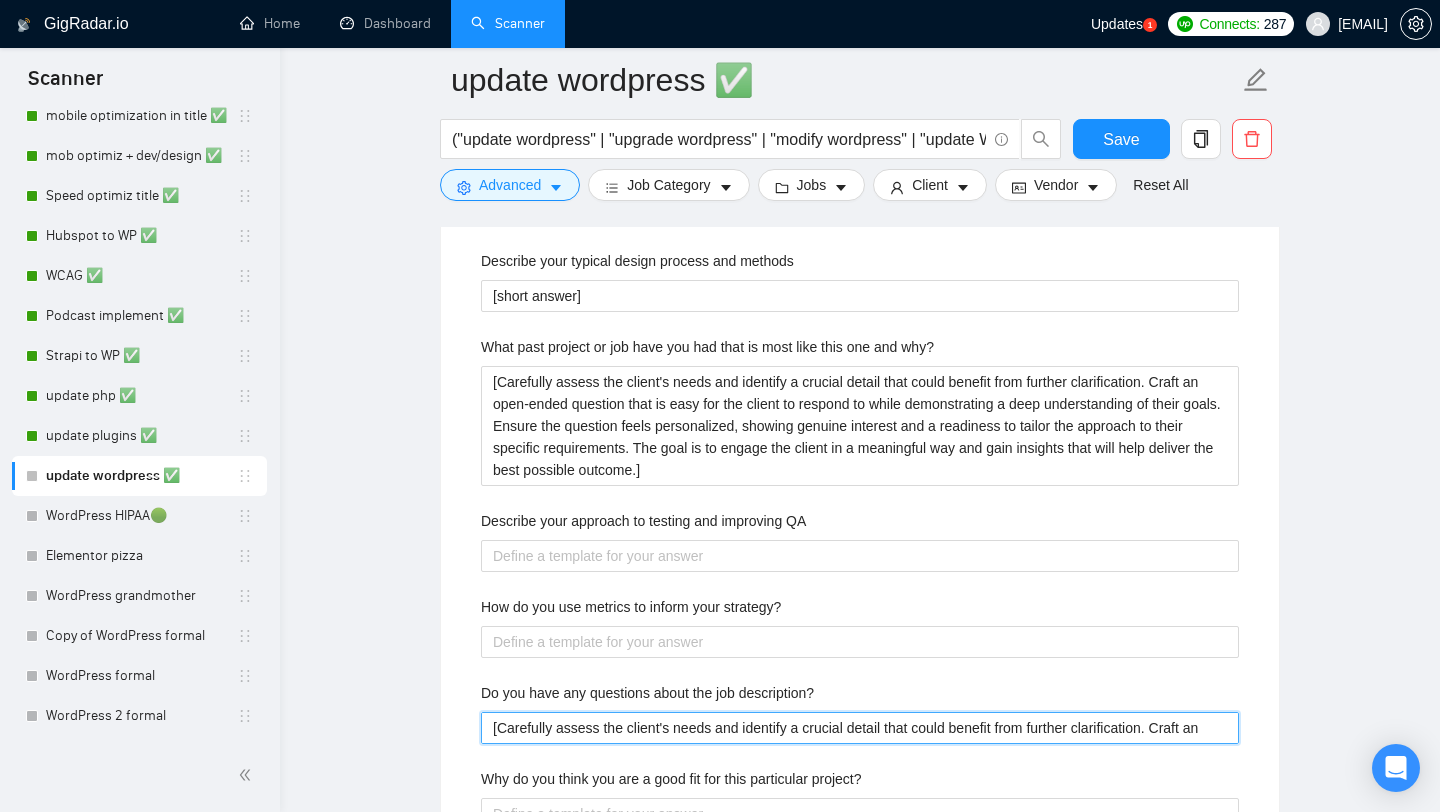 type 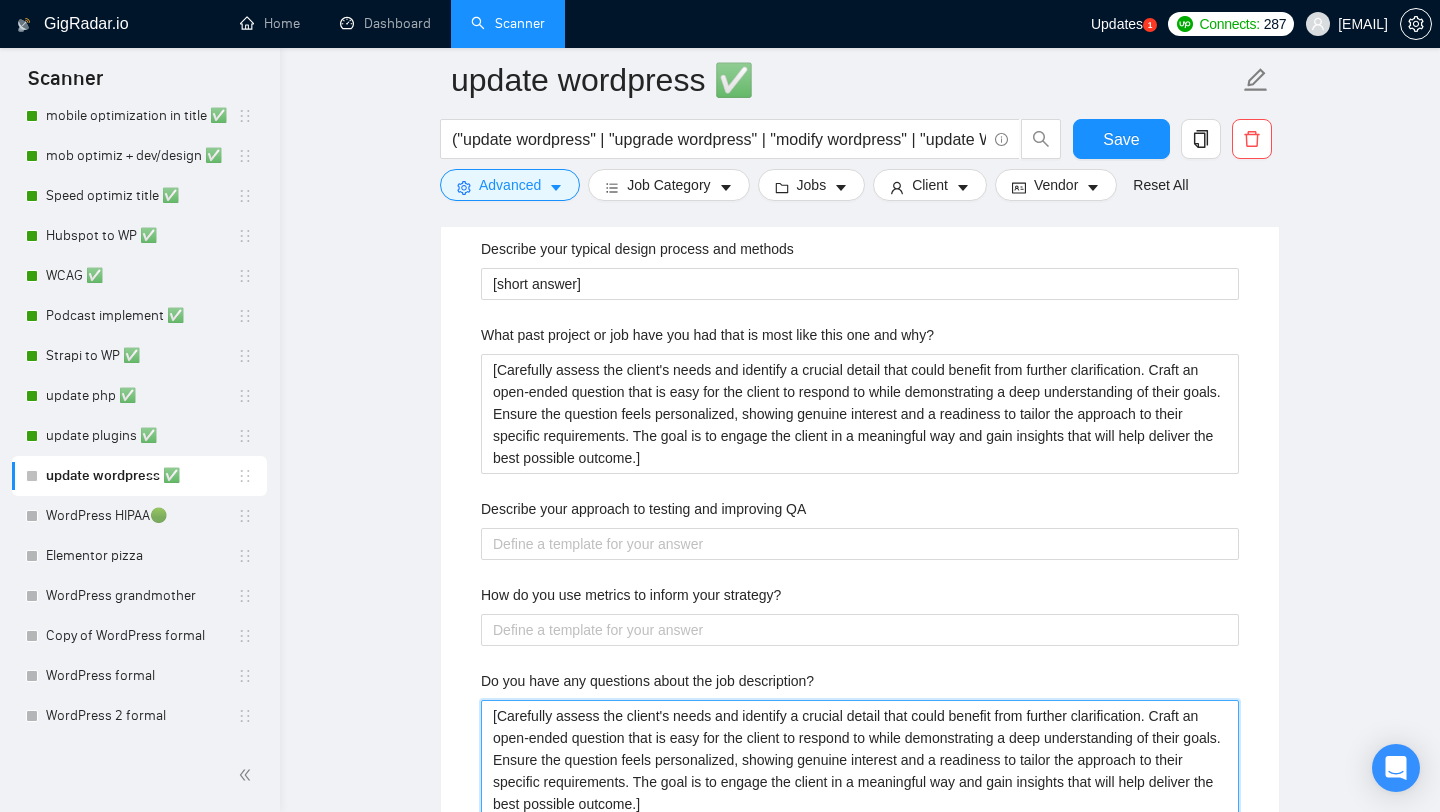 type on "[Carefully assess the client's needs and identify a crucial detail that could benefit from further clarification. Craft an open-ended question that is easy for the client to respond to while demonstrating a deep understanding of their goals. Ensure the question feels personalized, showing genuine interest and a readiness to tailor the approach to their specific requirements. The goal is to engage the client in a meaningful way and gain insights that will help deliver the best possible outcome.]" 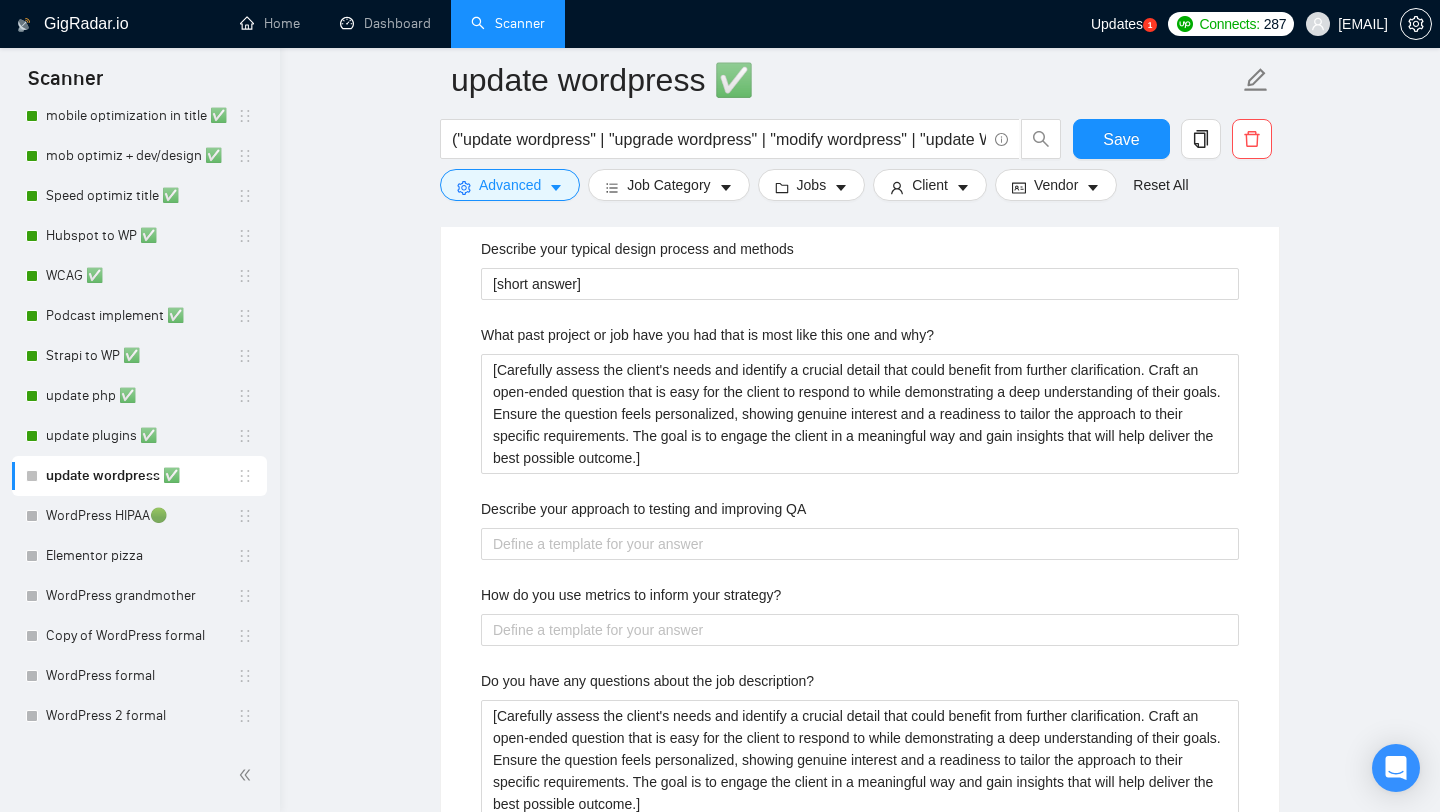 click on "Describe your recent experience with similar projects [answer. Mention that you've already included relevant case studies/examples in your proposal to showcase your expertise.] Please list any certifications related to this project I have certificate that you can check in my profile. Include a link to your GitHub profile and/or website https://onpoint.to What frameworks have you worked with? ✔️Back-end:
Laravel, Symfony
✔️Front-end:
Bootstrap 5, jQuery, Webpack, Babel, SCSS, Next.js, React Describe your typical design process and methods [short answer] What past project or job have you had that is most like this one and why? Describe your approach to testing and improving QA How do you use metrics to inform your strategy? Do you have any questions about the job description? Why do you think you are a good fit for this particular project?" at bounding box center (860, 357) 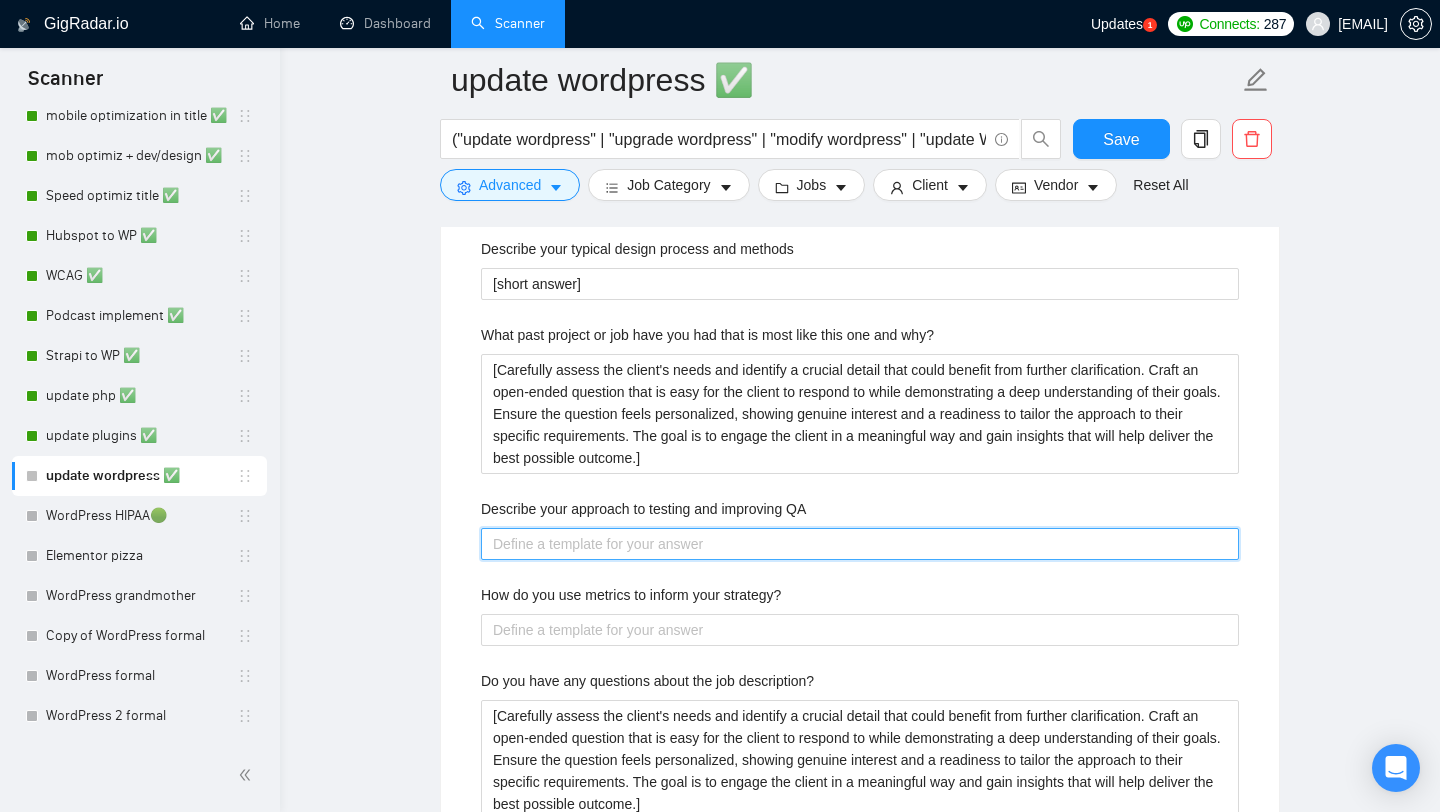 click on "Describe your approach to testing and improving QA" at bounding box center [860, 544] 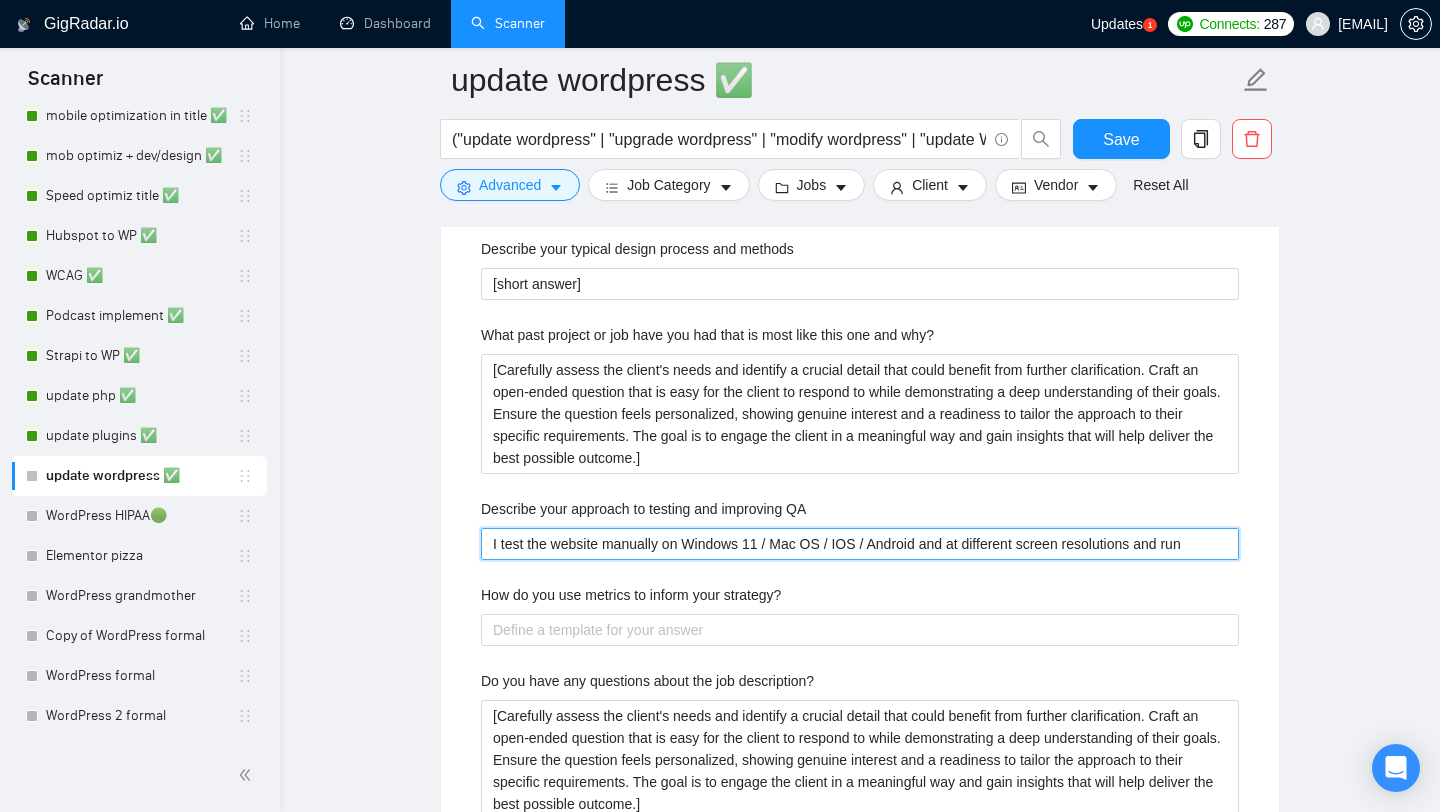 type 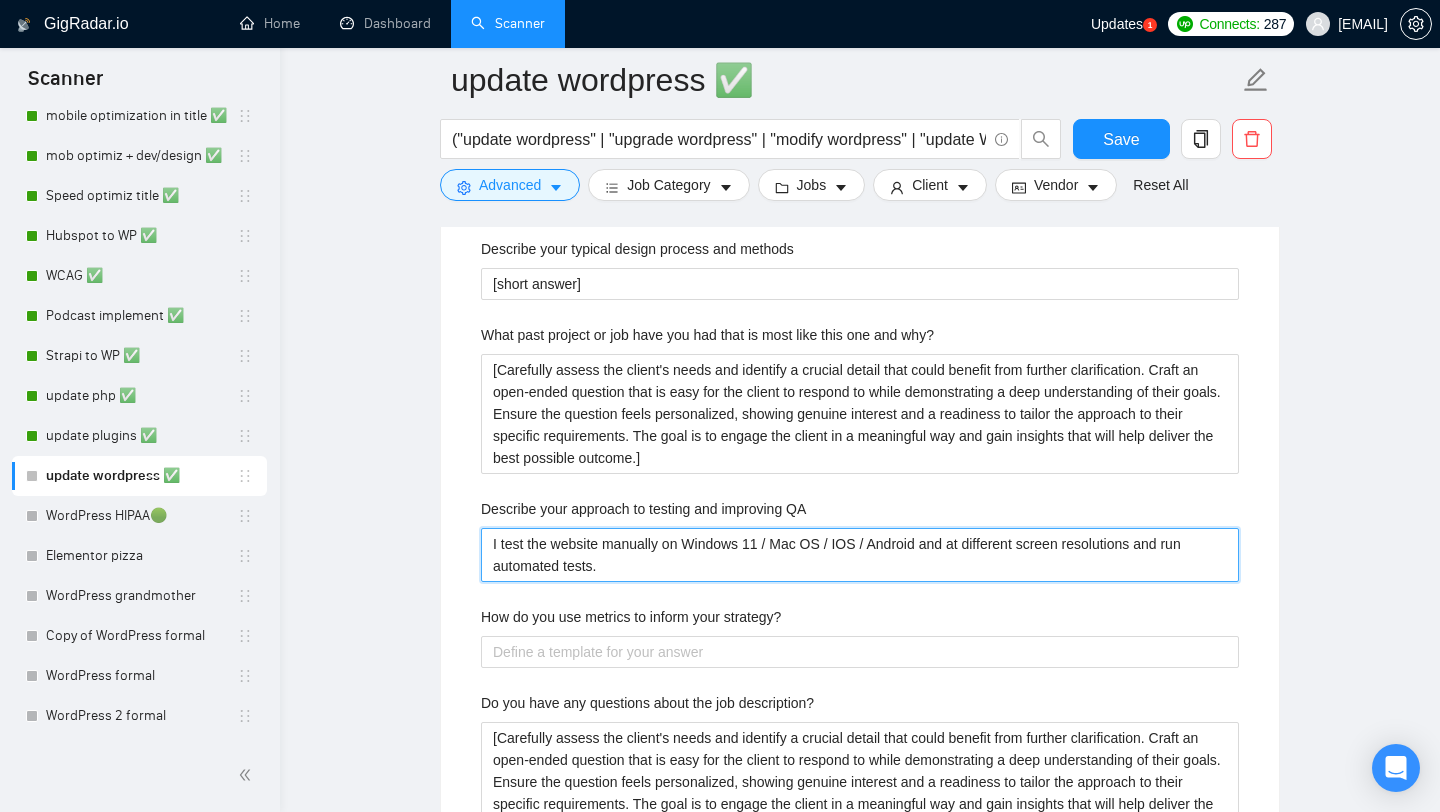 type on "I test the website manually on Windows 11 / Mac OS / IOS / Android and at different screen resolutions and run automated tests." 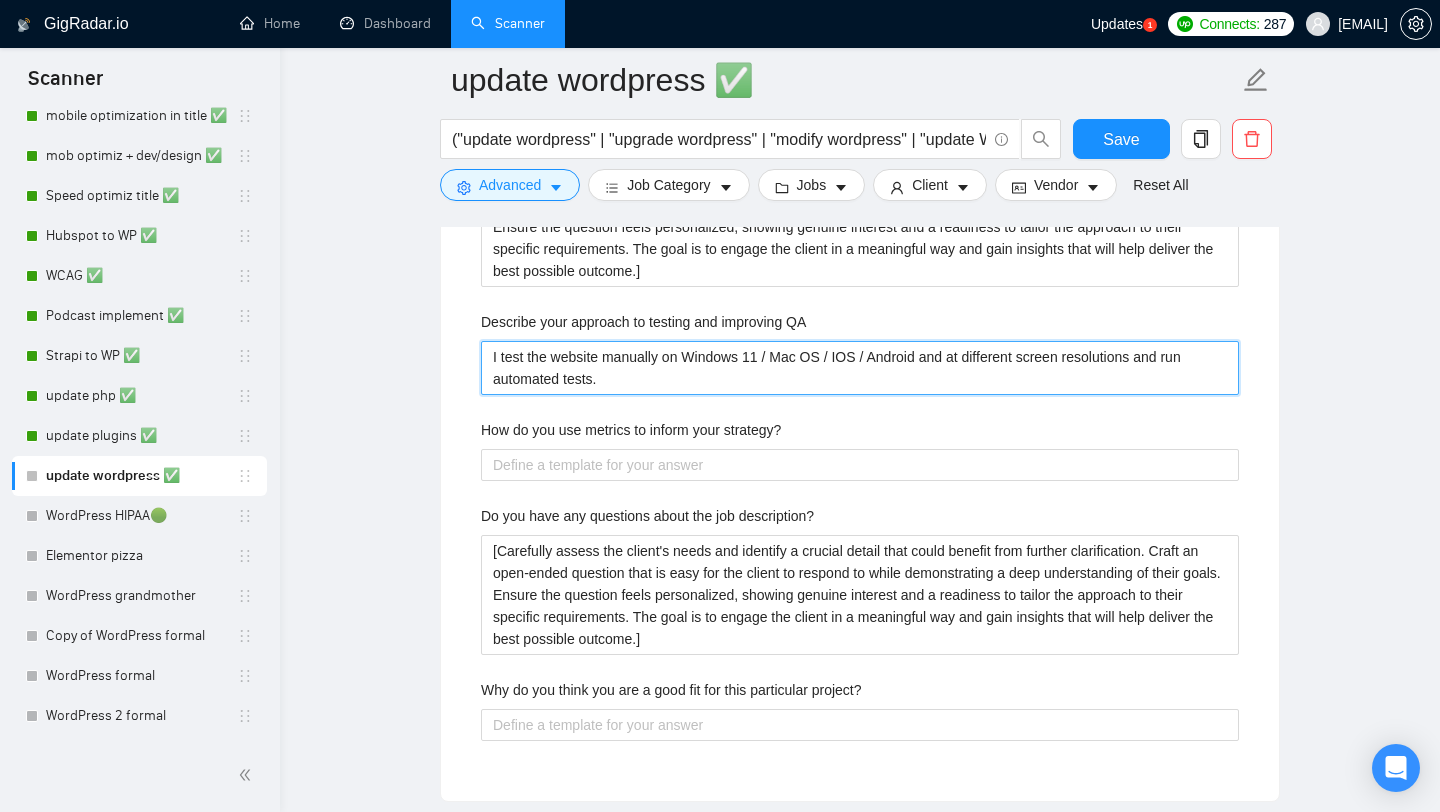 scroll, scrollTop: 2945, scrollLeft: 0, axis: vertical 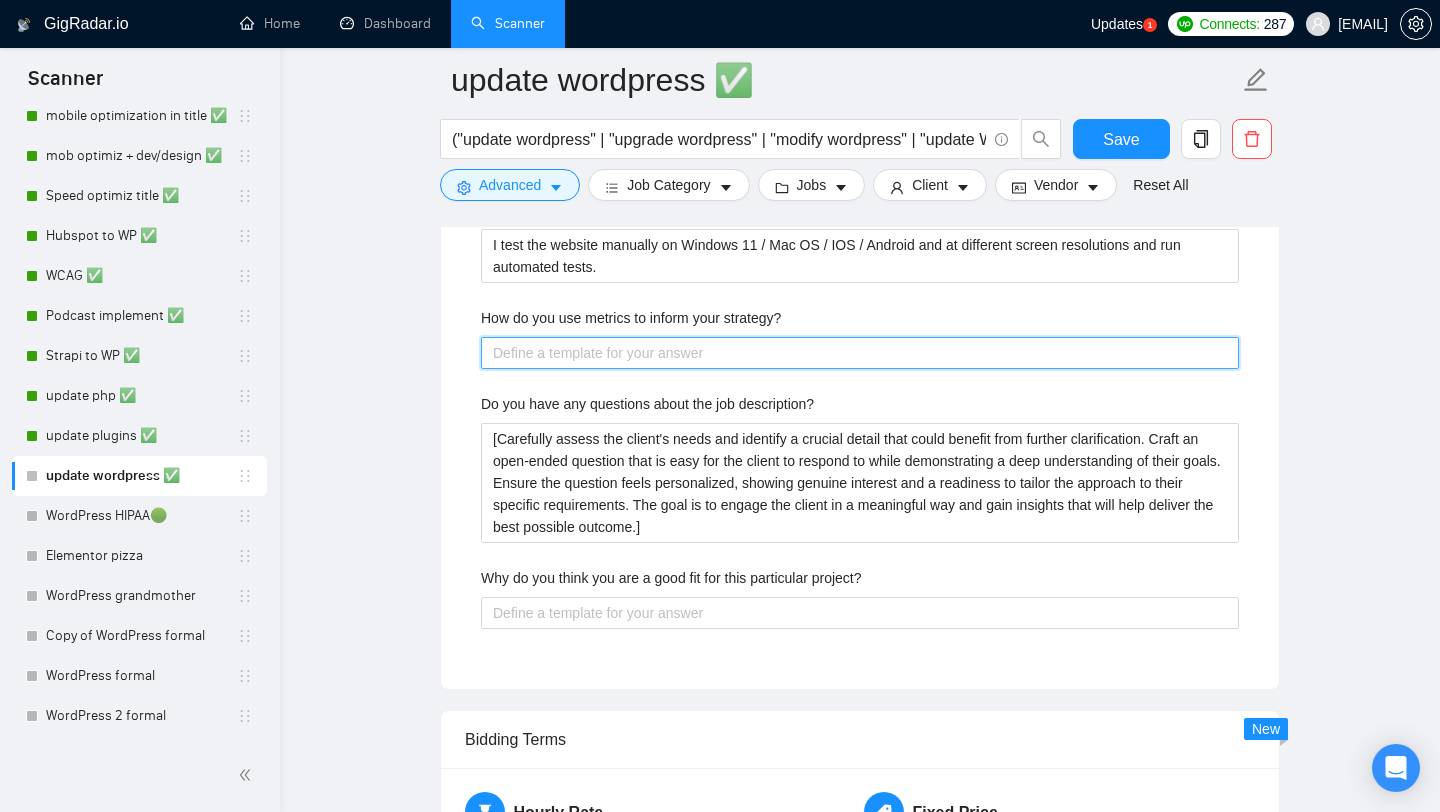 click on "How do you use metrics to inform your strategy?" at bounding box center (860, 353) 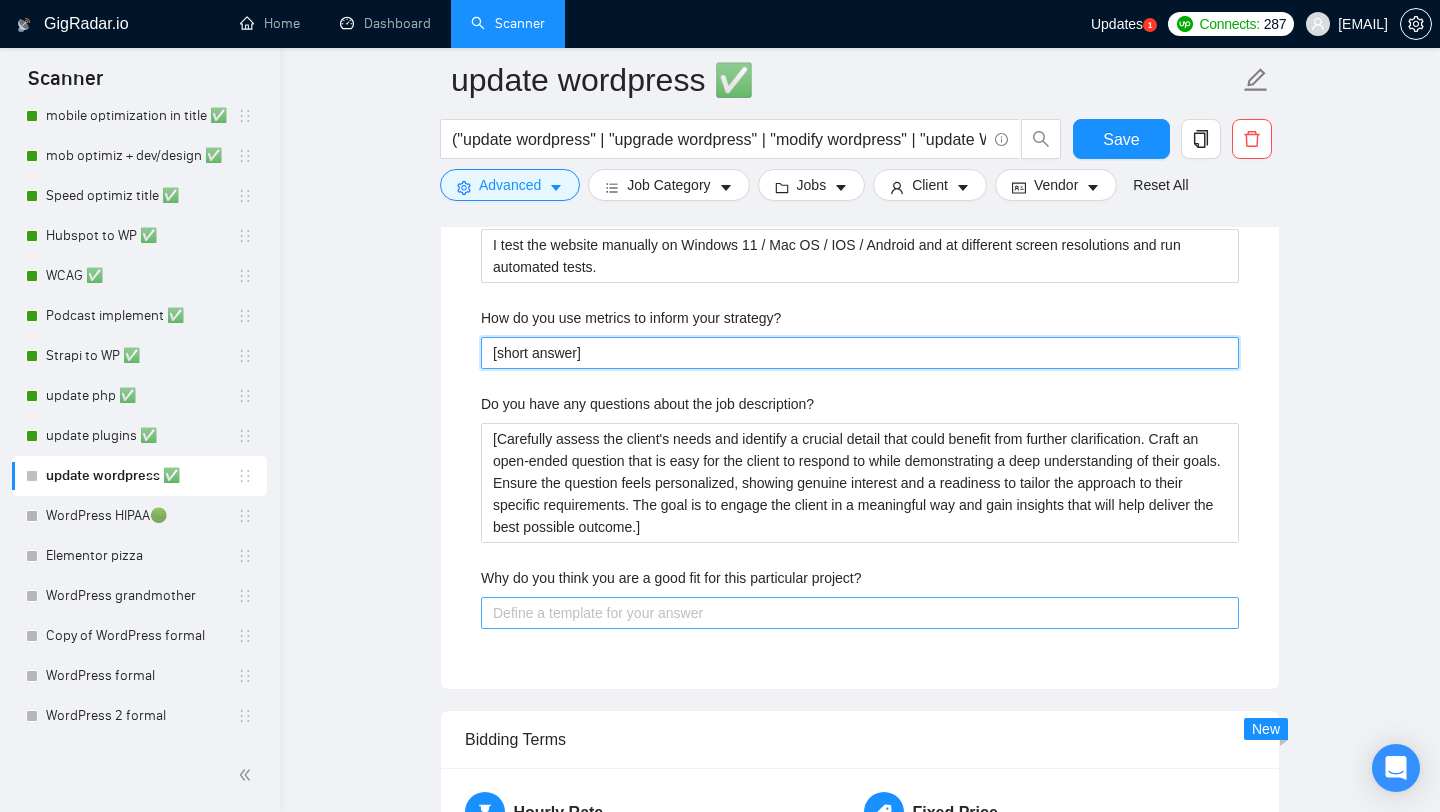 type on "[short answer]" 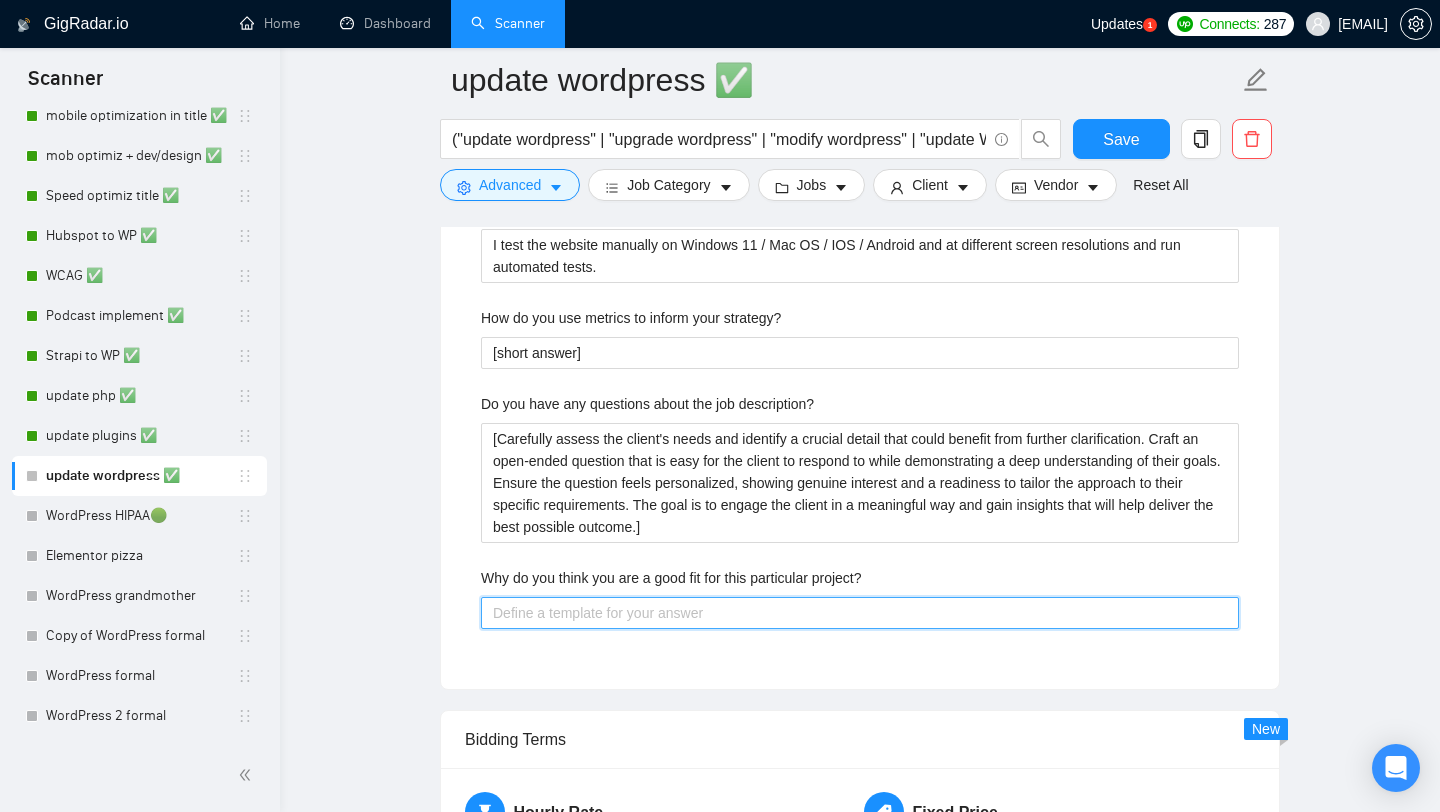 click on "Why do you think you are a good fit for this particular project?" at bounding box center [860, 613] 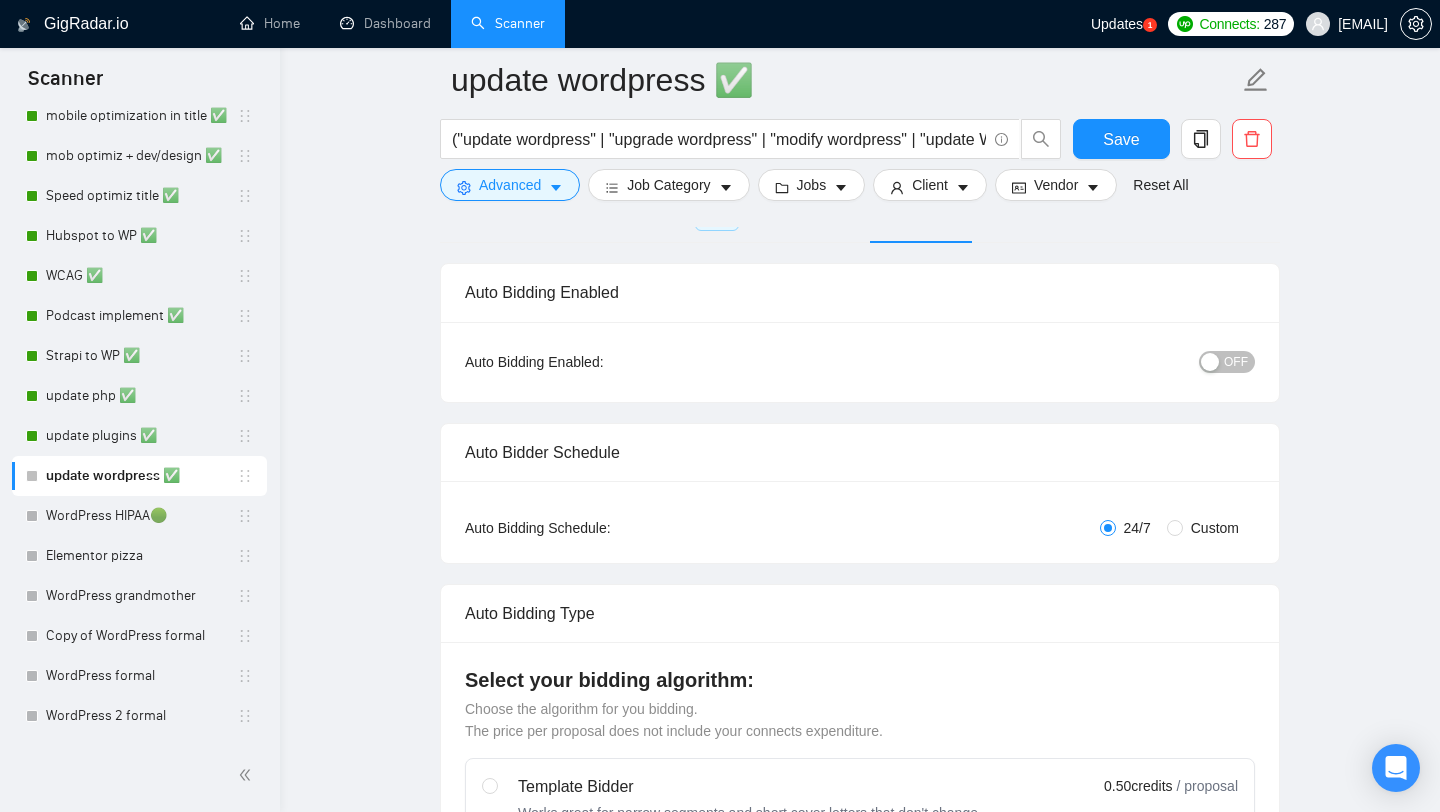 scroll, scrollTop: 93, scrollLeft: 0, axis: vertical 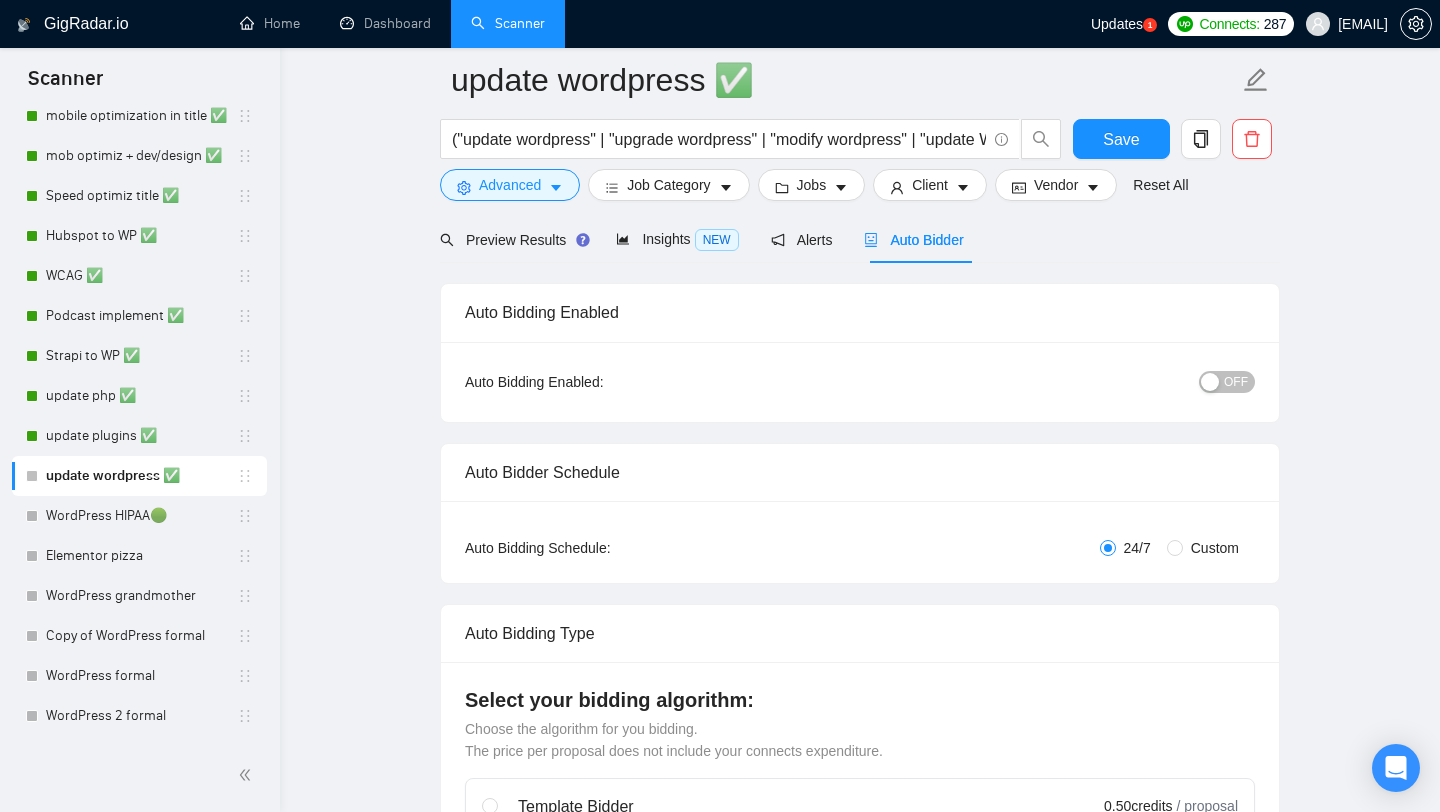 type on "[short answer]" 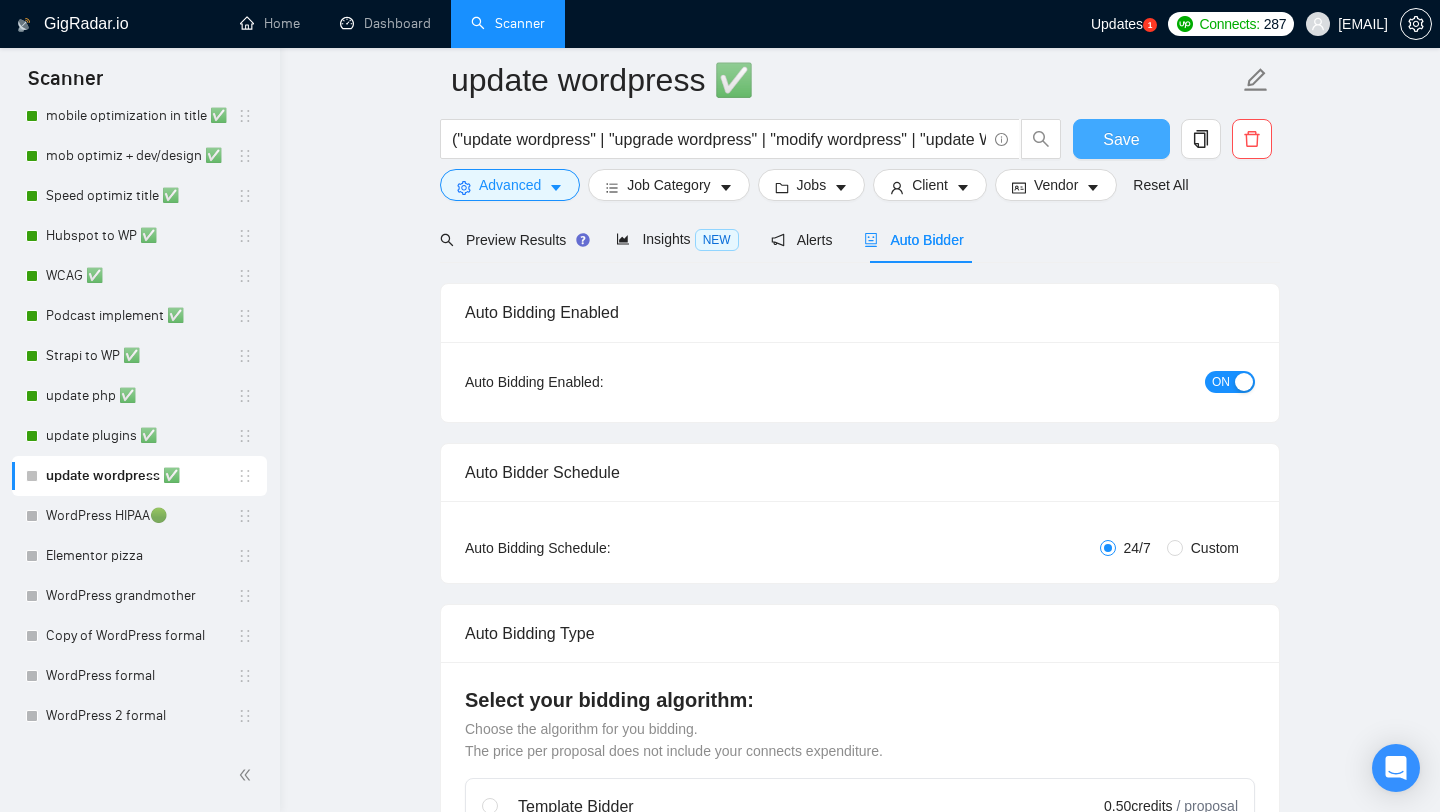 click on "Save" at bounding box center [1121, 139] 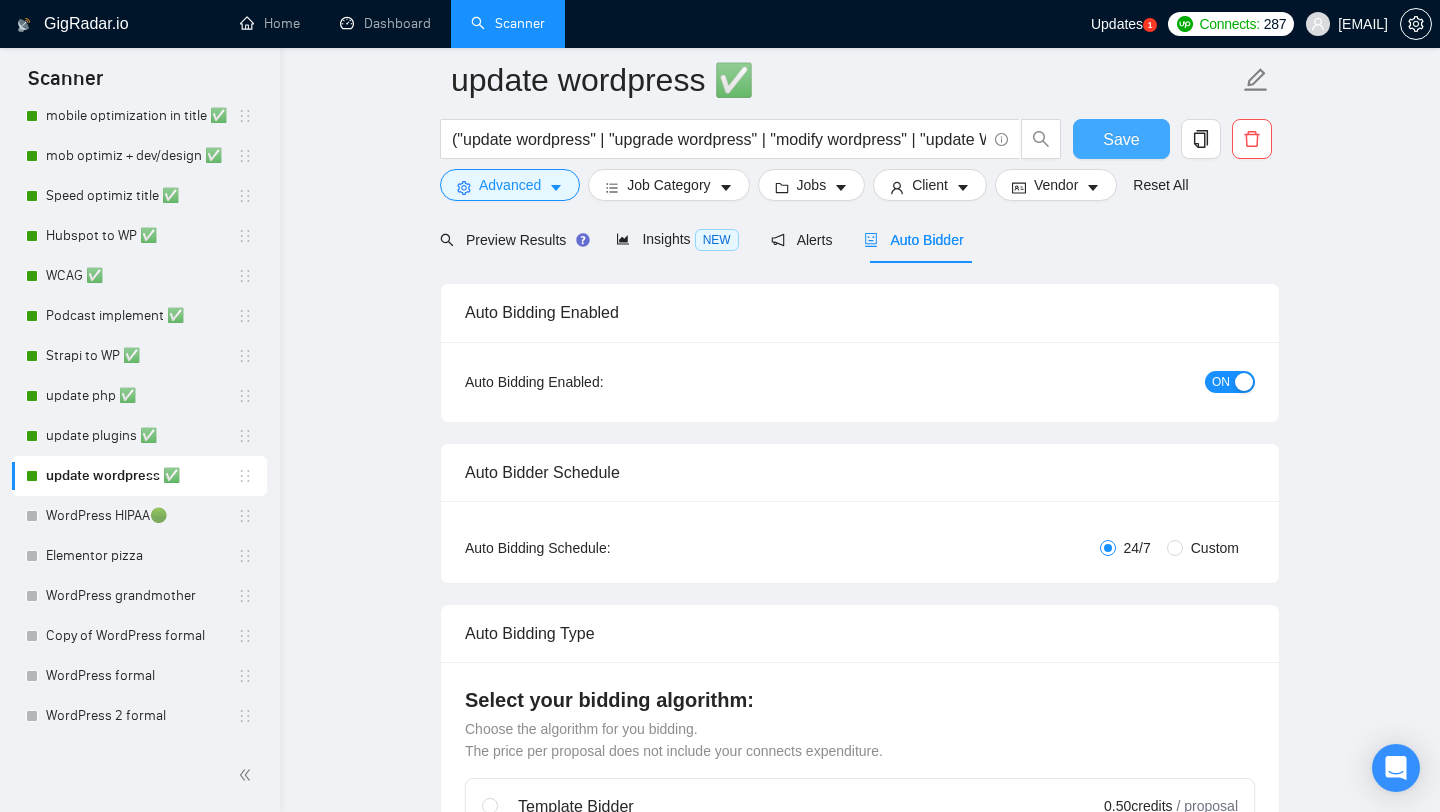 type 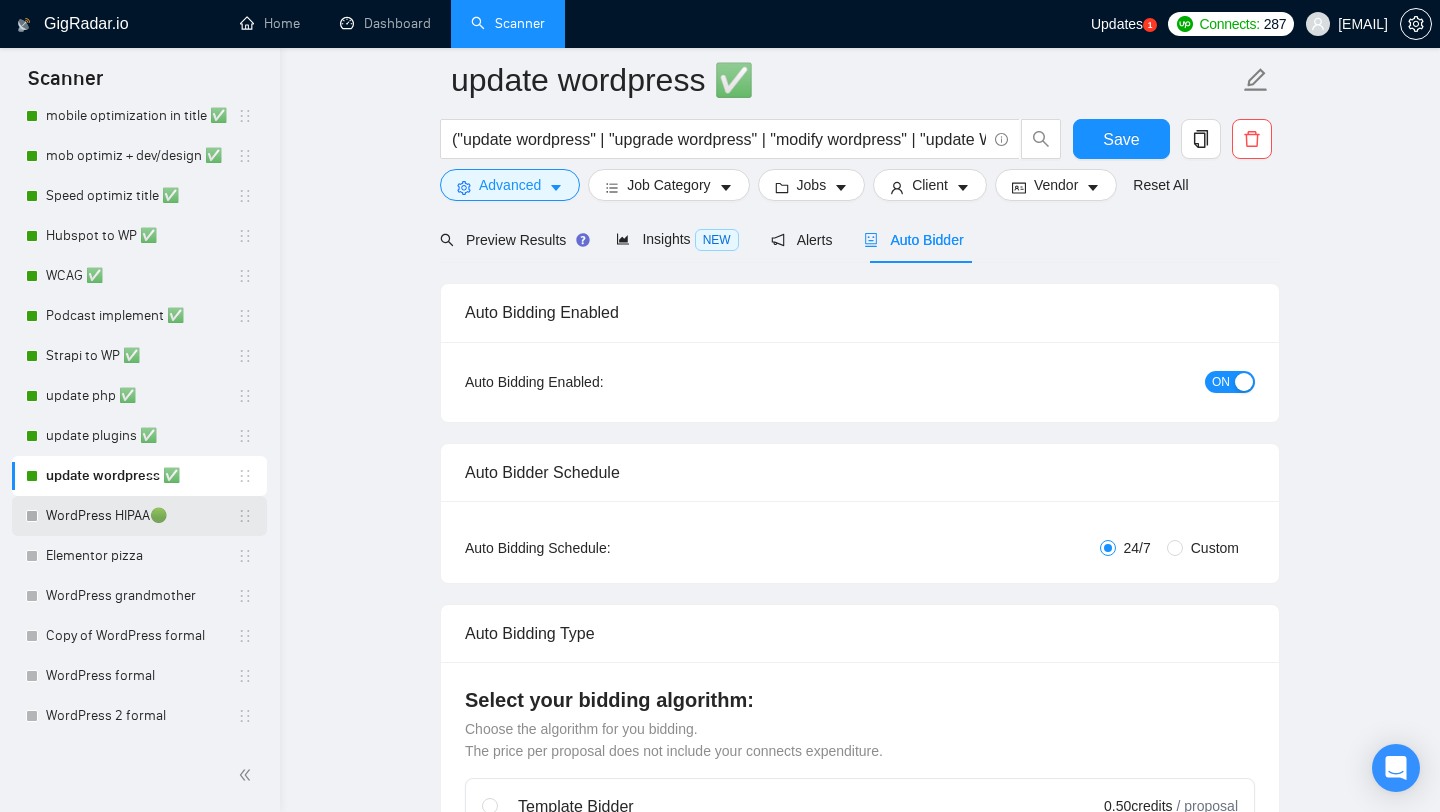 click on "WordPress HIPAA🟢" at bounding box center (141, 516) 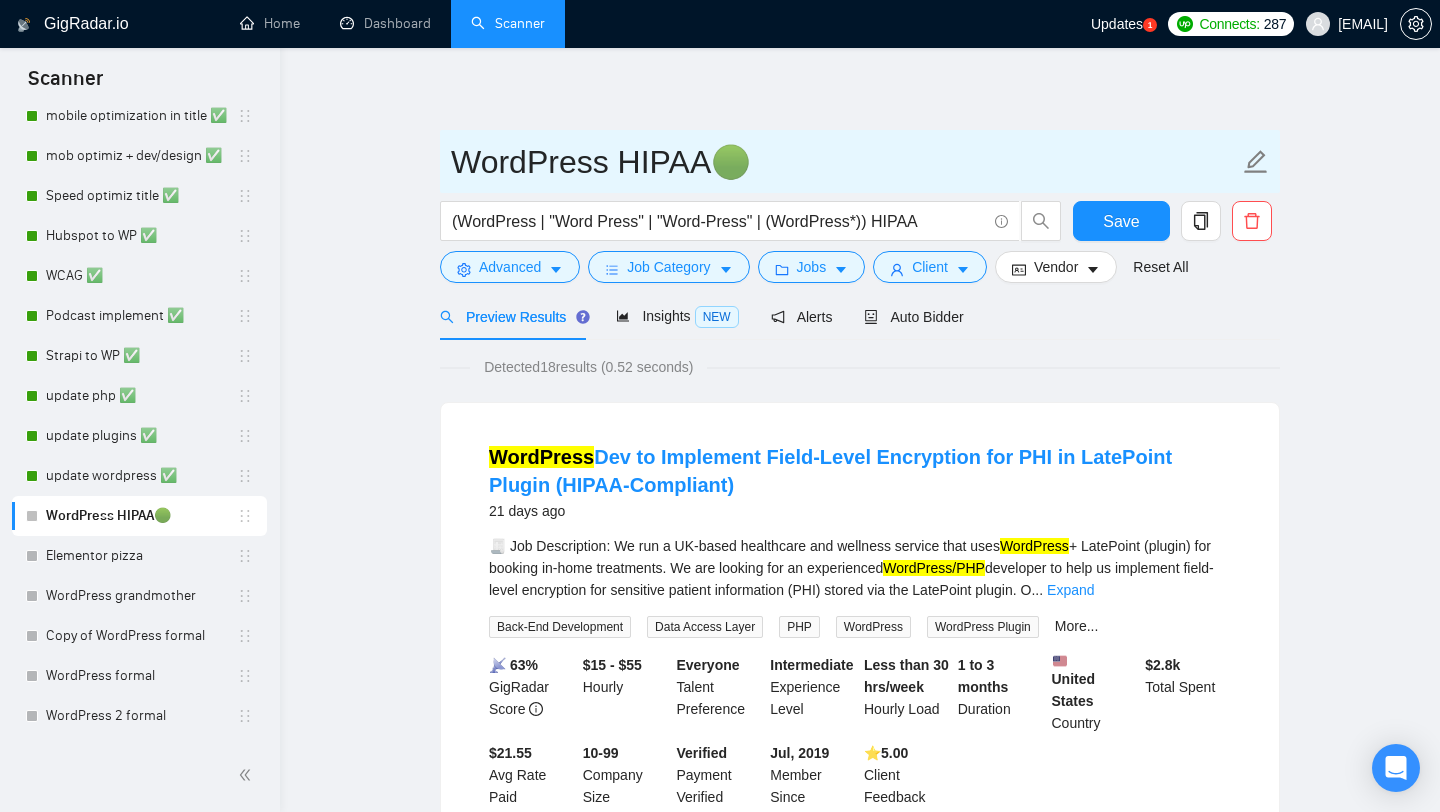 drag, startPoint x: 707, startPoint y: 168, endPoint x: 724, endPoint y: 170, distance: 17.117243 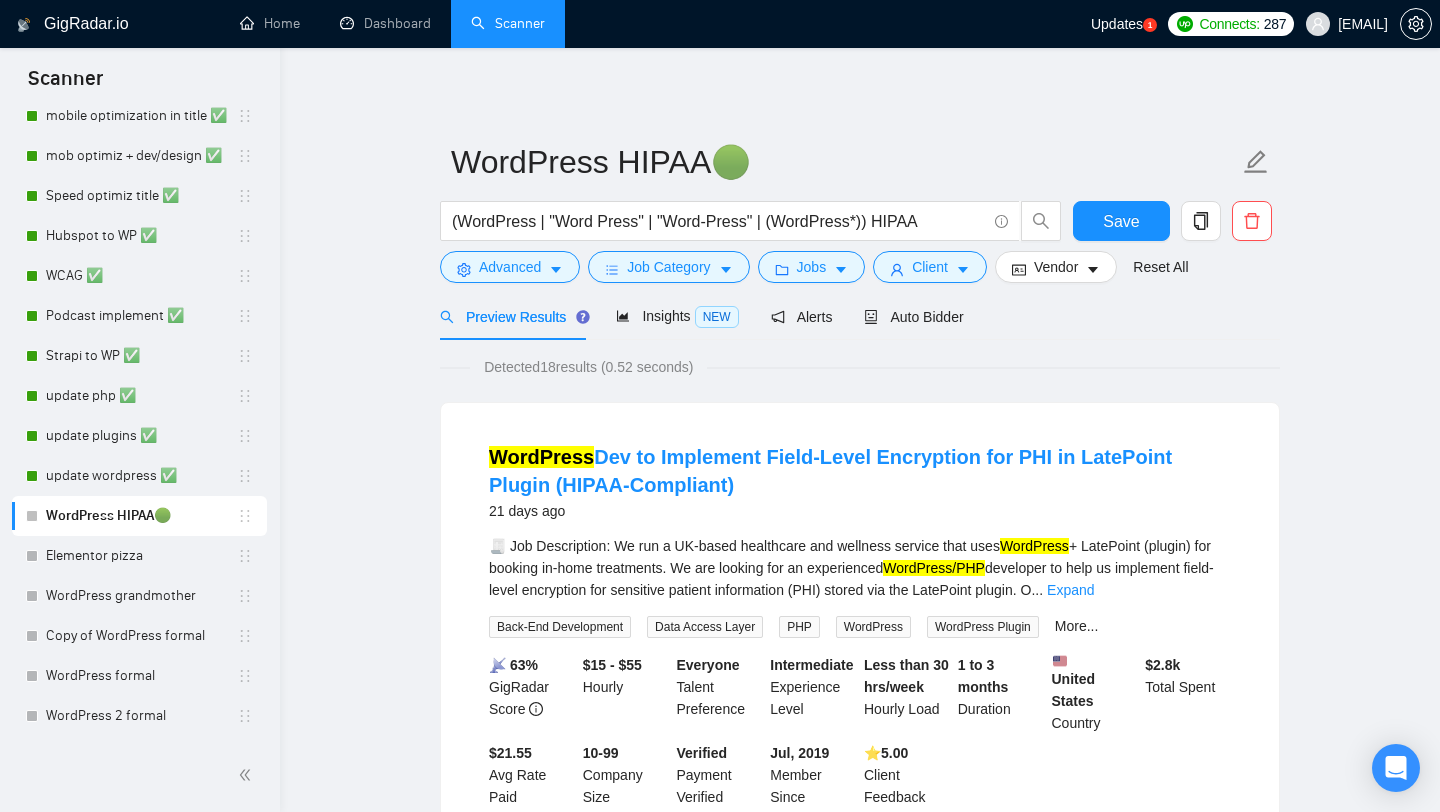 click on "GigRadar.io Home Dashboard Scanner Updates
1
Connects: 287 [EMAIL] WordPress HIPAA🟢 (WordPress | "Word Press" | "Word-Press" | (WordPress*)) HIPAA Save Advanced   Job Category   Jobs   Client   Vendor   Reset All Preview Results Insights NEW Alerts Auto Bidder Detected   18  results   (0.52 seconds) WordPress  Dev to Implement Field-Level Encryption for PHI in LatePoint Plugin (HIPAA-Compliant) 21 days ago 🧾 Job Description:
We run a UK-based healthcare and wellness service that uses  WordPress  + LatePoint (plugin) for booking in-home treatments. We are looking for an experienced  WordPress/PHP  developer to help us implement field-level encryption for sensitive patient information (PHI) stored via the LatePoint plugin.
O ... Expand Back-End Development Data Access Layer PHP WordPress WordPress Plugin More... 📡   63% GigRadar Score   $15 - $55 Hourly Everyone Talent Preference Intermediate Experience Level Less than 30 hrs/week Duration" at bounding box center (860, 2576) 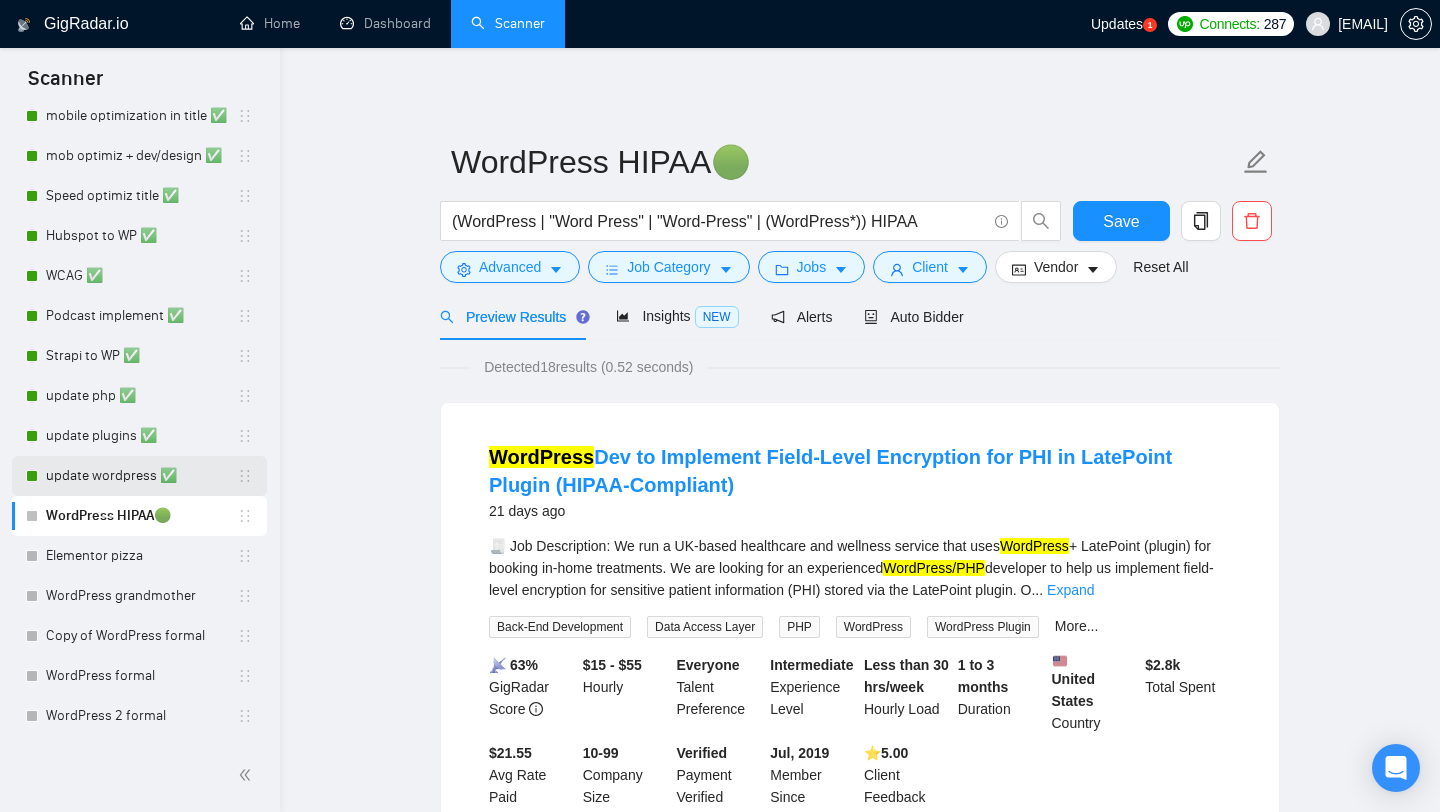 click on "update wordpress ✅" at bounding box center [141, 476] 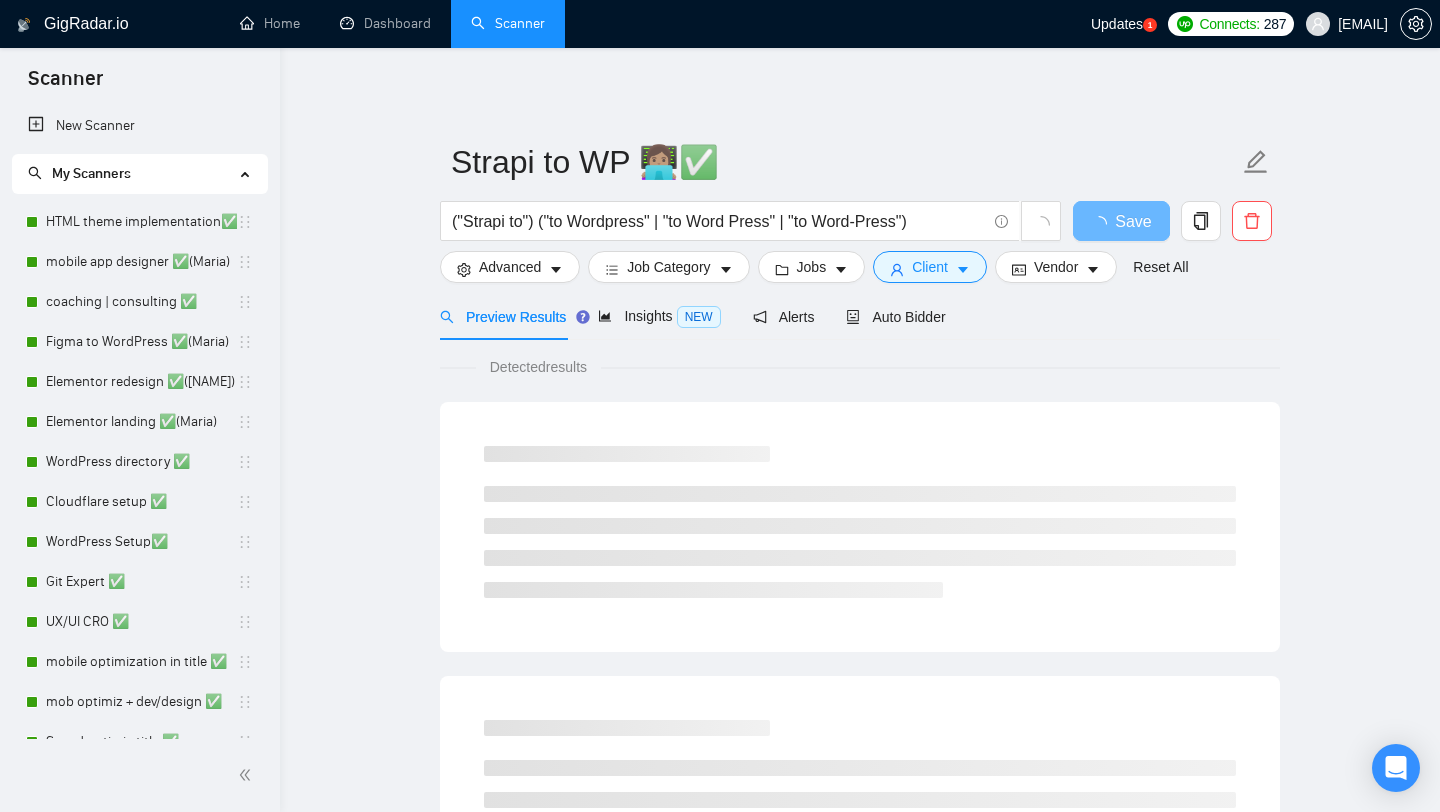scroll, scrollTop: 0, scrollLeft: 0, axis: both 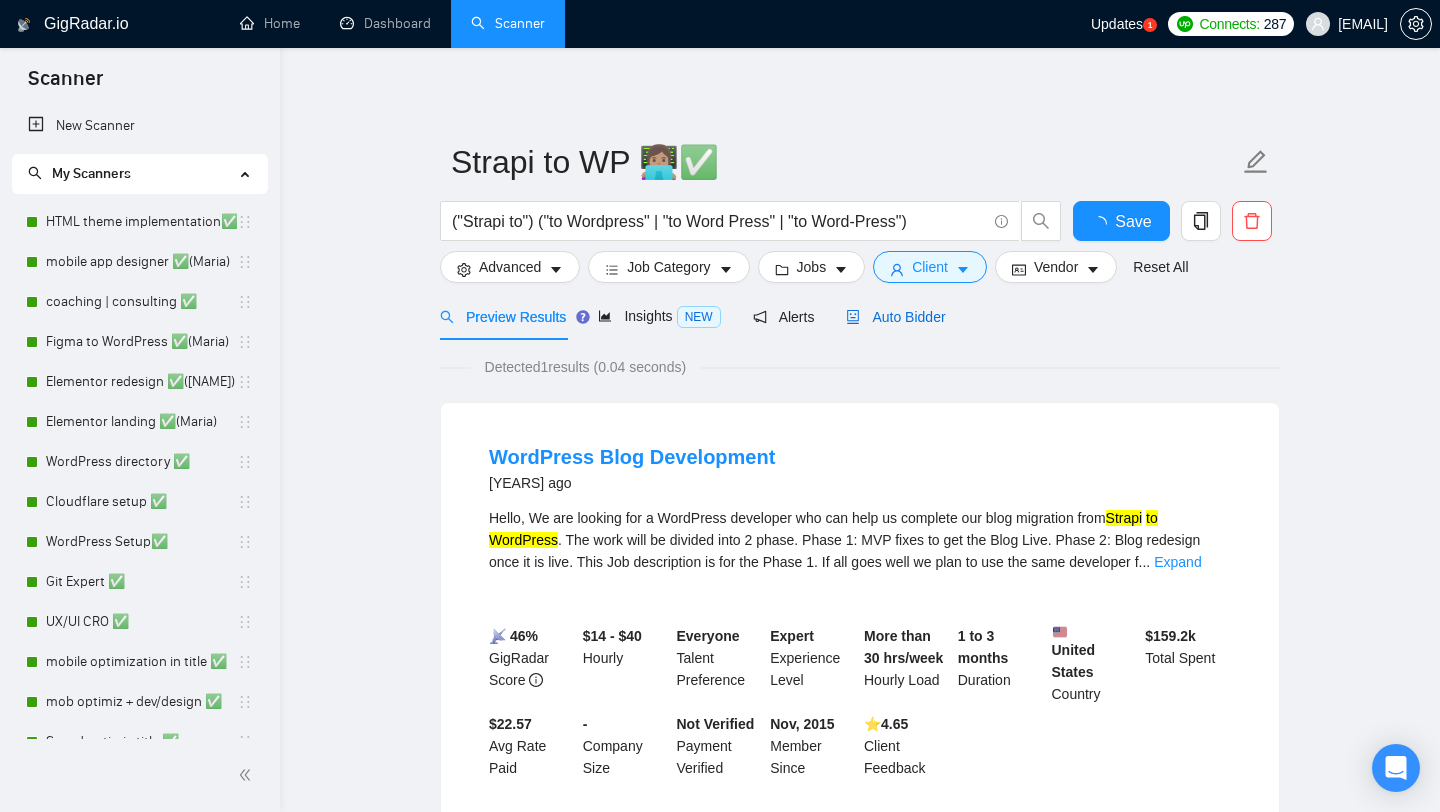 click on "Auto Bidder" at bounding box center [895, 317] 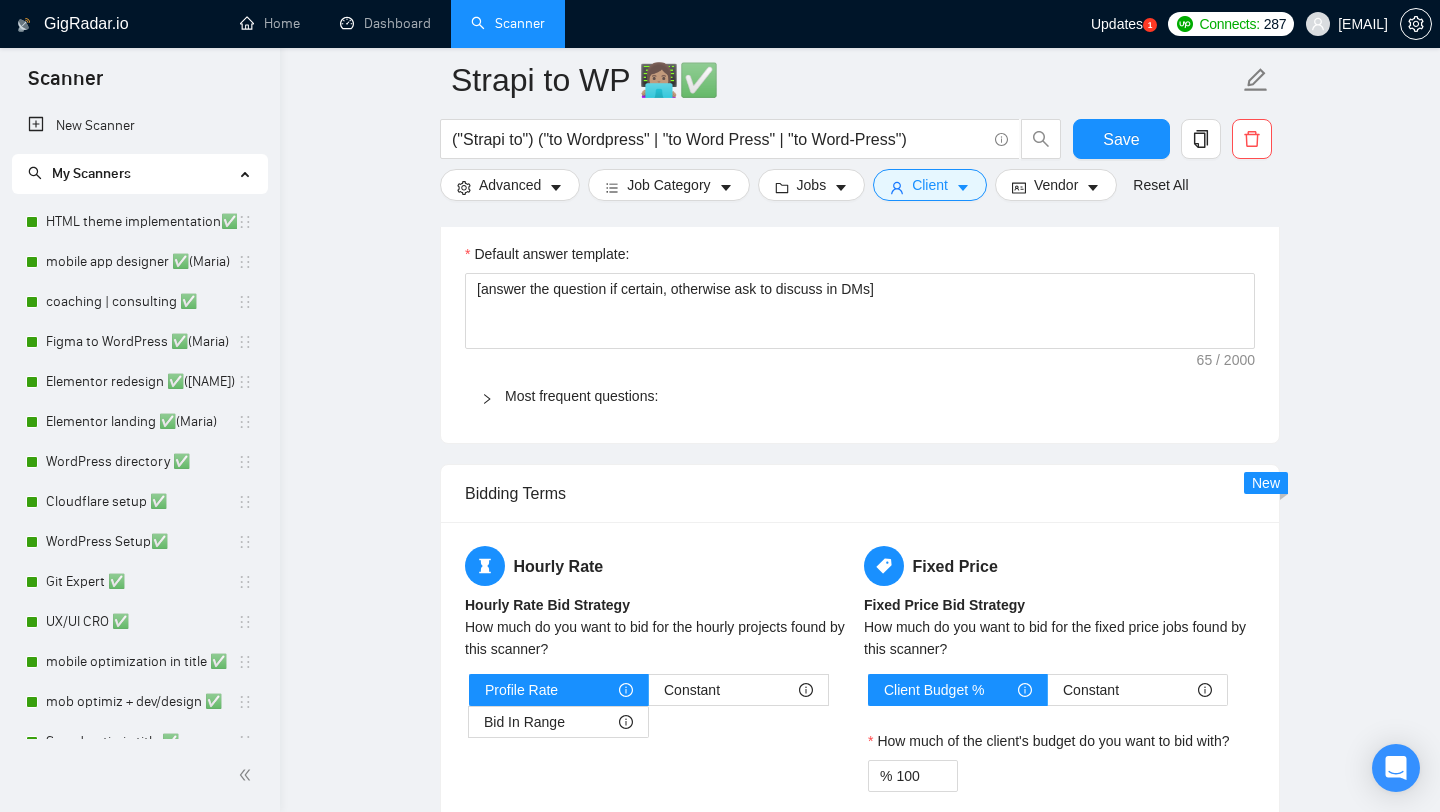 scroll, scrollTop: 1996, scrollLeft: 0, axis: vertical 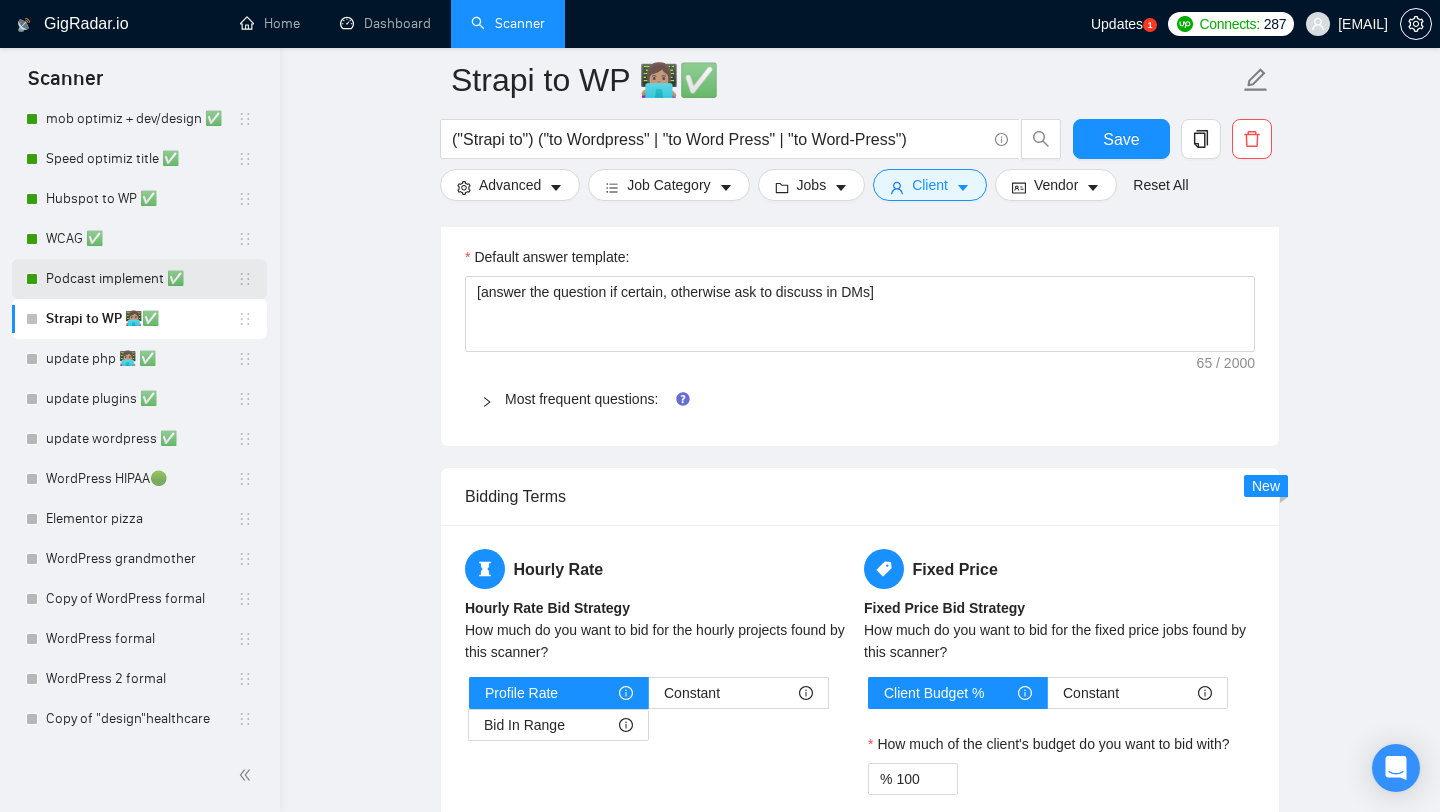 click on "Podcast implement ✅" at bounding box center (141, 279) 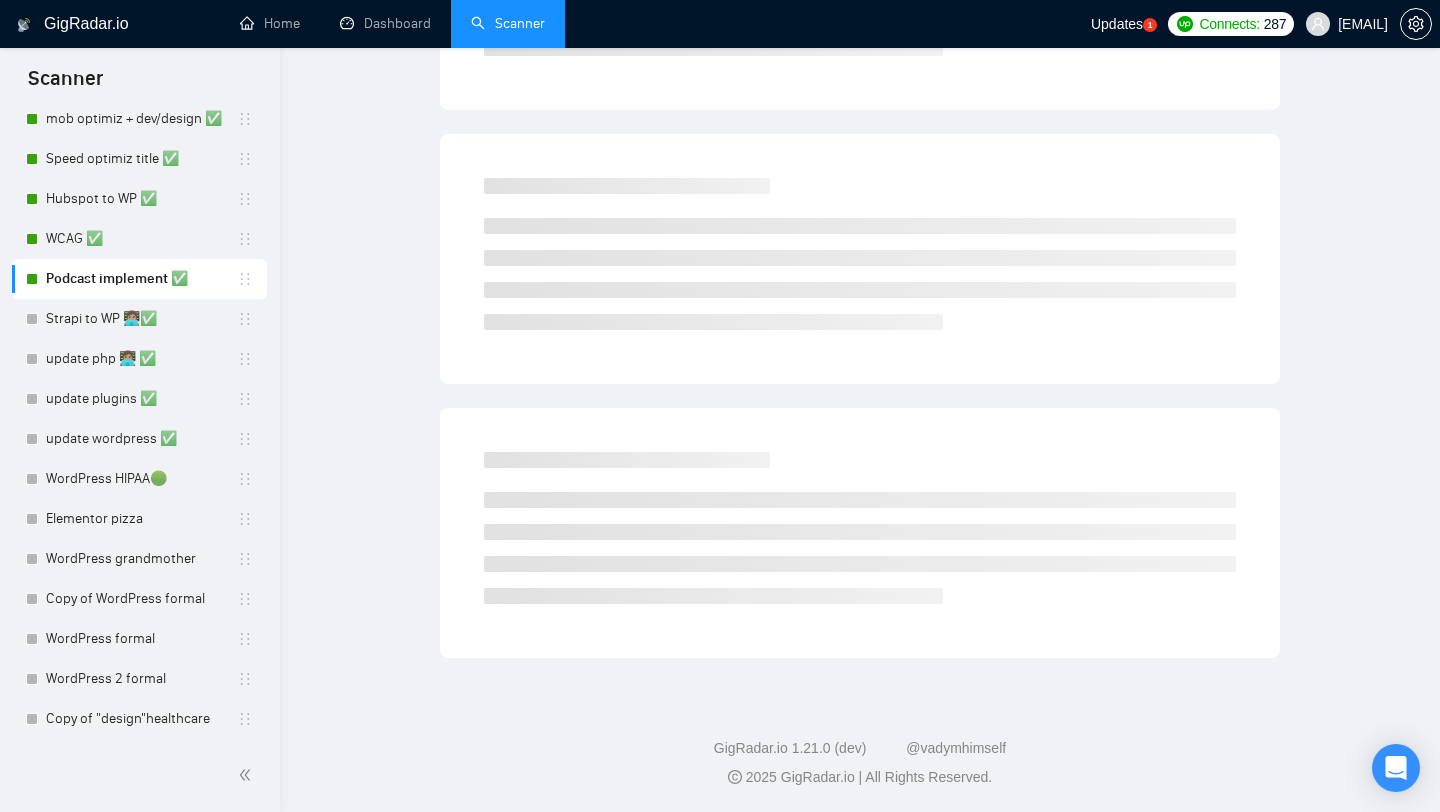 scroll, scrollTop: 0, scrollLeft: 0, axis: both 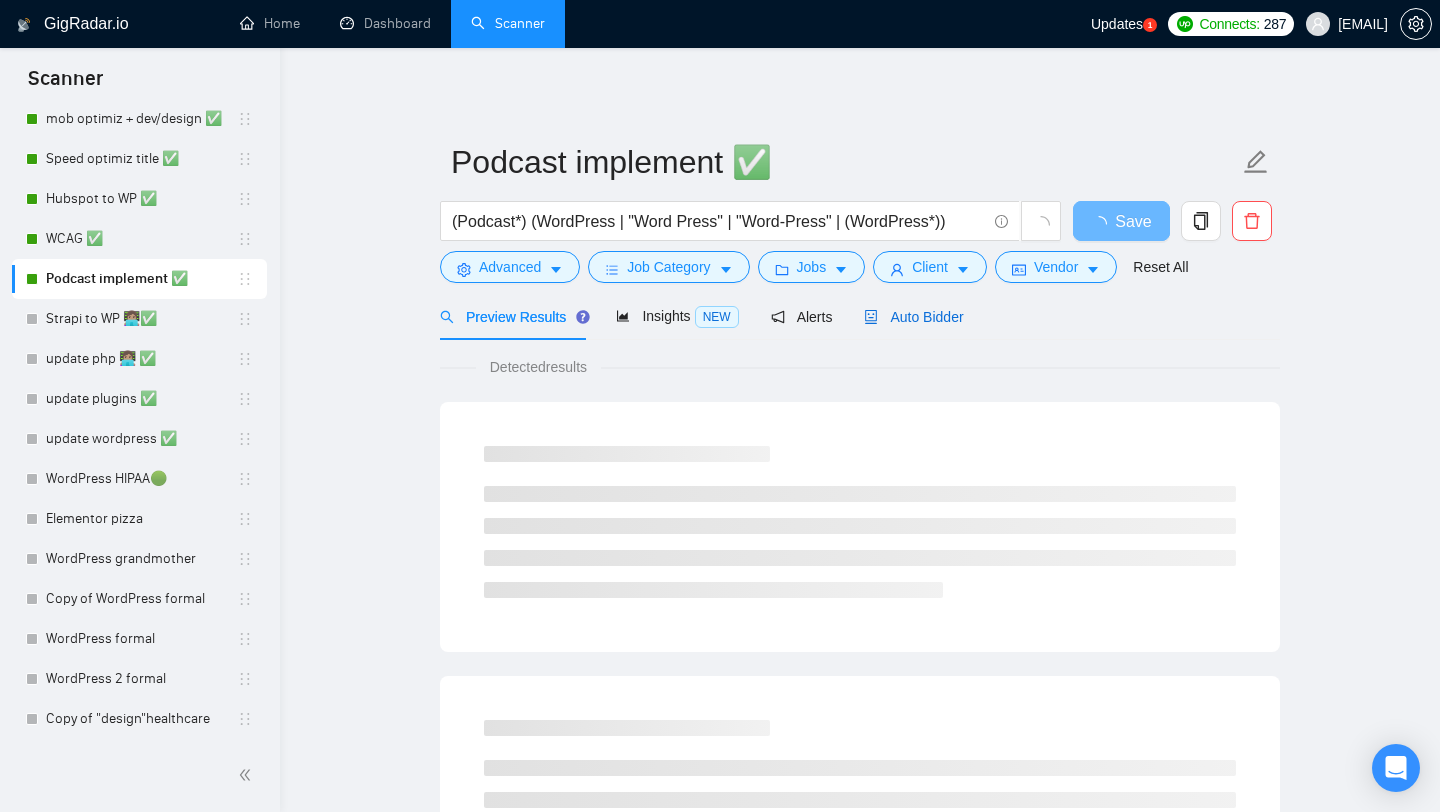 click on "Auto Bidder" at bounding box center [913, 317] 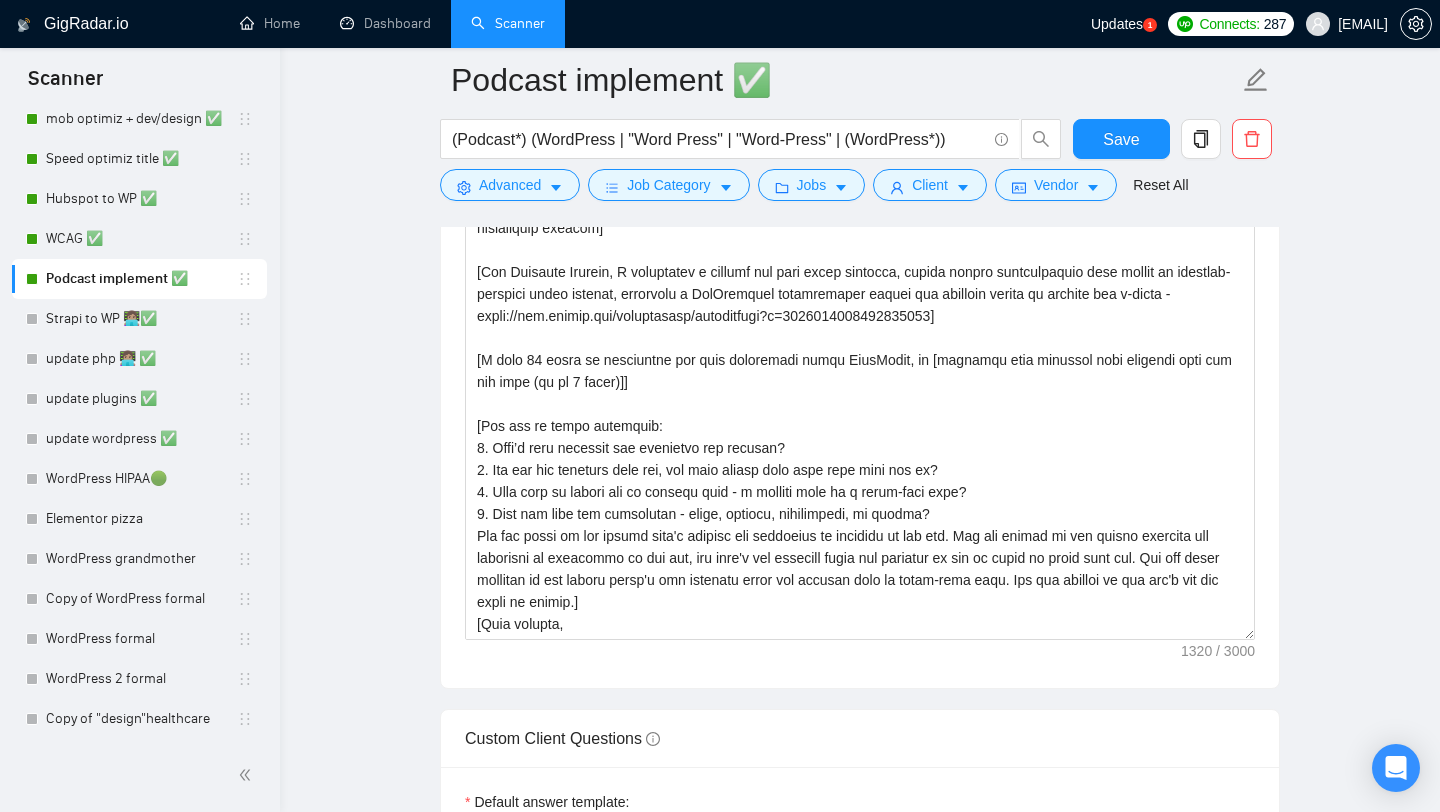 scroll, scrollTop: 1757, scrollLeft: 0, axis: vertical 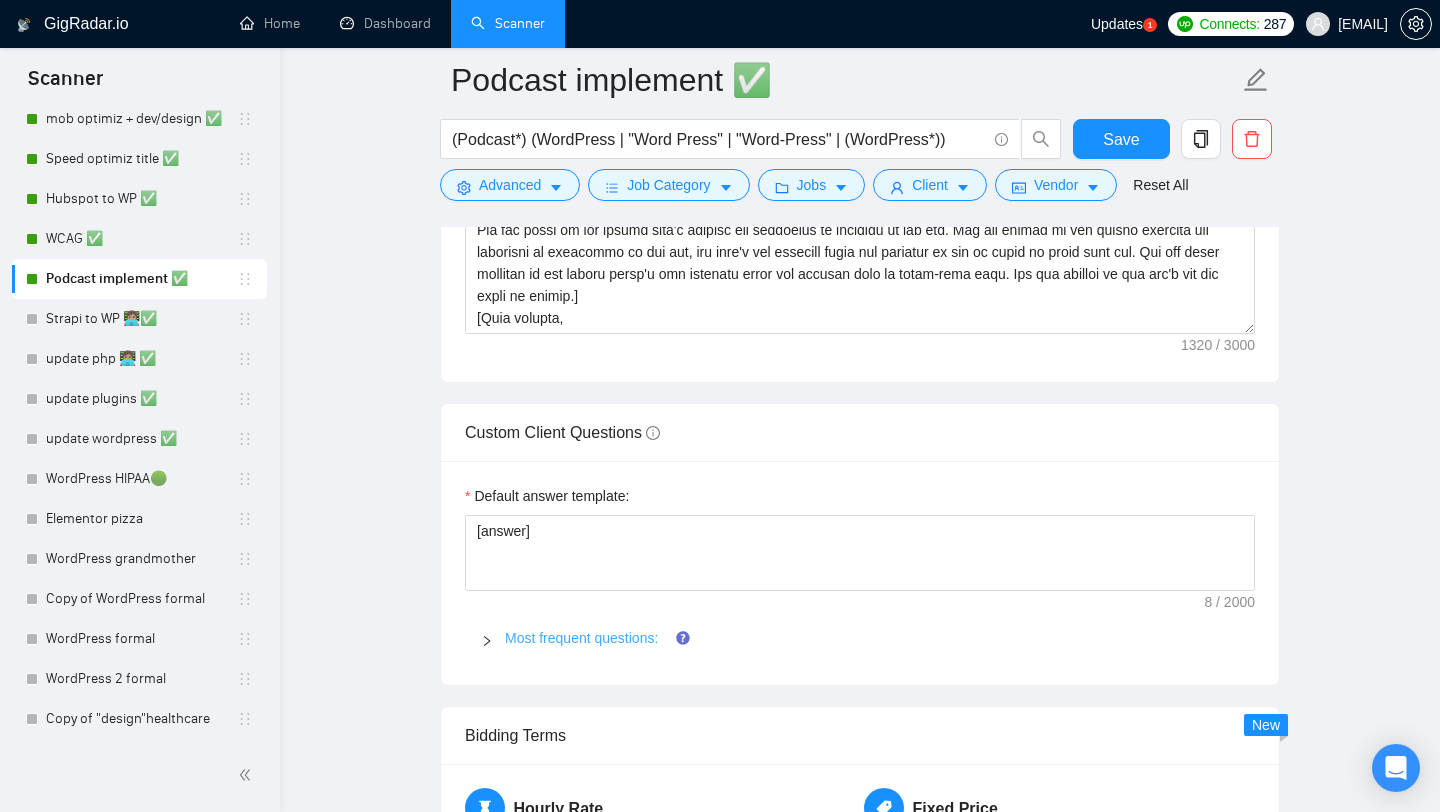 click on "Most frequent questions:" at bounding box center [581, 638] 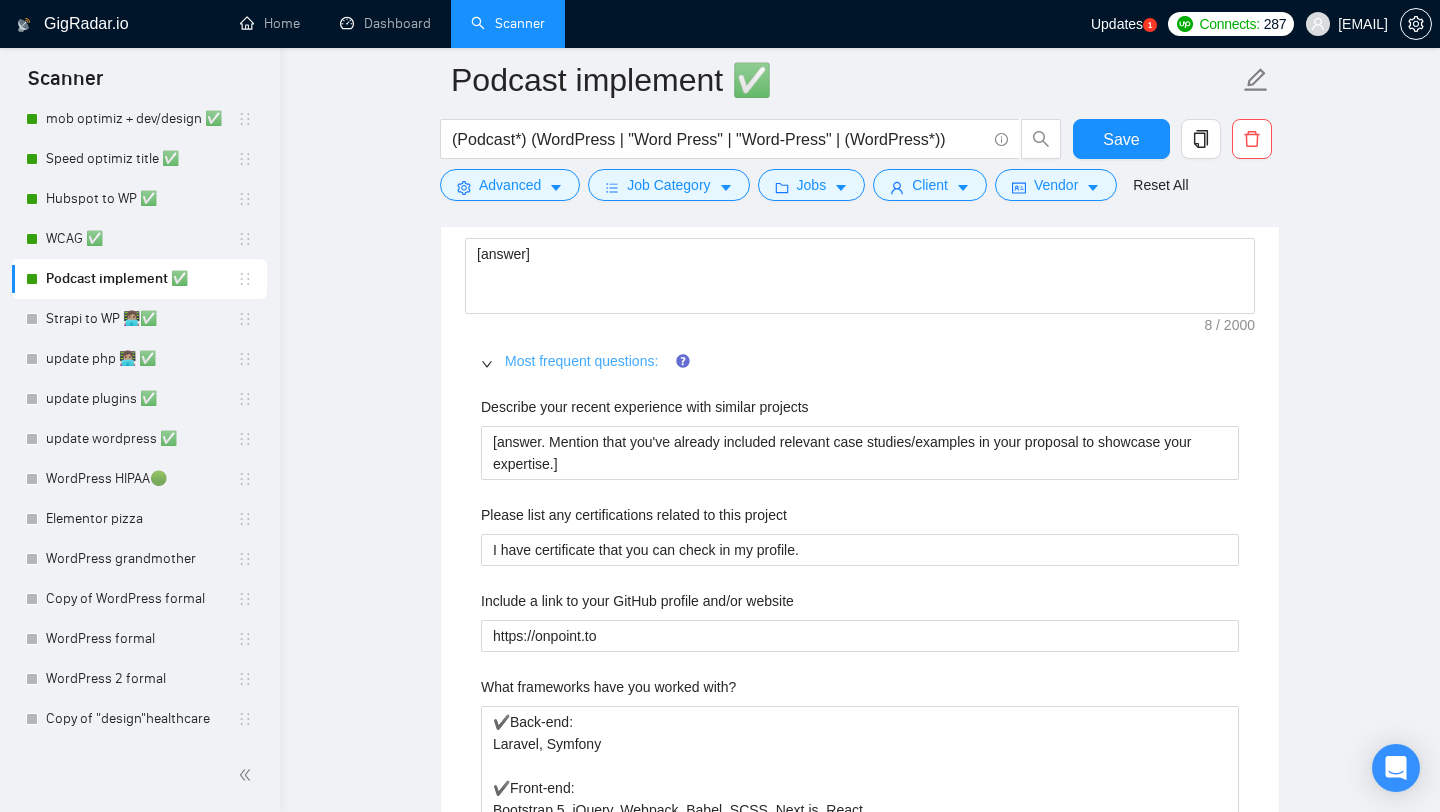 scroll, scrollTop: 2028, scrollLeft: 0, axis: vertical 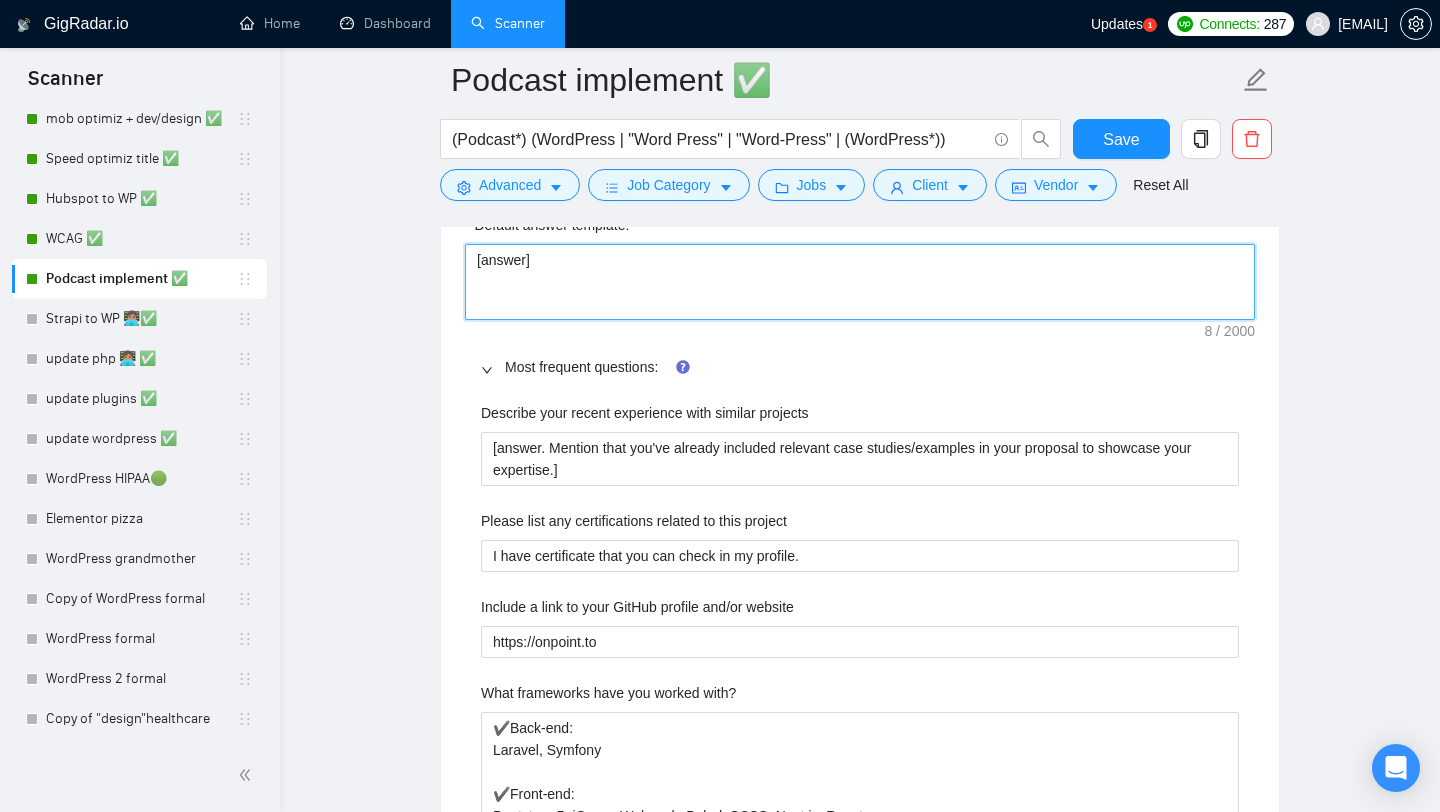 click on "[answer]" at bounding box center [860, 282] 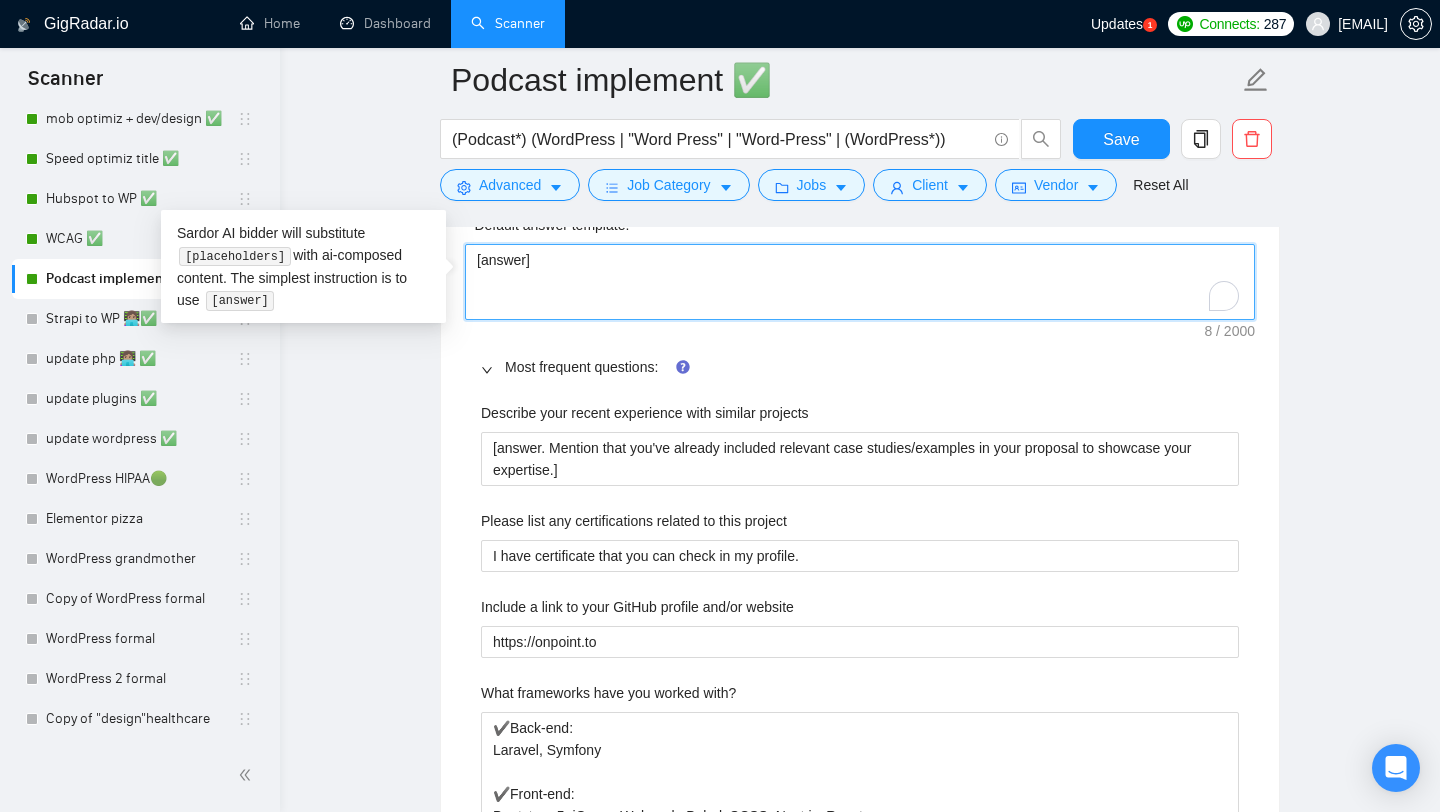 click on "[answer]" at bounding box center [860, 282] 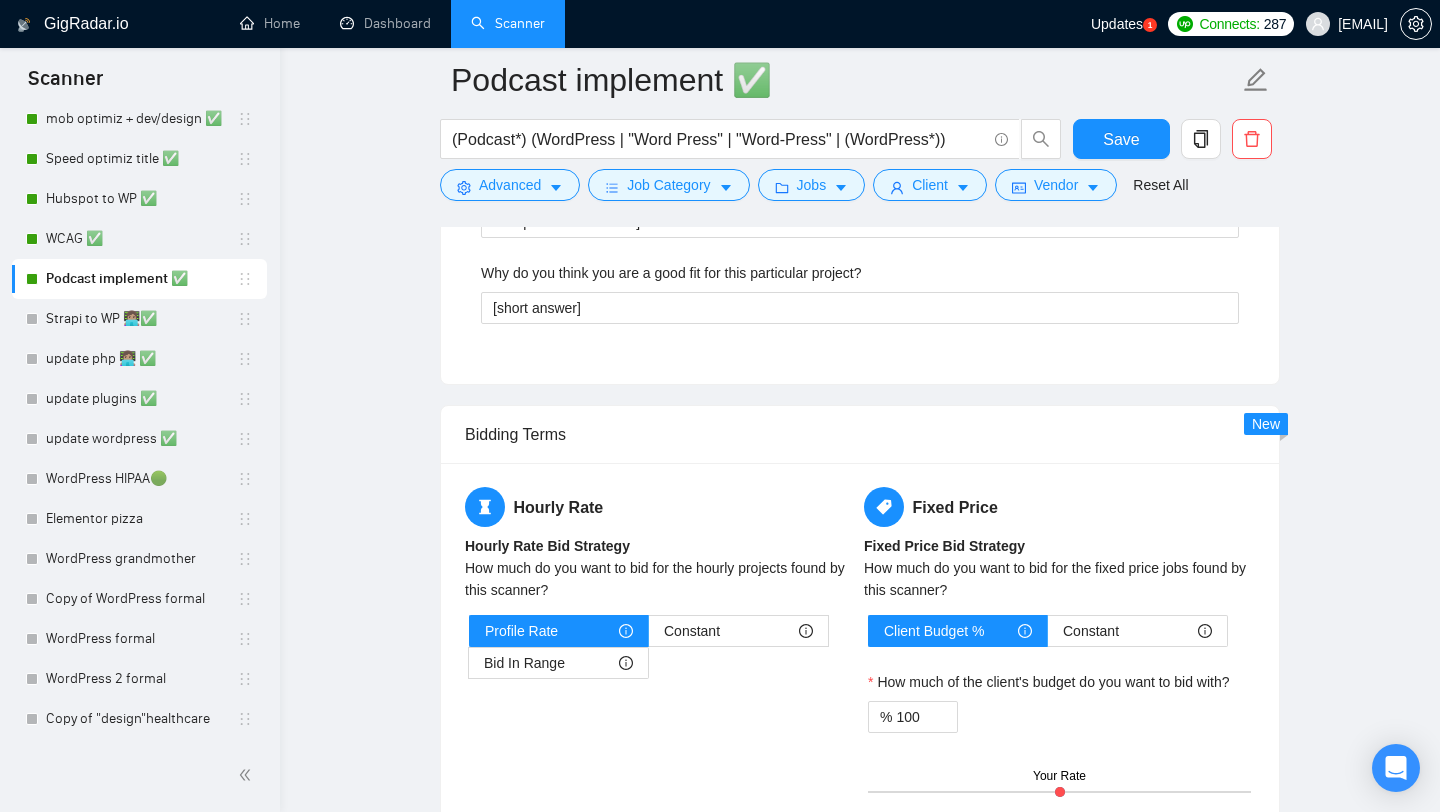 scroll, scrollTop: 3249, scrollLeft: 0, axis: vertical 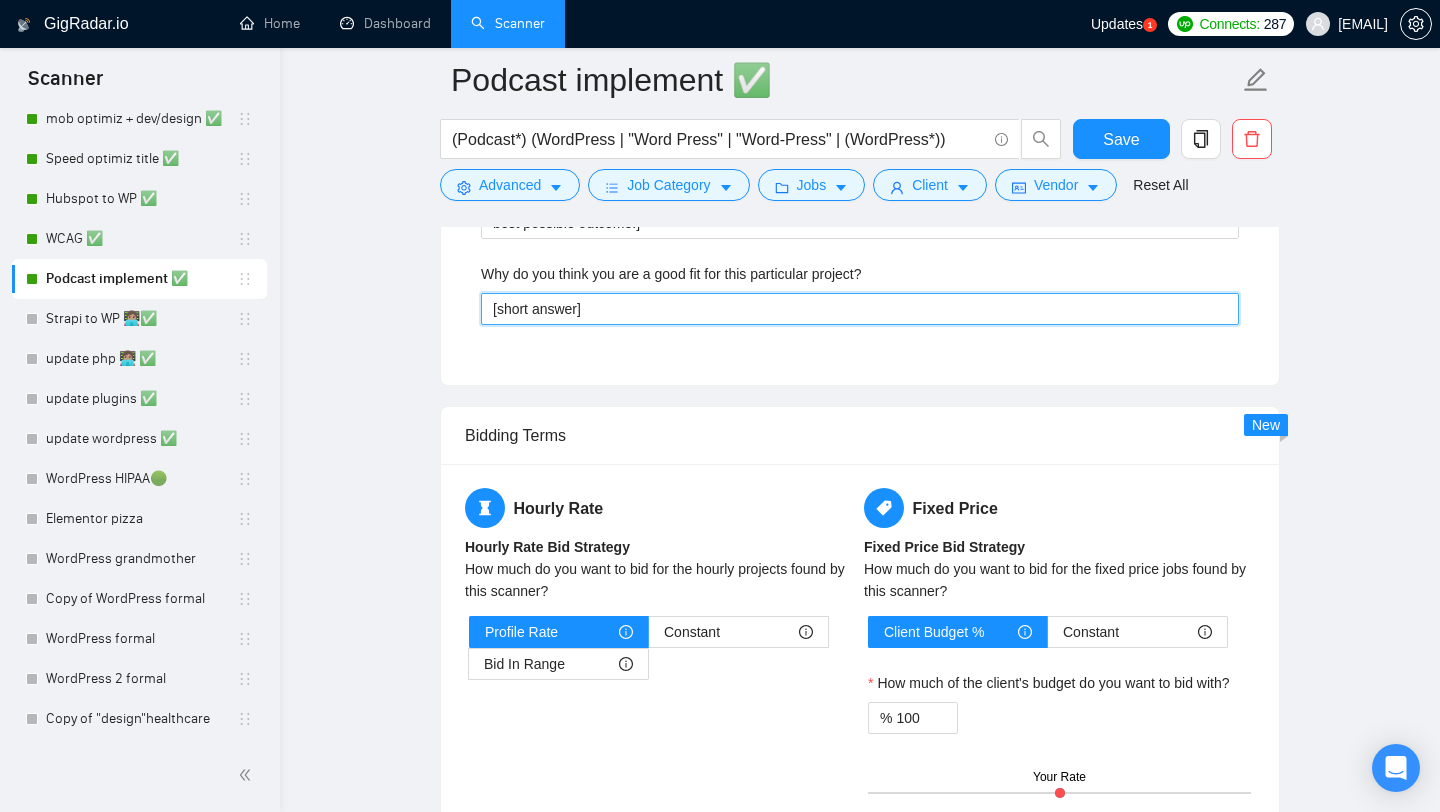 click on "[short answer]" at bounding box center (860, 309) 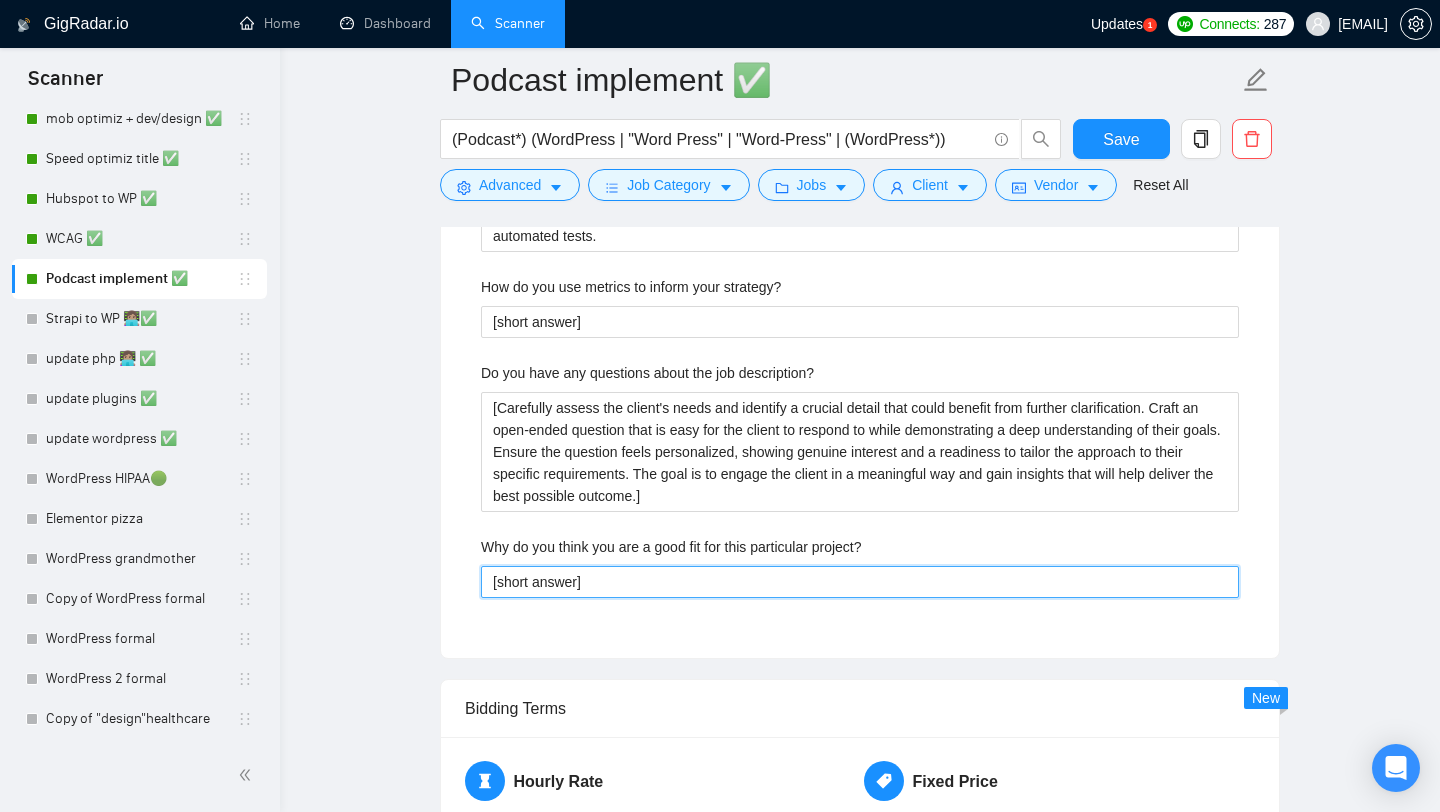 scroll, scrollTop: 2973, scrollLeft: 0, axis: vertical 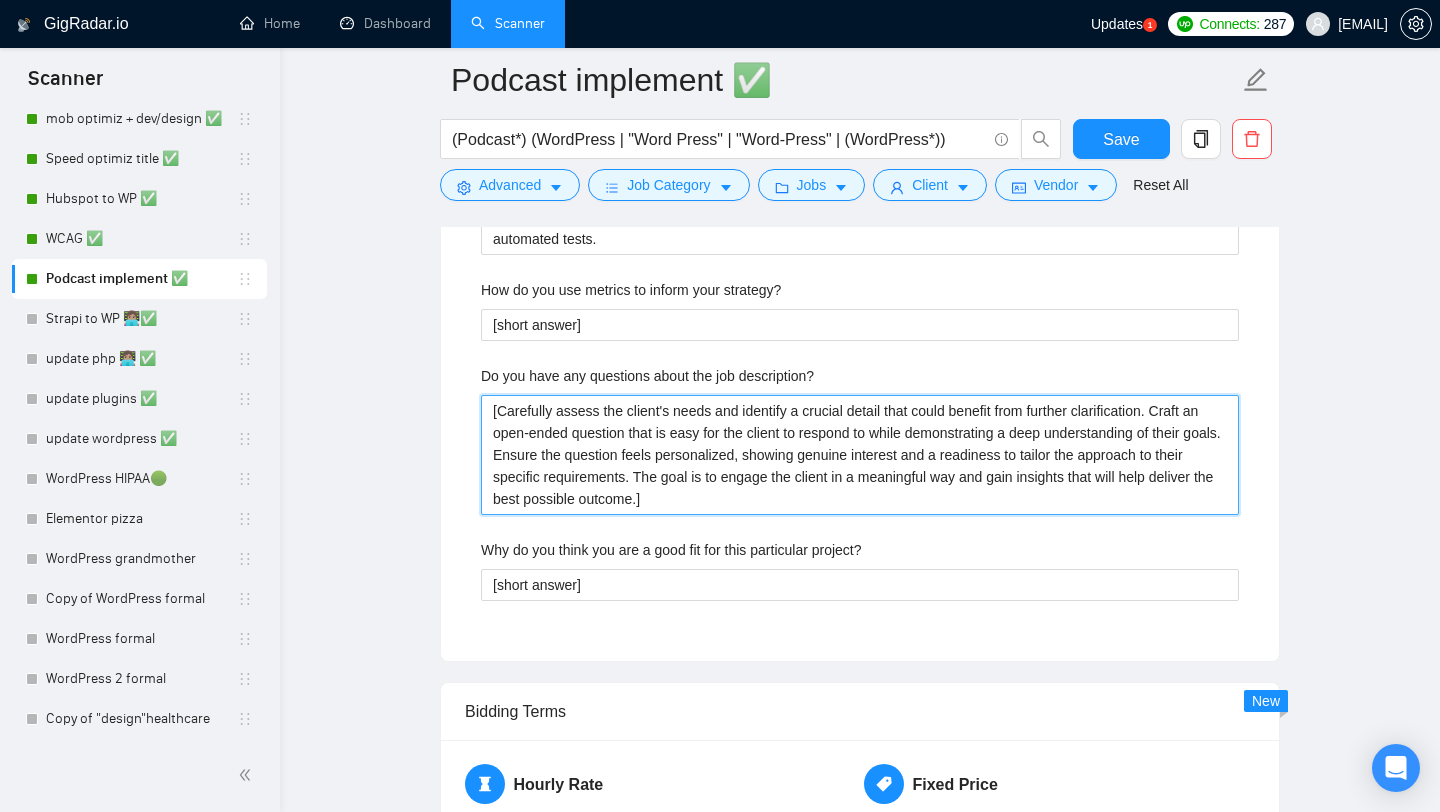 click on "[Carefully assess the client's needs and identify a crucial detail that could benefit from further clarification. Craft an open-ended question that is easy for the client to respond to while demonstrating a deep understanding of their goals. Ensure the question feels personalized, showing genuine interest and a readiness to tailor the approach to their specific requirements. The goal is to engage the client in a meaningful way and gain insights that will help deliver the best possible outcome.]" at bounding box center [860, 455] 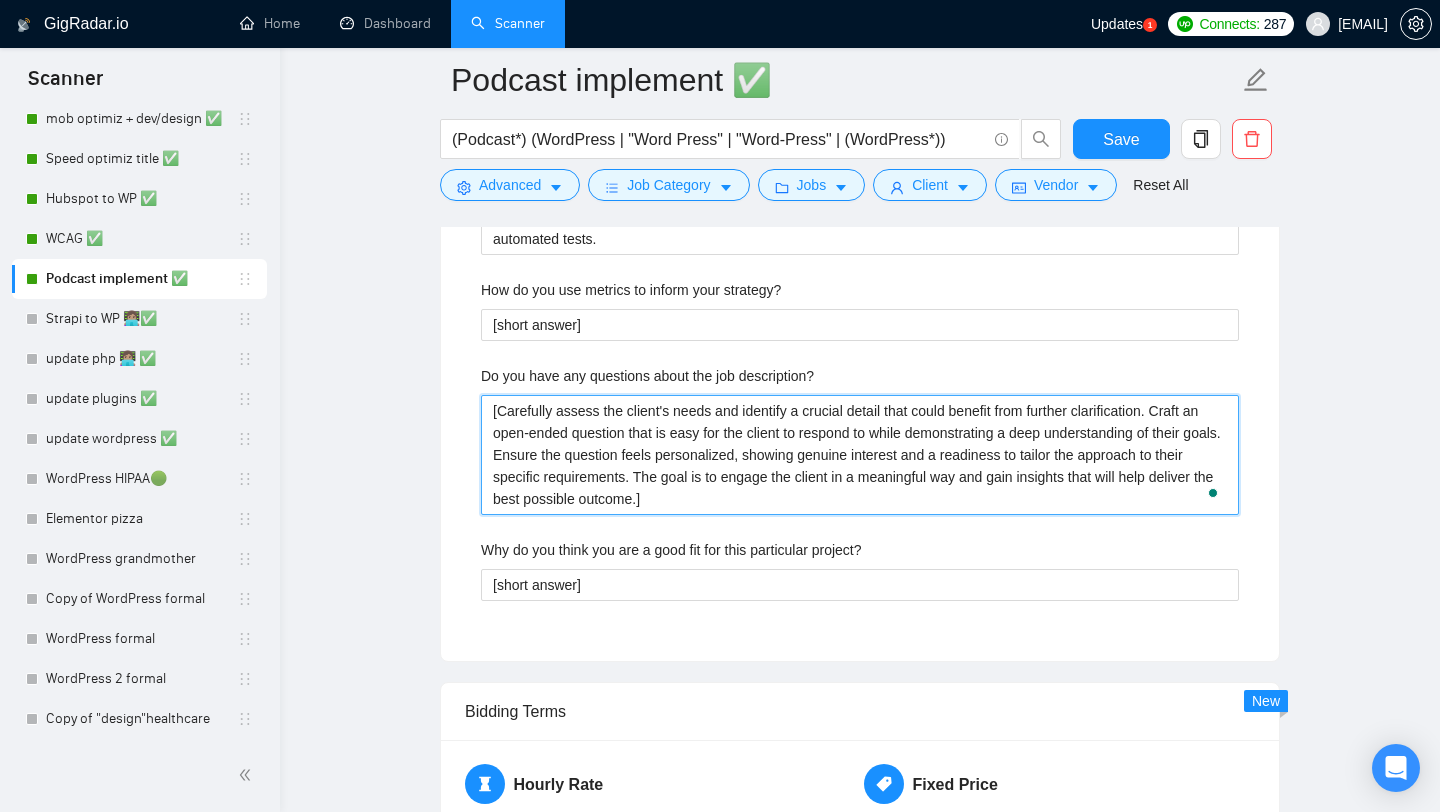 click on "[Carefully assess the client's needs and identify a crucial detail that could benefit from further clarification. Craft an open-ended question that is easy for the client to respond to while demonstrating a deep understanding of their goals. Ensure the question feels personalized, showing genuine interest and a readiness to tailor the approach to their specific requirements. The goal is to engage the client in a meaningful way and gain insights that will help deliver the best possible outcome.]" at bounding box center [860, 455] 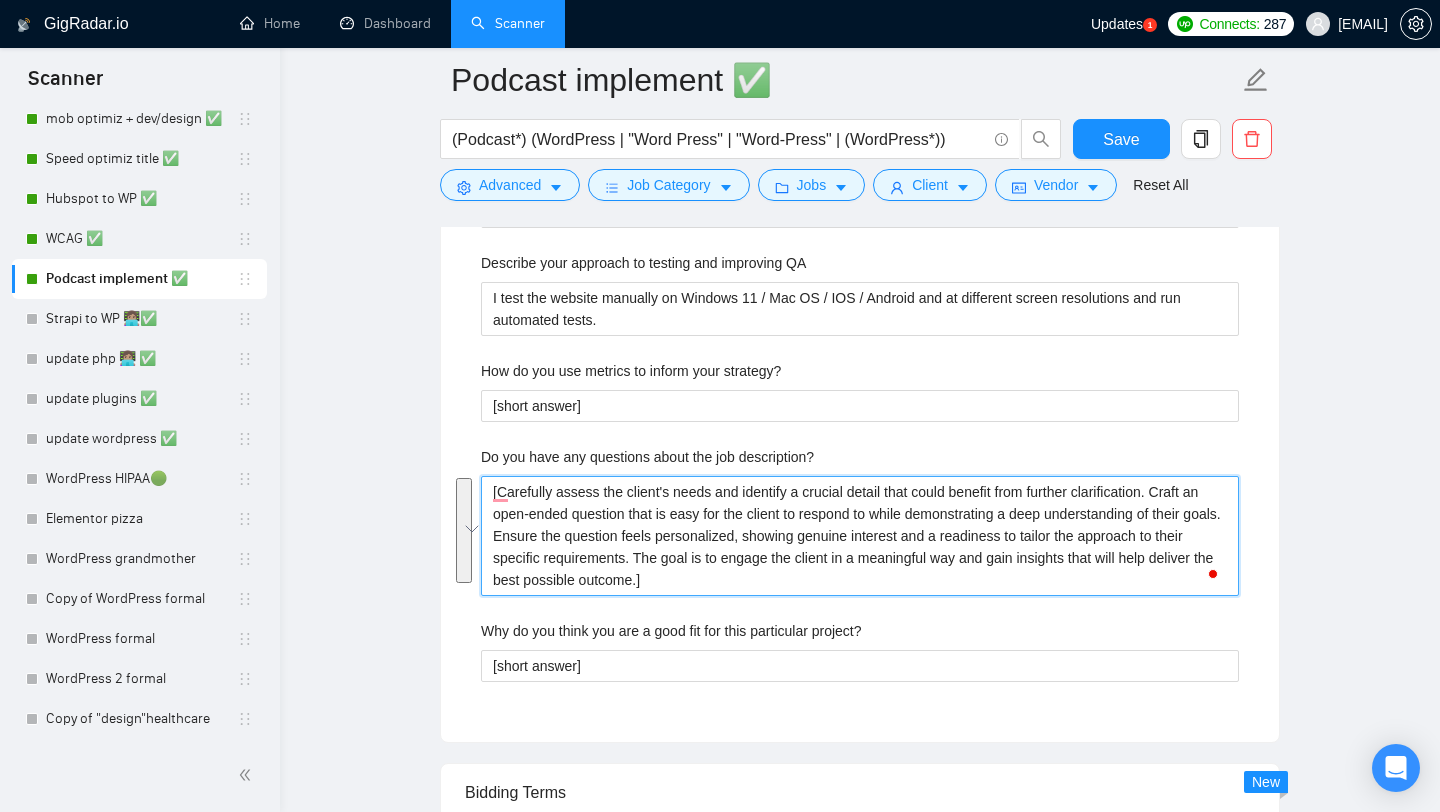 scroll, scrollTop: 2882, scrollLeft: 0, axis: vertical 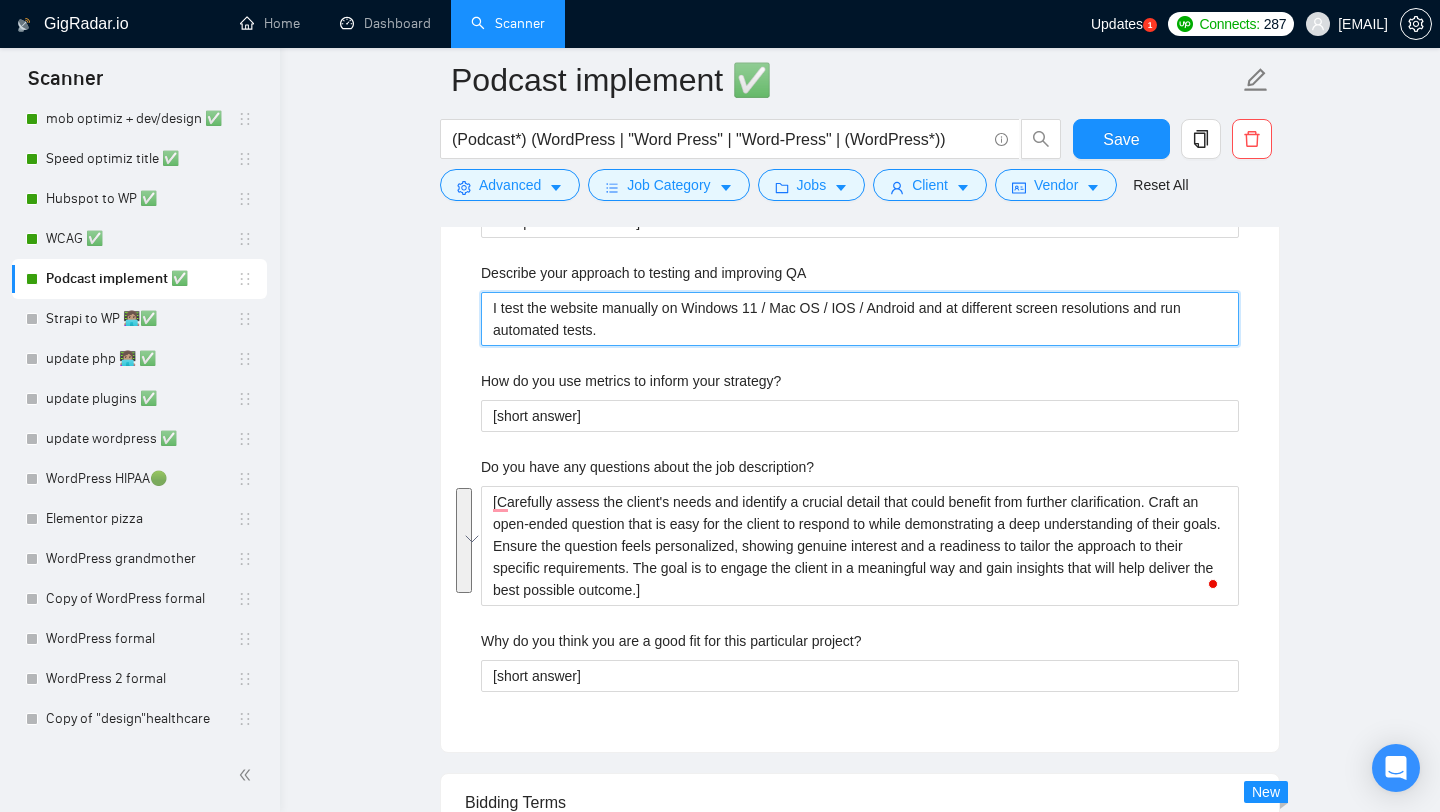 click on "I test the website manually on Windows 11 / Mac OS / IOS / Android and at different screen resolutions and run automated tests." at bounding box center [860, 319] 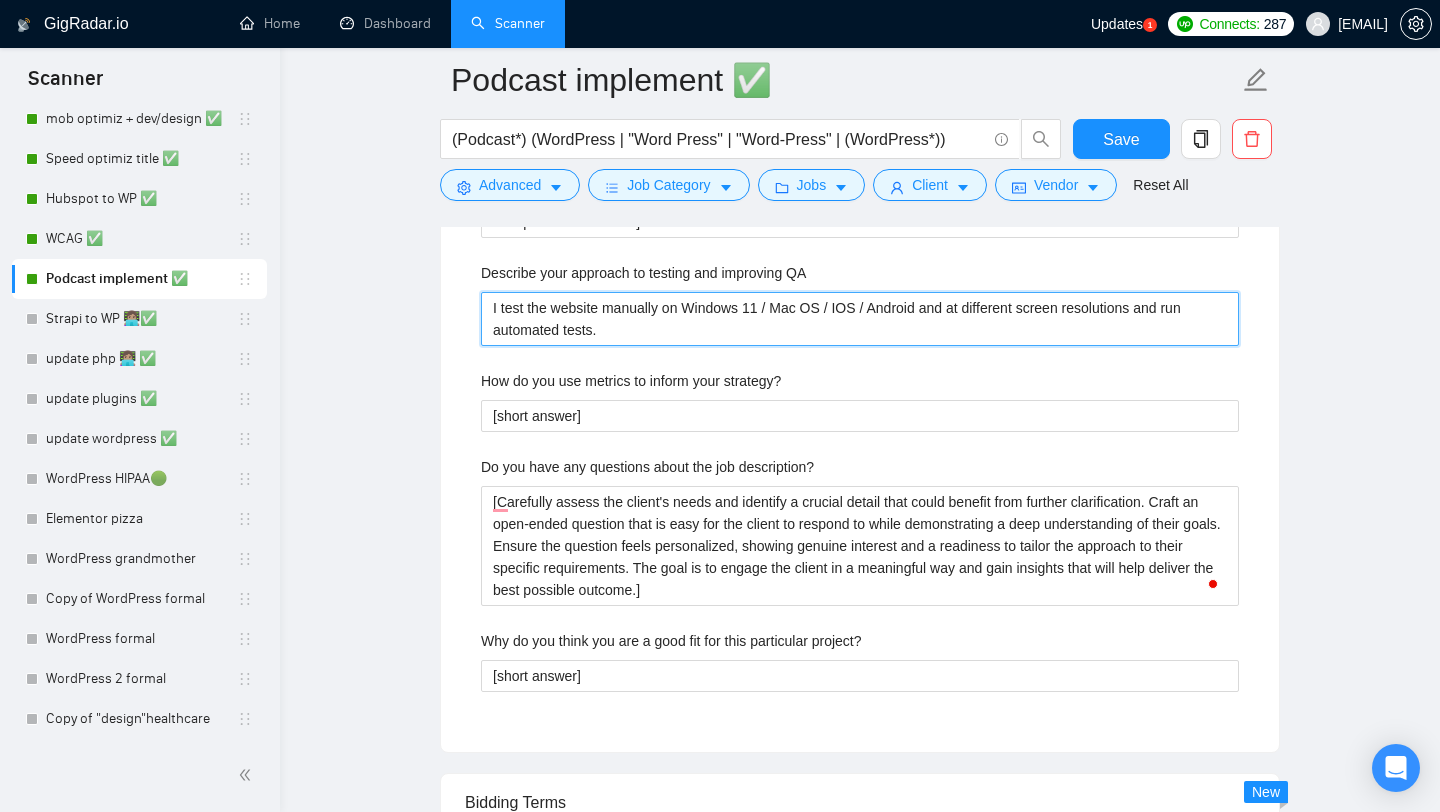 click on "I test the website manually on Windows 11 / Mac OS / IOS / Android and at different screen resolutions and run automated tests." at bounding box center [860, 319] 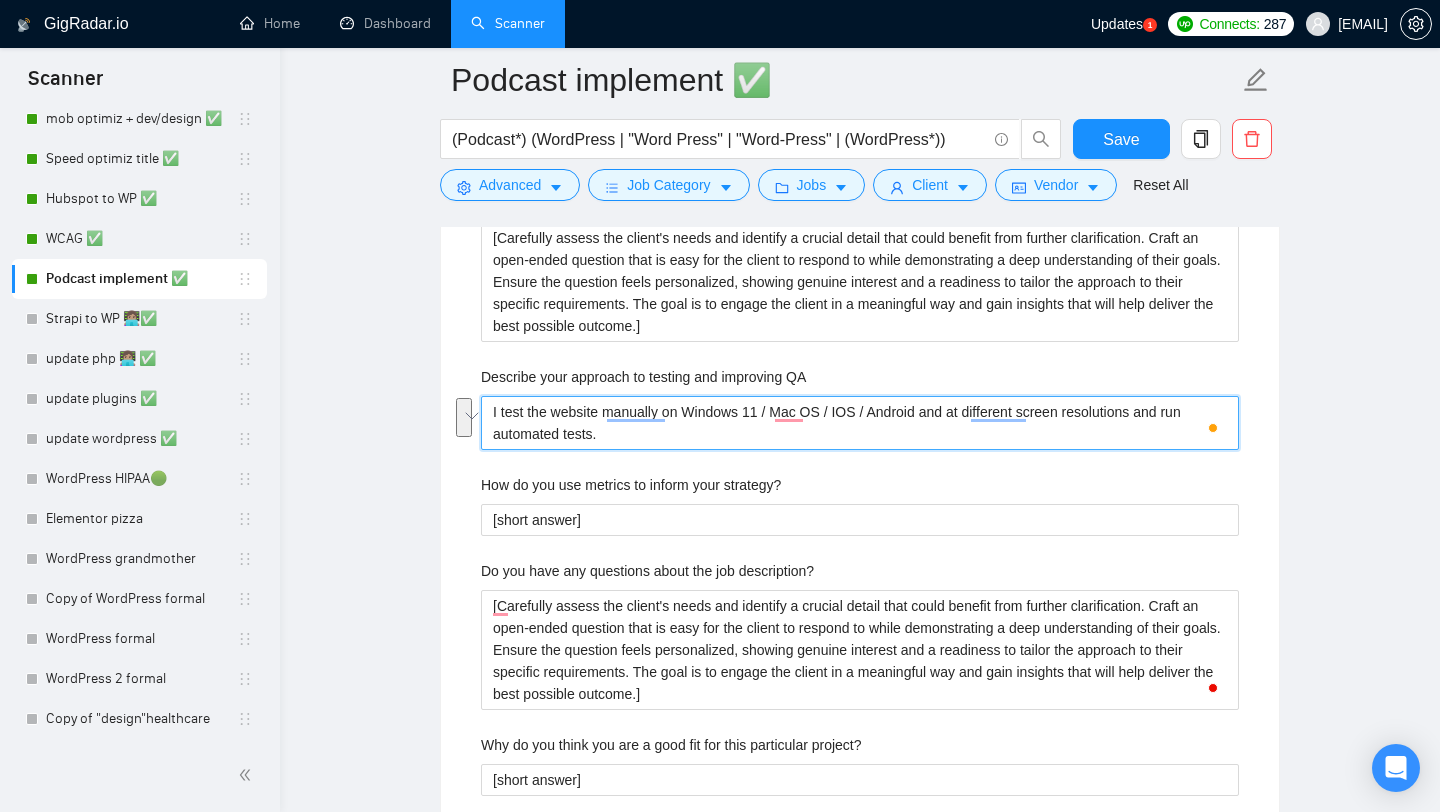 scroll, scrollTop: 2769, scrollLeft: 0, axis: vertical 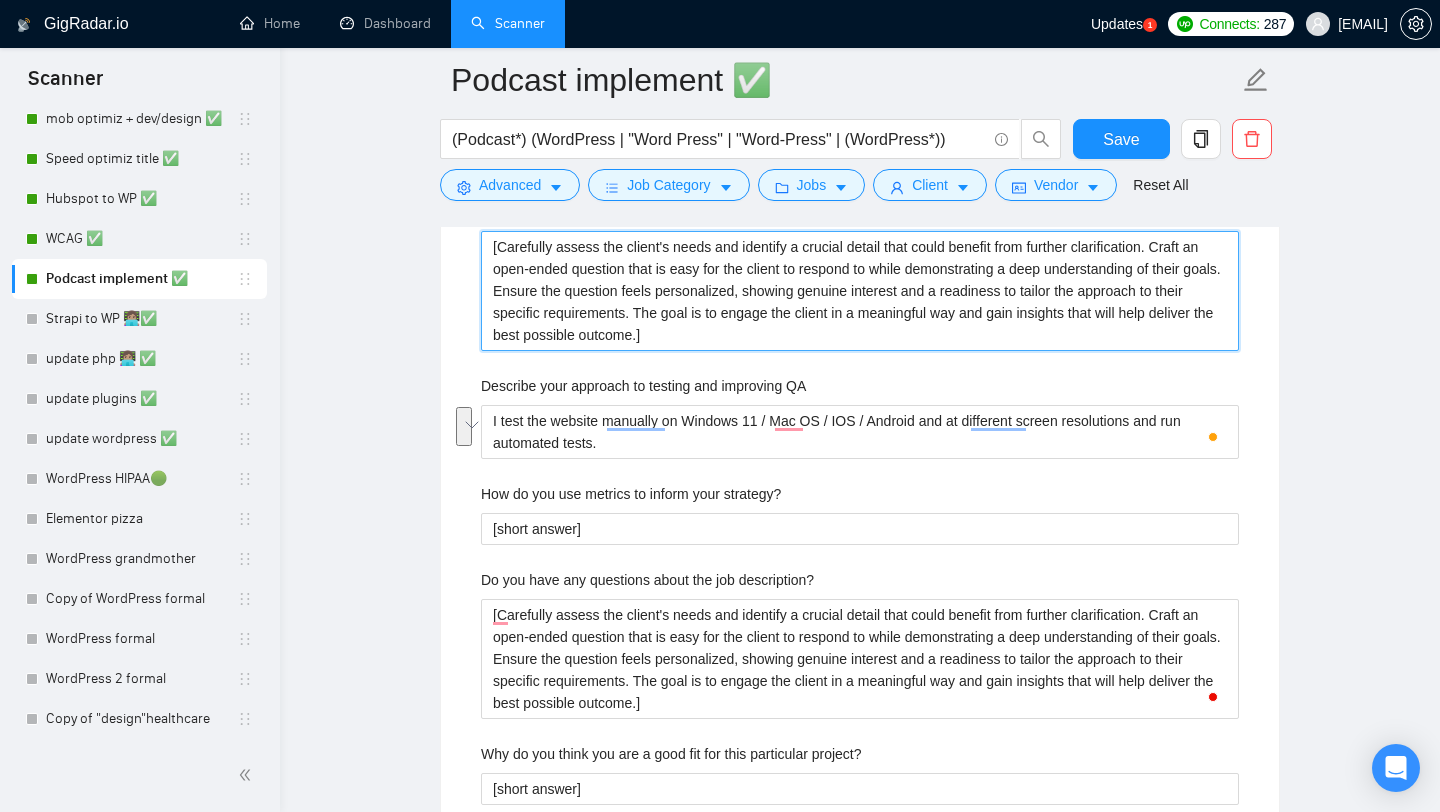 click on "[Carefully assess the client's needs and identify a crucial detail that could benefit from further clarification. Craft an open-ended question that is easy for the client to respond to while demonstrating a deep understanding of their goals. Ensure the question feels personalized, showing genuine interest and a readiness to tailor the approach to their specific requirements. The goal is to engage the client in a meaningful way and gain insights that will help deliver the best possible outcome.]" at bounding box center [860, 291] 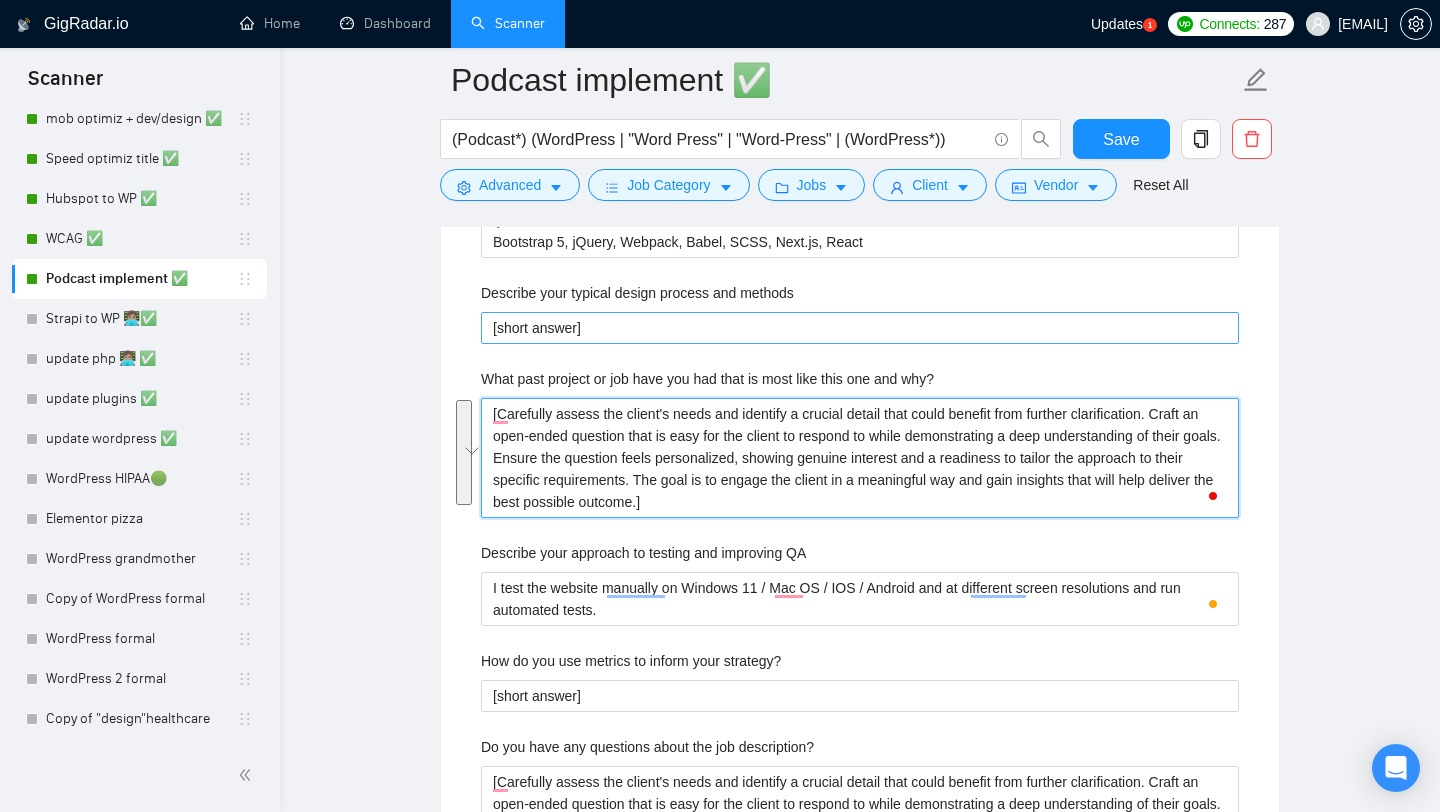 scroll, scrollTop: 2600, scrollLeft: 0, axis: vertical 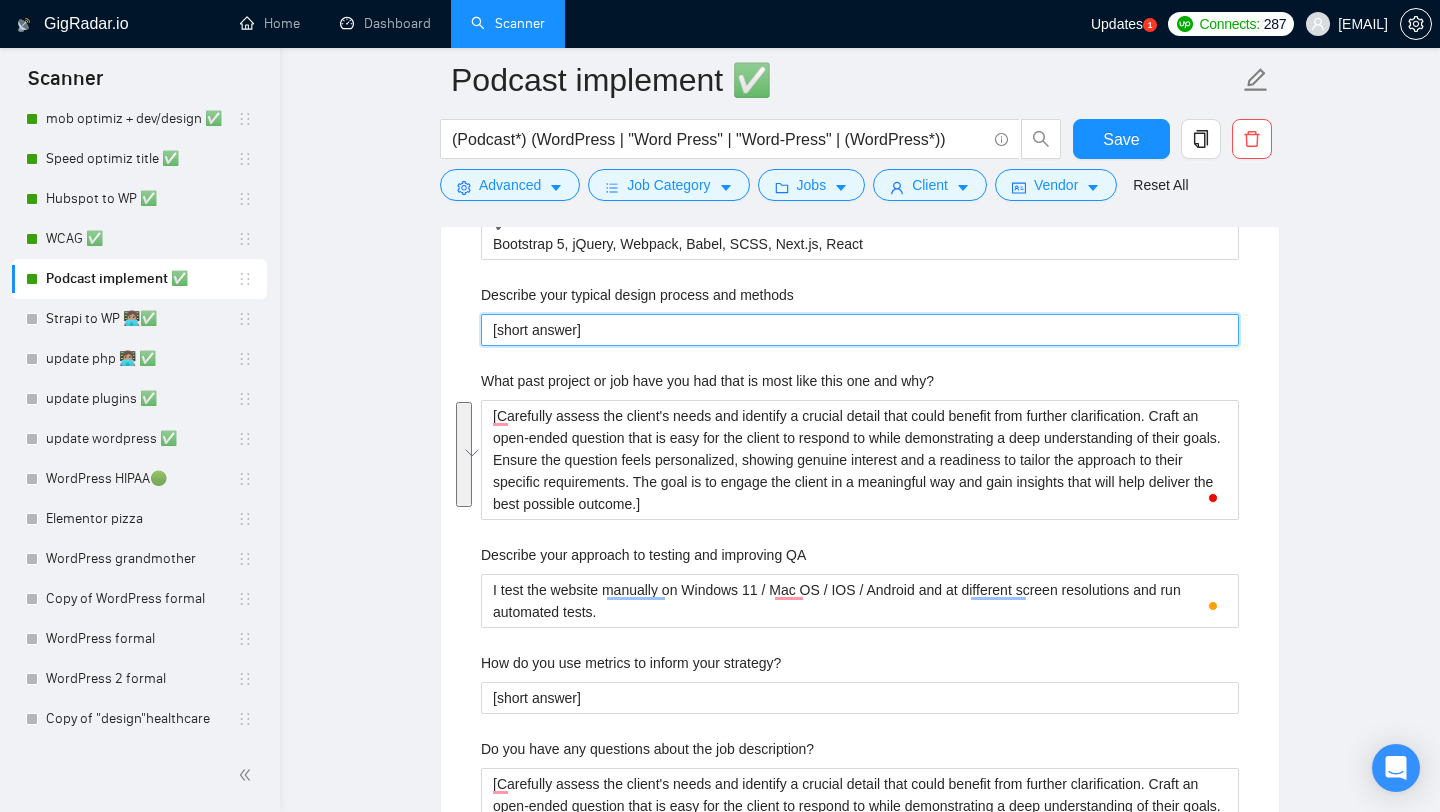 click on "[short answer]" at bounding box center [860, 330] 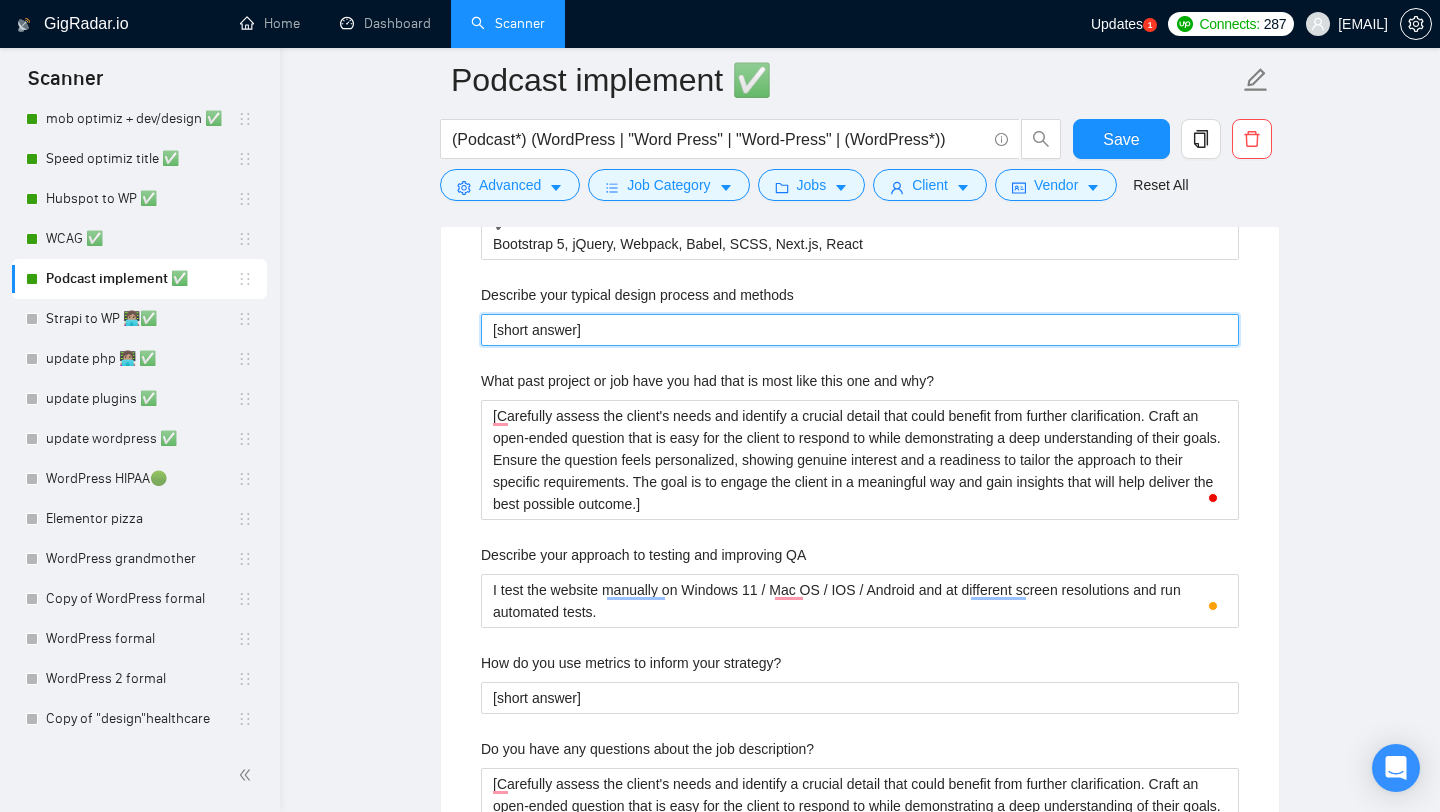 click on "[short answer]" at bounding box center [860, 330] 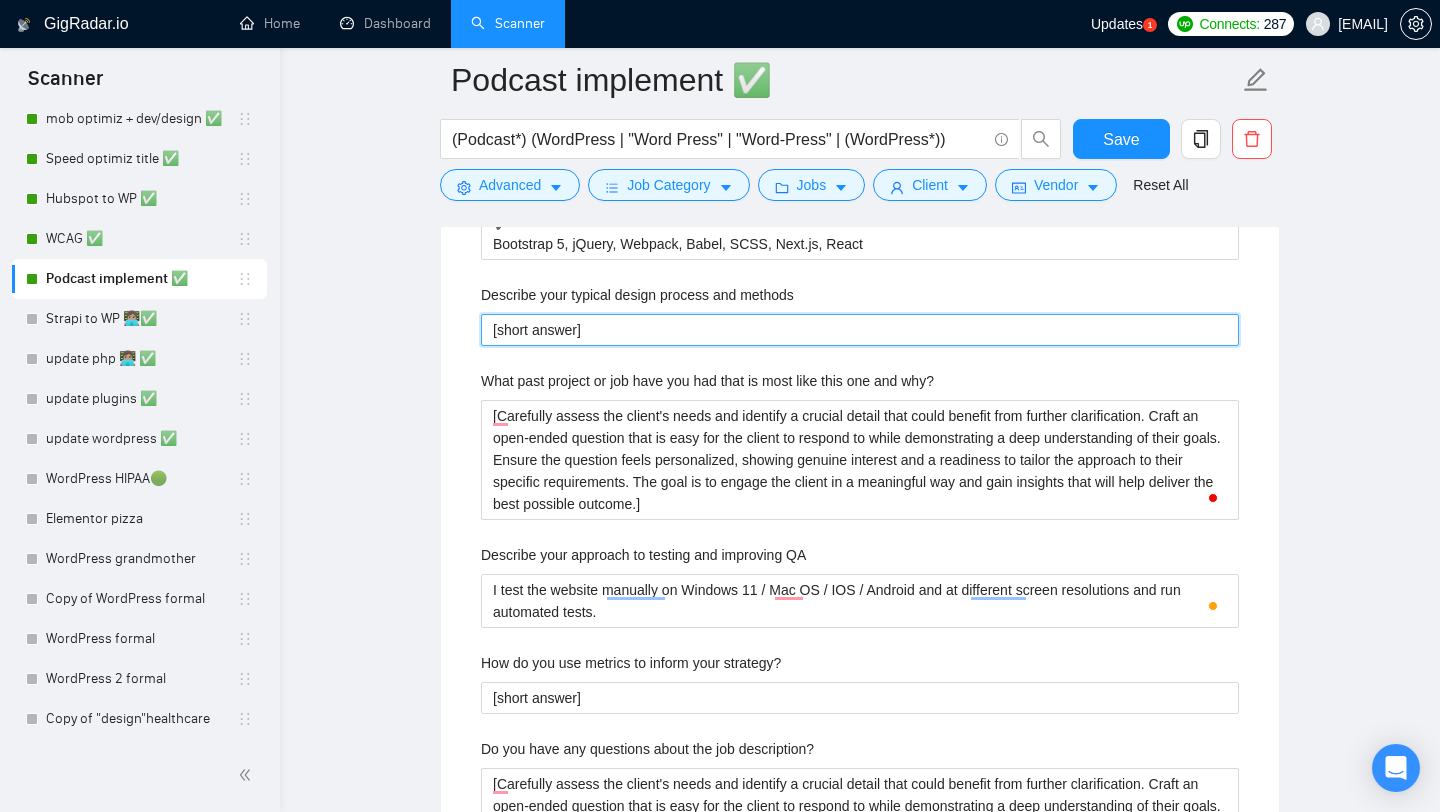 click on "[short answer]" at bounding box center [860, 330] 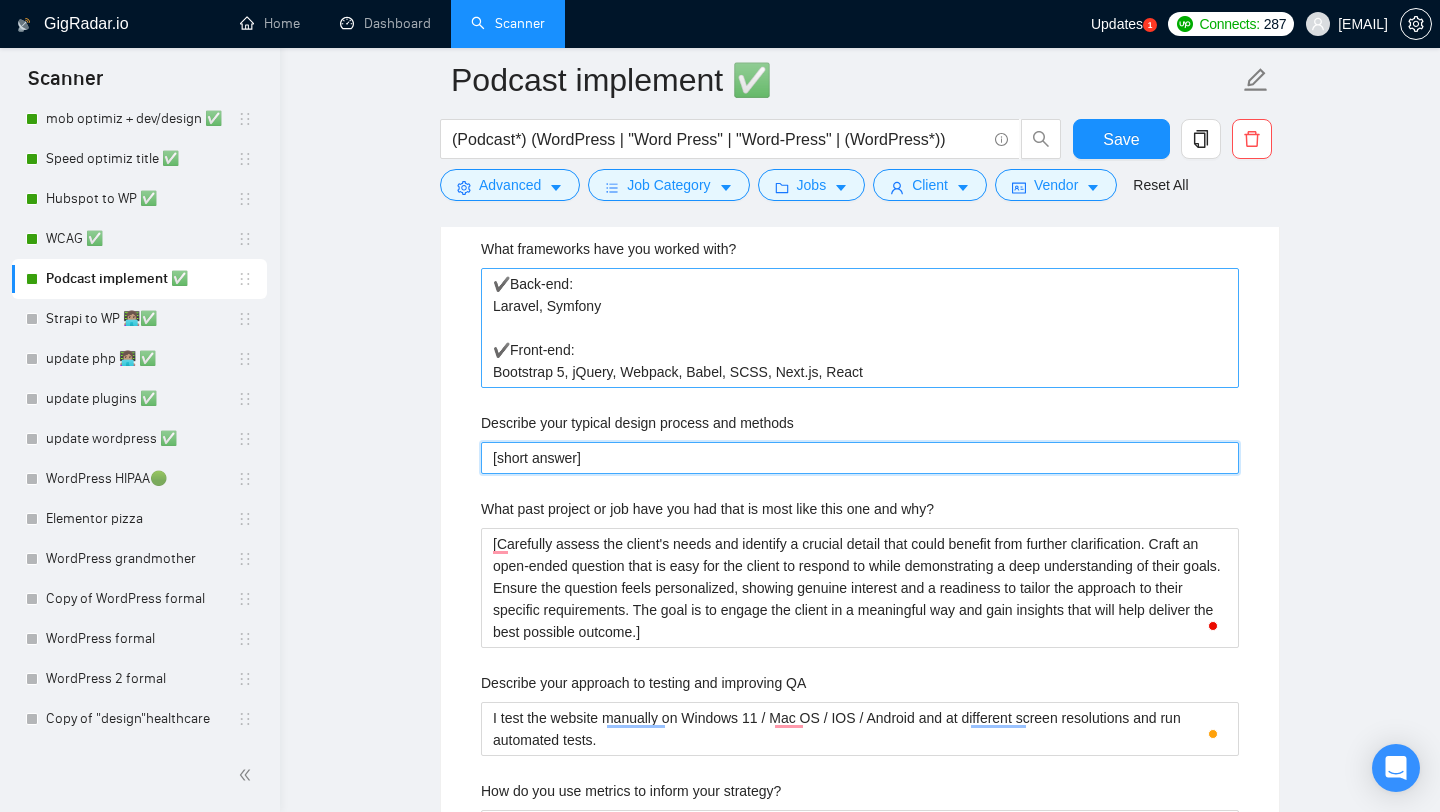scroll, scrollTop: 2473, scrollLeft: 0, axis: vertical 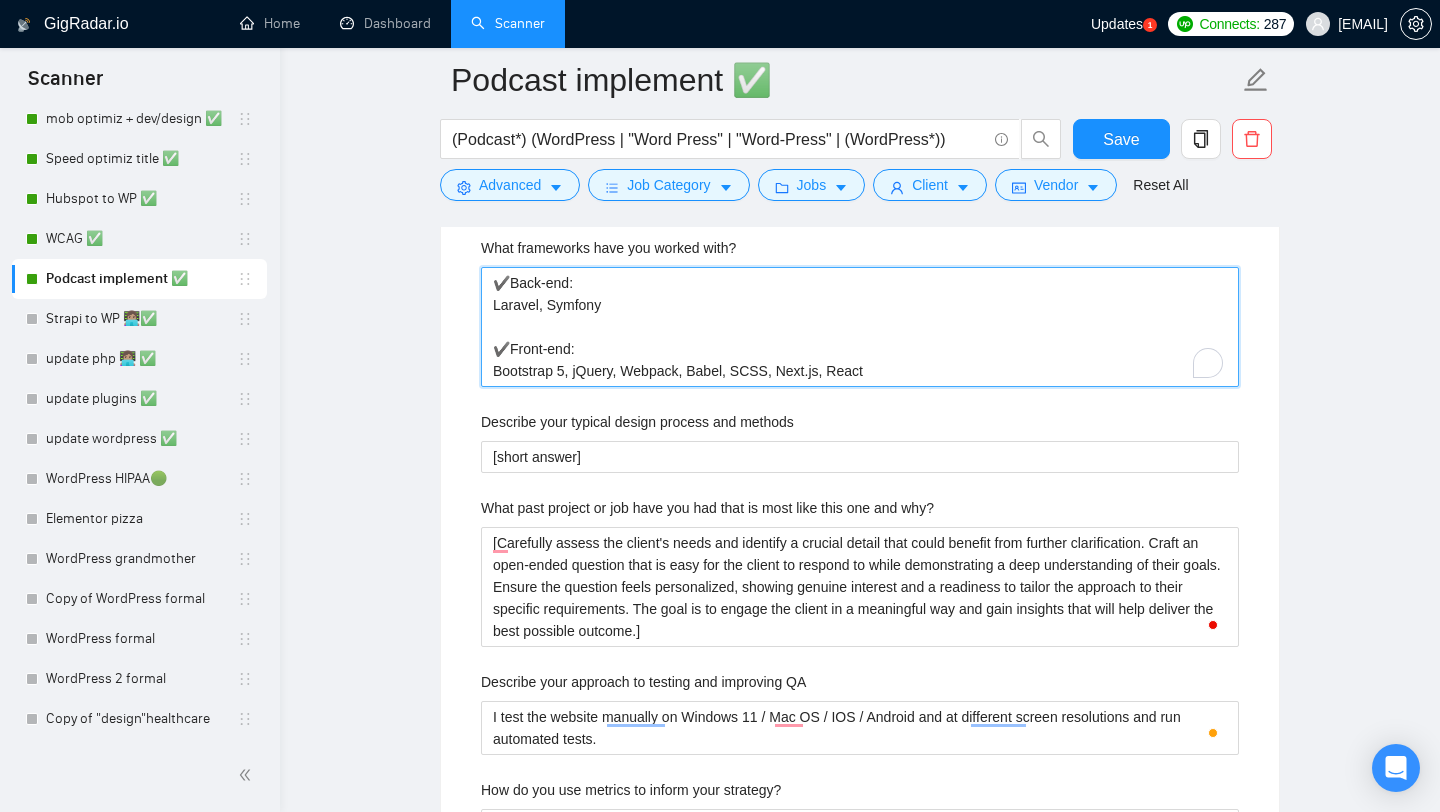 drag, startPoint x: 889, startPoint y: 366, endPoint x: 443, endPoint y: 257, distance: 459.12634 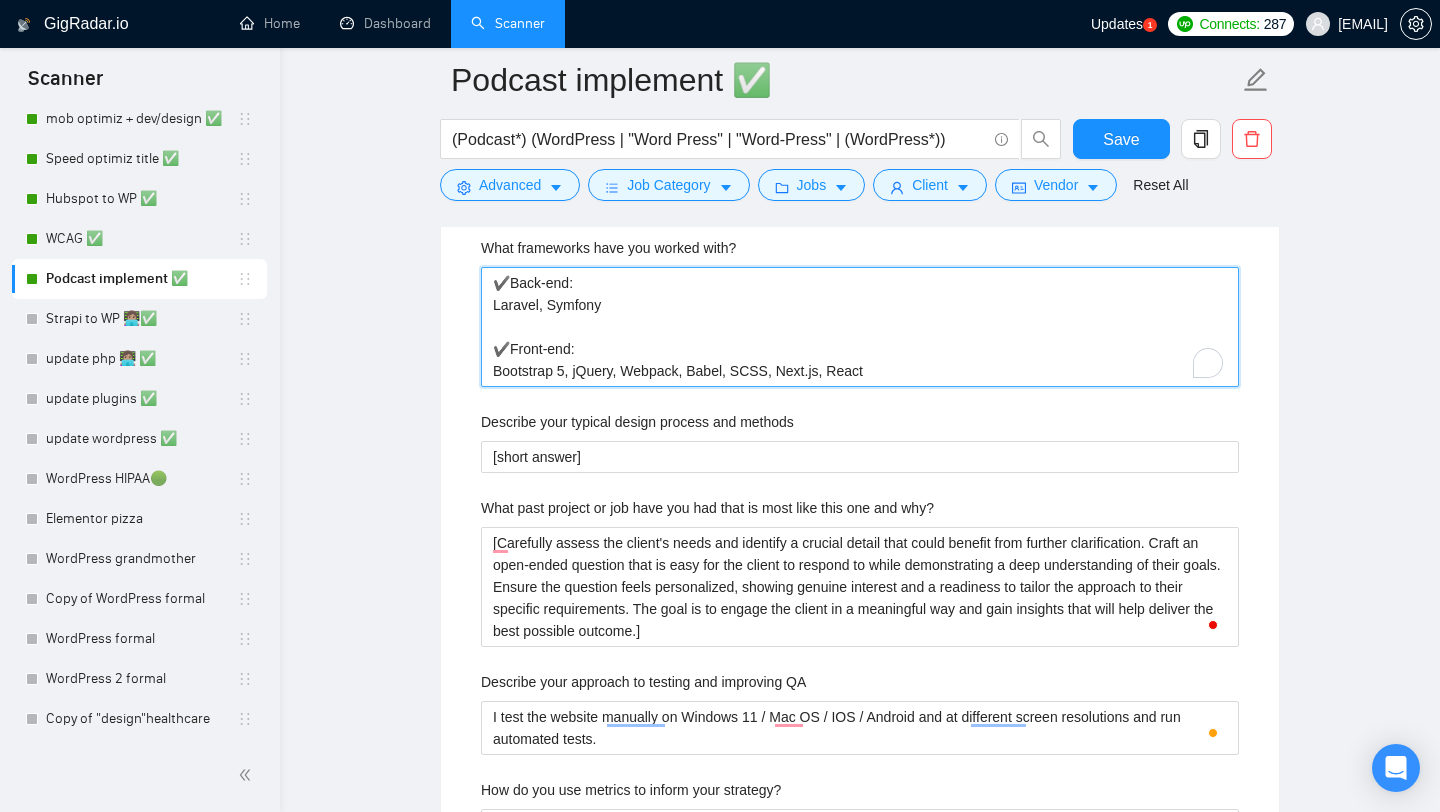 click on "Default answer template: [answer] Most frequent questions:  Describe your recent experience with similar projects [answer. Mention that you've already included relevant case studies/examples in your proposal to showcase your expertise.] Please list any certifications related to this project I have certificate that you can check in my profile. Include a link to your GitHub profile and/or website https://onpoint.to What frameworks have you worked with? ✔️Back-end:
Laravel, Symfony
✔️Front-end:
Bootstrap 5, jQuery, Webpack, Babel, SCSS, Next.js, React Describe your typical design process and methods [short answer] What past project or job have you had that is most like this one and why? Describe your approach to testing and improving QA I test the website manually on Windows 11 / Mac OS / IOS / Android and at different screen resolutions and run automated tests. How do you use metrics to inform your strategy? [short answer] Do you have any questions about the job description? [short answer]" at bounding box center (860, 453) 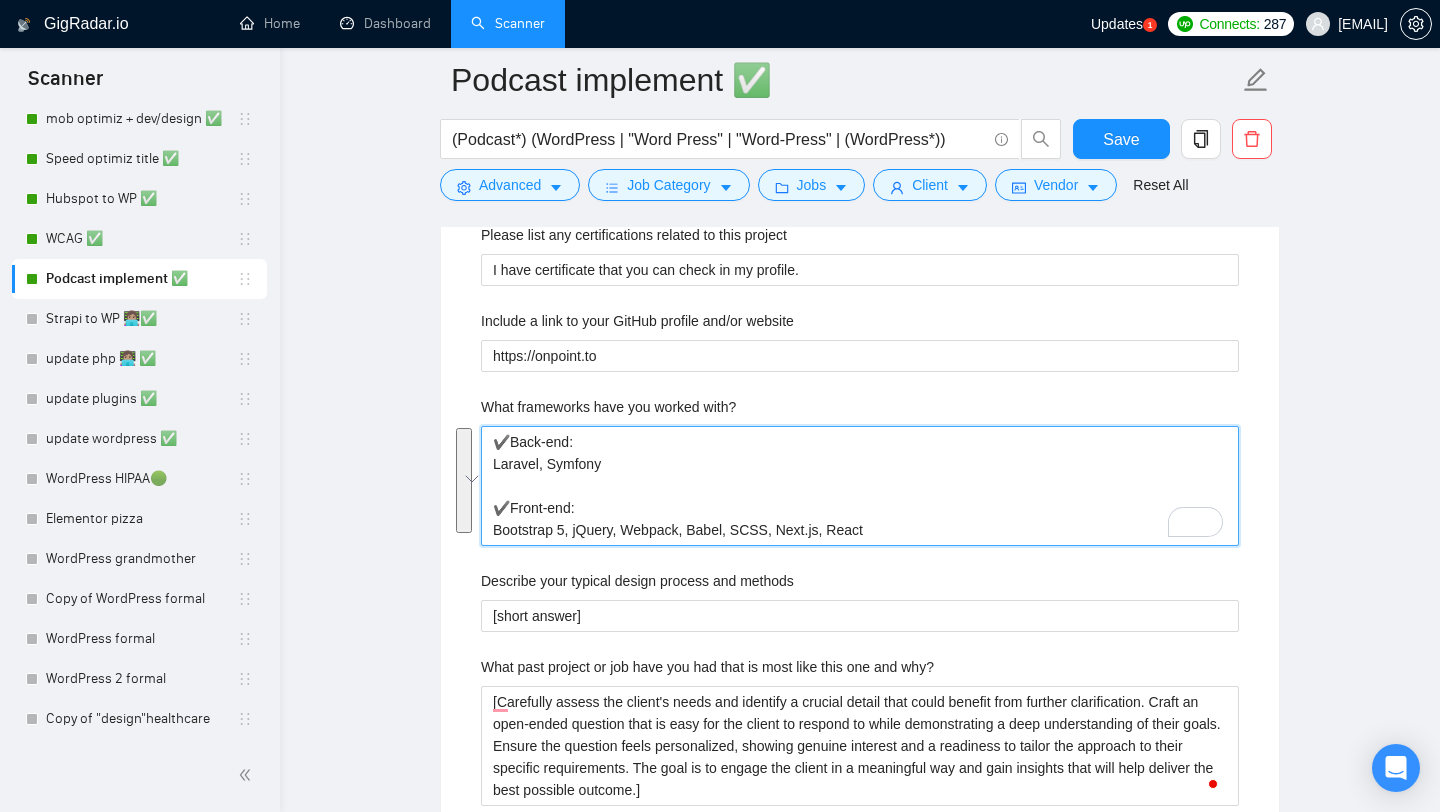 scroll, scrollTop: 2270, scrollLeft: 0, axis: vertical 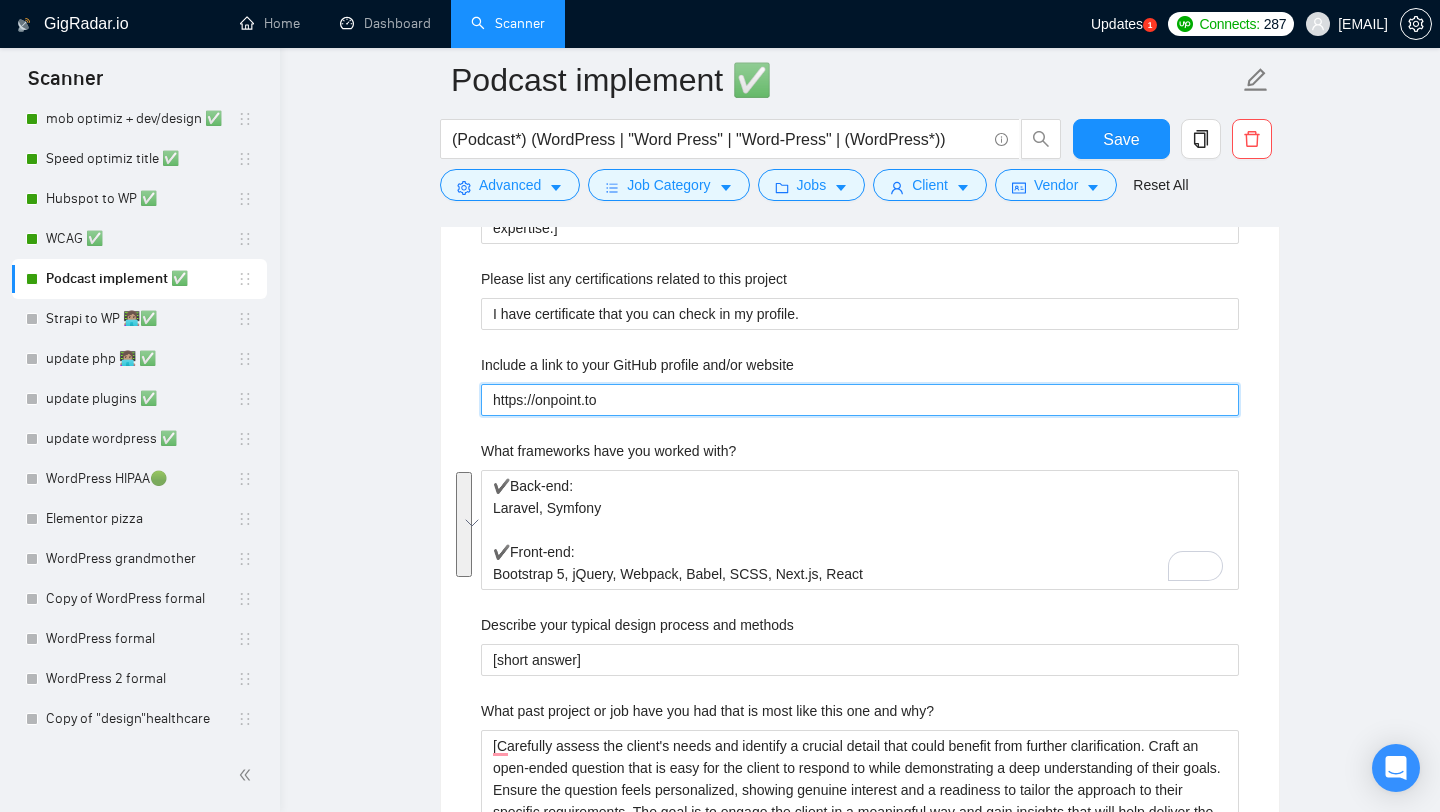 click on "https://onpoint.to" at bounding box center (860, 400) 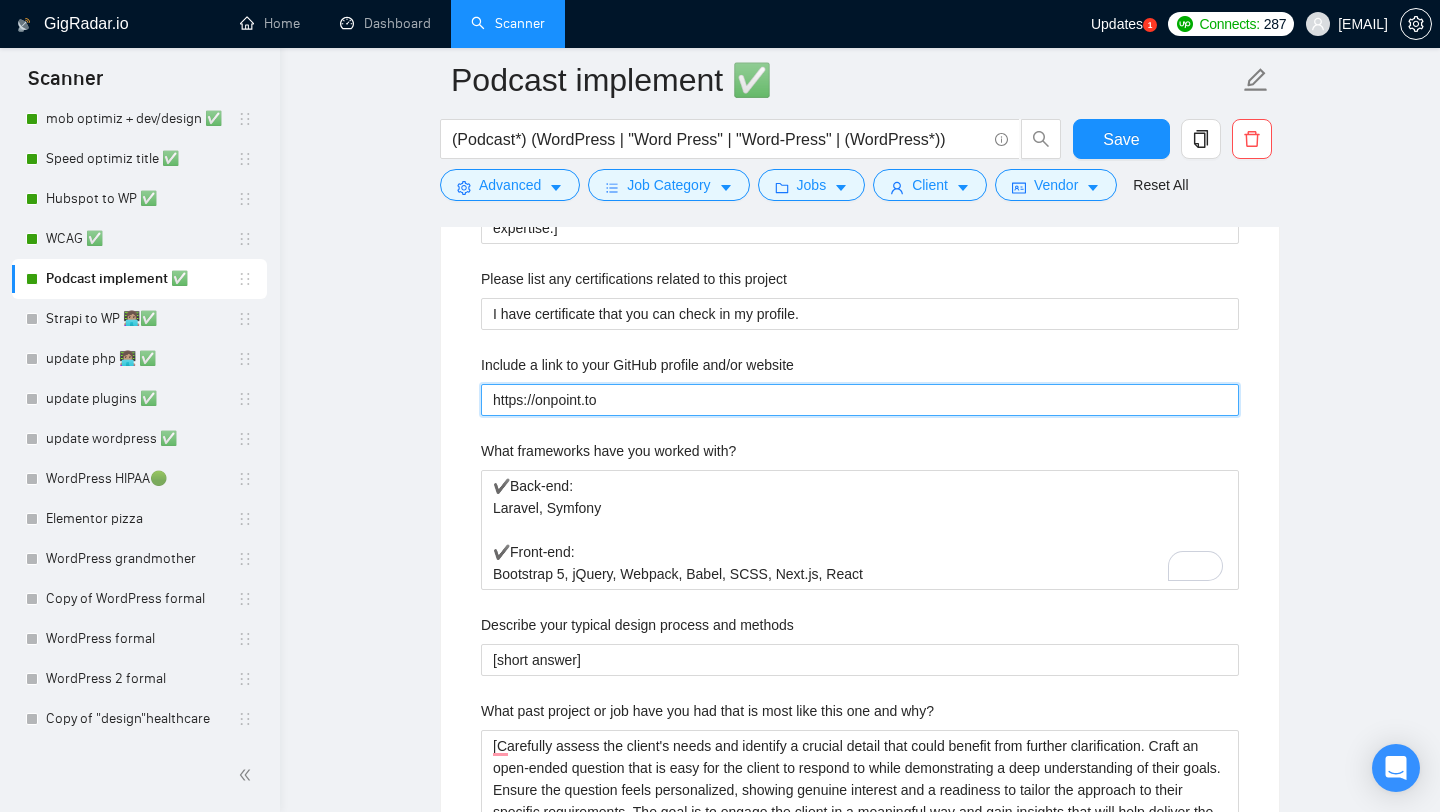 click on "https://onpoint.to" at bounding box center [860, 400] 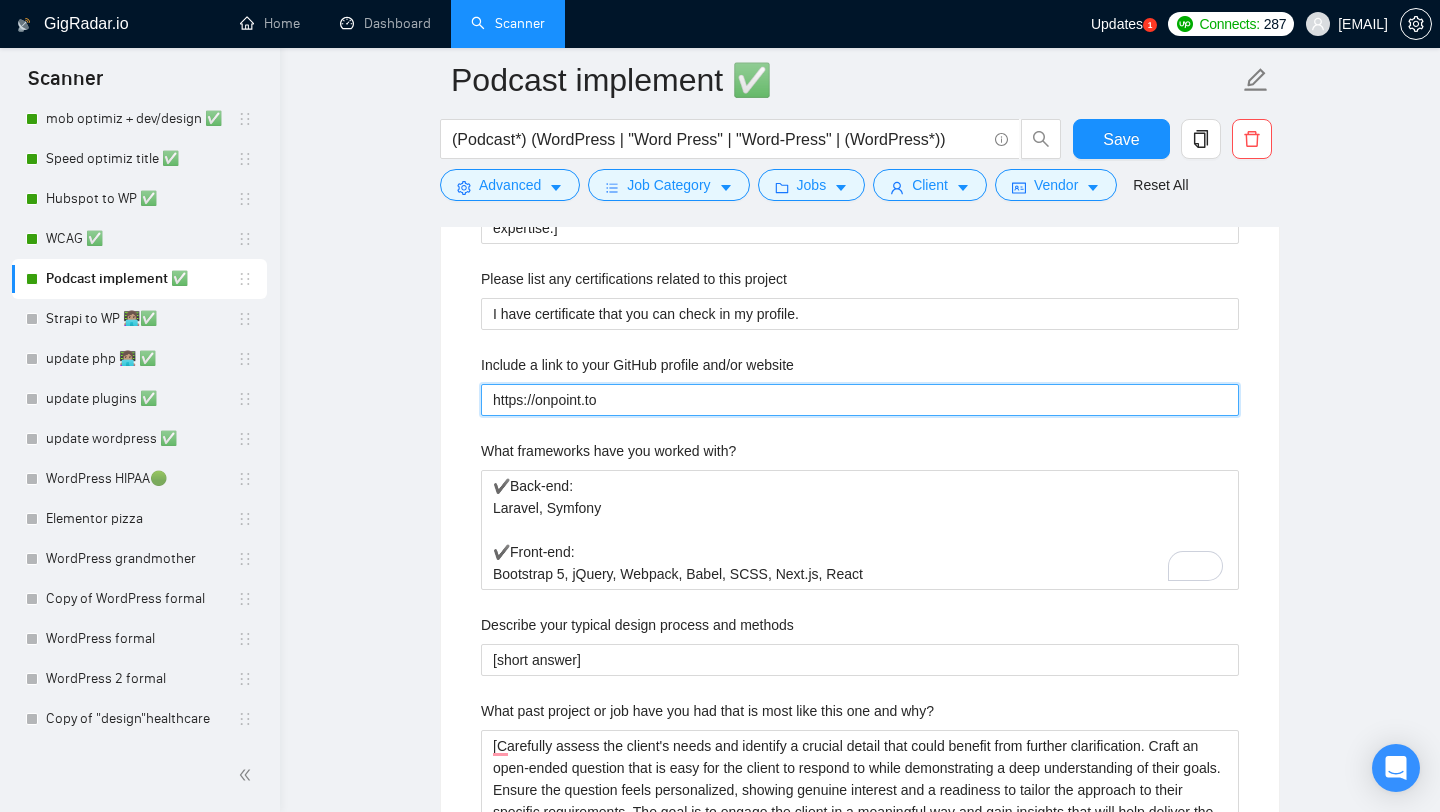 click on "https://onpoint.to" at bounding box center [860, 400] 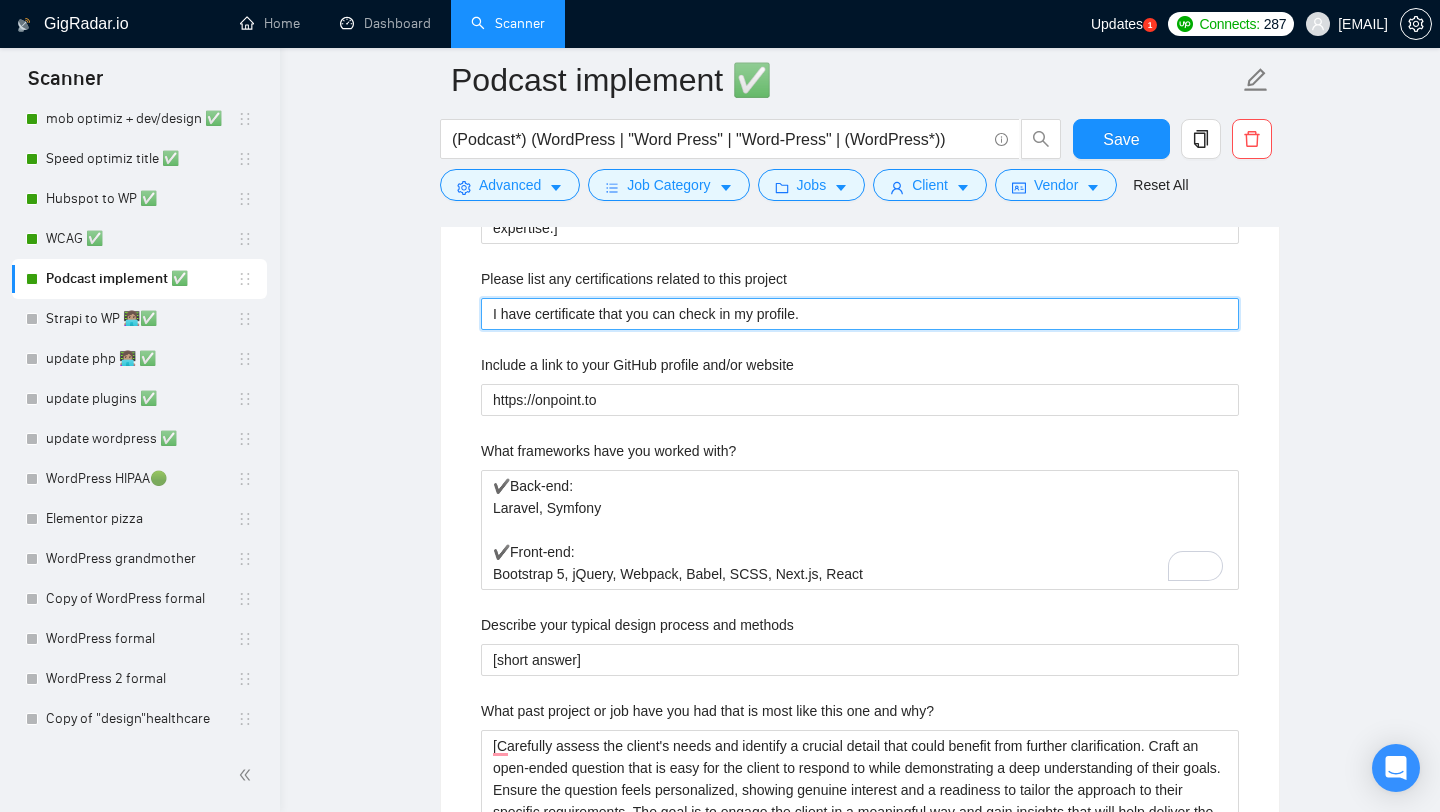 click on "I have certificate that you can check in my profile." at bounding box center [860, 314] 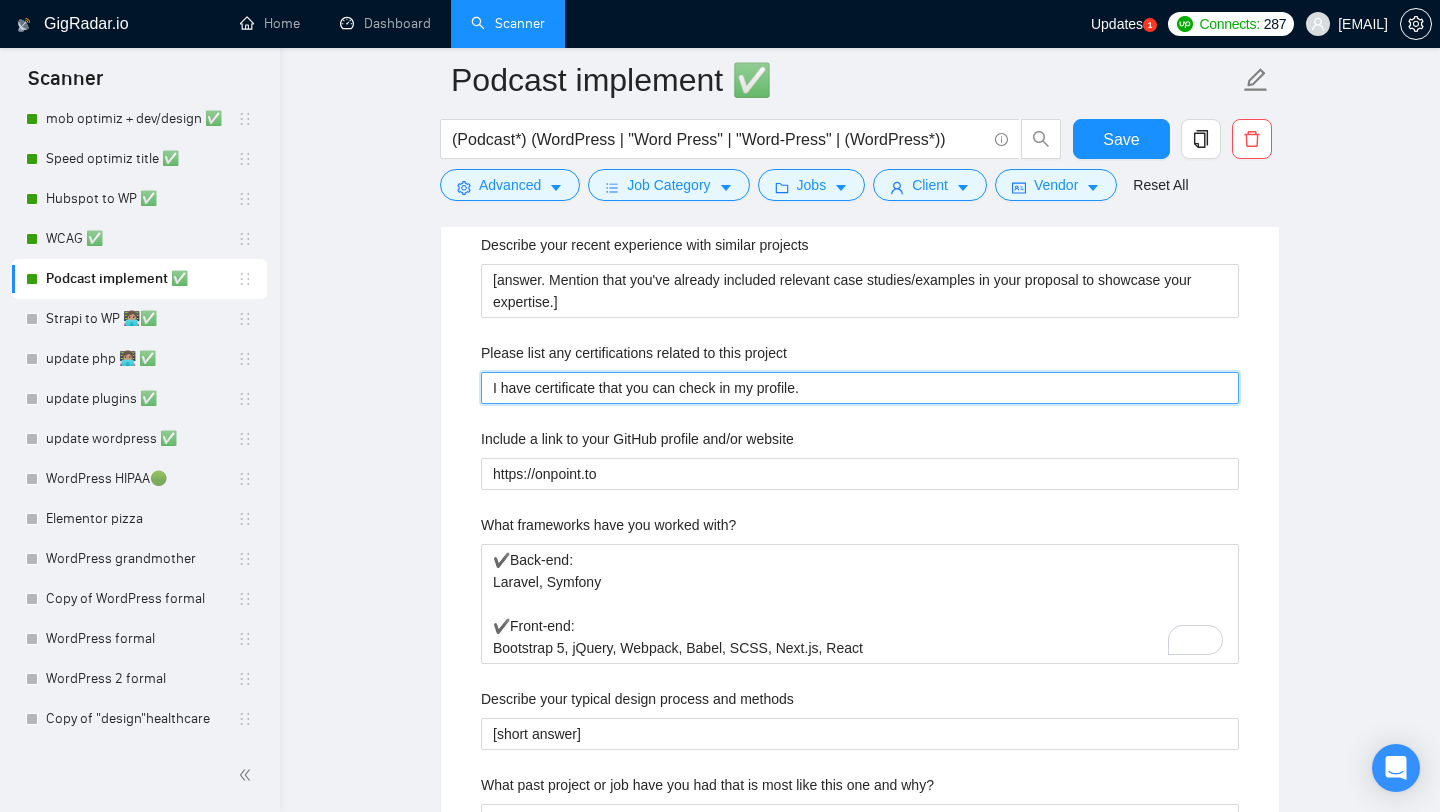scroll, scrollTop: 2181, scrollLeft: 0, axis: vertical 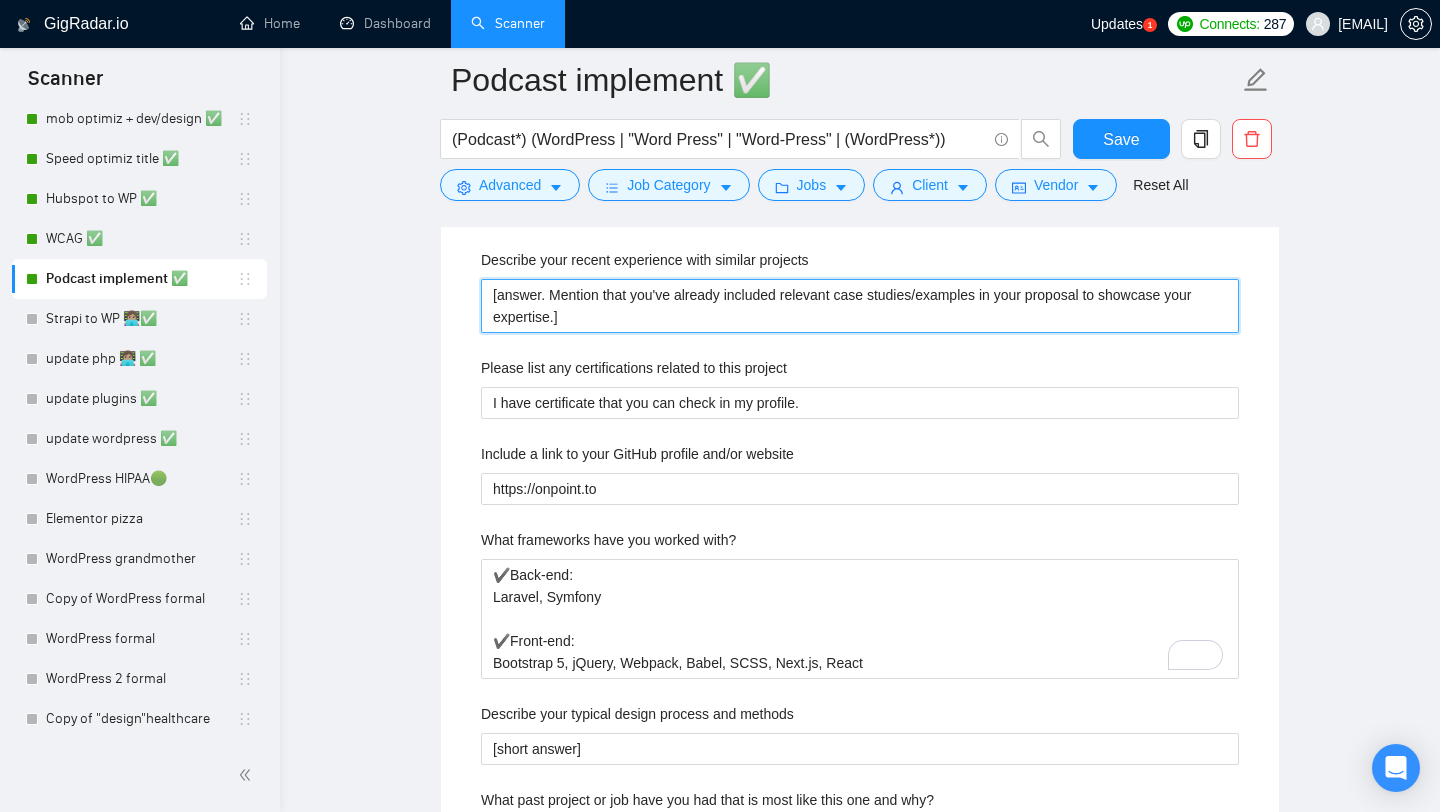 click on "[answer. Mention that you've already included relevant case studies/examples in your proposal to showcase your expertise.]" at bounding box center (860, 306) 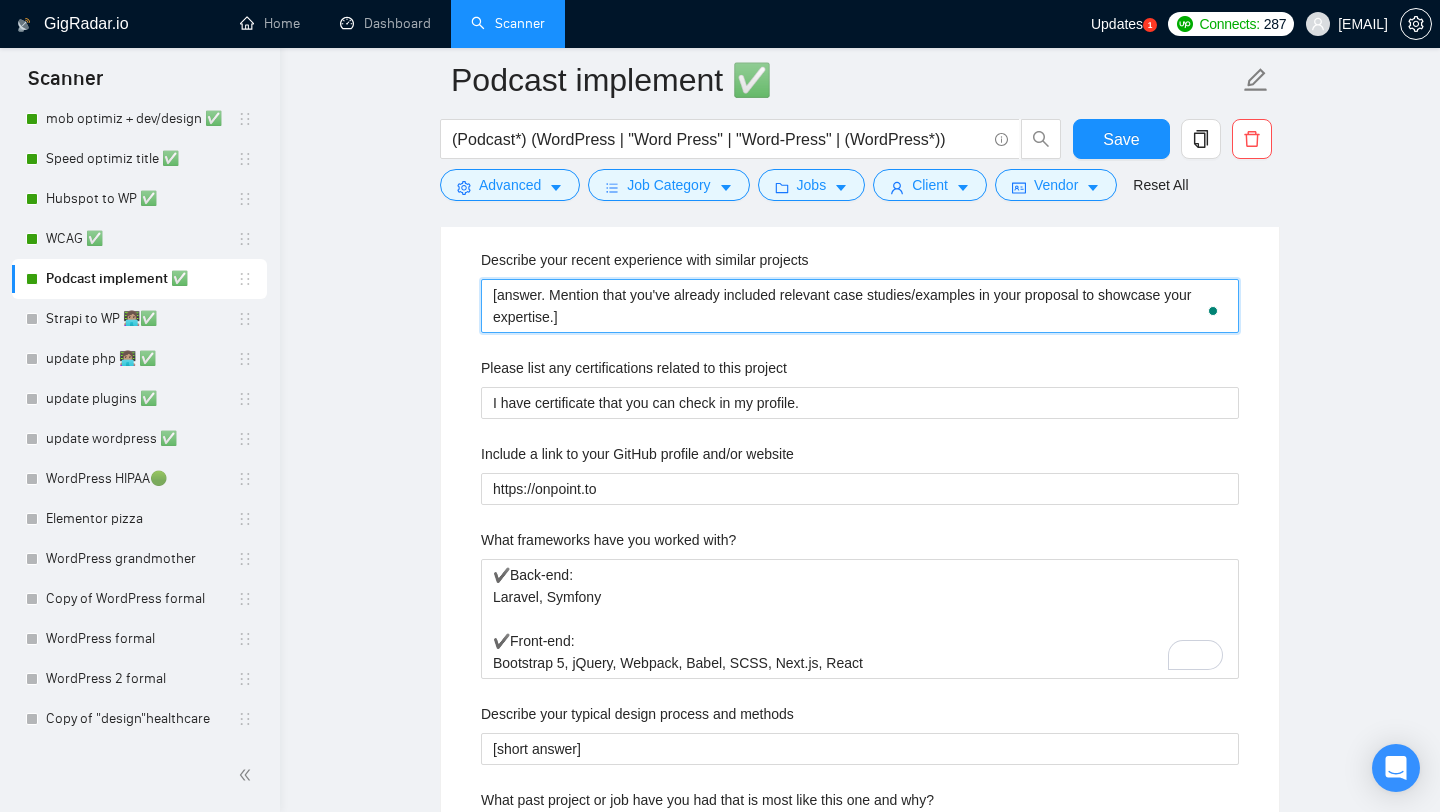 click on "[answer. Mention that you've already included relevant case studies/examples in your proposal to showcase your expertise.]" at bounding box center [860, 306] 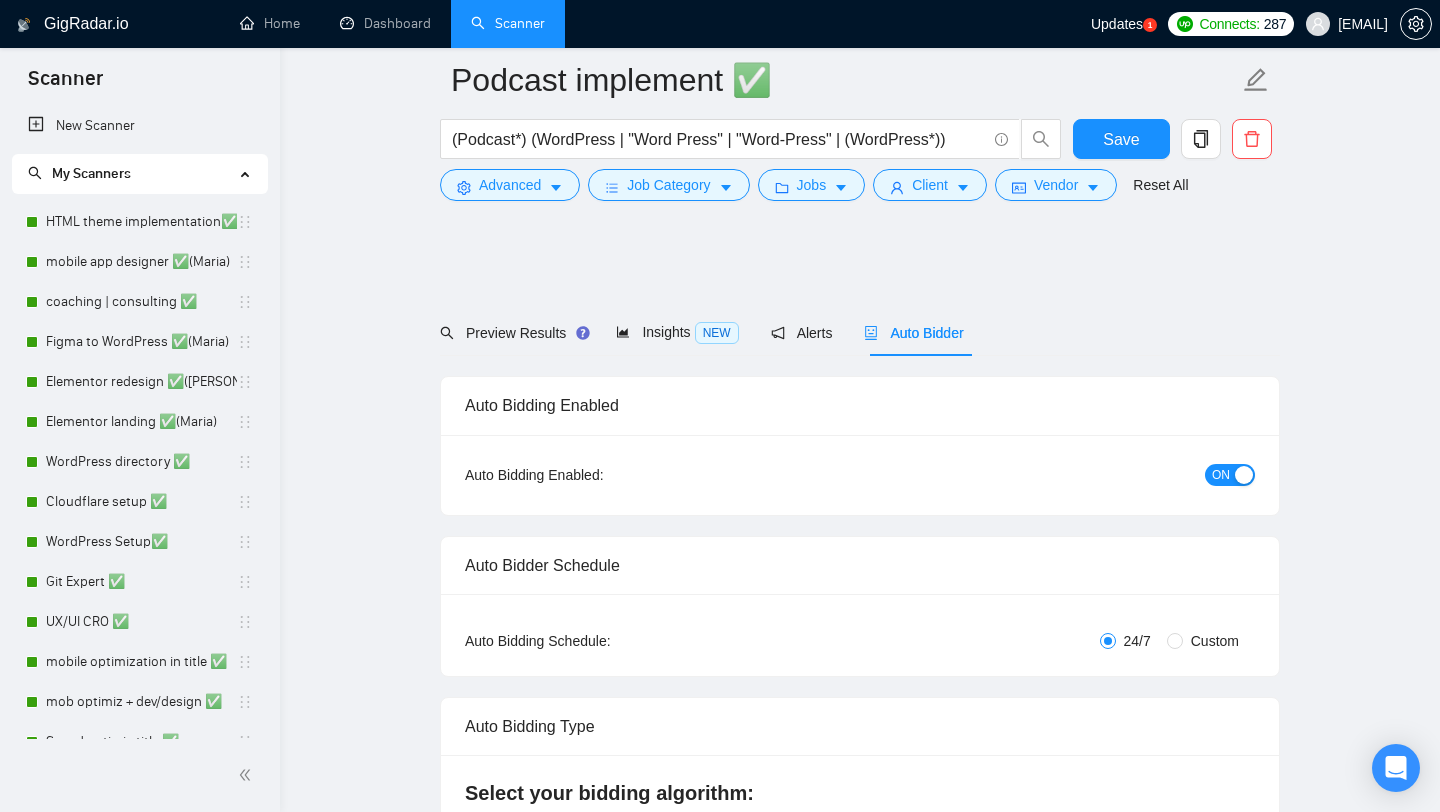 scroll, scrollTop: 2181, scrollLeft: 0, axis: vertical 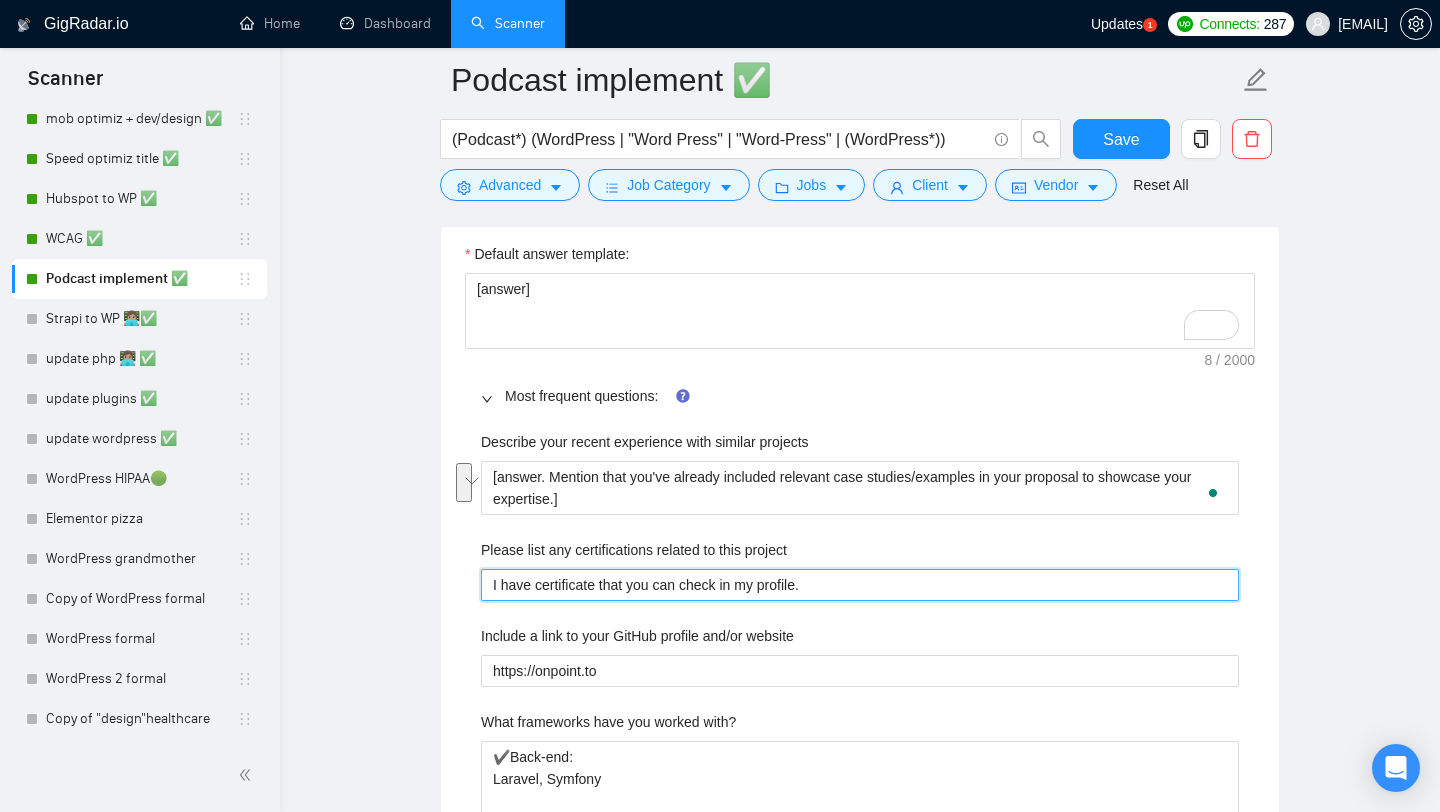 click on "I have certificate that you can check in my profile." at bounding box center (860, 585) 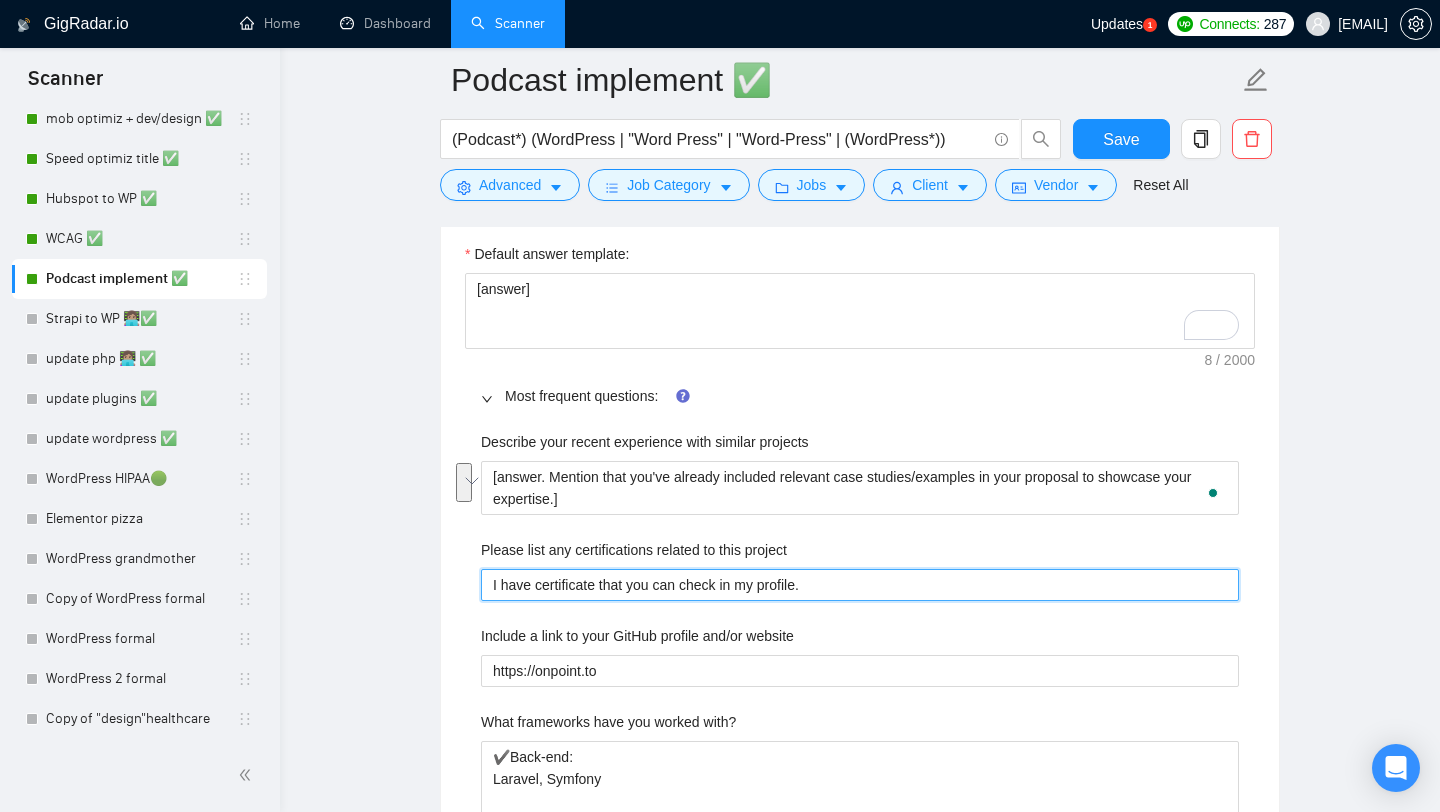 click on "I have certificate that you can check in my profile." at bounding box center [860, 585] 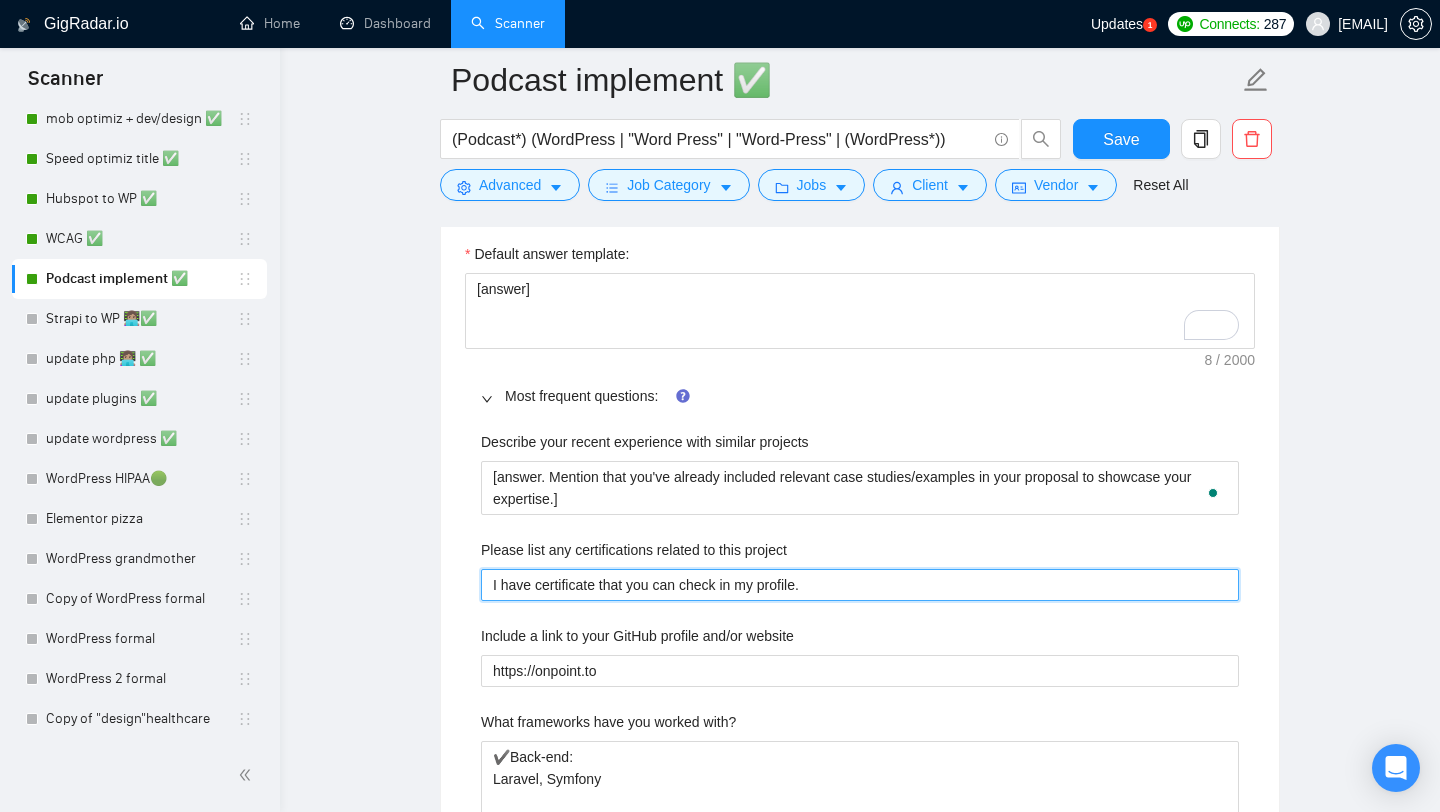 click on "I have certificate that you can check in my profile." at bounding box center (860, 585) 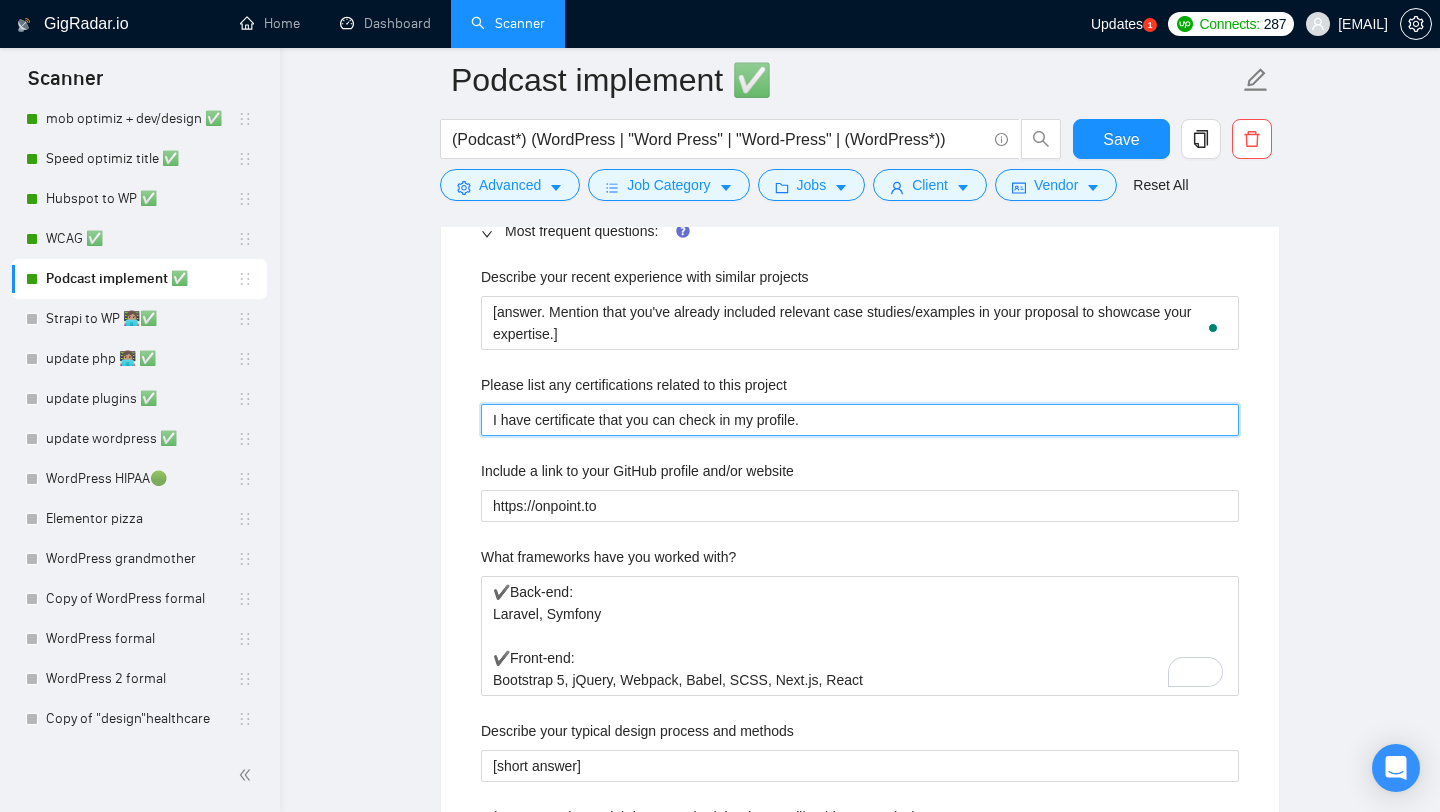 scroll, scrollTop: 2165, scrollLeft: 0, axis: vertical 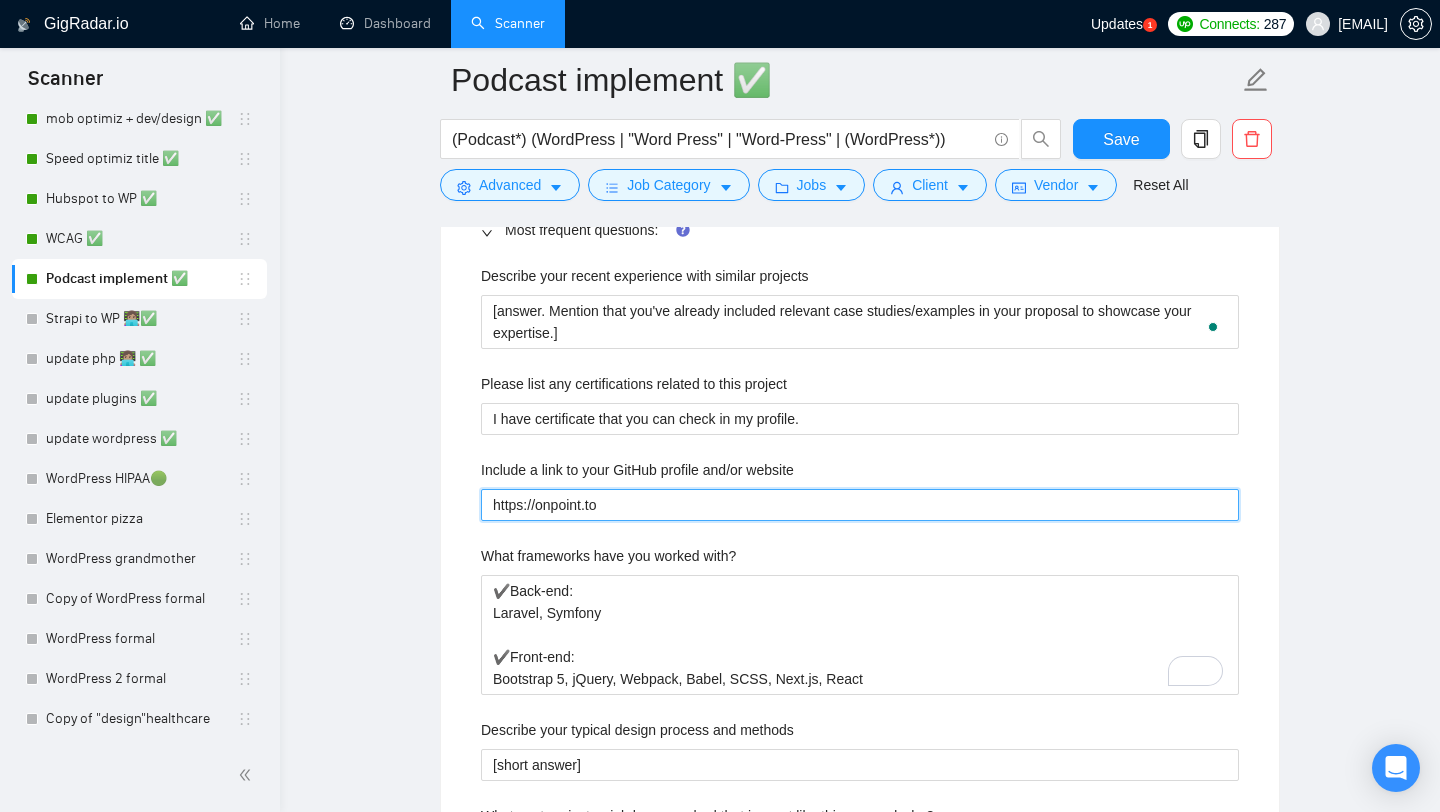 click on "https://onpoint.to" at bounding box center [860, 505] 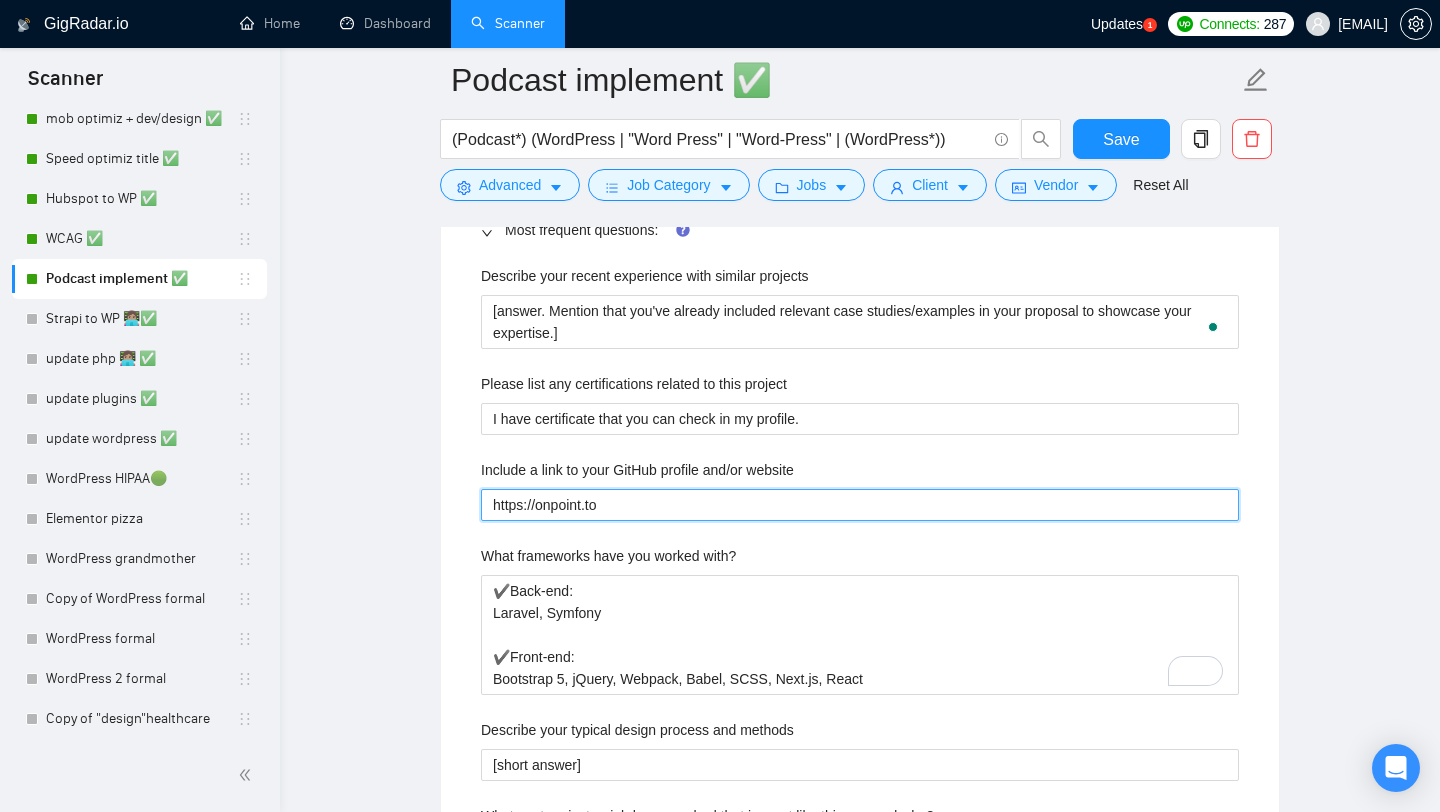 click on "https://onpoint.to" at bounding box center [860, 505] 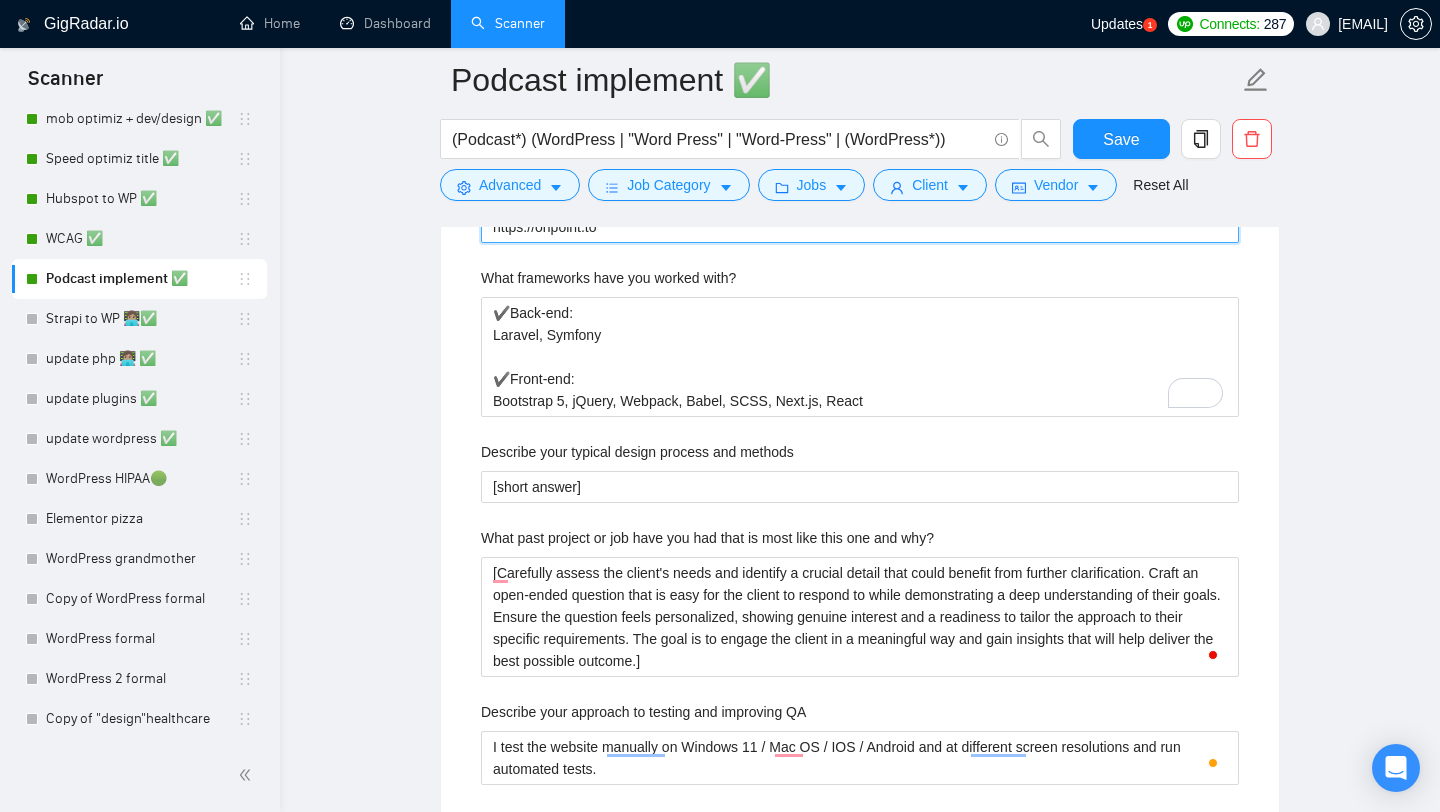 scroll, scrollTop: 2445, scrollLeft: 0, axis: vertical 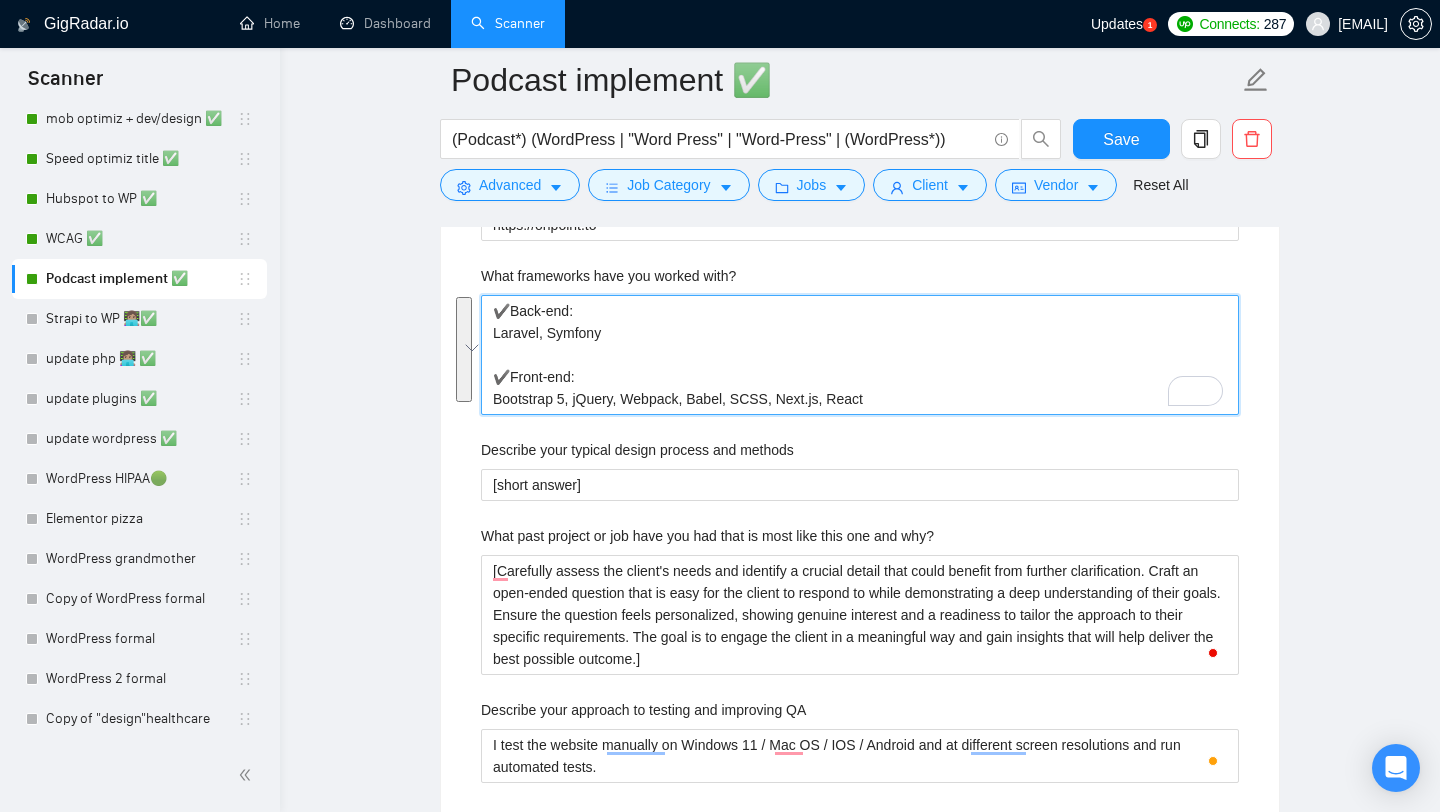 drag, startPoint x: 876, startPoint y: 405, endPoint x: 474, endPoint y: 243, distance: 433.41434 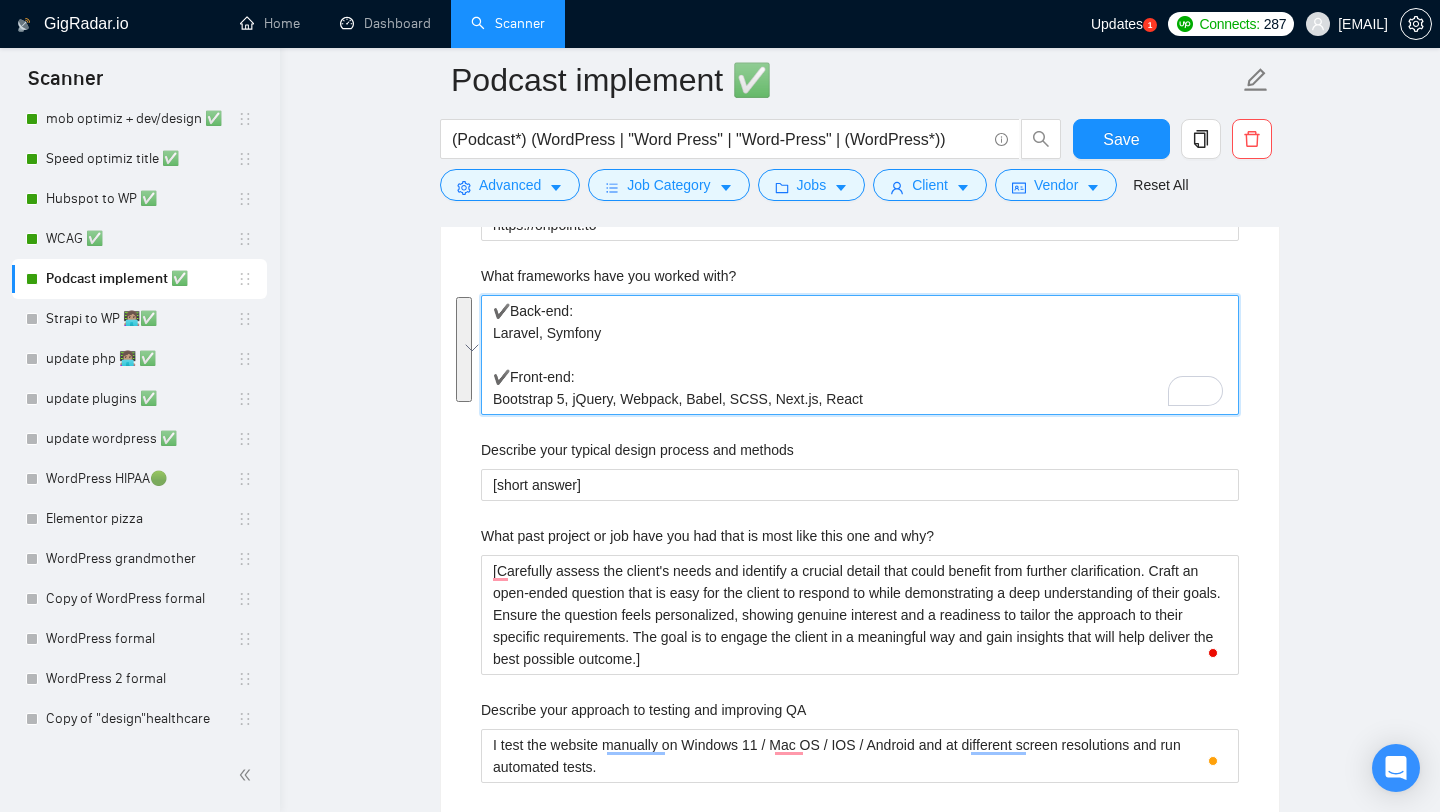 click on "Describe your recent experience with similar projects [answer. Mention that you've already included relevant case studies/examples in your proposal to showcase your expertise.] Please list any certifications related to this project I have certificate that you can check in my profile. Include a link to your GitHub profile and/or website https://onpoint.to What frameworks have you worked with? ✔️Back-end:
Laravel, Symfony
✔️Front-end:
Bootstrap 5, jQuery, Webpack, Babel, SCSS, Next.js, React Describe your typical design process and methods [short answer] What past project or job have you had that is most like this one and why? Describe your approach to testing and improving QA I test the website manually on Windows 11 / Mac OS / IOS / Android and at different screen resolutions and run automated tests. How do you use metrics to inform your strategy? [short answer] Do you have any questions about the job description? Why do you think you are a good fit for this particular project? [short answer]" at bounding box center [860, 569] 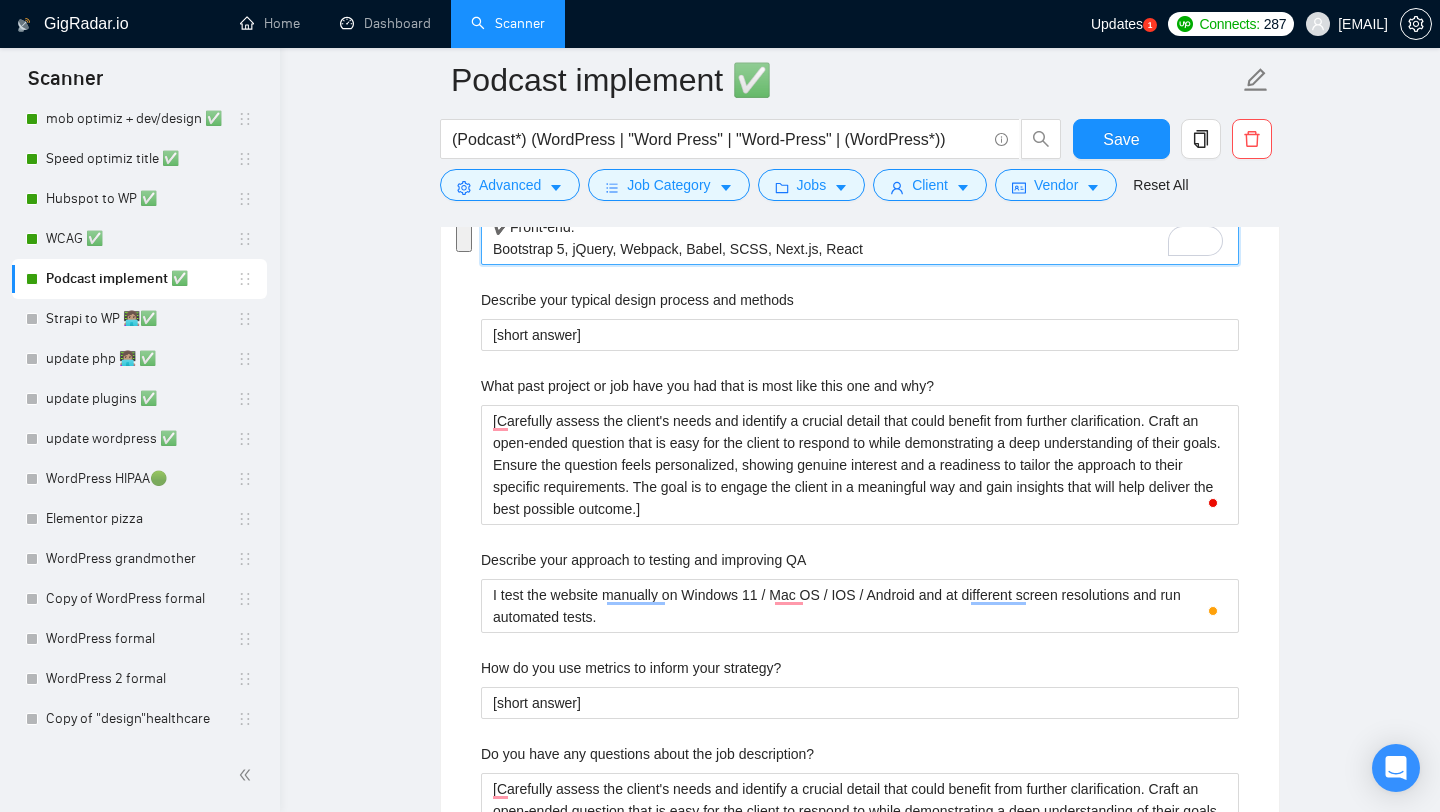 scroll, scrollTop: 2598, scrollLeft: 0, axis: vertical 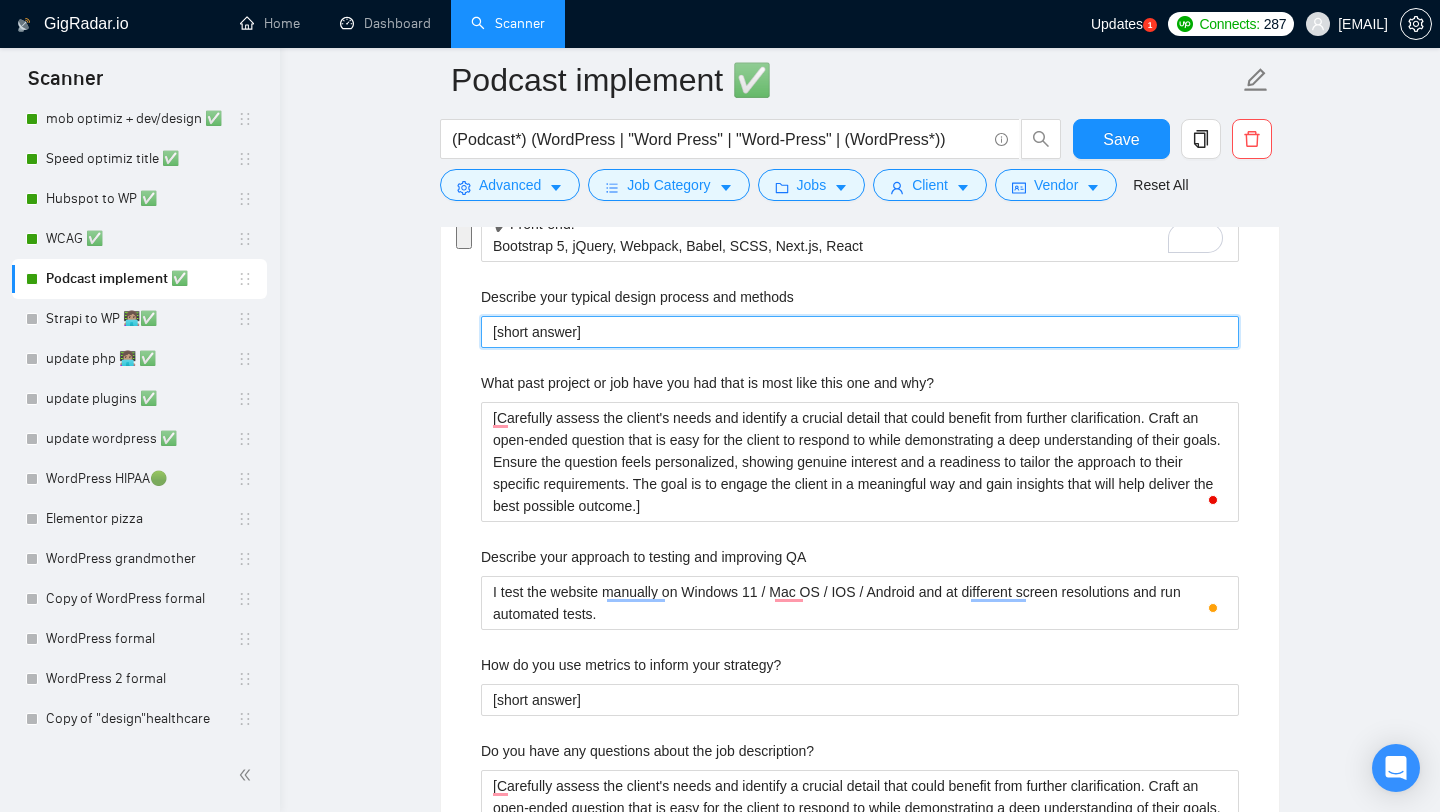 click on "[short answer]" at bounding box center [860, 332] 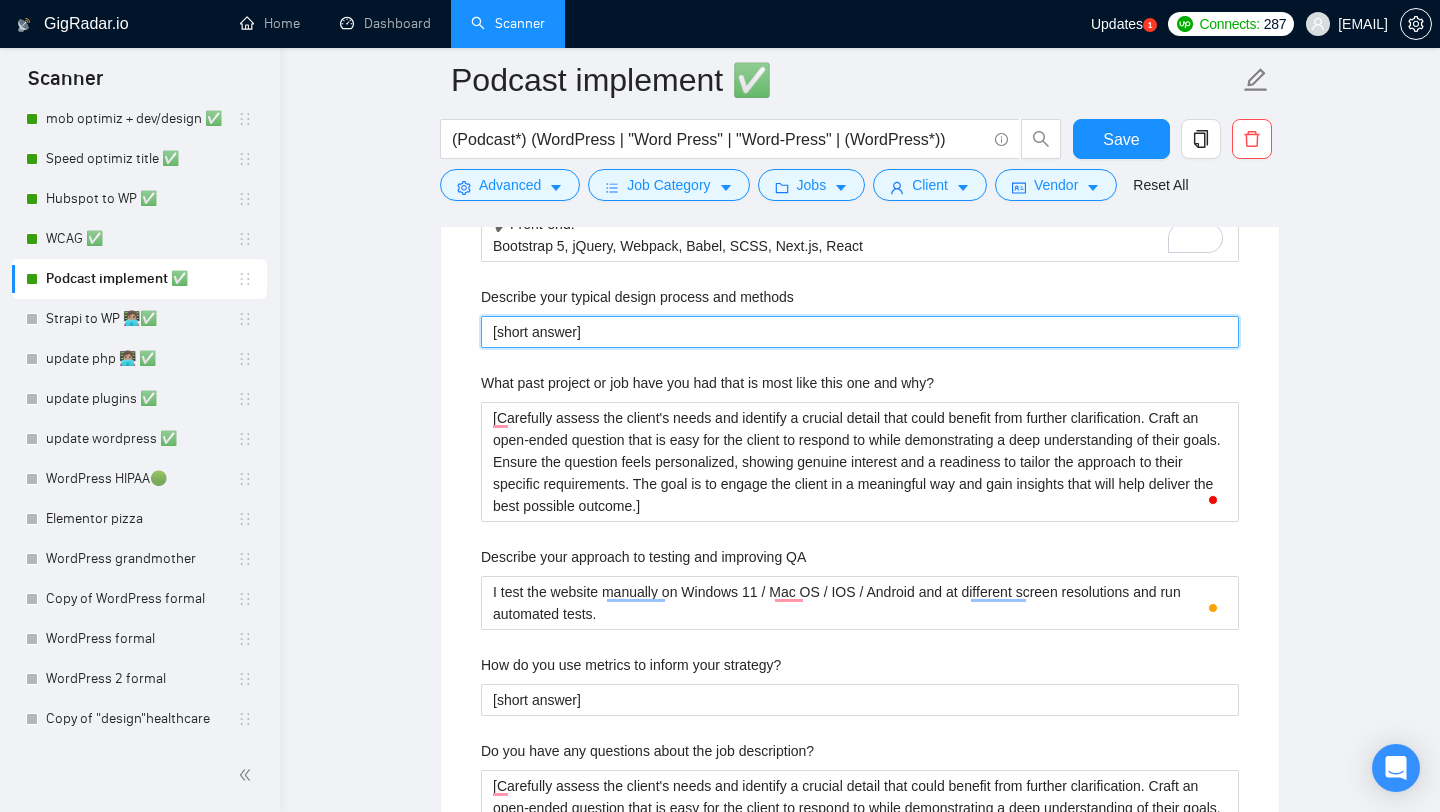 click on "[short answer]" at bounding box center (860, 332) 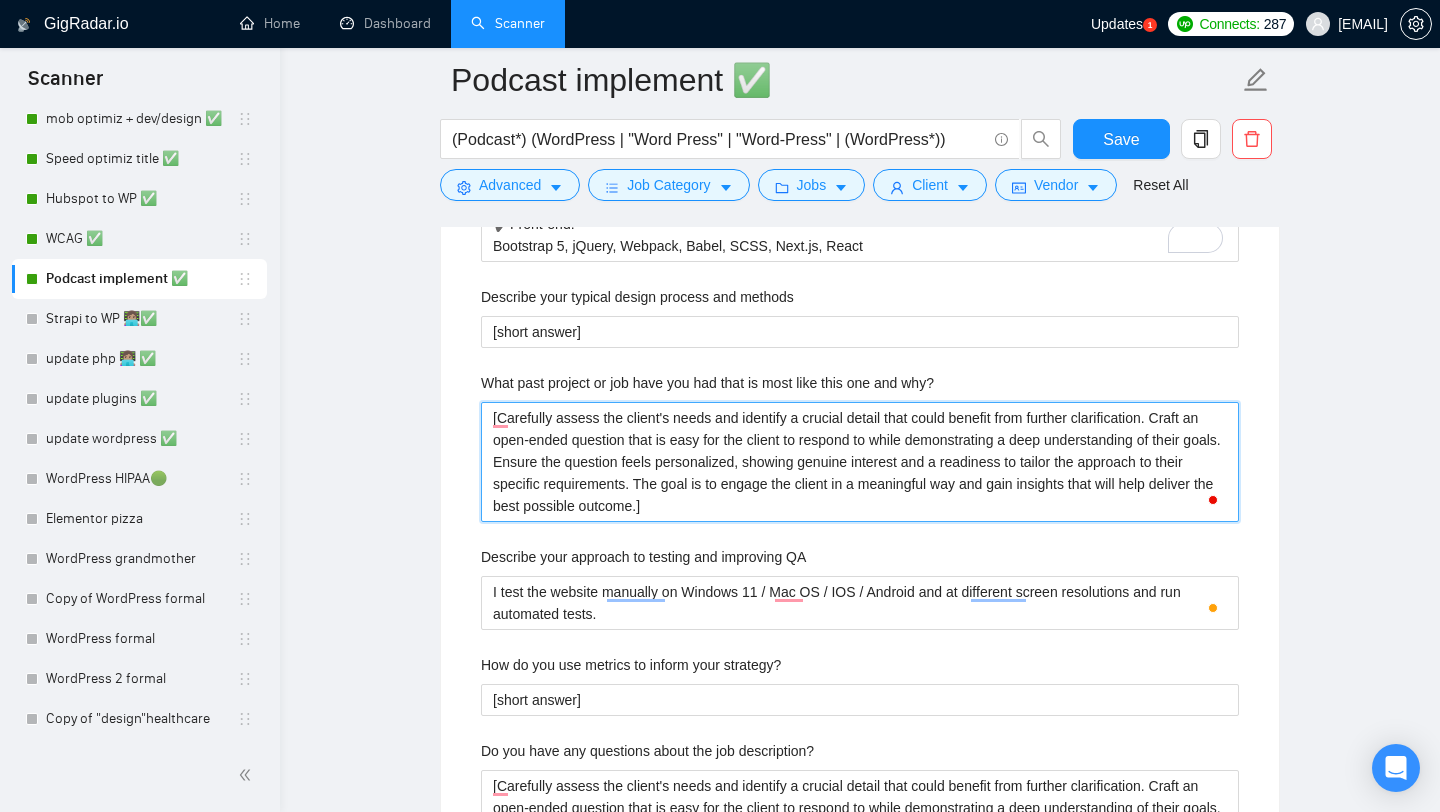 click on "[Carefully assess the client's needs and identify a crucial detail that could benefit from further clarification. Craft an open-ended question that is easy for the client to respond to while demonstrating a deep understanding of their goals. Ensure the question feels personalized, showing genuine interest and a readiness to tailor the approach to their specific requirements. The goal is to engage the client in a meaningful way and gain insights that will help deliver the best possible outcome.]" at bounding box center (860, 462) 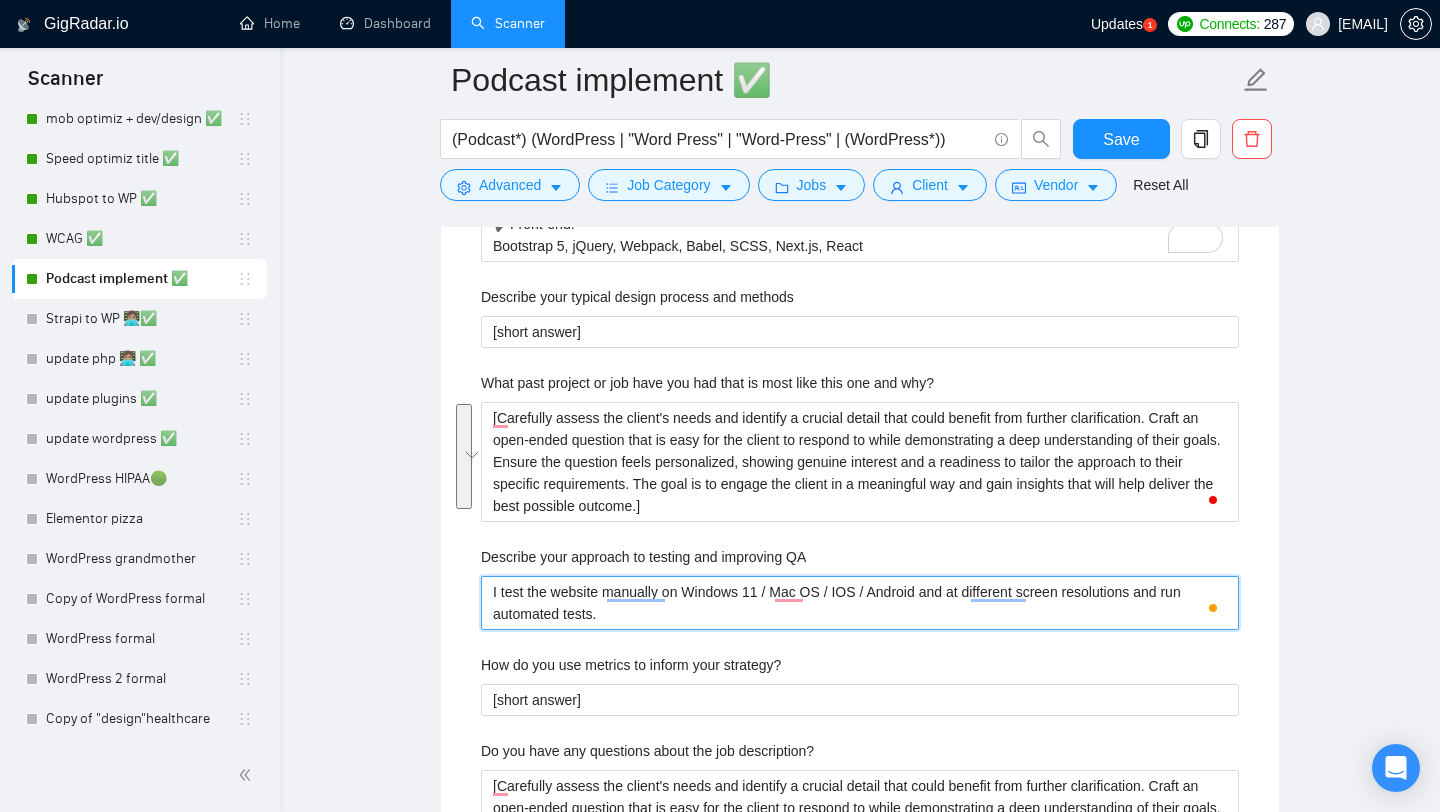 click on "I test the website manually on Windows 11 / Mac OS / IOS / Android and at different screen resolutions and run automated tests." at bounding box center [860, 603] 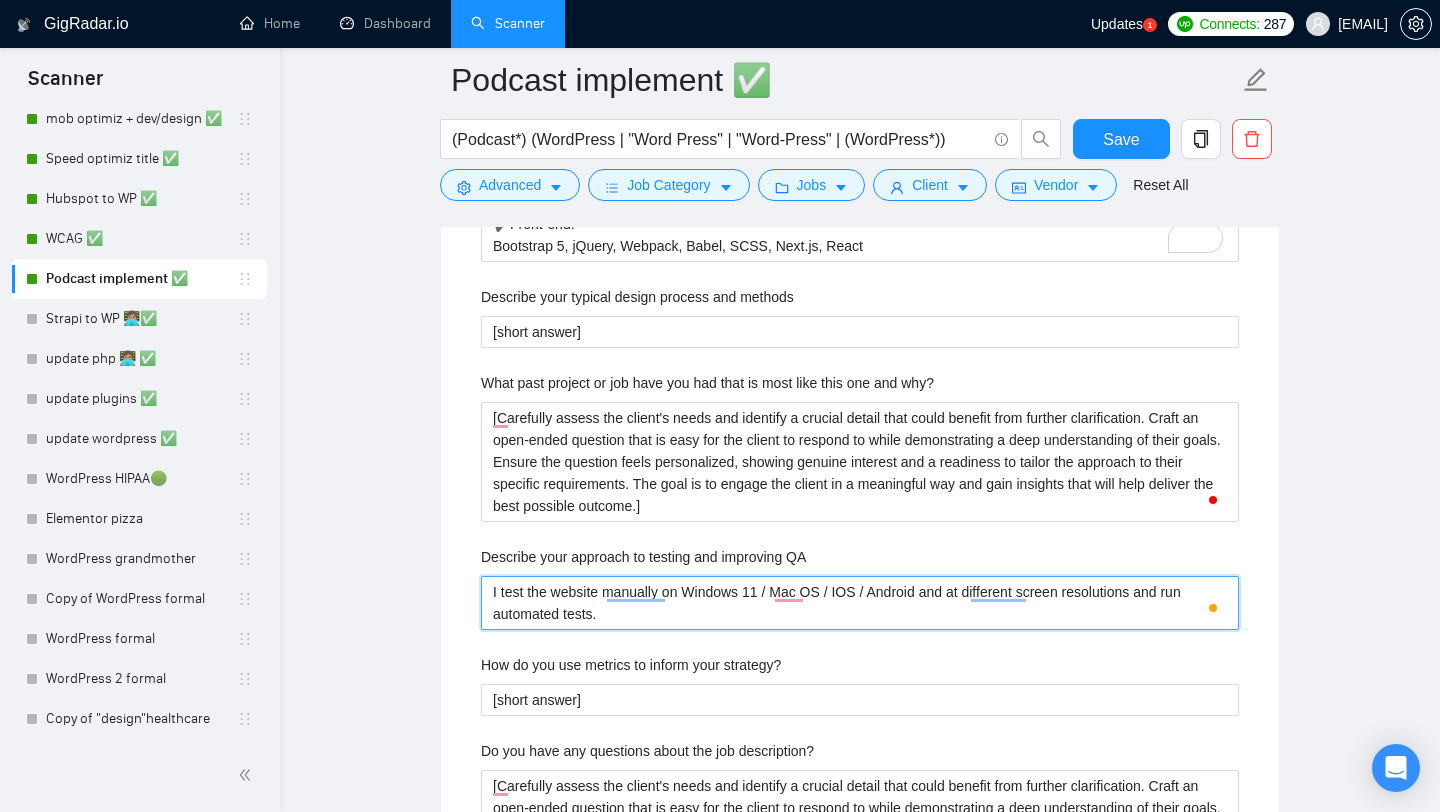 click on "I test the website manually on Windows 11 / Mac OS / IOS / Android and at different screen resolutions and run automated tests." at bounding box center [860, 603] 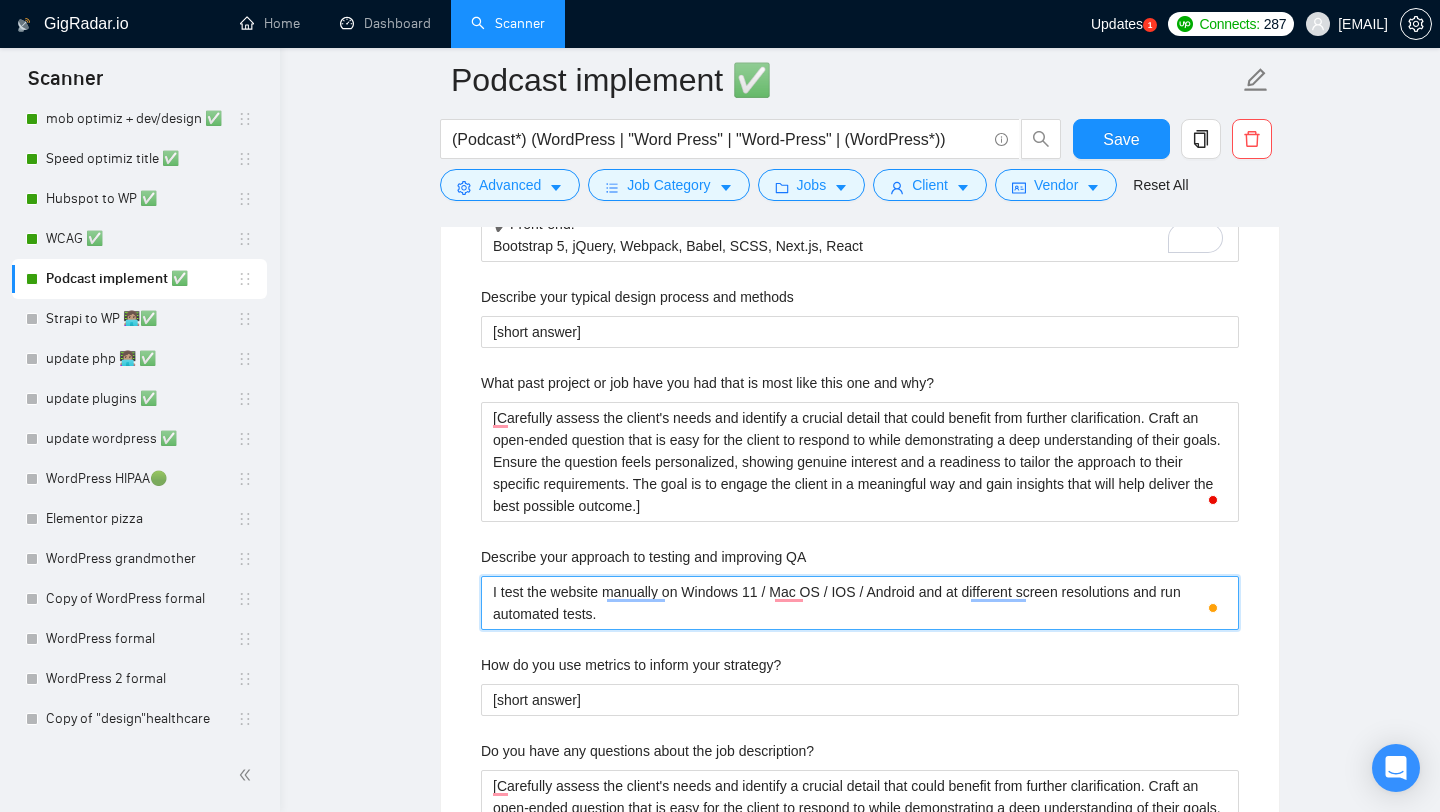 click on "I test the website manually on Windows 11 / Mac OS / IOS / Android and at different screen resolutions and run automated tests." at bounding box center [860, 603] 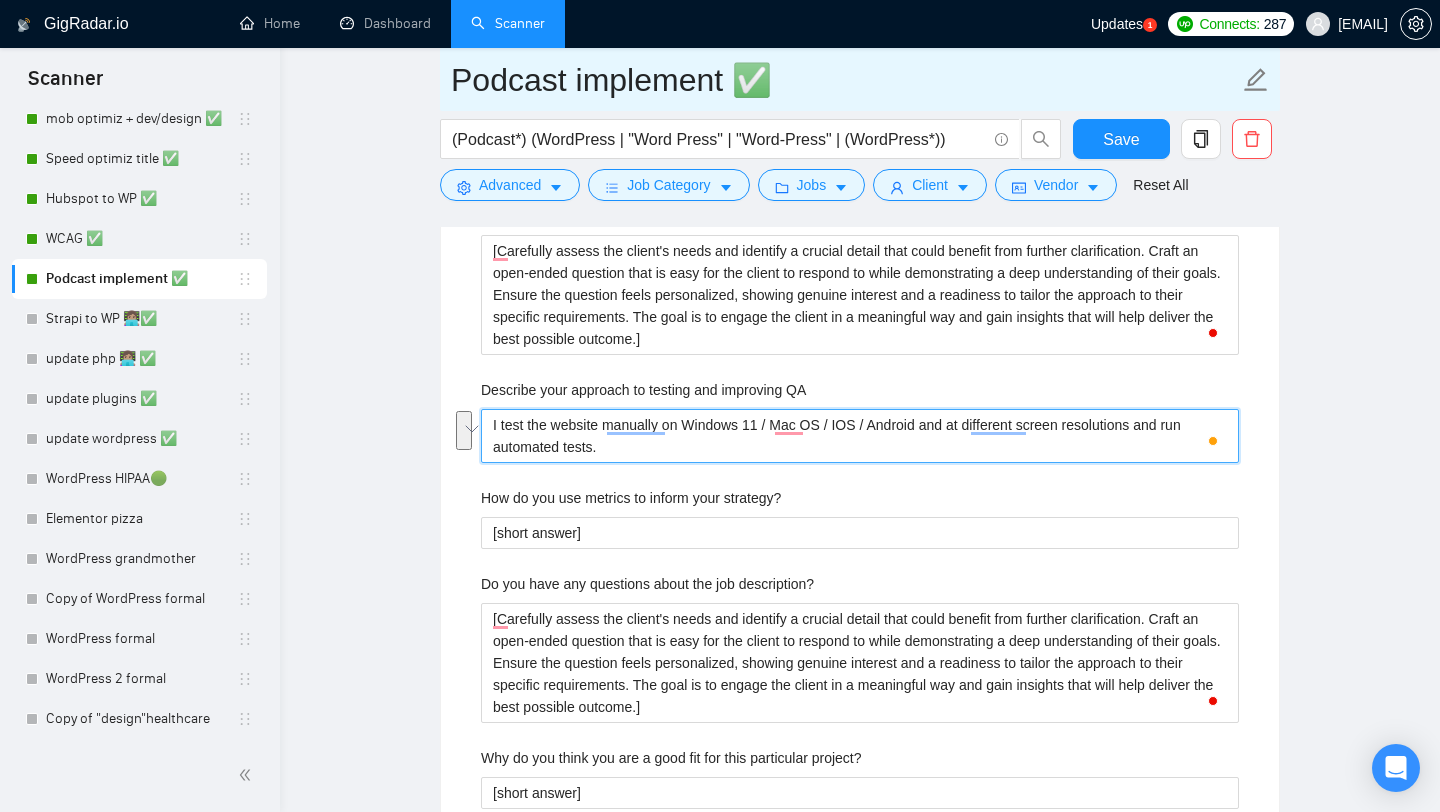 scroll, scrollTop: 2768, scrollLeft: 0, axis: vertical 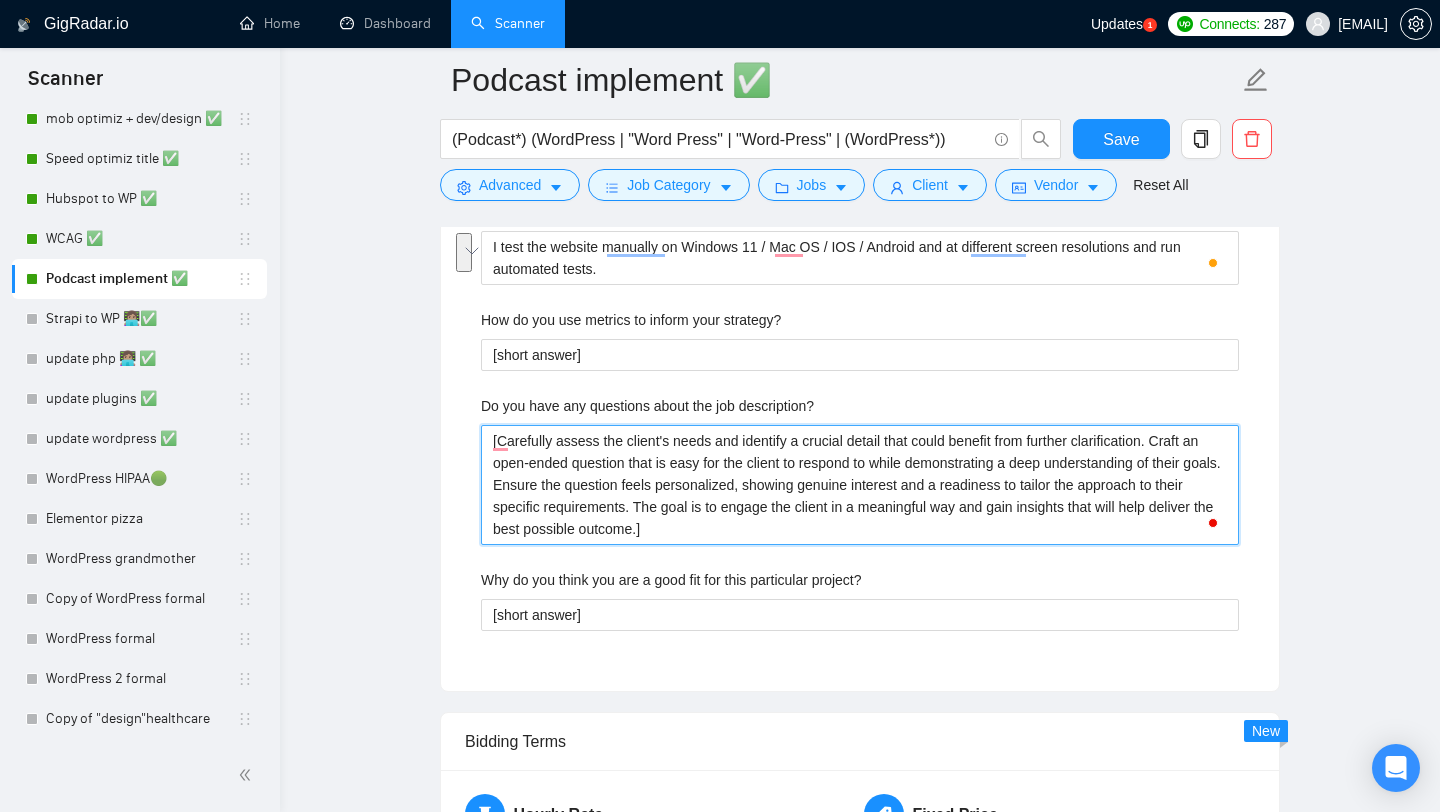 click on "[Carefully assess the client's needs and identify a crucial detail that could benefit from further clarification. Craft an open-ended question that is easy for the client to respond to while demonstrating a deep understanding of their goals. Ensure the question feels personalized, showing genuine interest and a readiness to tailor the approach to their specific requirements. The goal is to engage the client in a meaningful way and gain insights that will help deliver the best possible outcome.]" at bounding box center (860, 485) 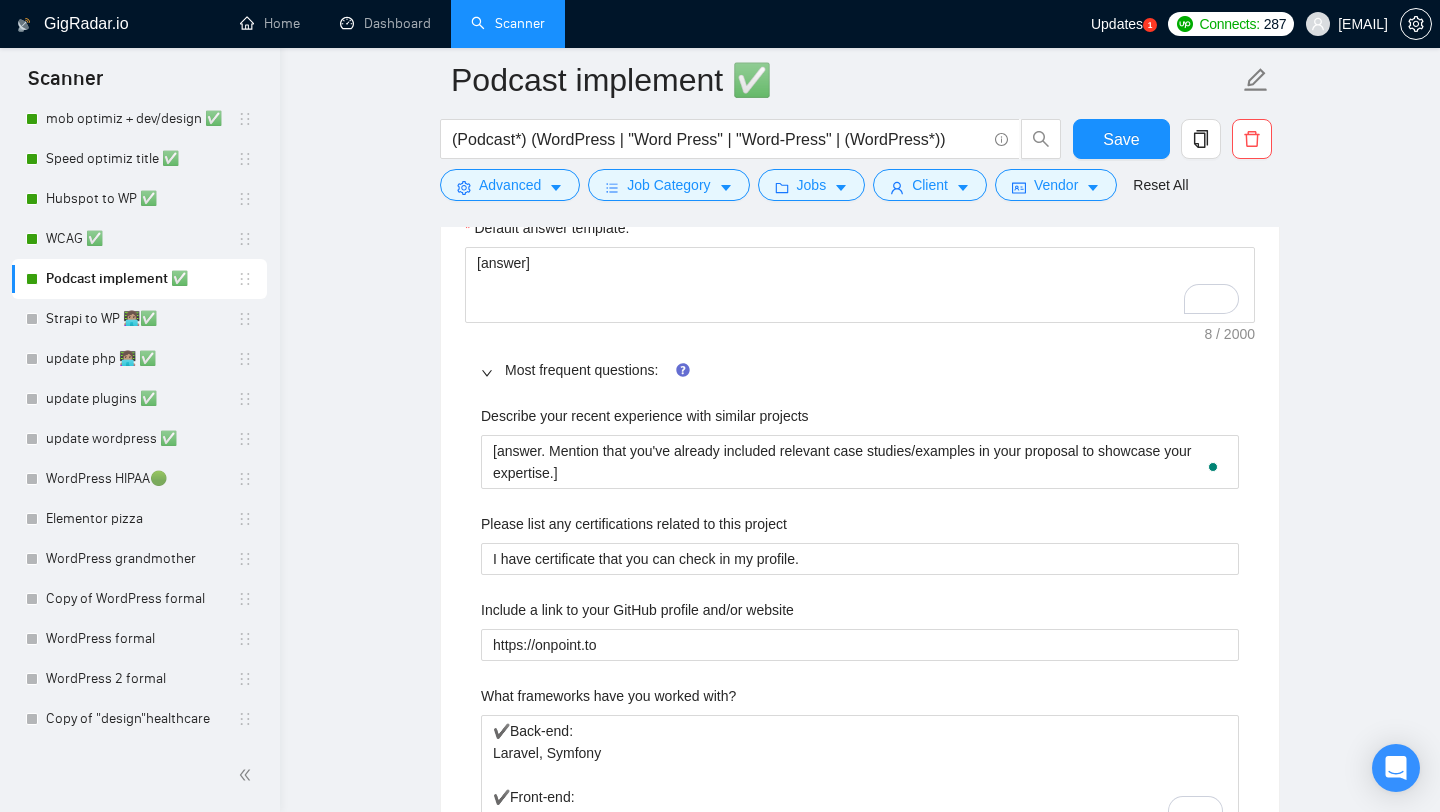 scroll, scrollTop: 2024, scrollLeft: 0, axis: vertical 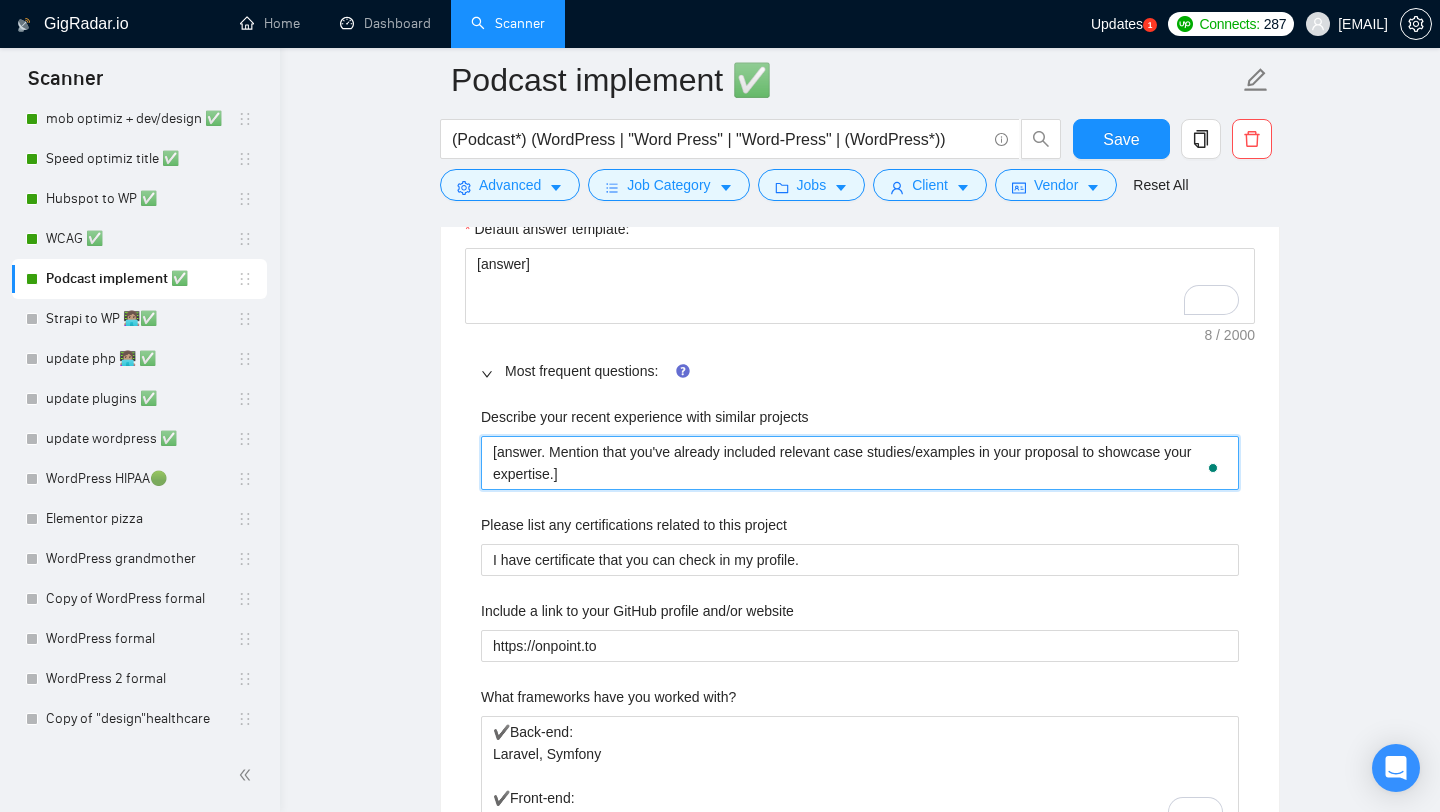 click on "[answer. Mention that you've already included relevant case studies/examples in your proposal to showcase your expertise.]" at bounding box center (860, 463) 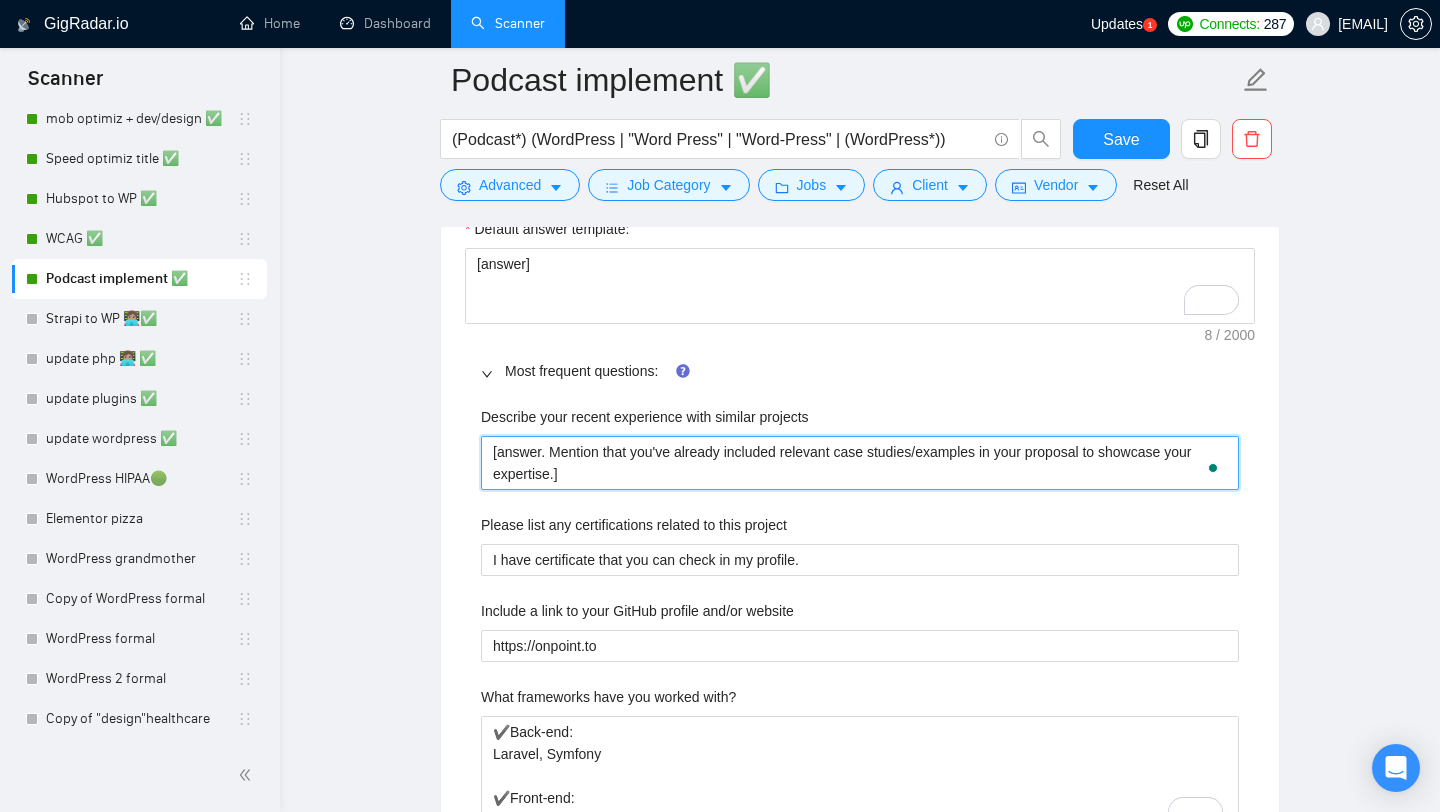 click on "[answer. Mention that you've already included relevant case studies/examples in your proposal to showcase your expertise.]" at bounding box center (860, 463) 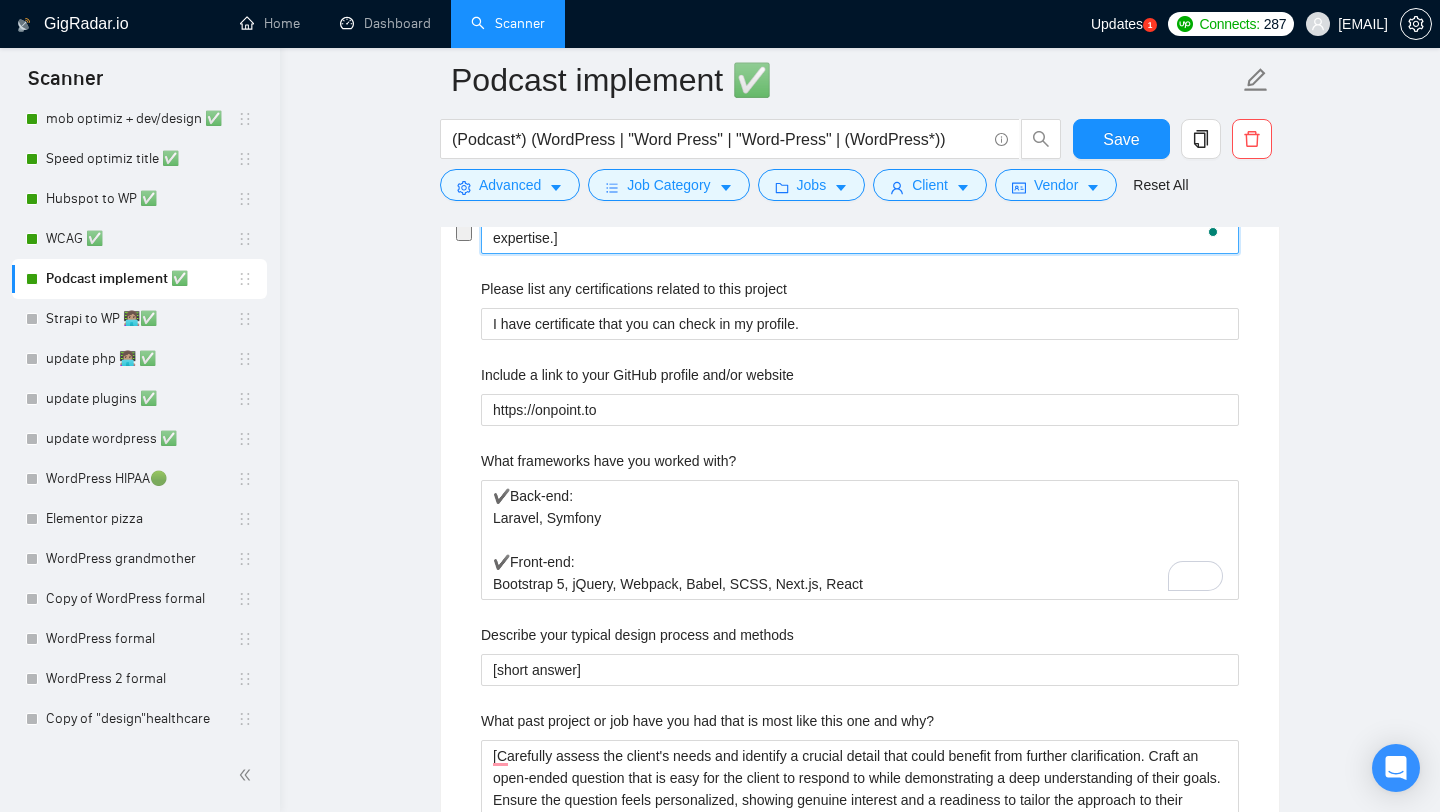 scroll, scrollTop: 2276, scrollLeft: 0, axis: vertical 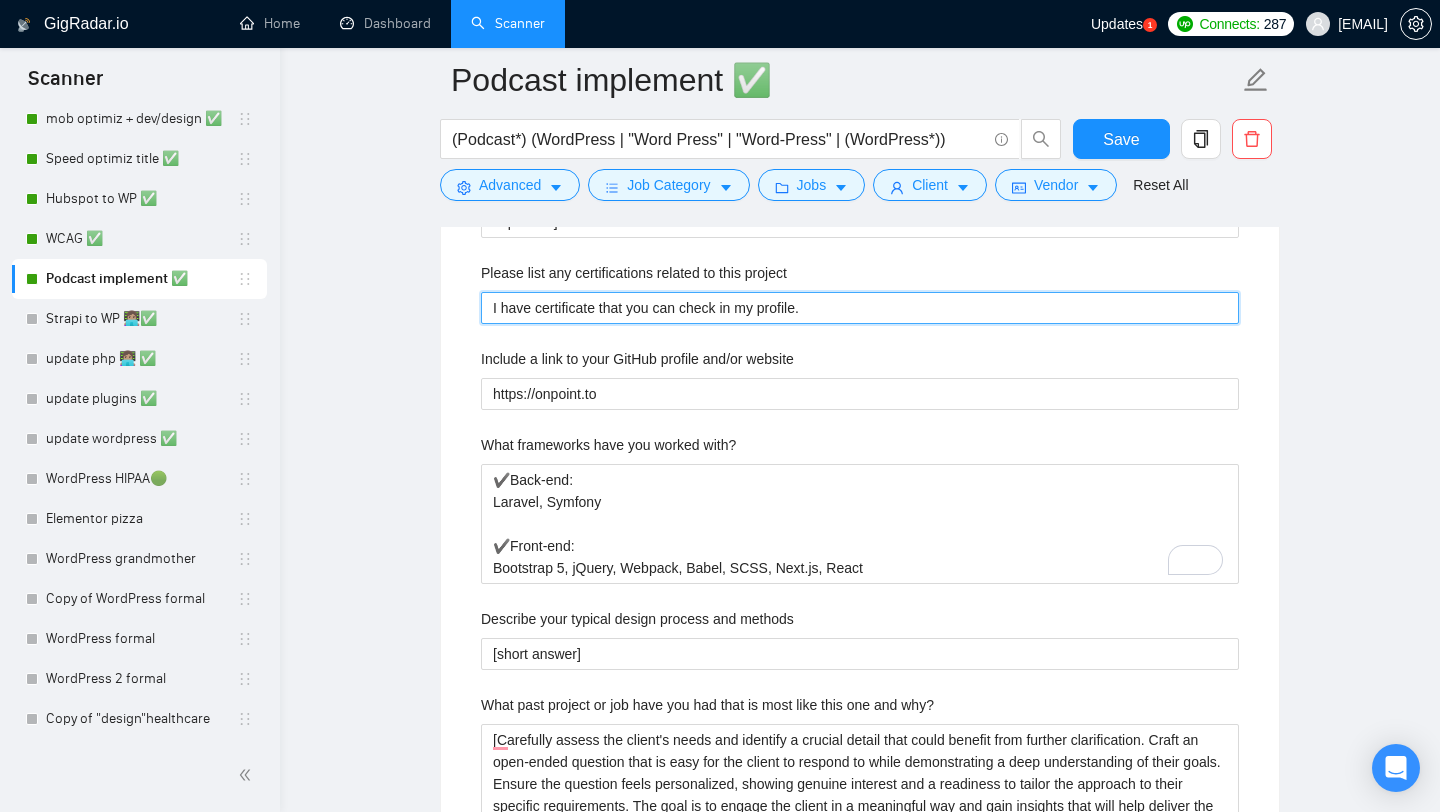 click on "I have certificate that you can check in my profile." at bounding box center [860, 308] 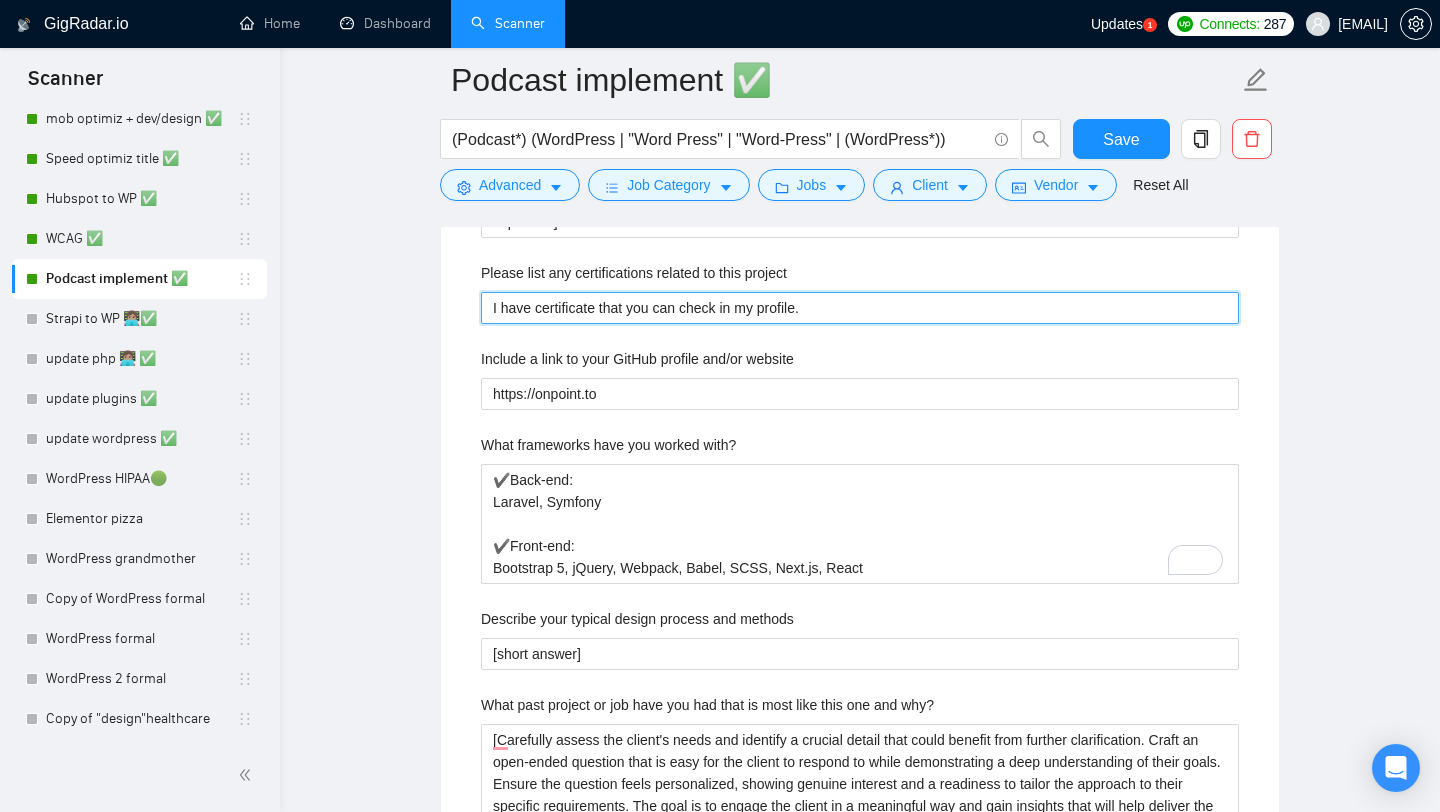 click on "I have certificate that you can check in my profile." at bounding box center (860, 308) 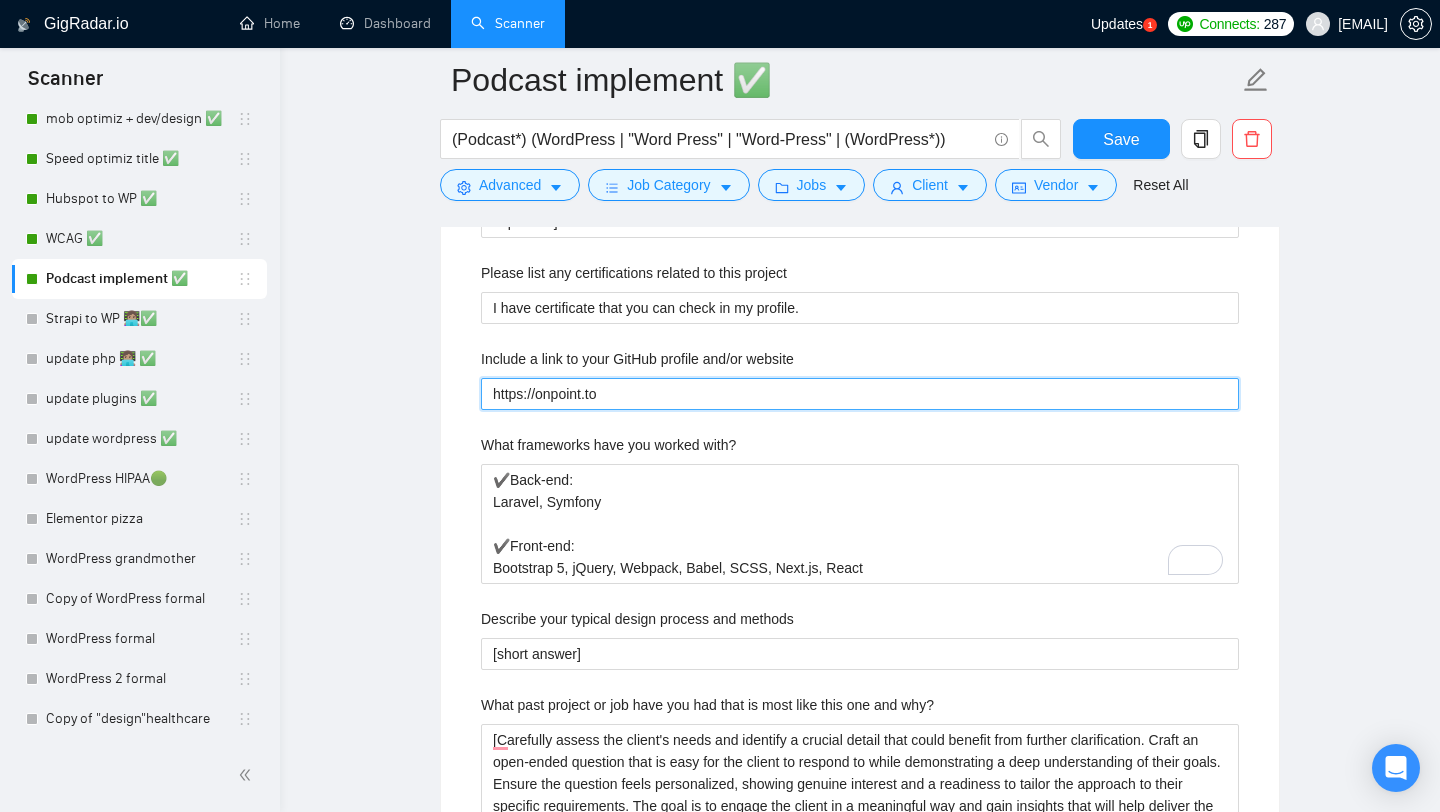 click on "https://onpoint.to" at bounding box center (860, 394) 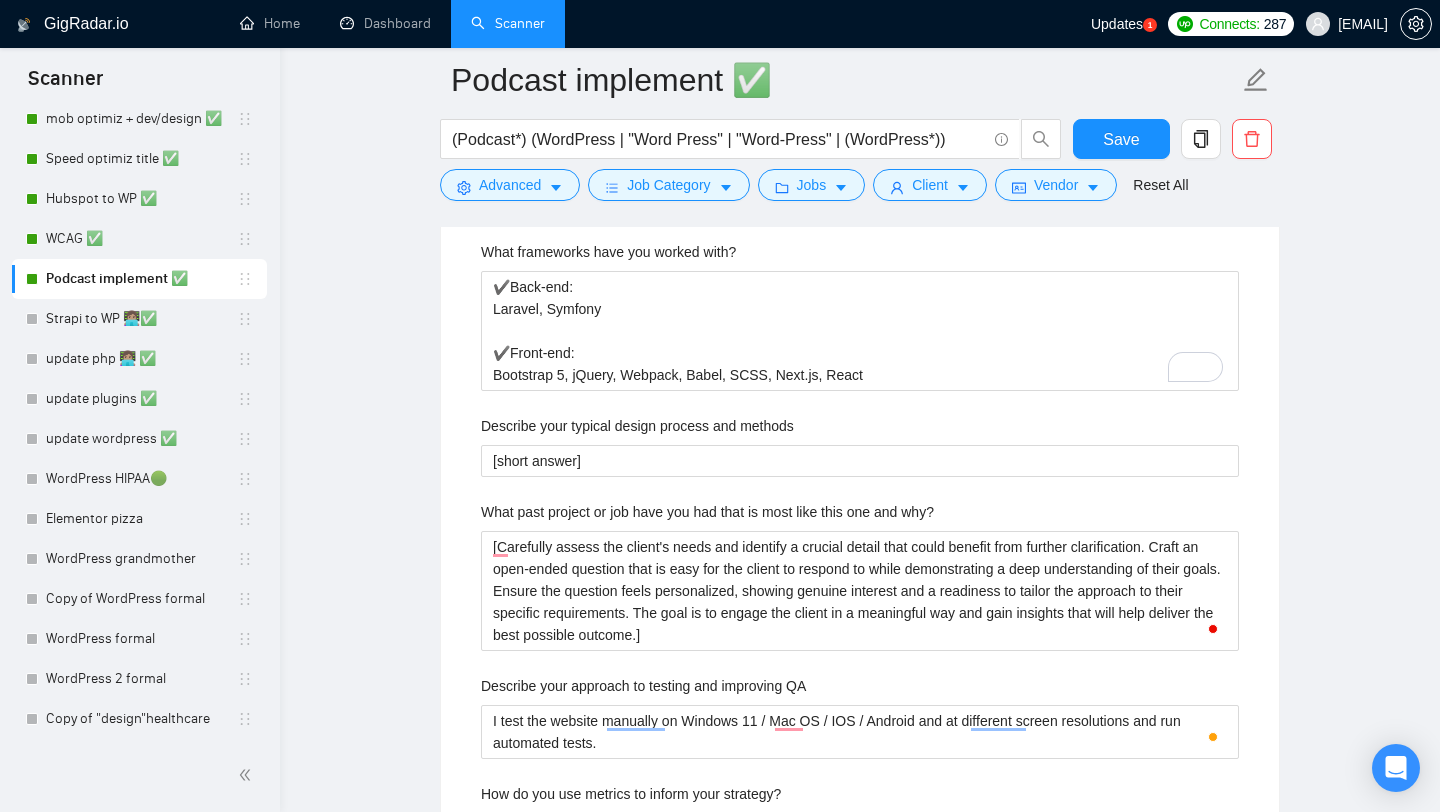 scroll, scrollTop: 2487, scrollLeft: 0, axis: vertical 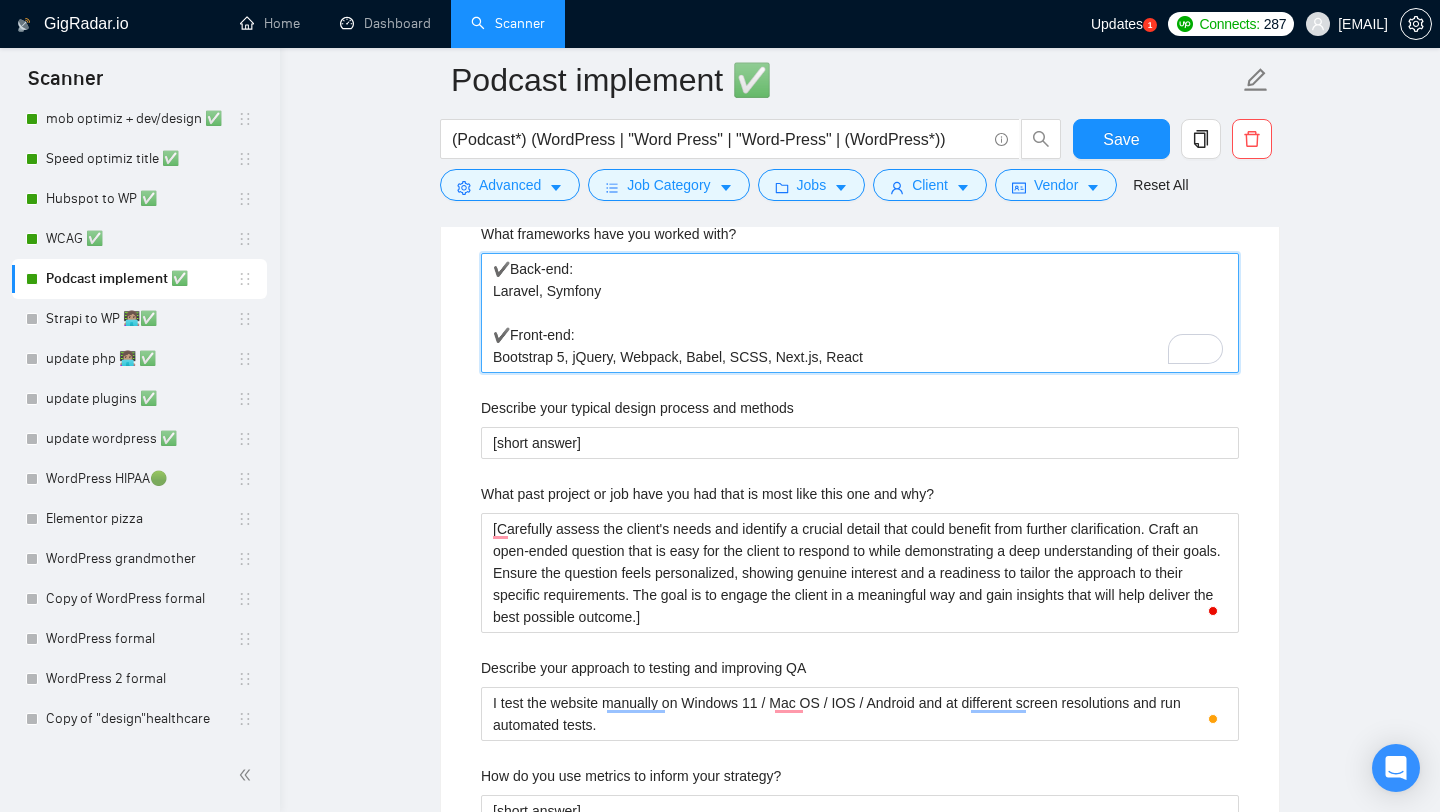 click on "✔️Back-end:
Laravel, Symfony
✔️Front-end:
Bootstrap 5, jQuery, Webpack, Babel, SCSS, Next.js, React" at bounding box center [860, 313] 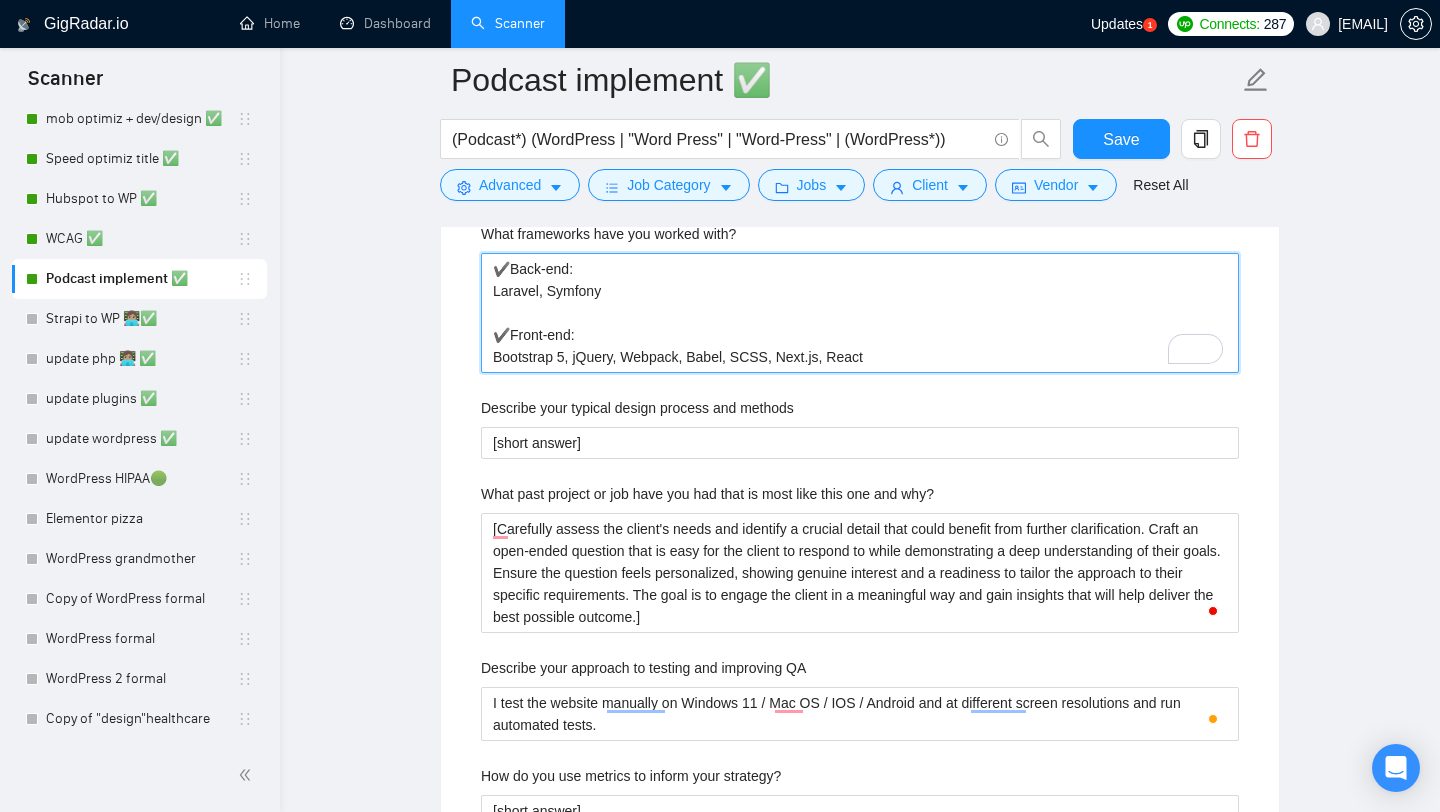drag, startPoint x: 508, startPoint y: 336, endPoint x: 494, endPoint y: 320, distance: 21.260292 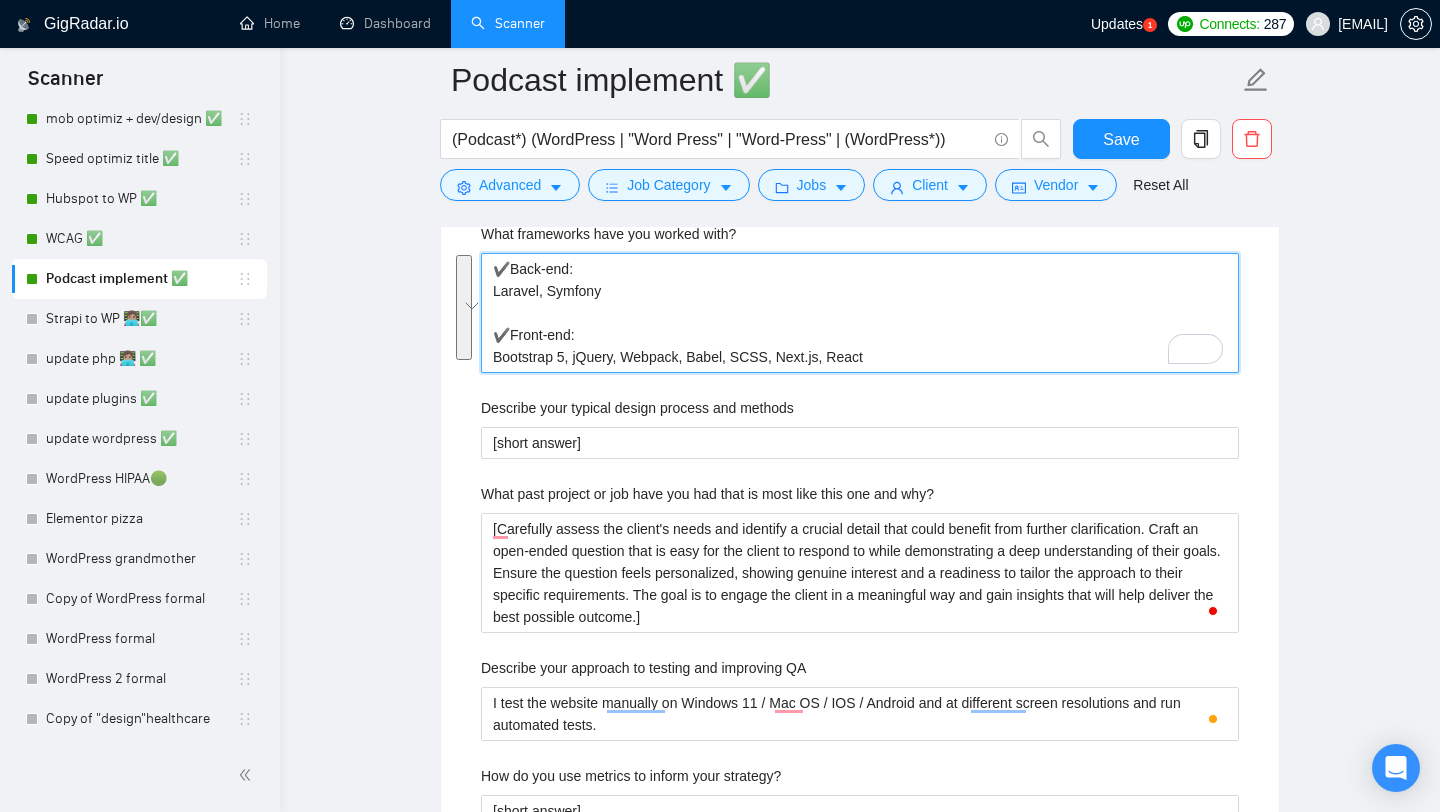 drag, startPoint x: 493, startPoint y: 270, endPoint x: 903, endPoint y: 411, distance: 433.56775 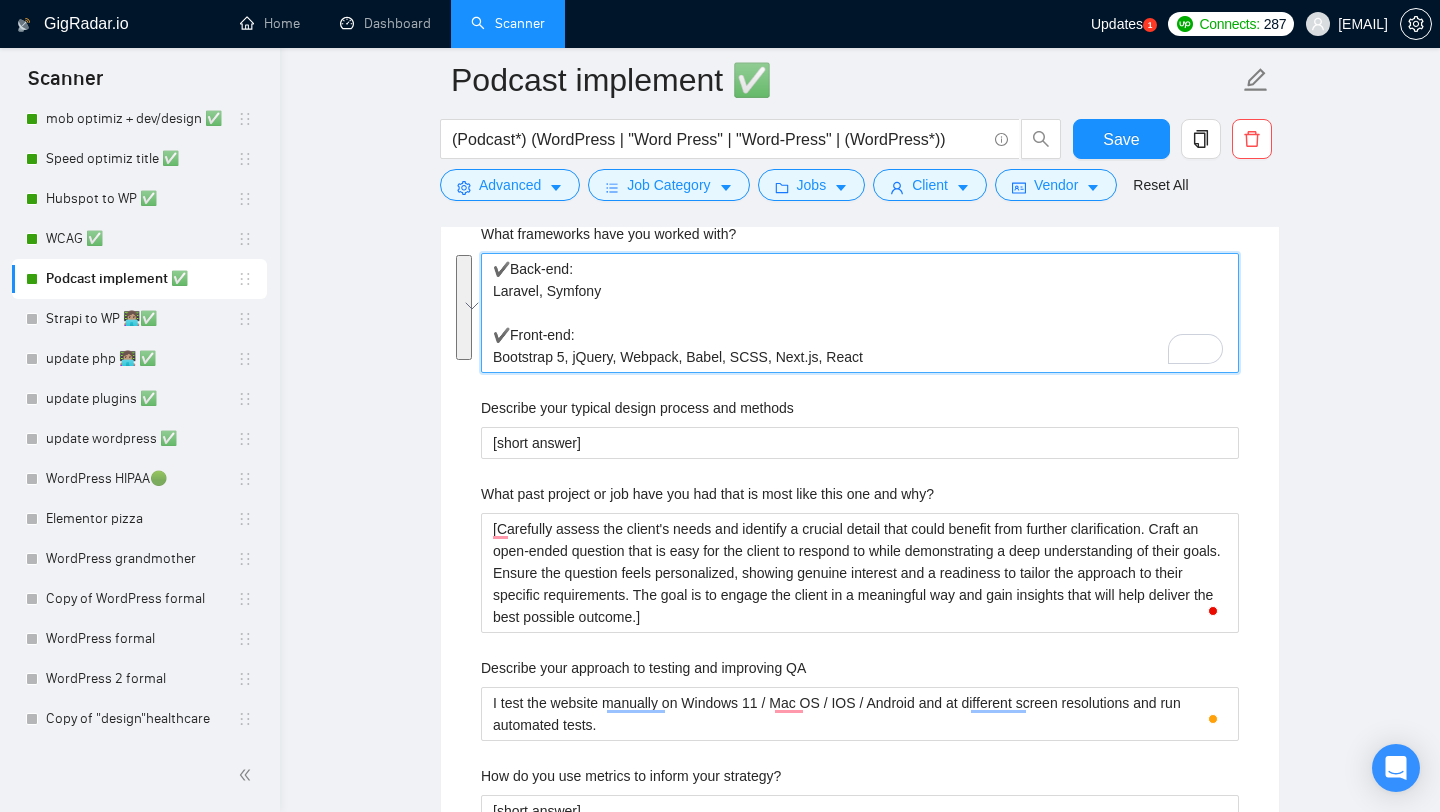 click on "Describe your recent experience with similar projects [answer. Mention that you've already included relevant case studies/examples in your proposal to showcase your expertise.] Please list any certifications related to this project I have certificate that you can check in my profile. Include a link to your GitHub profile and/or website https://onpoint.to What frameworks have you worked with? ✔️Back-end:
Laravel, Symfony
✔️Front-end:
Bootstrap 5, jQuery, Webpack, Babel, SCSS, Next.js, React Describe your typical design process and methods [short answer] What past project or job have you had that is most like this one and why? Describe your approach to testing and improving QA I test the website manually on Windows 11 / Mac OS / IOS / Android and at different screen resolutions and run automated tests. How do you use metrics to inform your strategy? [short answer] Do you have any questions about the job description? Why do you think you are a good fit for this particular project? [short answer]" at bounding box center [860, 527] 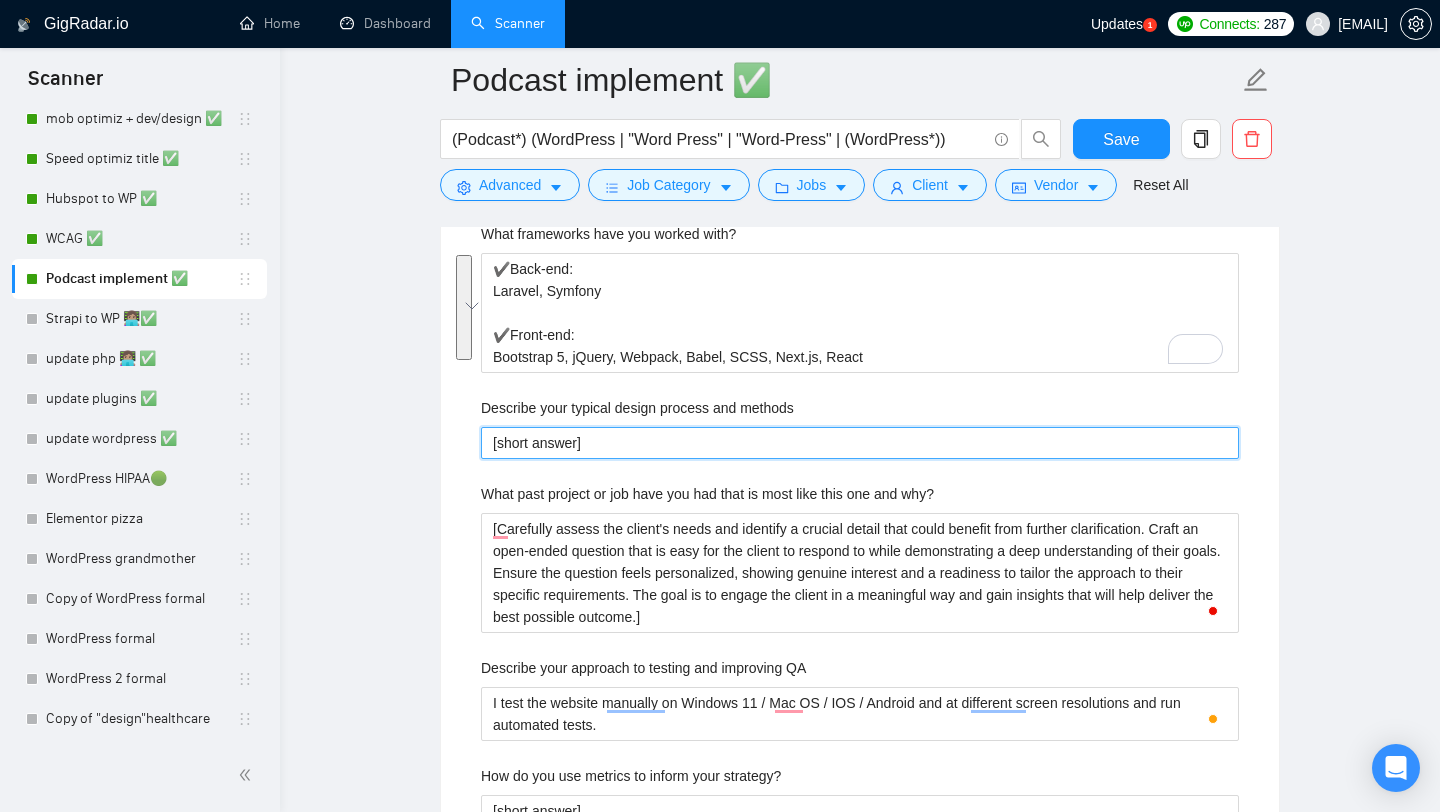 click on "[short answer]" at bounding box center (860, 443) 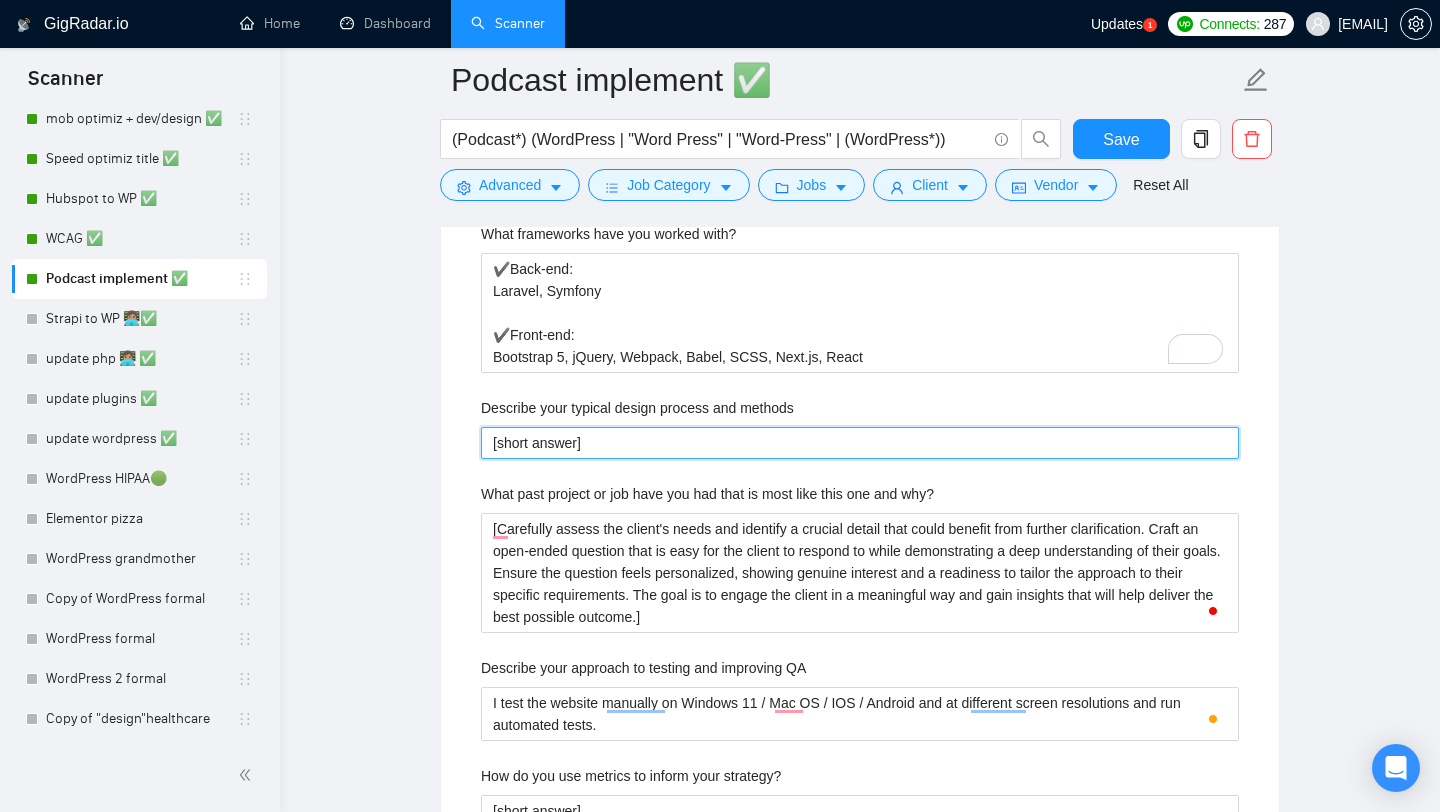 click on "[short answer]" at bounding box center [860, 443] 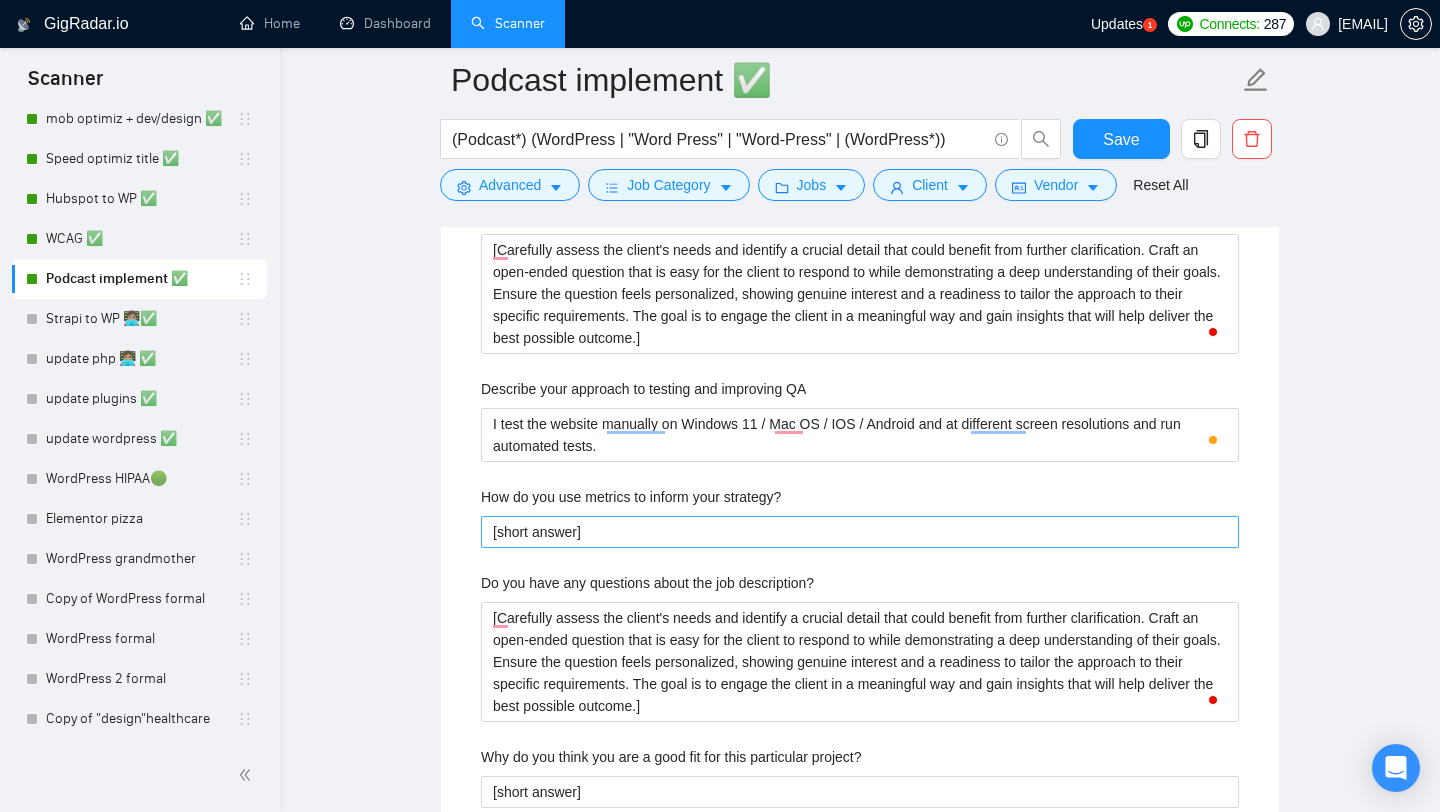 scroll, scrollTop: 2776, scrollLeft: 0, axis: vertical 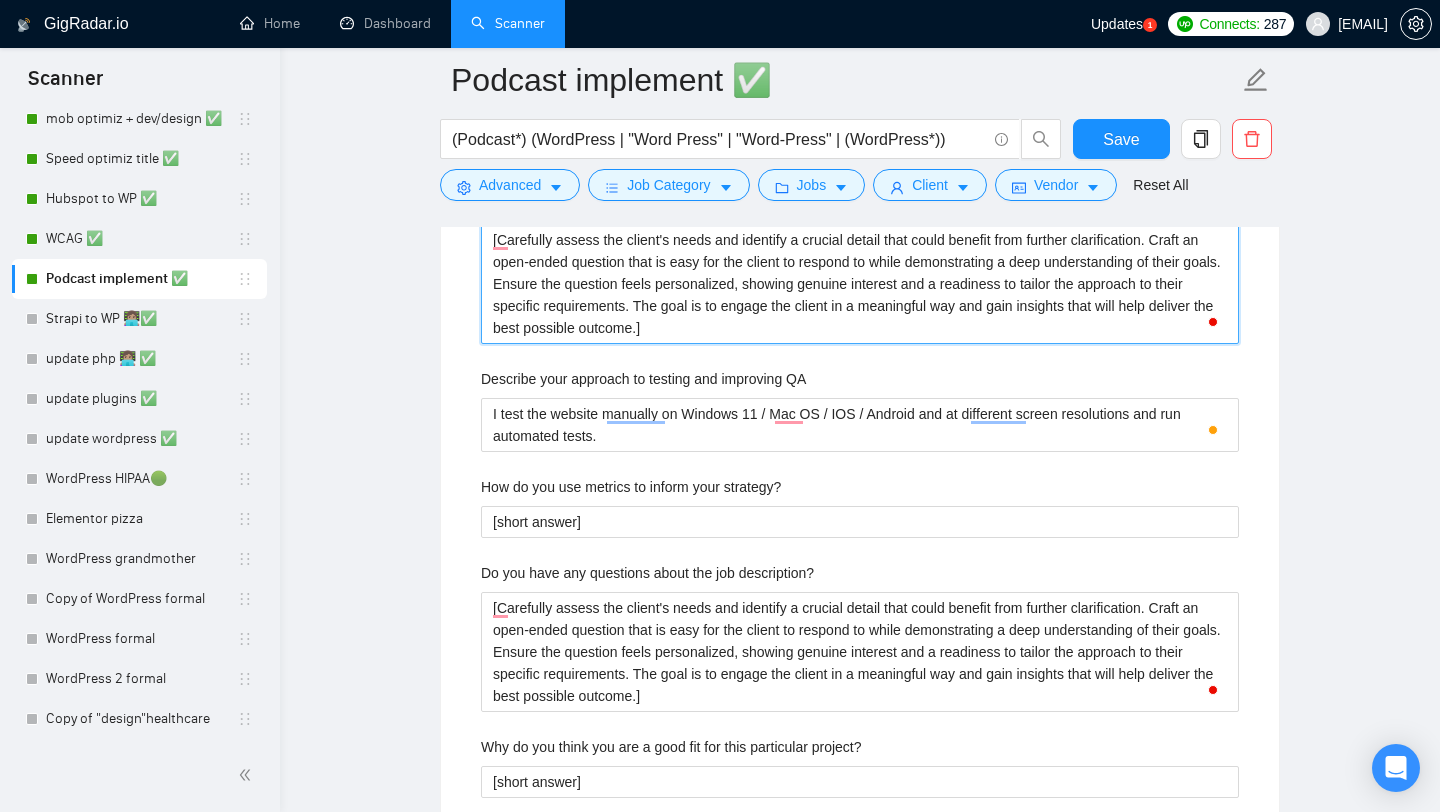 click on "[Carefully assess the client's needs and identify a crucial detail that could benefit from further clarification. Craft an open-ended question that is easy for the client to respond to while demonstrating a deep understanding of their goals. Ensure the question feels personalized, showing genuine interest and a readiness to tailor the approach to their specific requirements. The goal is to engage the client in a meaningful way and gain insights that will help deliver the best possible outcome.]" at bounding box center [860, 284] 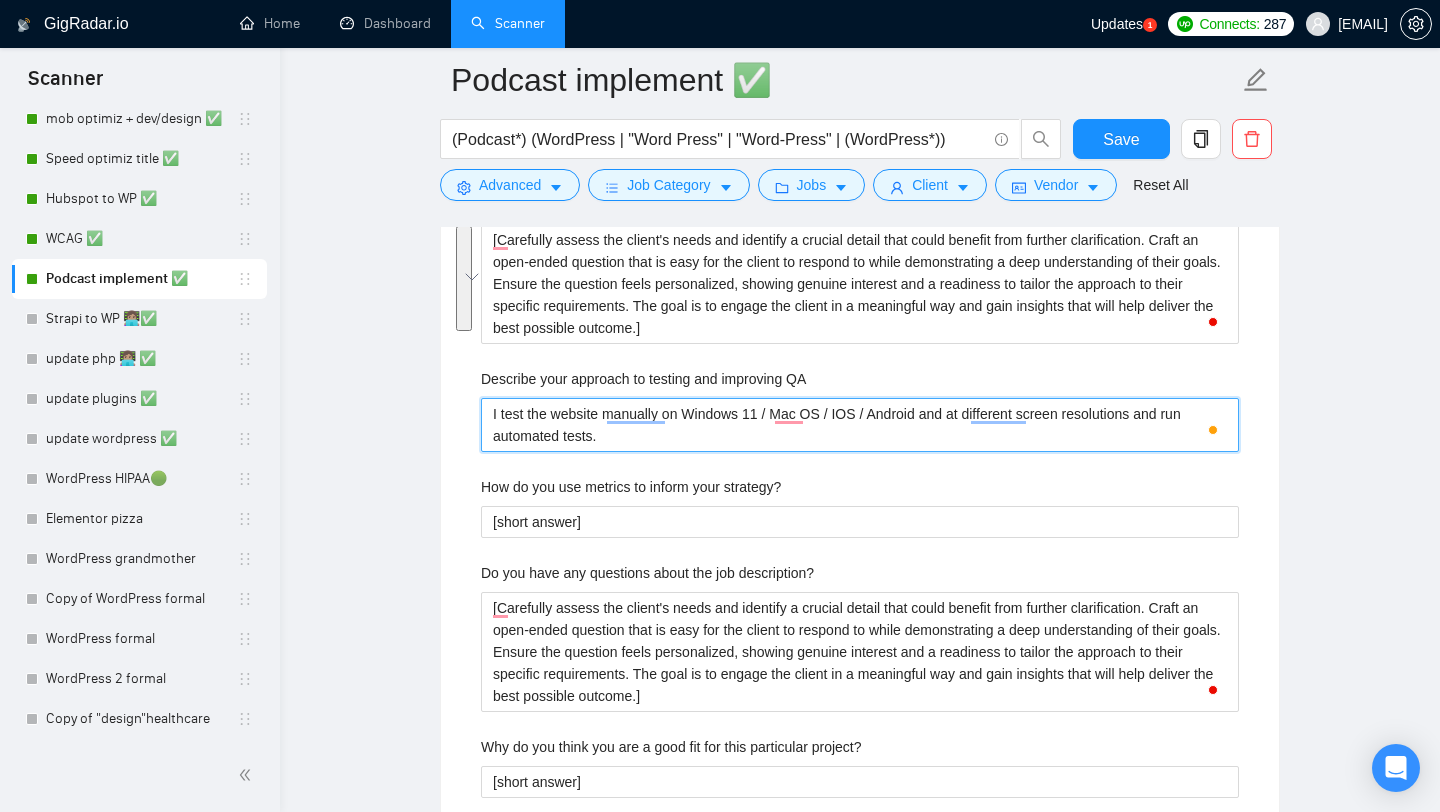 click on "I test the website manually on Windows 11 / Mac OS / IOS / Android and at different screen resolutions and run automated tests." at bounding box center [860, 425] 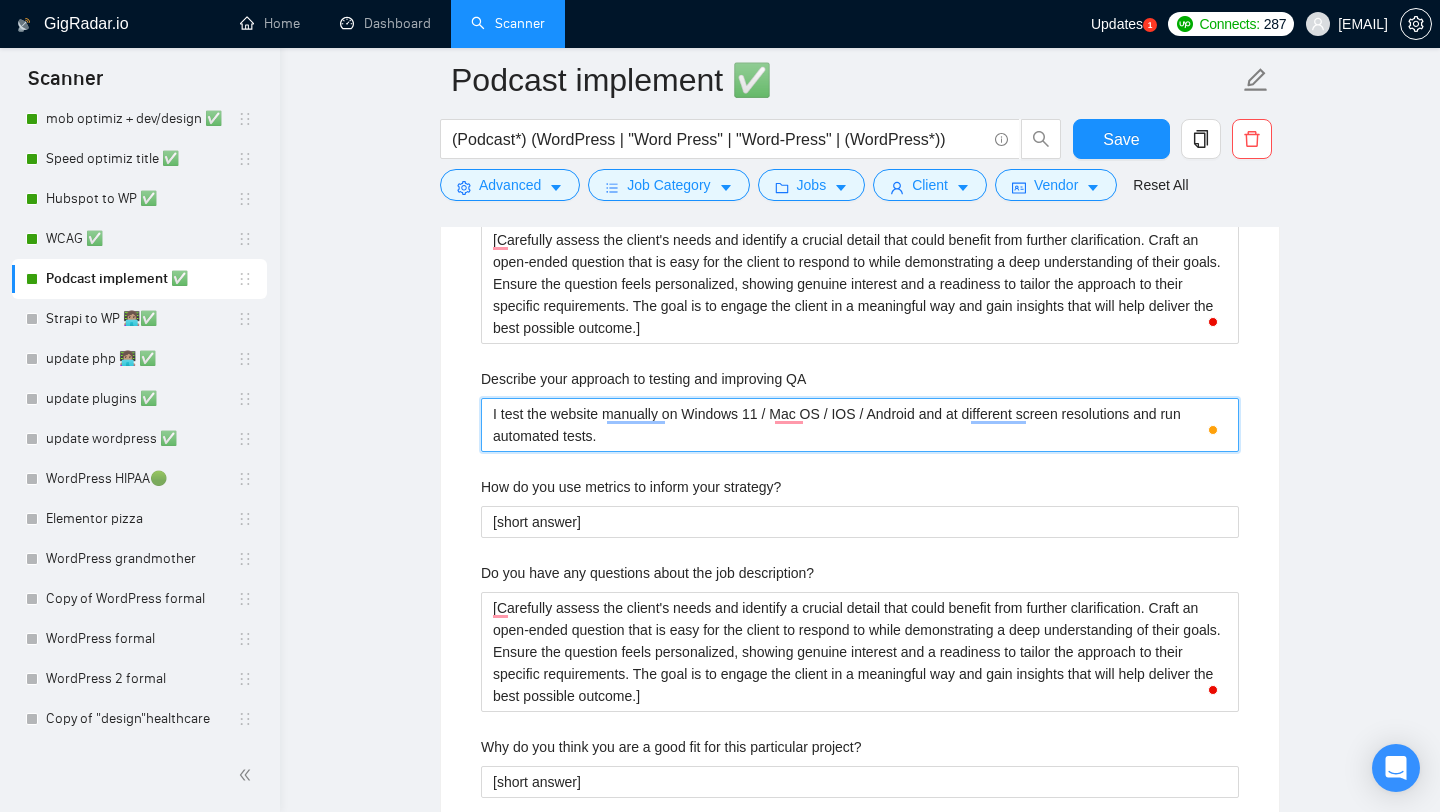 click on "I test the website manually on Windows 11 / Mac OS / IOS / Android and at different screen resolutions and run automated tests." at bounding box center (860, 425) 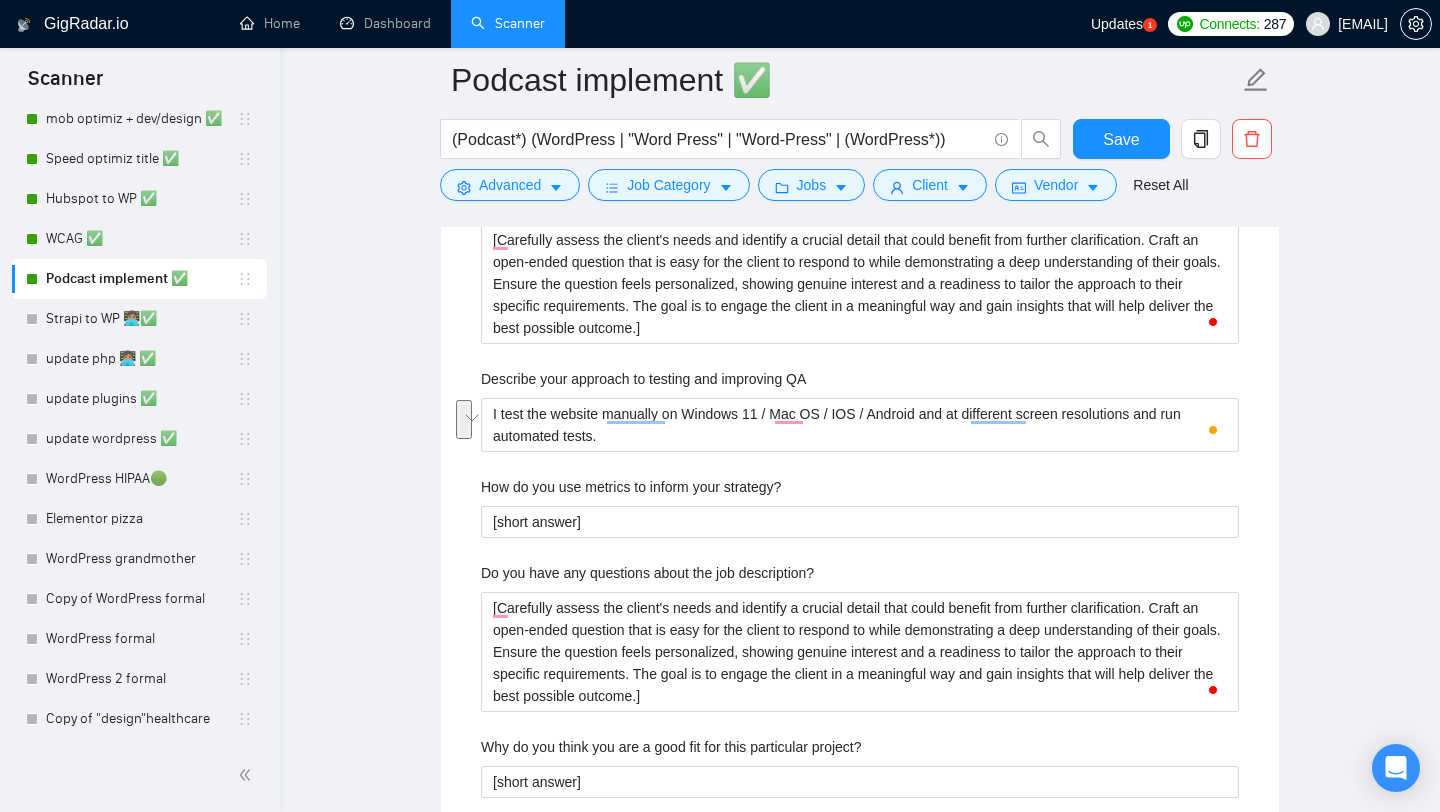 click on "Describe your recent experience with similar projects [answer. Mention that you've already included relevant case studies/examples in your proposal to showcase your expertise.] Please list any certifications related to this project I have certificate that you can check in my profile. Include a link to your GitHub profile and/or website https://onpoint.to What frameworks have you worked with? ✔️Back-end:
Laravel, Symfony
✔️Front-end:
Bootstrap 5, jQuery, Webpack, Babel, SCSS, Next.js, React Describe your typical design process and methods [short answer] What past project or job have you had that is most like this one and why? Describe your approach to testing and improving QA I test the website manually on Windows 11 / Mac OS / IOS / Android and at different screen resolutions and run automated tests. How do you use metrics to inform your strategy? [short answer] Do you have any questions about the job description? Why do you think you are a good fit for this particular project? [short answer]" at bounding box center [860, 238] 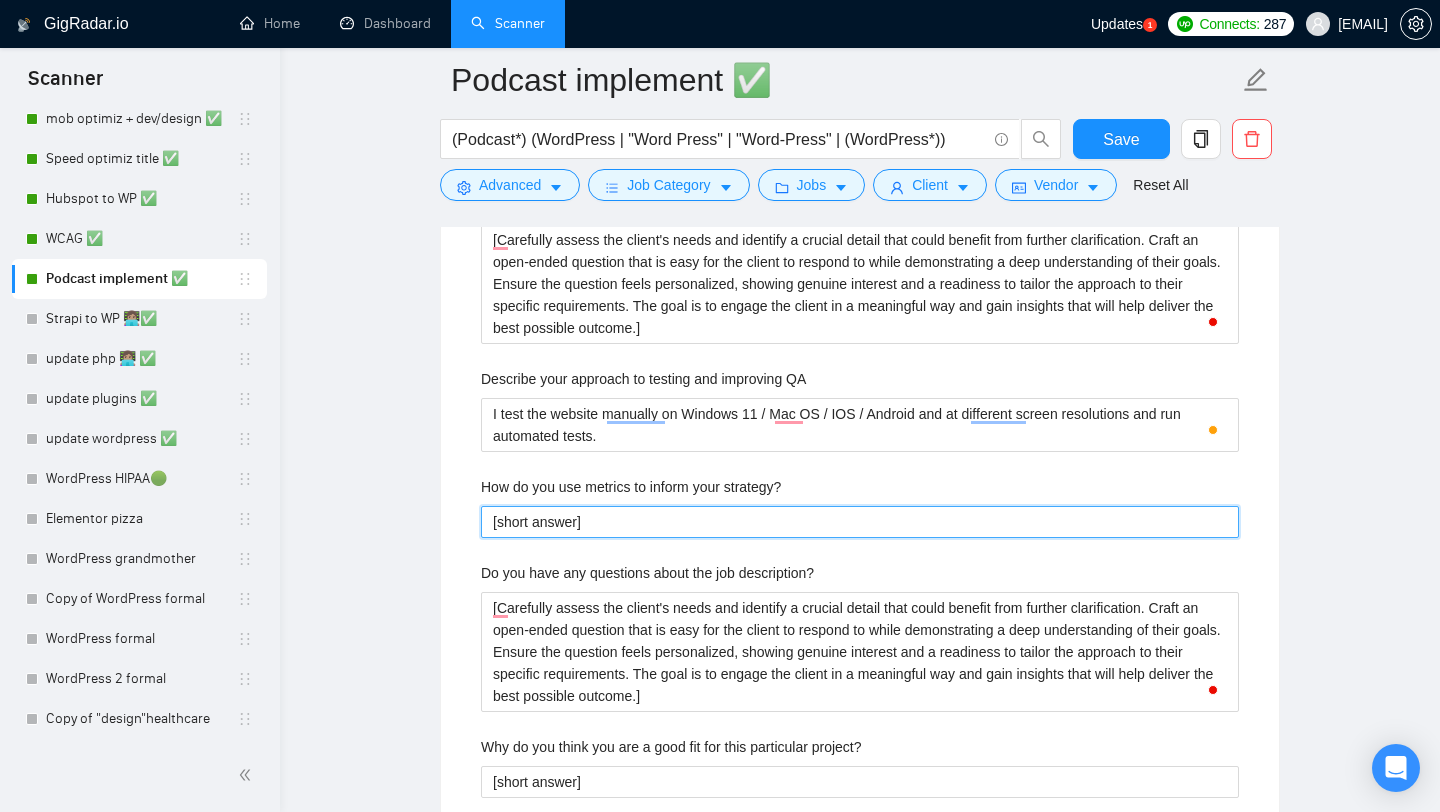 click on "[short answer]" at bounding box center [860, 522] 